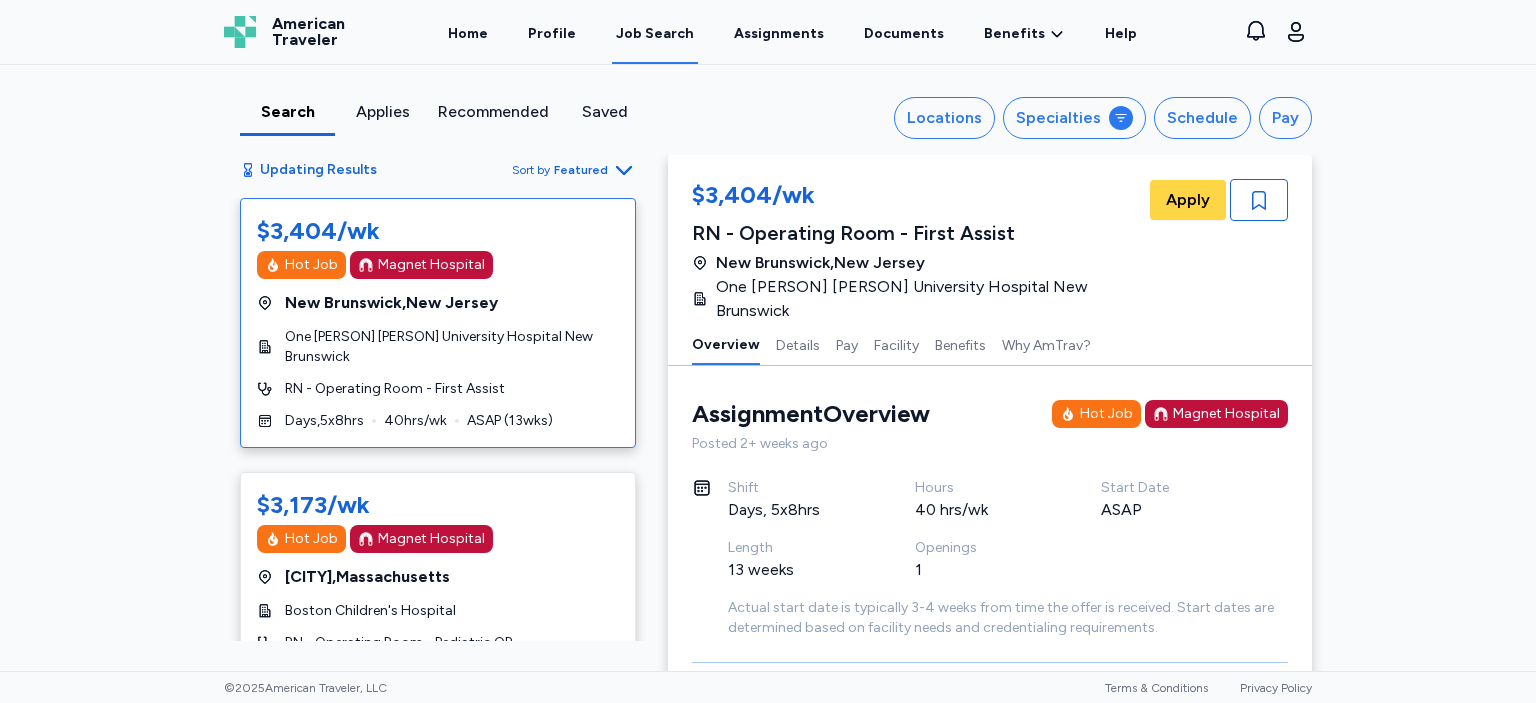 scroll, scrollTop: 0, scrollLeft: 0, axis: both 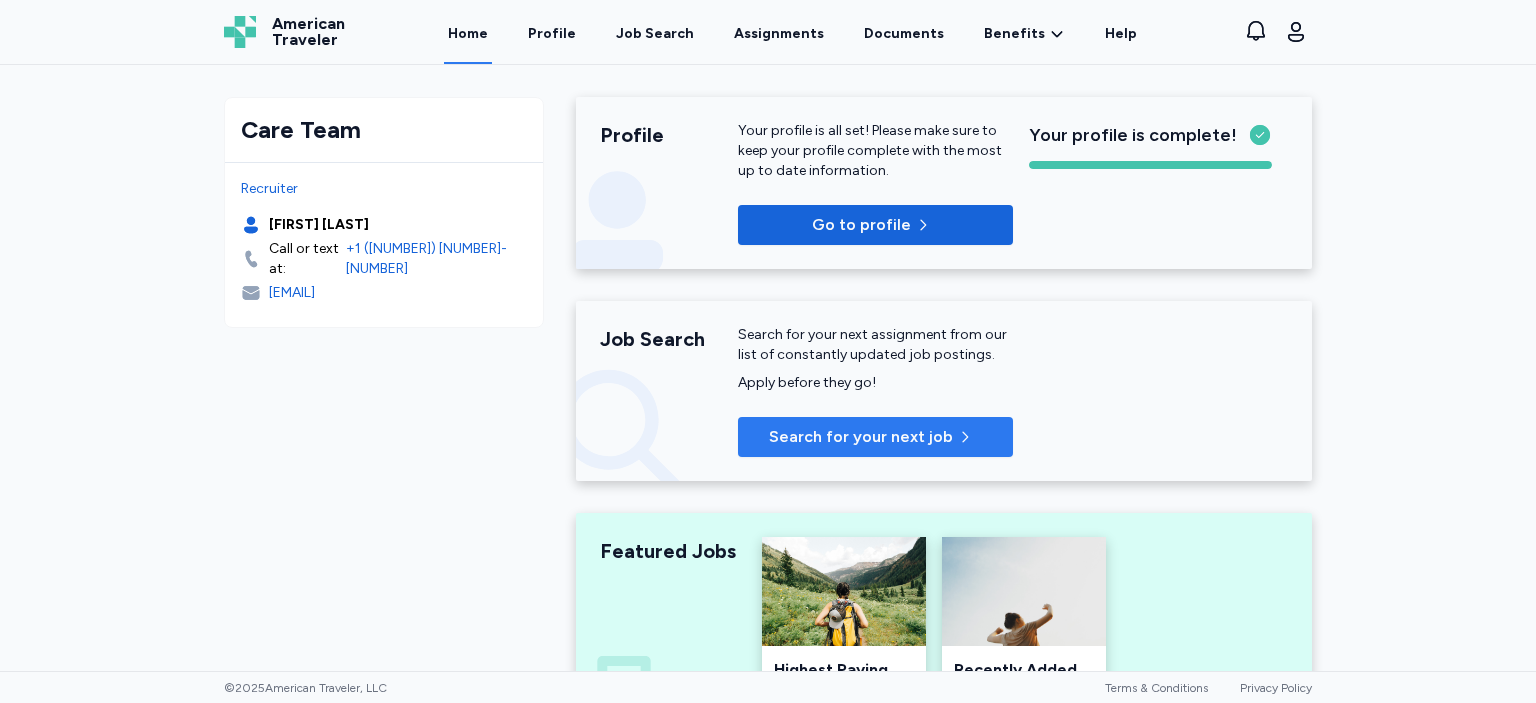 click on "Search for your next job" at bounding box center [875, 437] 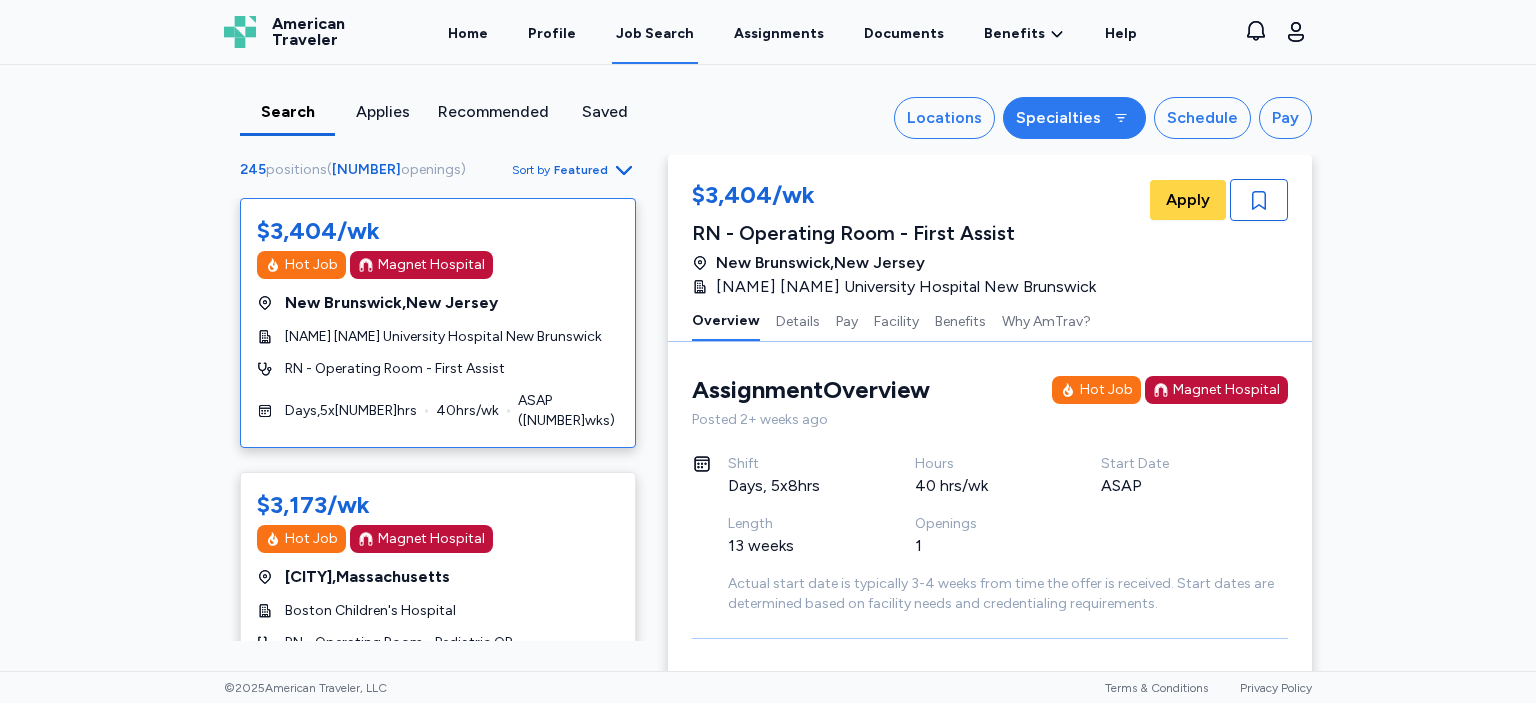 click 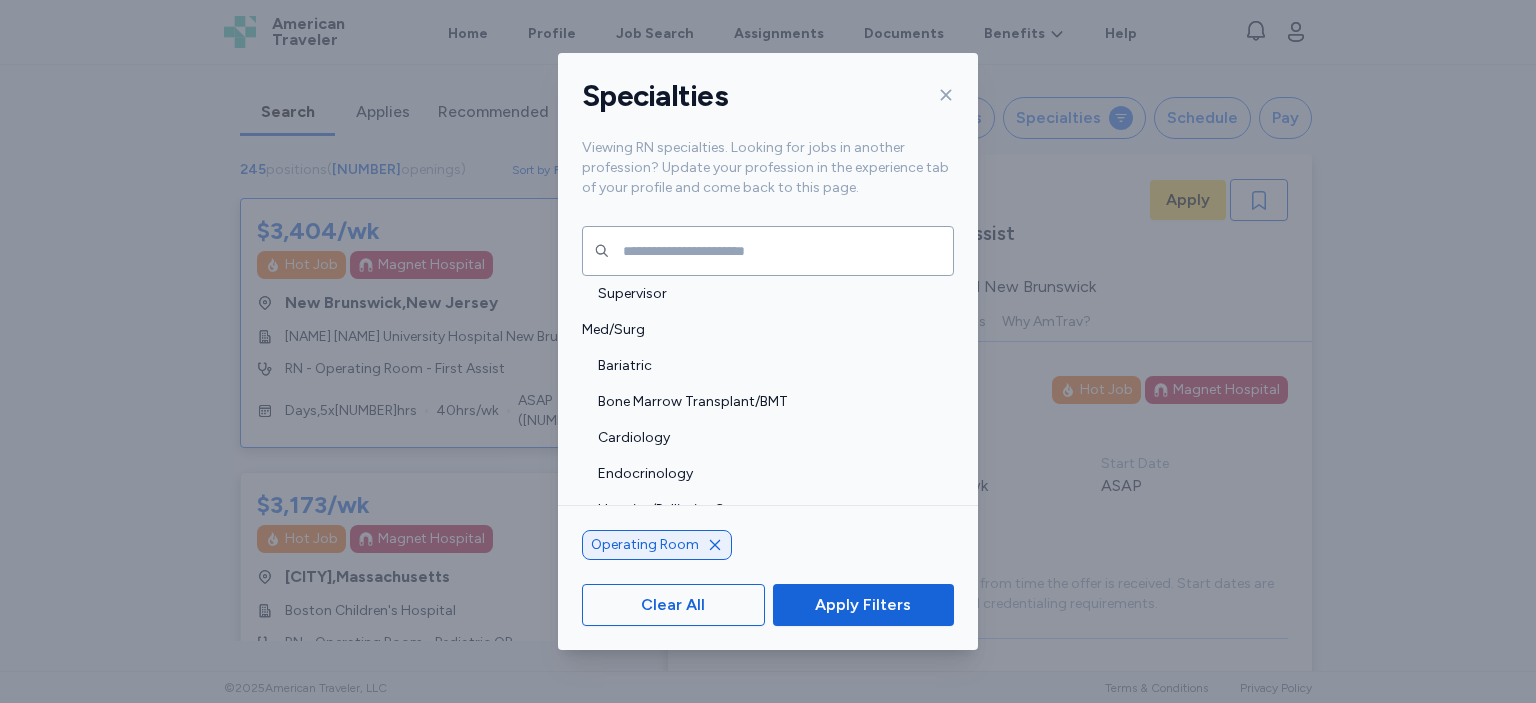 scroll, scrollTop: 2004, scrollLeft: 0, axis: vertical 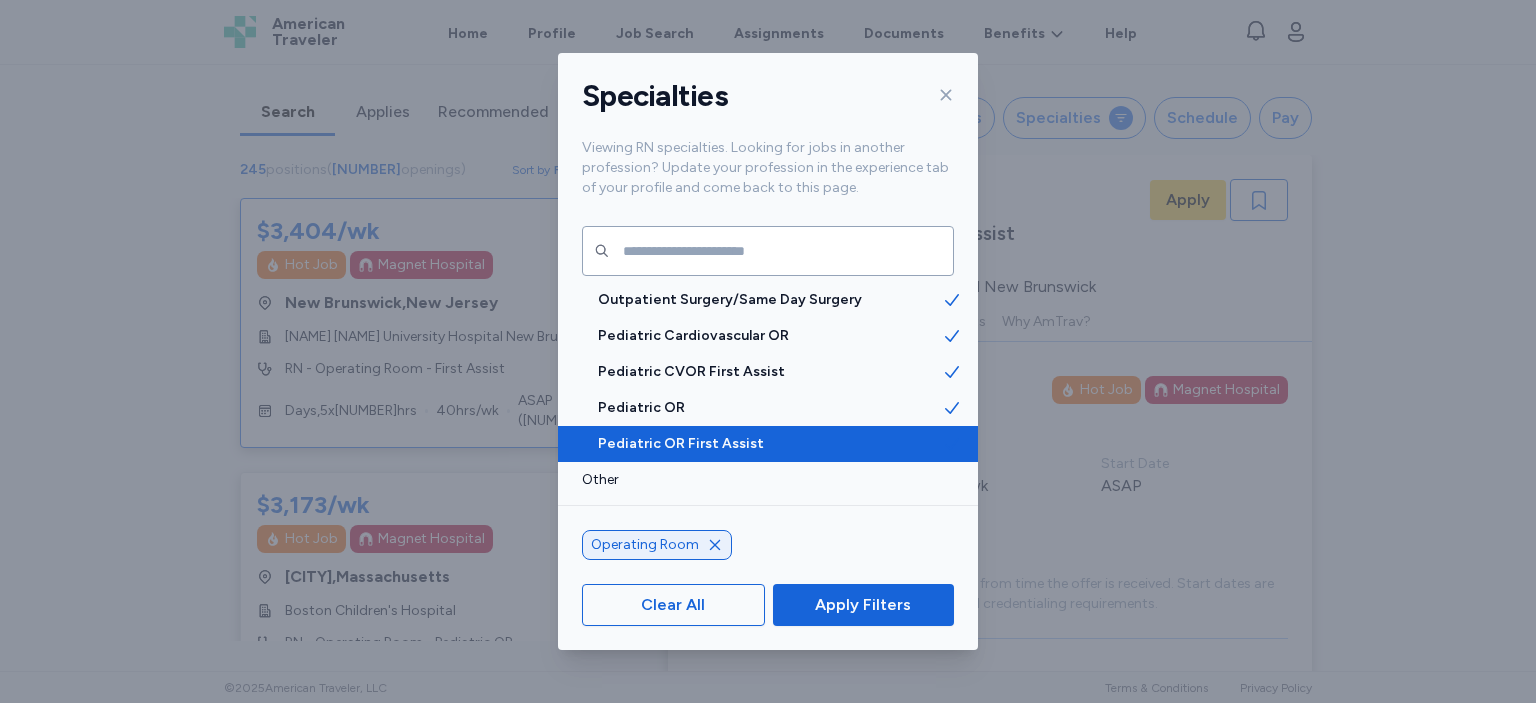 click 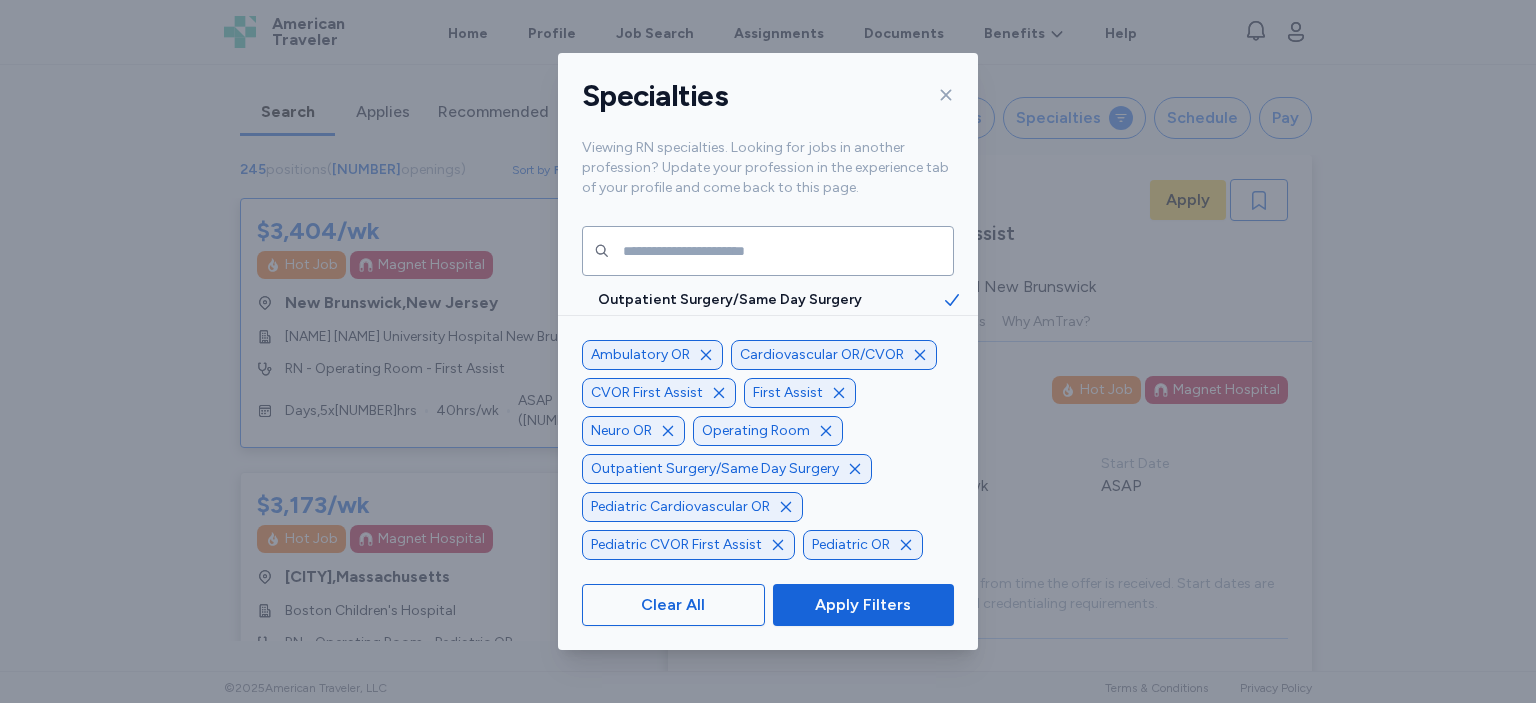 click 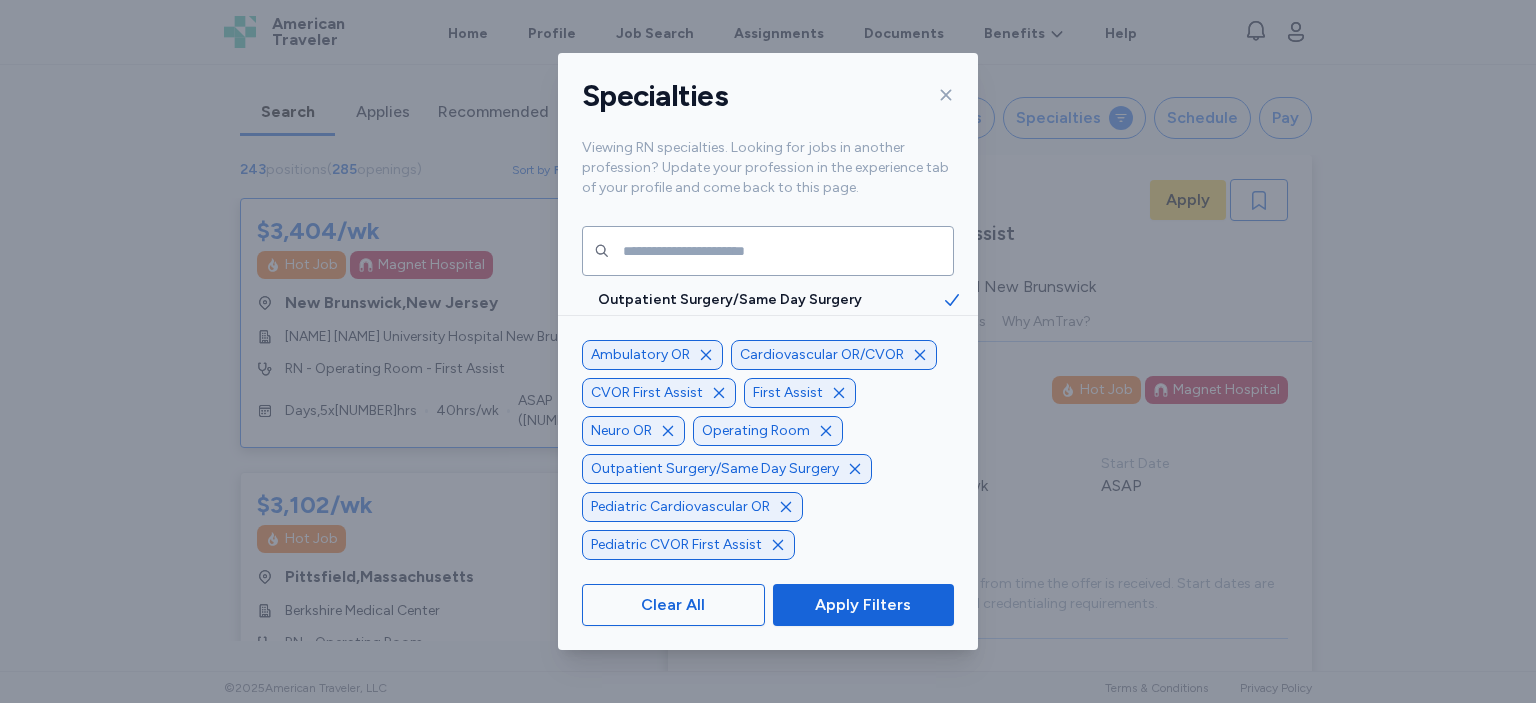 click on "Pediatric CVOR First Assist" at bounding box center (688, 545) 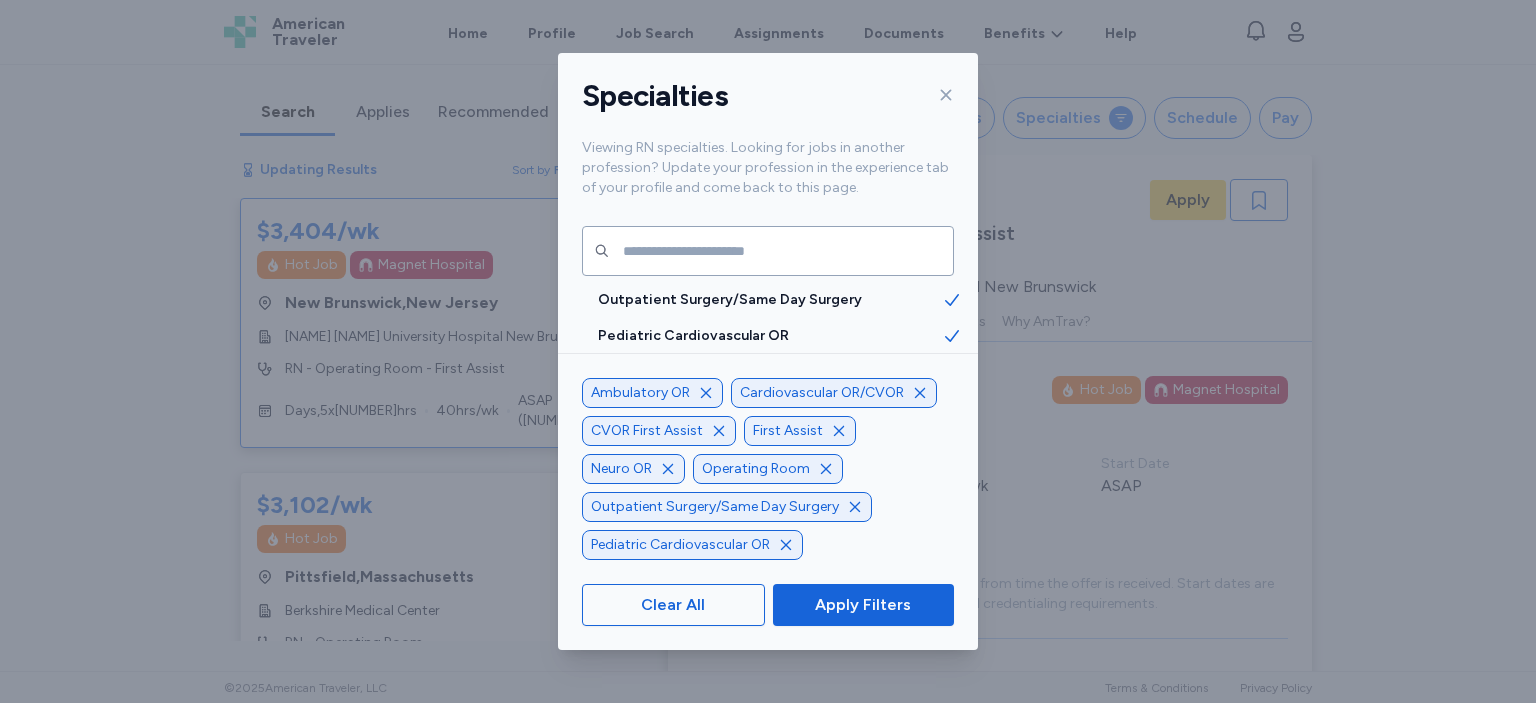 click 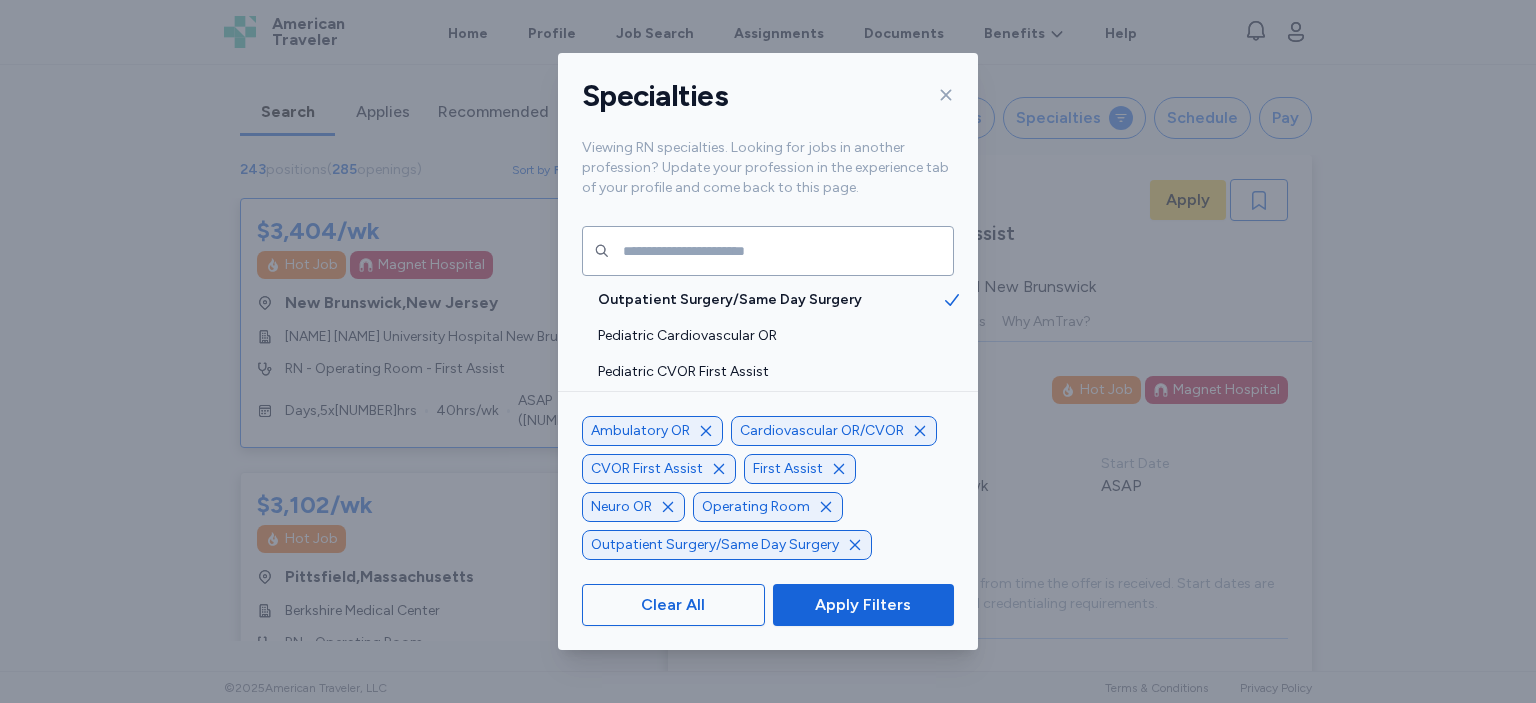 click 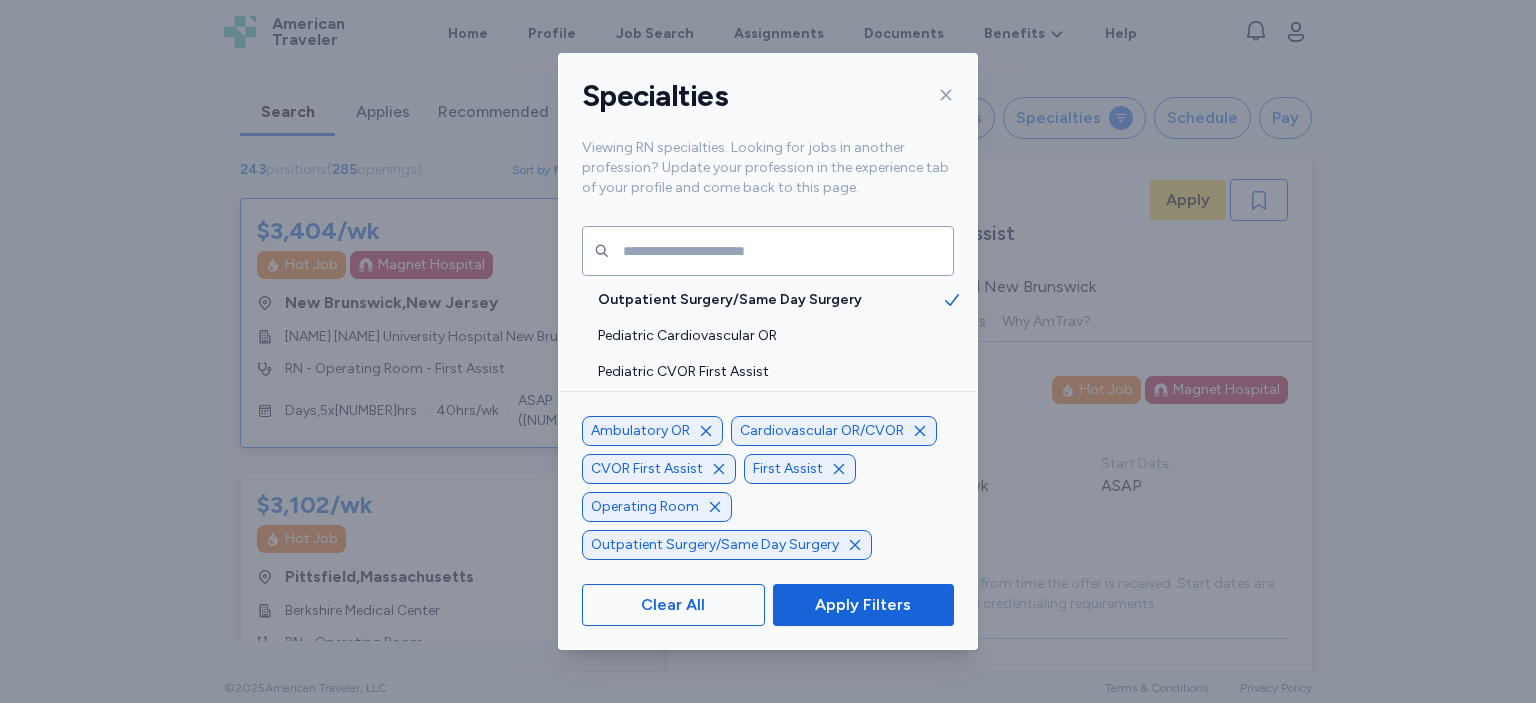 click 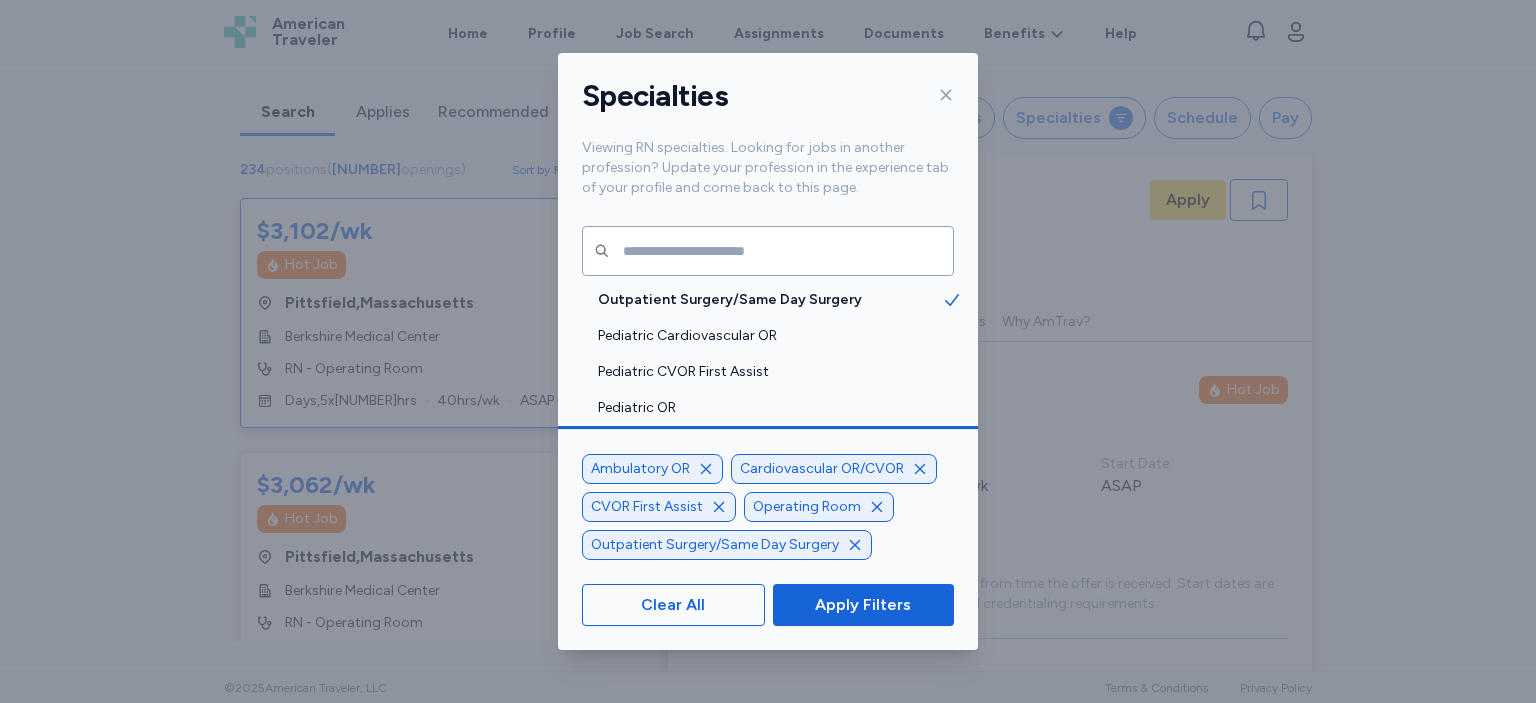 scroll, scrollTop: 2, scrollLeft: 0, axis: vertical 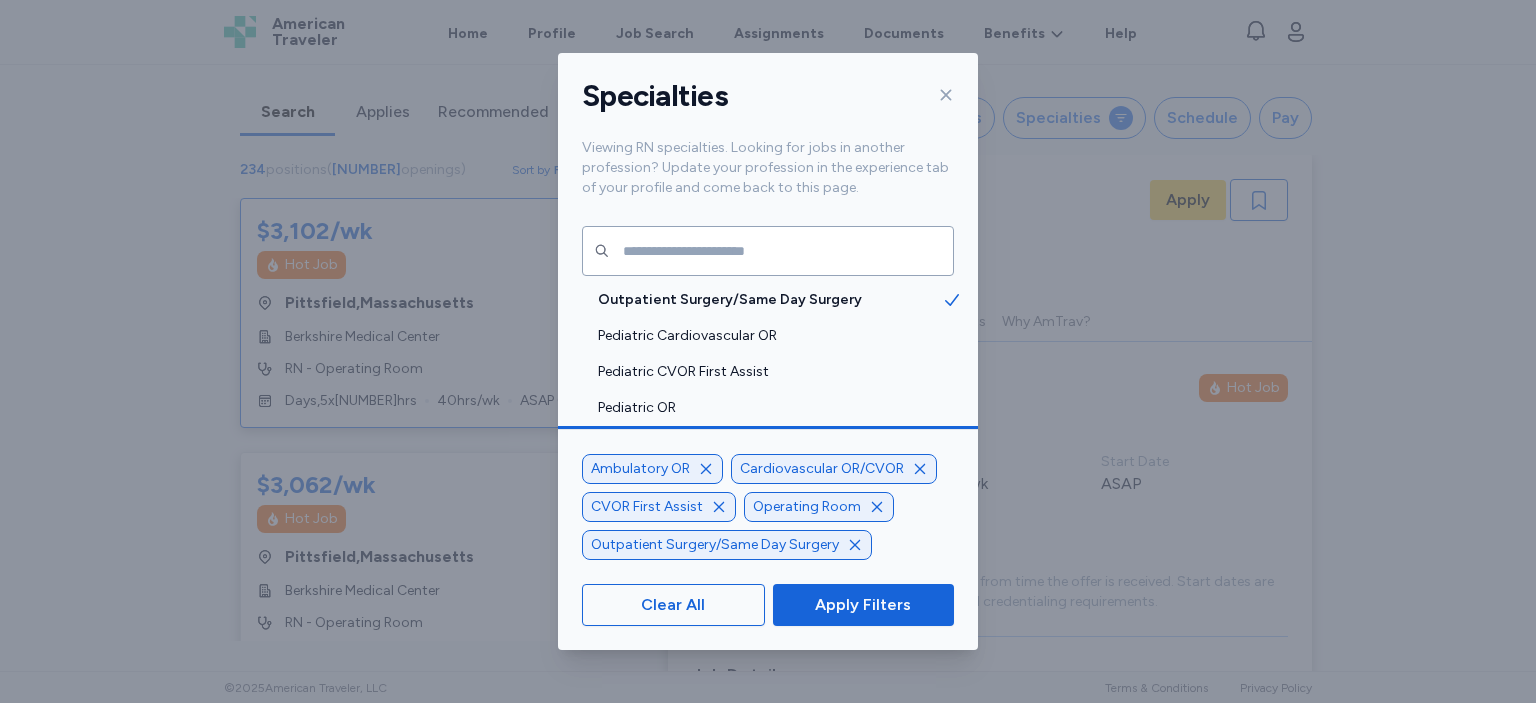 click 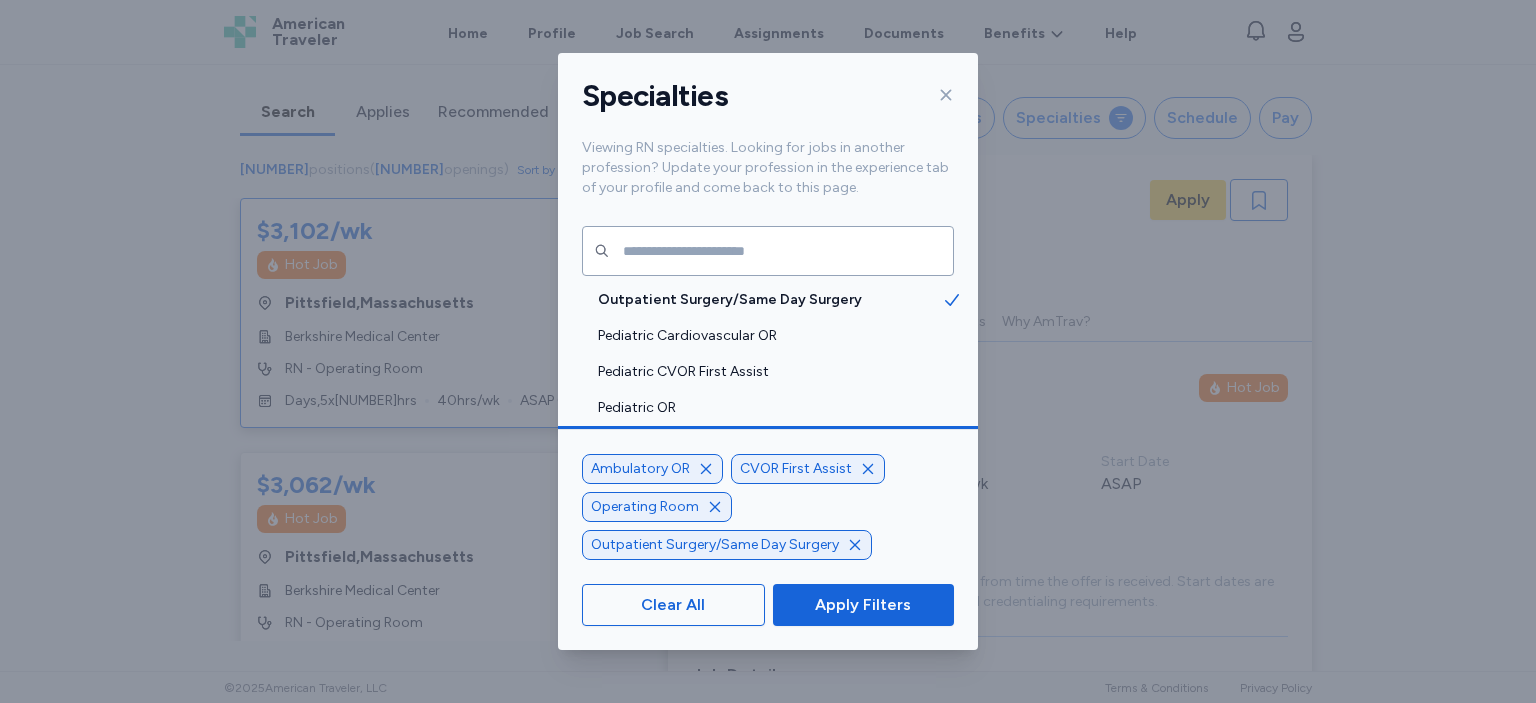 click on "CVOR First Assist" at bounding box center [808, 469] 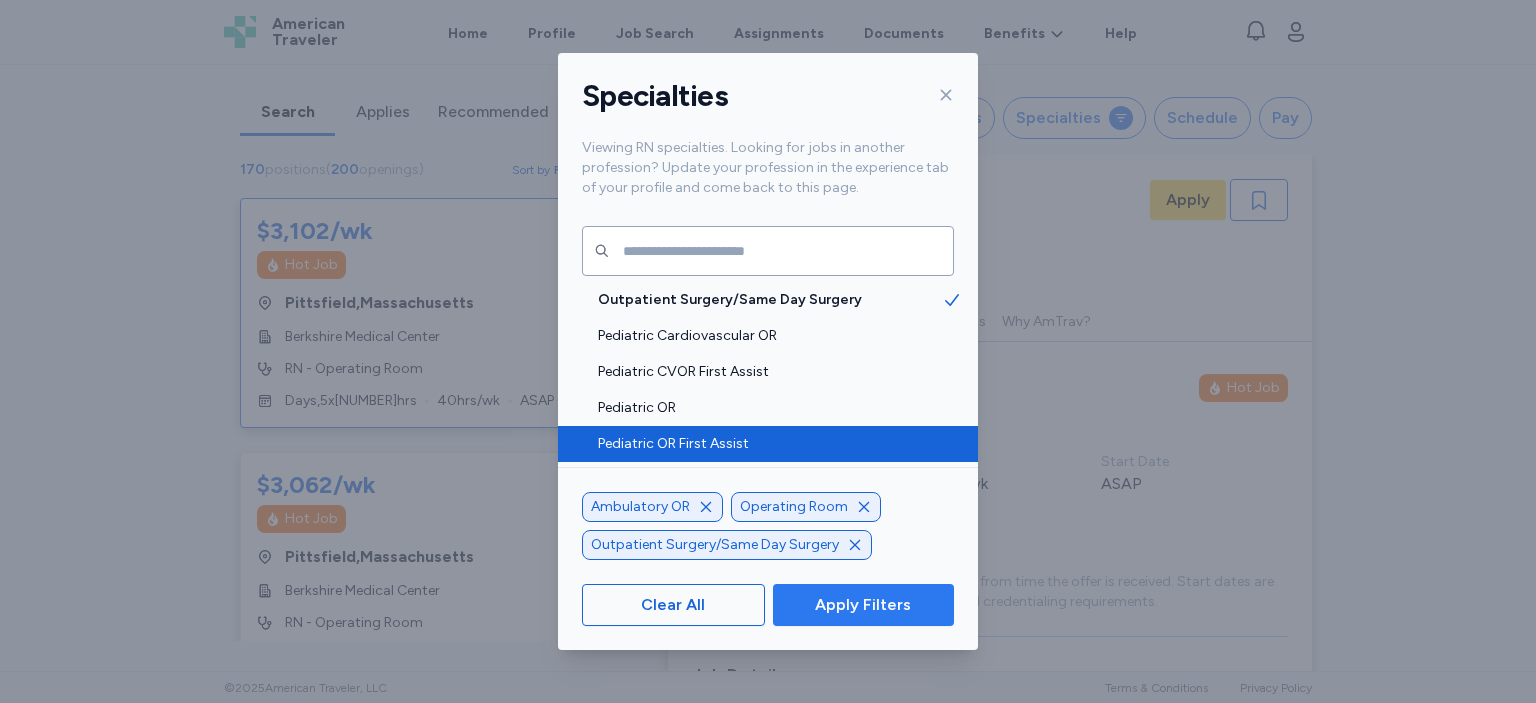 click on "Apply Filters" at bounding box center (863, 605) 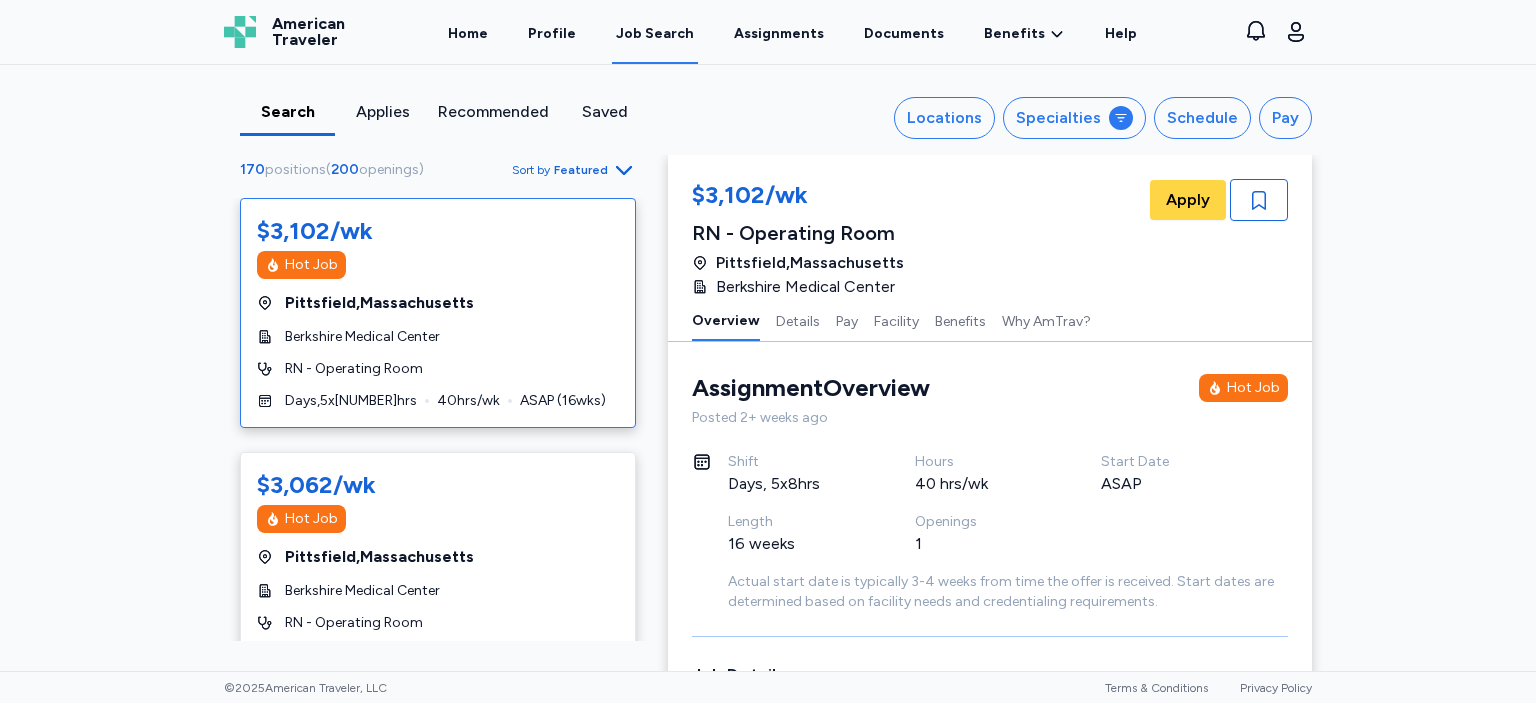 click on "Search Applies Recommended Saved Locations Specialties Schedule Pay [NUMBER] positions  ( [NUMBER] openings ) Sort by Featured [NUMBER] positions  ( [NUMBER] openings ) Sort by Featured $[PRICE]/wk Hot Job [CITY], [STATE] Berkshire Medical Center RN - Operating Room Days, 5 x 8 hrs 40 hrs/wk ASAP   ( 16  wks) $[PRICE]/wk Hot Job [CITY], [STATE] Berkshire Medical Center RN - Operating Room Days, 4 x 10 hrs 40 hrs/wk ASAP   ( 13  wks) $[PRICE]/wk Hot Job [CITY], [STATE] Berkshire Medical Center RN - Operating Room Days, 4 x 10 hrs 40 hrs/wk ASAP   ( 13  wks) $[PRICE]/wk Hot Job Magnet Hospital [CITY], [STATE] Springfield Memorial Hospital RN - Operating Room Days, 5 x 8 hrs 40 hrs/wk ASAP   ( 13  wks) $[PRICE]/wk Hot Job [CITY], [STATE] Waverly Health Center RN - Operating Room Days, 5 x 8 hrs 40 hrs/wk ASAP   ( 13  wks) $[PRICE]/wk Hot Job [CITY], [STATE] Berkshire Medical Center RN - Operating Room Days, 3 x 12 hrs 36 hrs/wk ASAP   ( 16  wks) $[PRICE]/wk Hot Job" at bounding box center (768, 368) 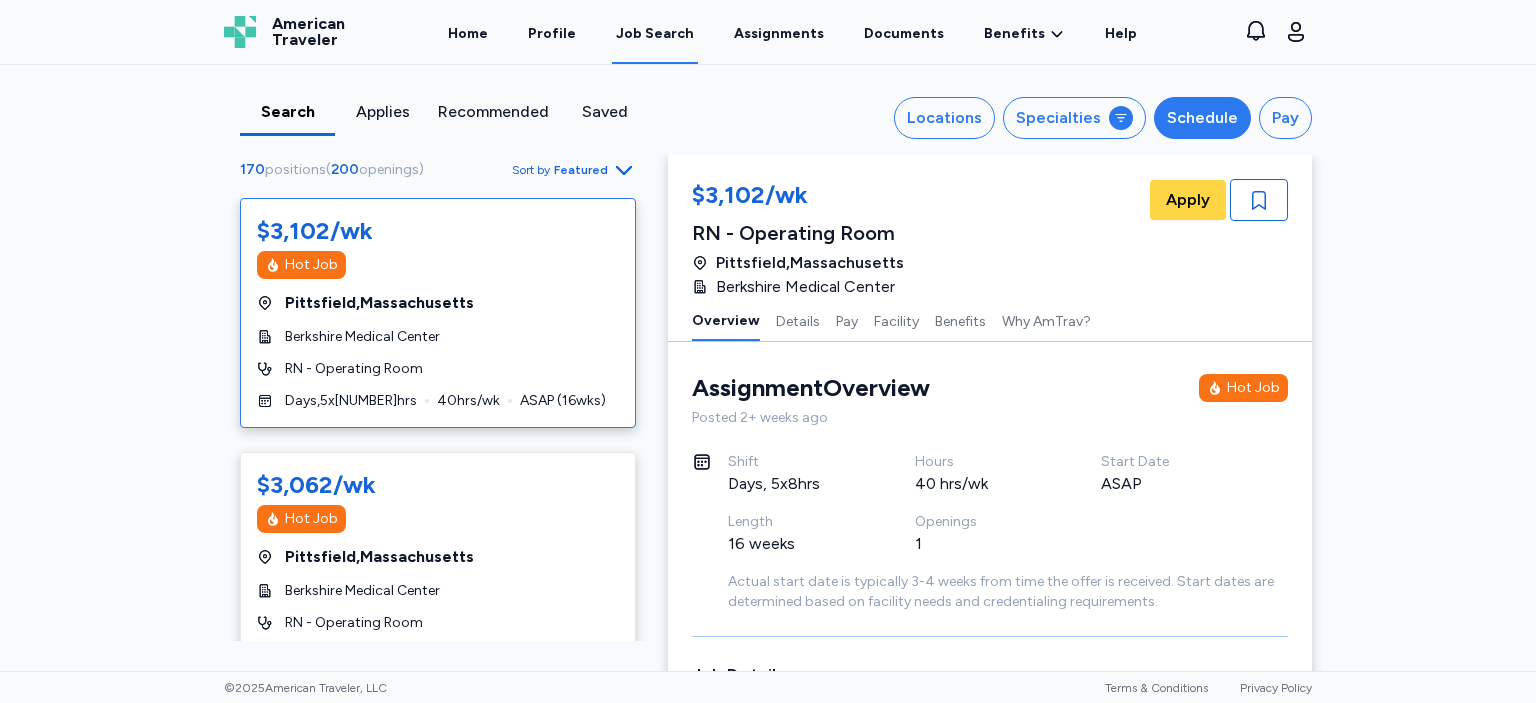 click on "Schedule" at bounding box center [1202, 118] 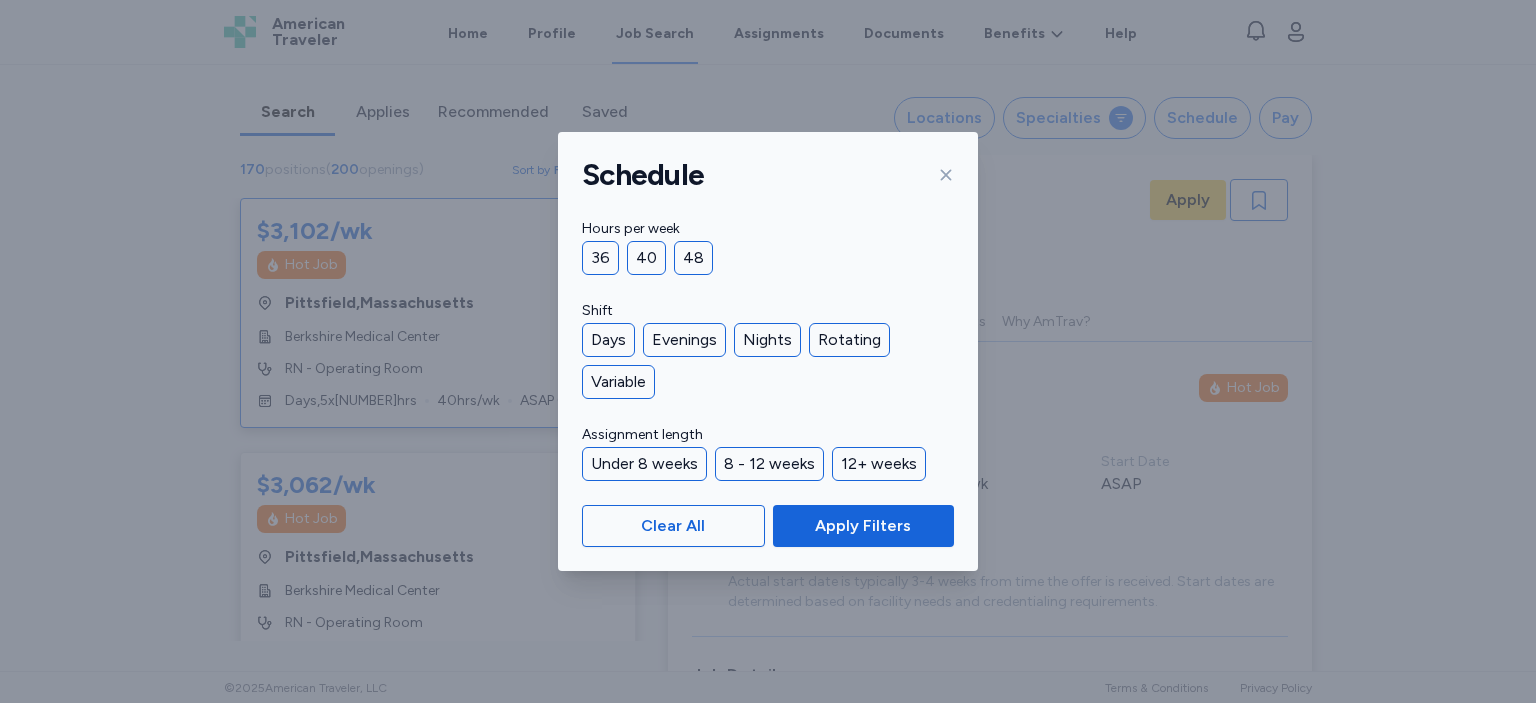 click on "Shift" at bounding box center (768, 311) 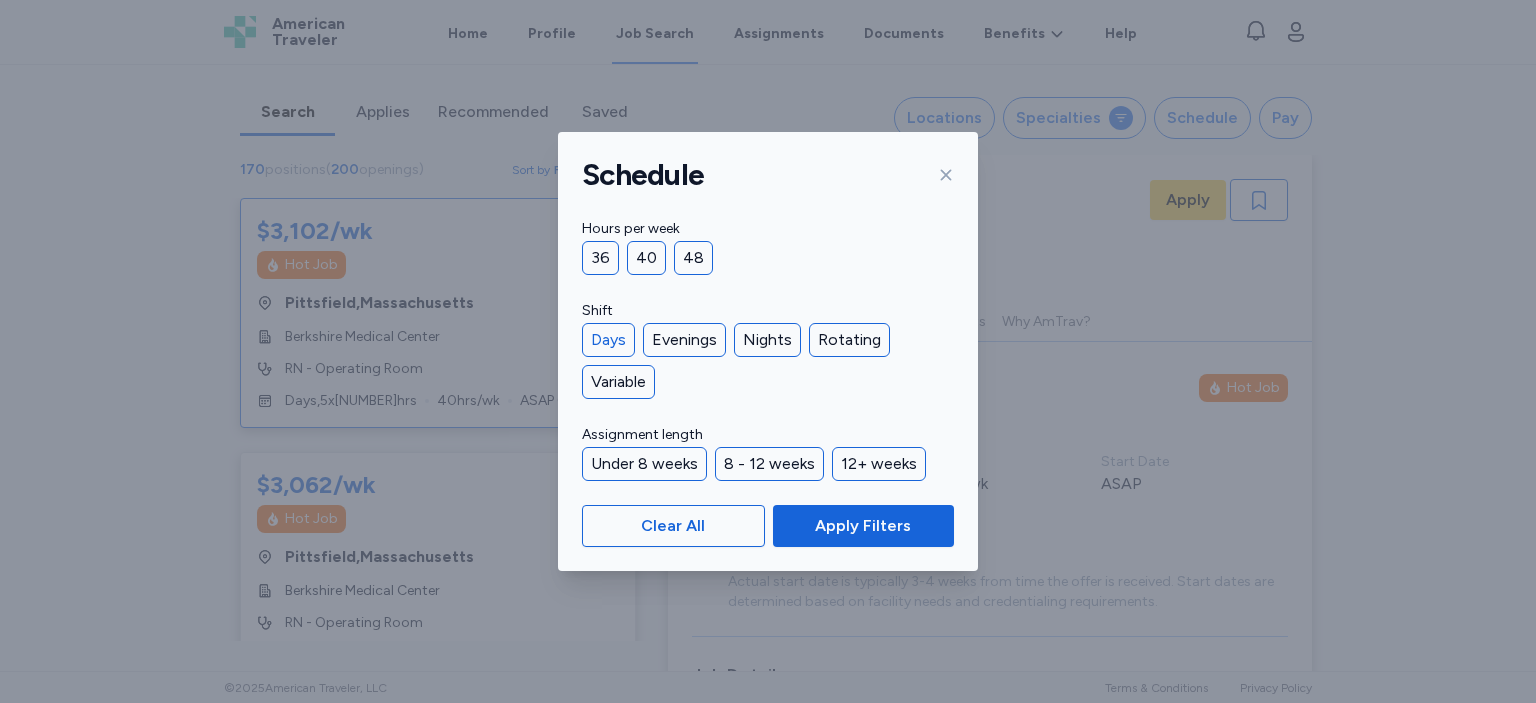 click on "Days" at bounding box center [608, 340] 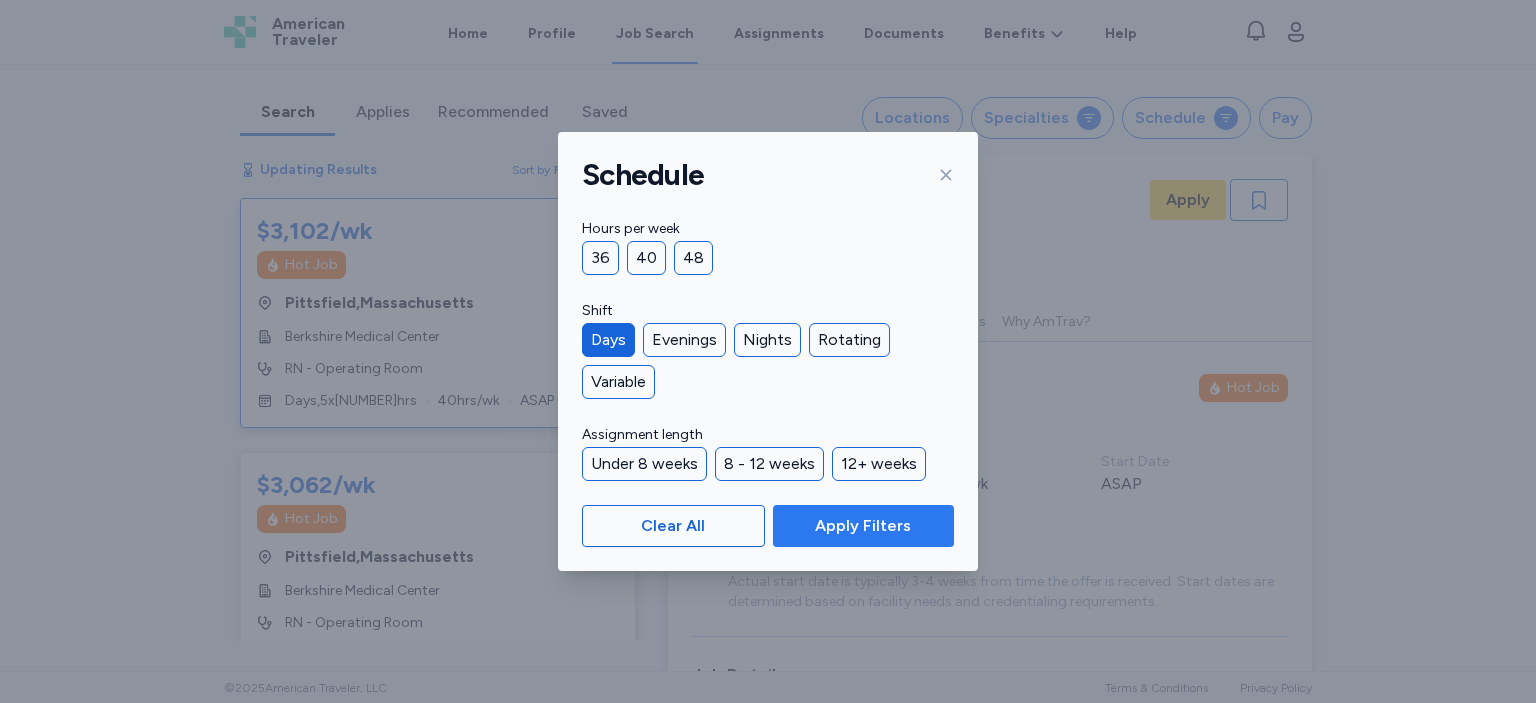 click on "Apply Filters" at bounding box center [863, 526] 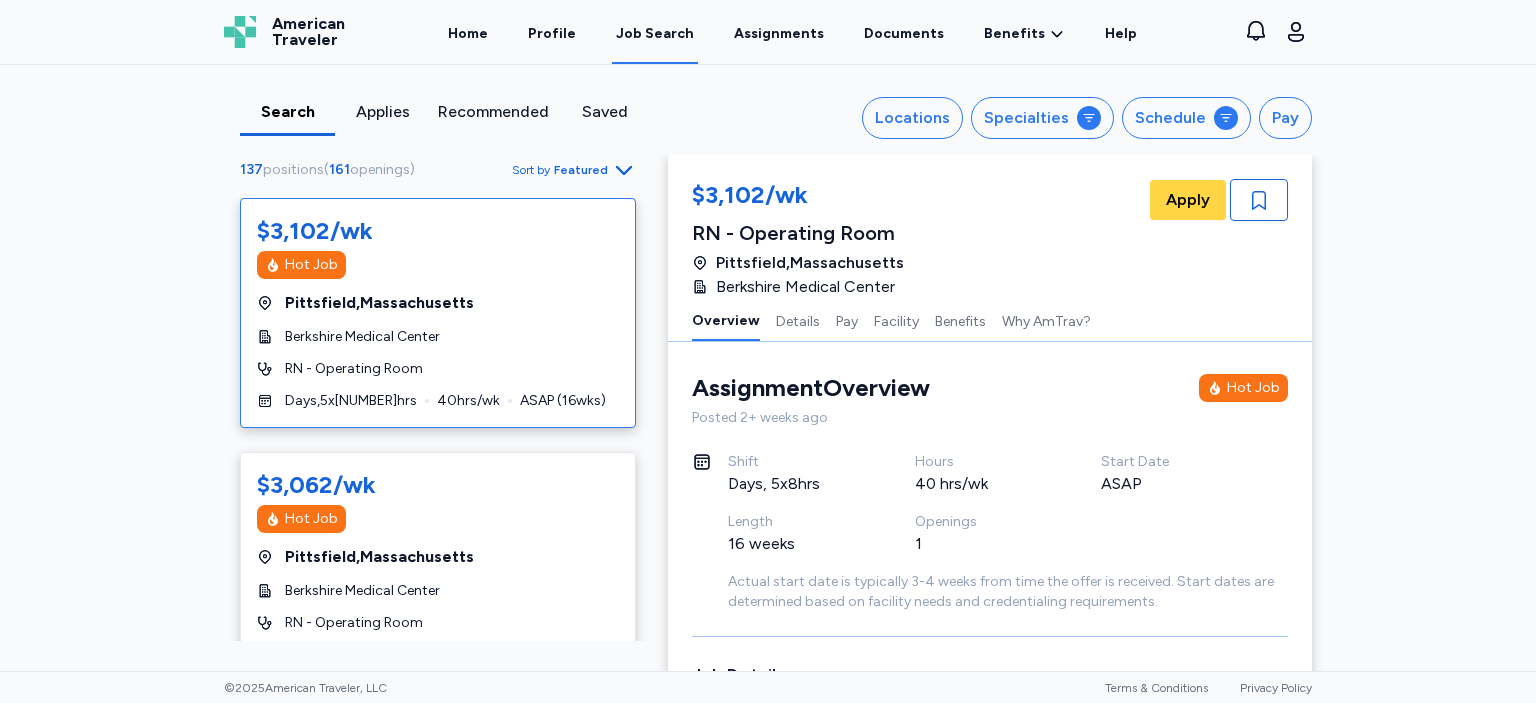 click on "Hot Job [CITY], [STATE] Berkshire Medical Center RN - Operating Room Days, 5 x 8 hrs 40 hrs/wk ASAP   ( 16  wks) $[PRICE]/wk Hot Job [CITY], [STATE] Berkshire Medical Center RN - Operating Room Days, 4 x 10 hrs 40 hrs/wk ASAP   ( 13  wks) $[PRICE]/wk Hot Job [CITY], [STATE] Berkshire Medical Center RN - Operating Room Days, 4 x 10 hrs 40 hrs/wk ASAP   ( 13  wks) $[PRICE]/wk Hot Job Magnet Hospital [CITY], [STATE] Springfield Memorial Hospital RN - Operating Room Days, 5 x 8 hrs 40 hrs/wk ASAP   ( 13  wks) $[PRICE]/wk Hot Job [CITY], [STATE] Waverly Health Center RN - Operating Room Days, 5 x 8 hrs 40 hrs/wk ASAP   ( 13  wks) $[PRICE]/wk Hot Job [CITY], [STATE] Berkshire Medical Center RN - Operating Room Days, 3 x 12 hrs 36 hrs/wk ASAP   ( 16  wks) $[PRICE]/wk Hot Job [CITY], [STATE] MyMichigan Medical Center Saginaw RN - Operating Room Days, 3 x 12 hrs 36 hrs/wk ASAP   ( 13  wks) $[PRICE]/wk Lamar, [STATE] Prowers Medical Center" at bounding box center [438, 419] 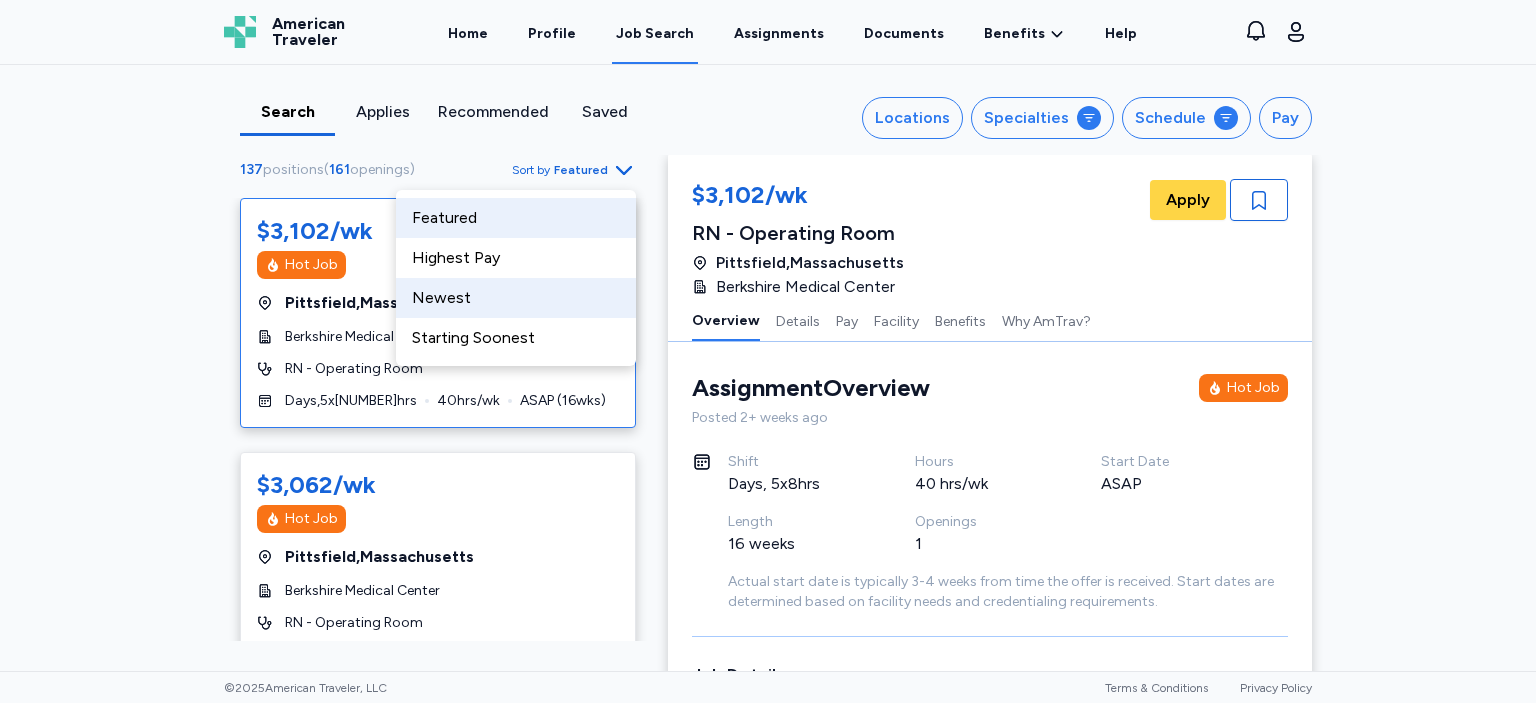 click on "Newest" at bounding box center (516, 298) 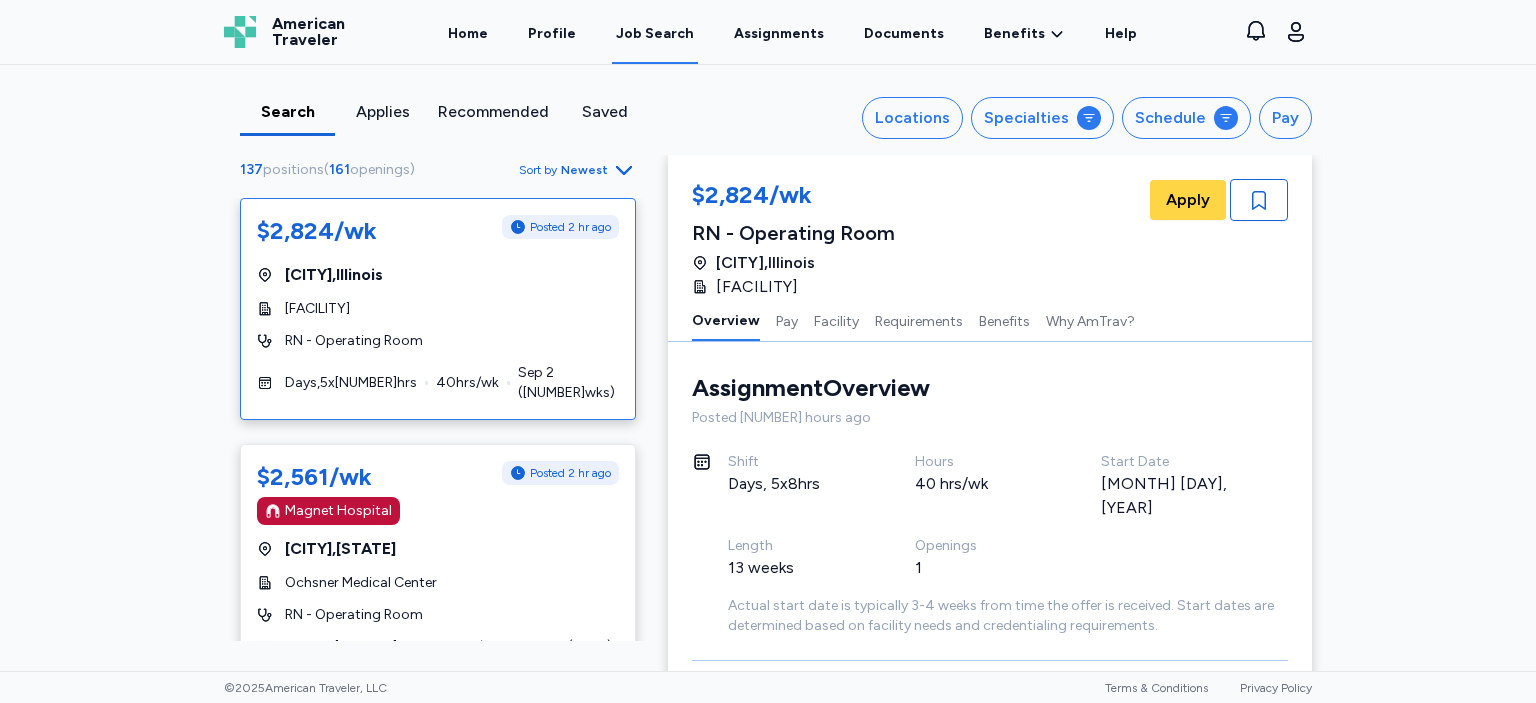 click on "$[NUMBER]/wk RN - Operating Room $[NUMBER]/wk RN - Operating Room [CITY] , [STATE] [HOSPITAL_NAME] Apply $[NUMBER]/wk RN - Operating Room [CITY] , [STATE] [HOSPITAL_NAME] Apply Overview Pay Facility Requirements Benefits Why AmTrav? Assignment Overview Overview Posted [NUMBER] hours ago Shift Days, [NUMBER]x[NUMBER]hrs Hours [NUMBER] hrs/wk Start Date [DATE], [YEAR] Length [NUMBER] weeks Openings [NUMBER] Actual start date is typically [NUMBER]-[NUMBER] weeks from time the offer is received. Start dates are determined based on facility needs and credentialing requirements. Pay Overview Weekly $[NUMBER] /wk Assignment Total ( [NUMBER] Weeks) $[NUMBER] Annual Equivalent ([NUMBER] Weeks) $[NUMBER] Weekly Breakdown Weekly Wages $[NUMBER] /wk Regular Hours $[NUMBER] x [NUMBER] hours/wk = $[NUMBER] Weekly Stipends $[NUMBER] /wk Lodging $[NUMBER] x [NUMBER] days = $[NUMBER] Meals & Incidentals $[NUMBER] x [NUMBER] days = $[NUMBER] Weekly $[NUMBER] /wk In compliance with state pay transparency laws, we disclose that the estimated weekly pay range for this role is ," at bounding box center [998, 1681] 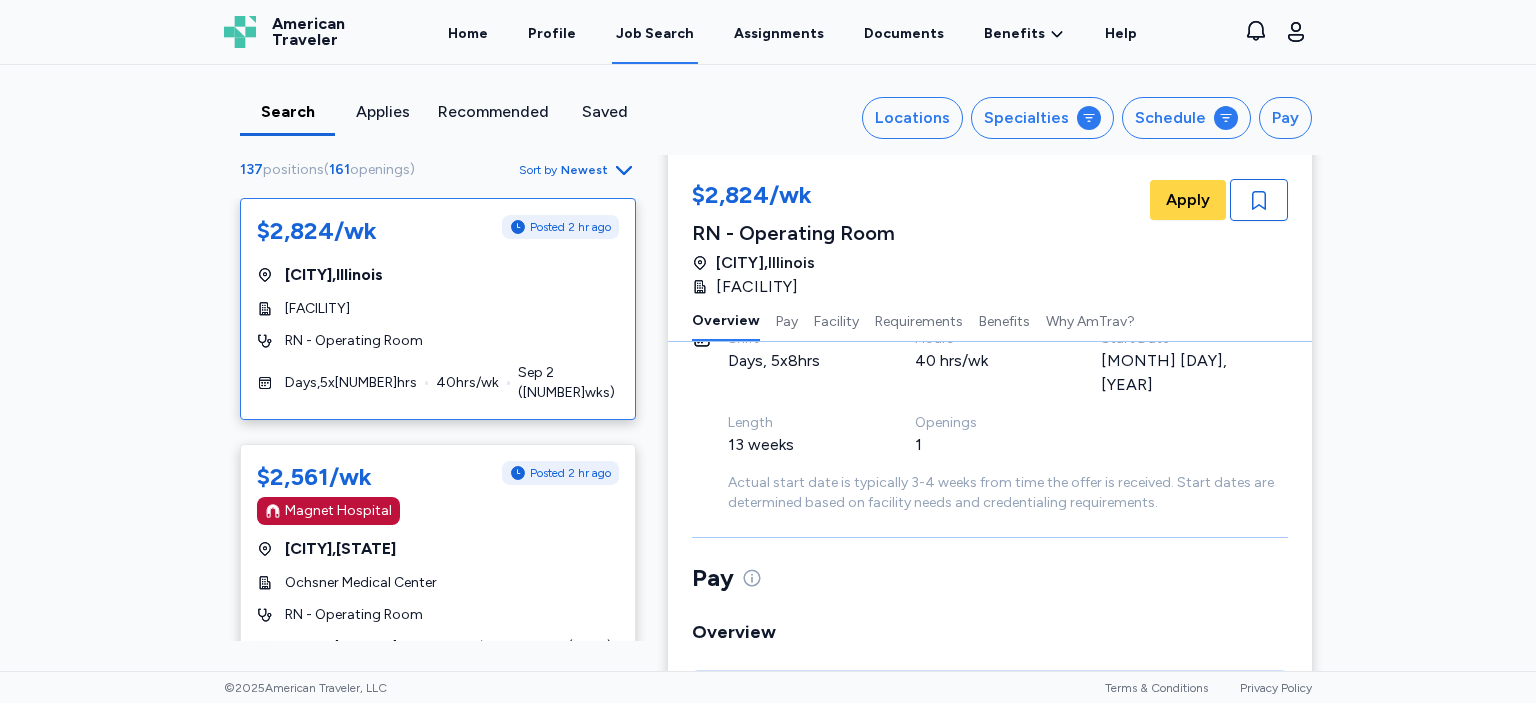 scroll, scrollTop: 0, scrollLeft: 0, axis: both 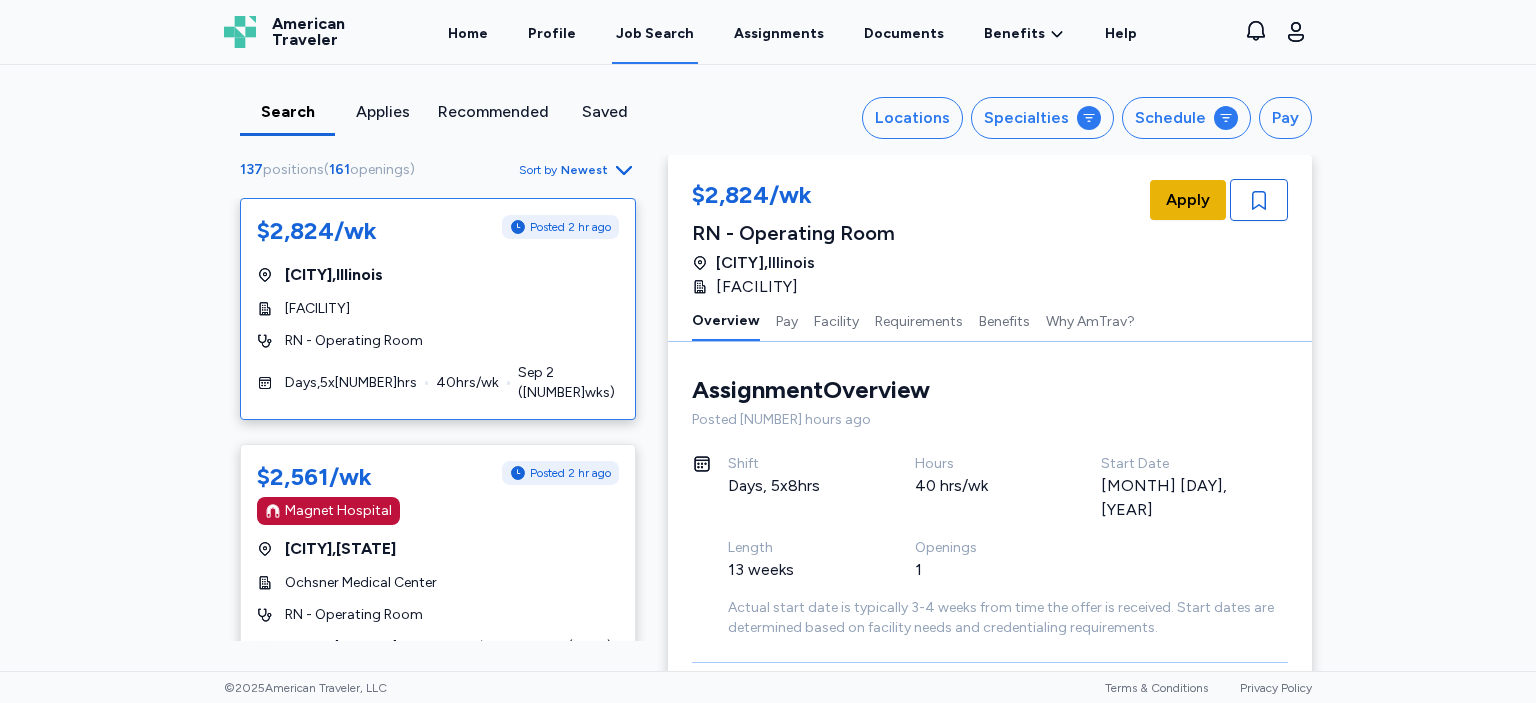 click on "Apply" at bounding box center [1188, 200] 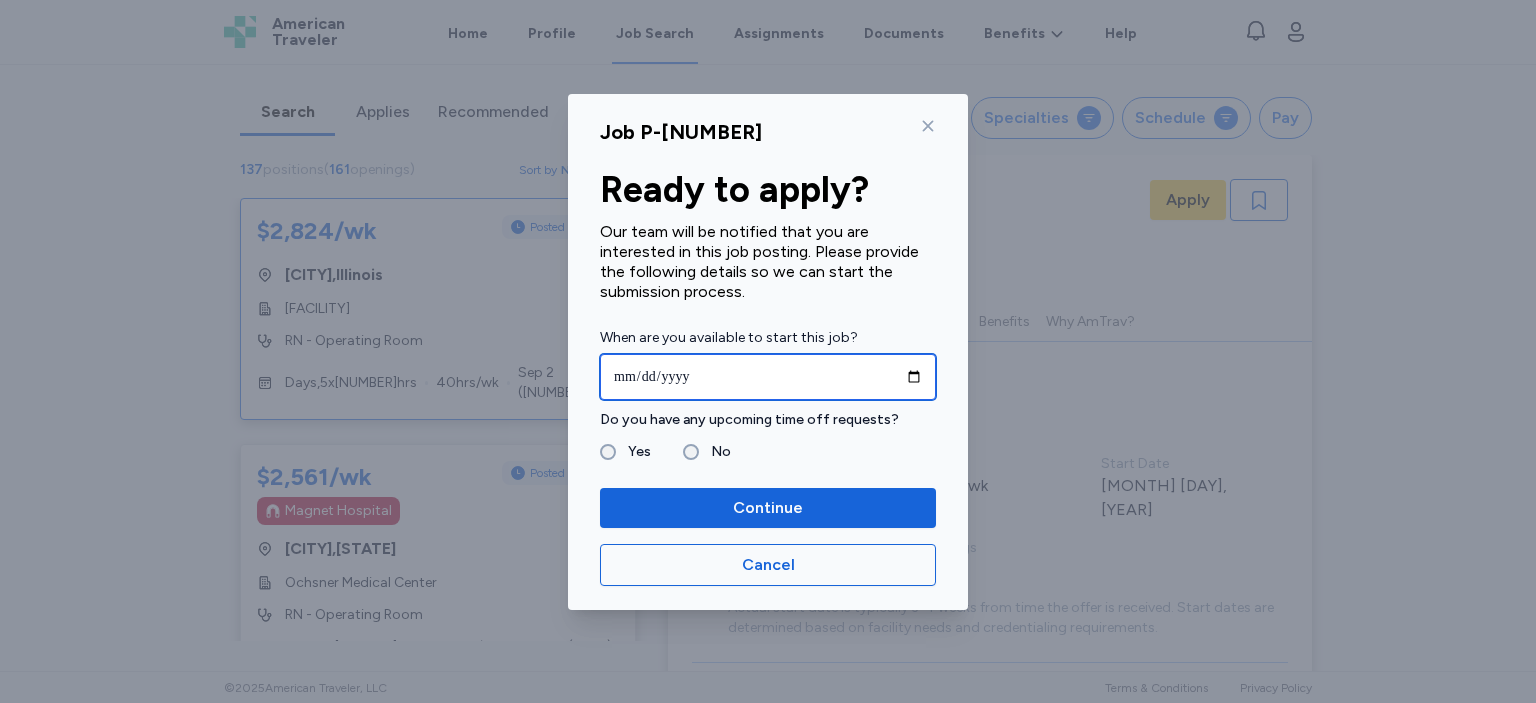 click at bounding box center [768, 377] 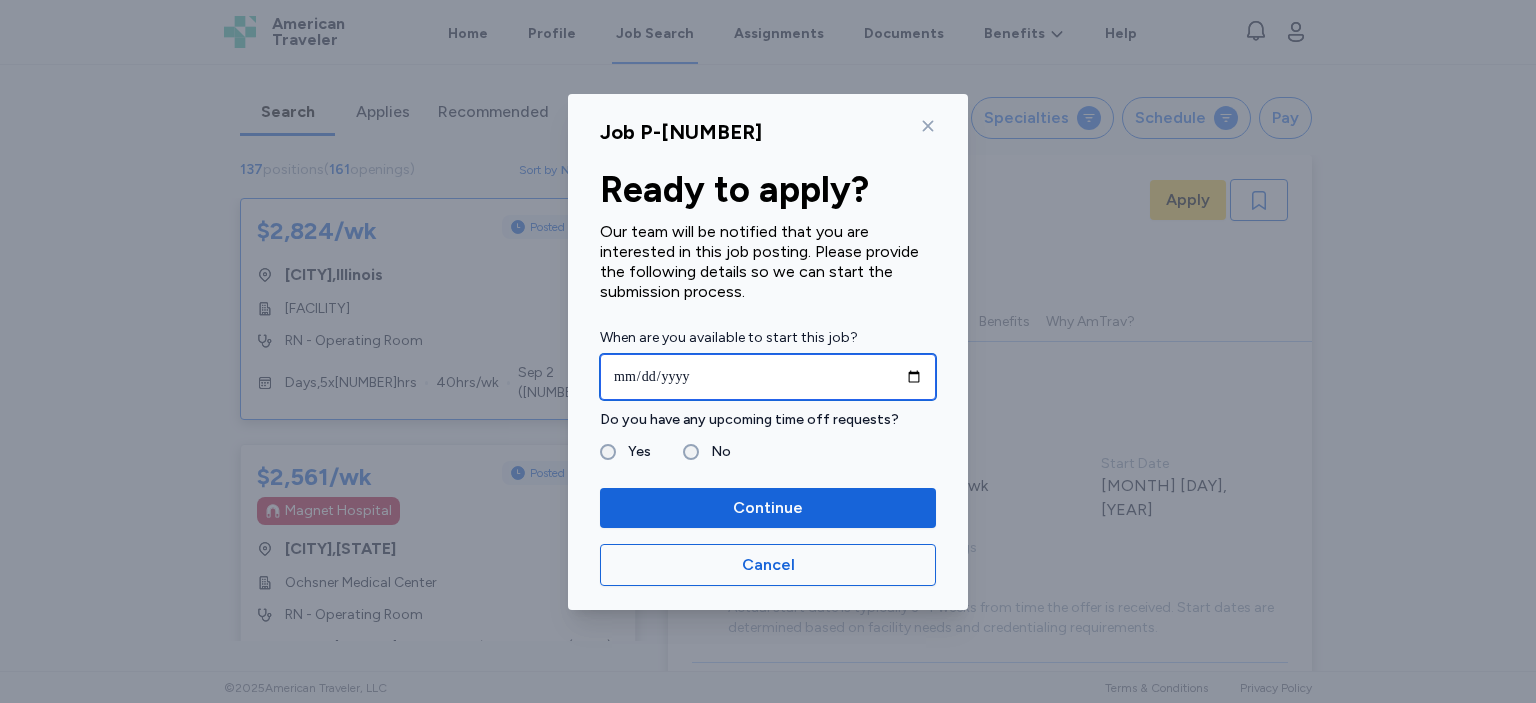type on "**********" 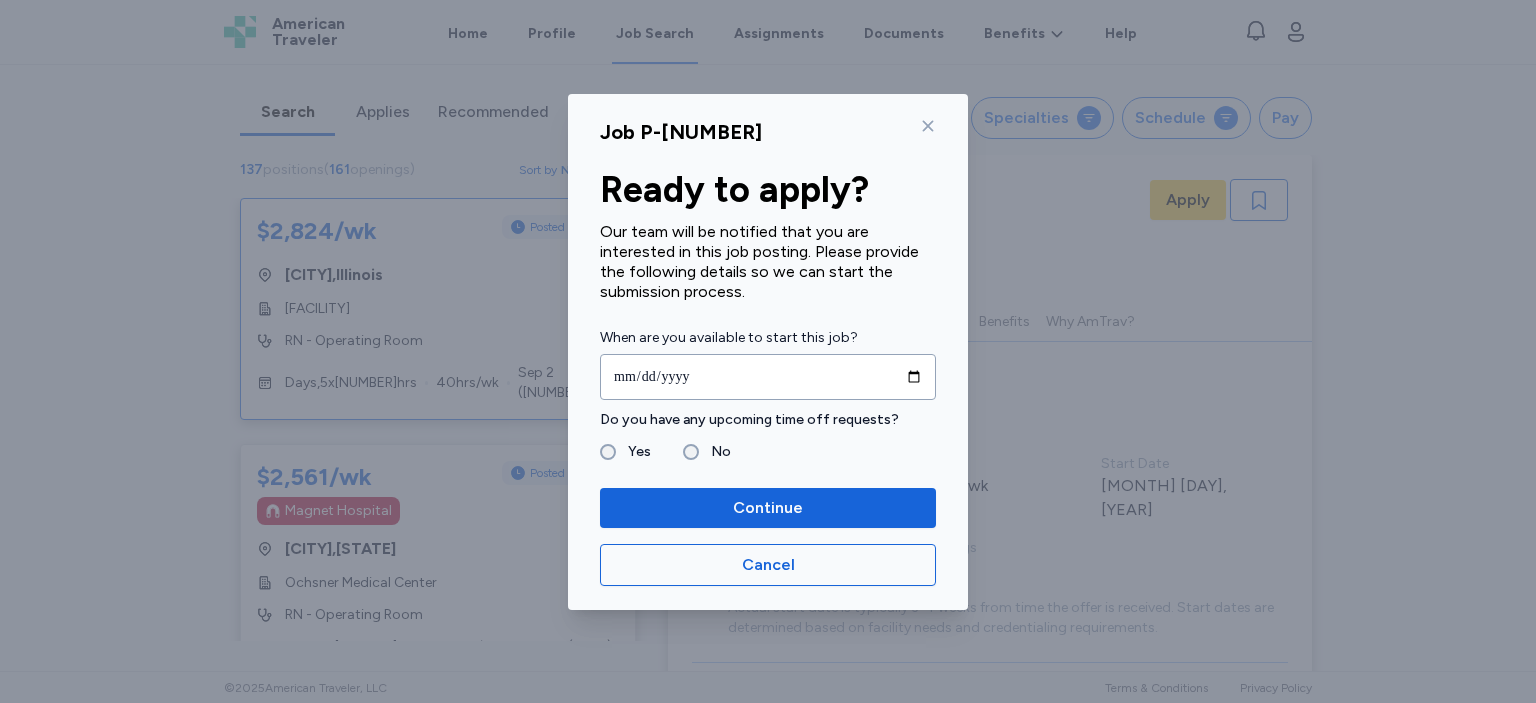 click on "Yes" at bounding box center [625, 452] 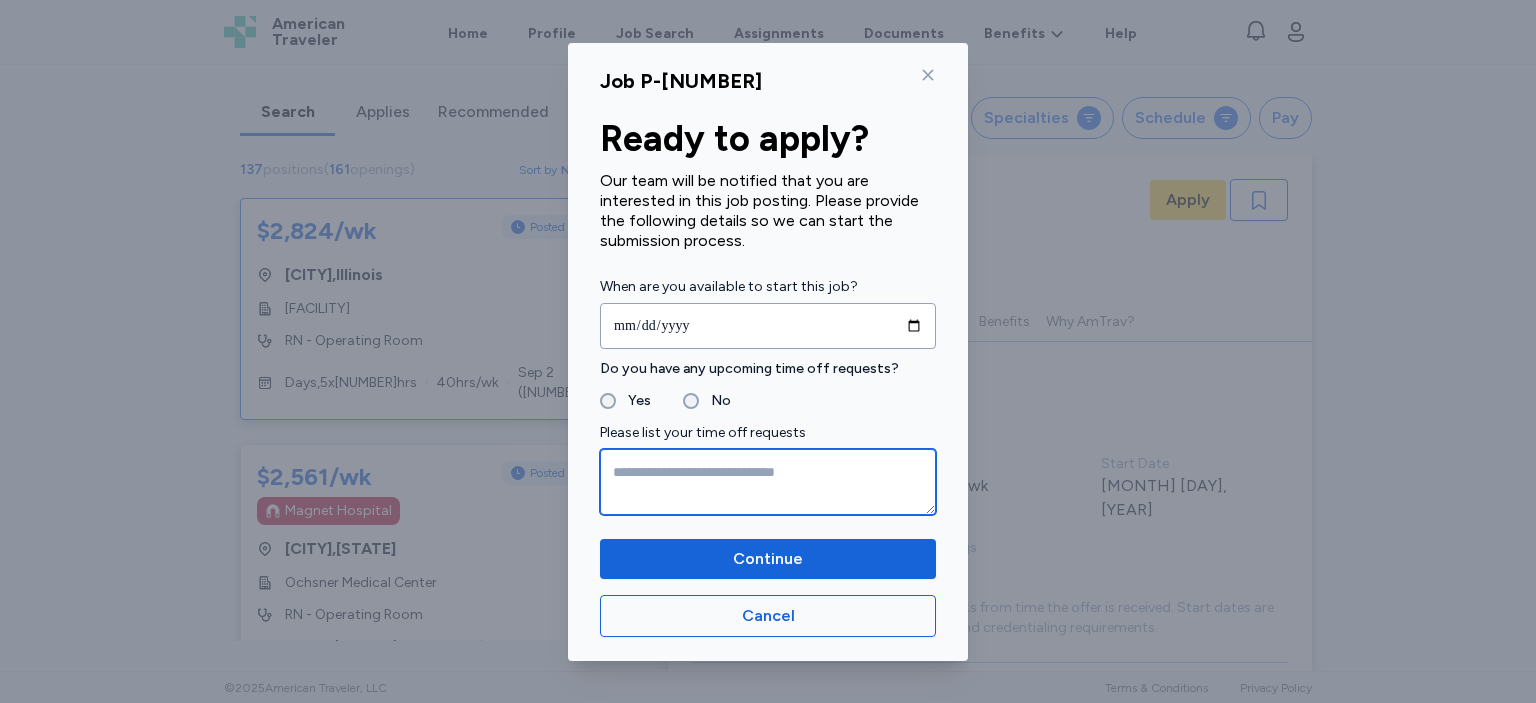 click at bounding box center [768, 482] 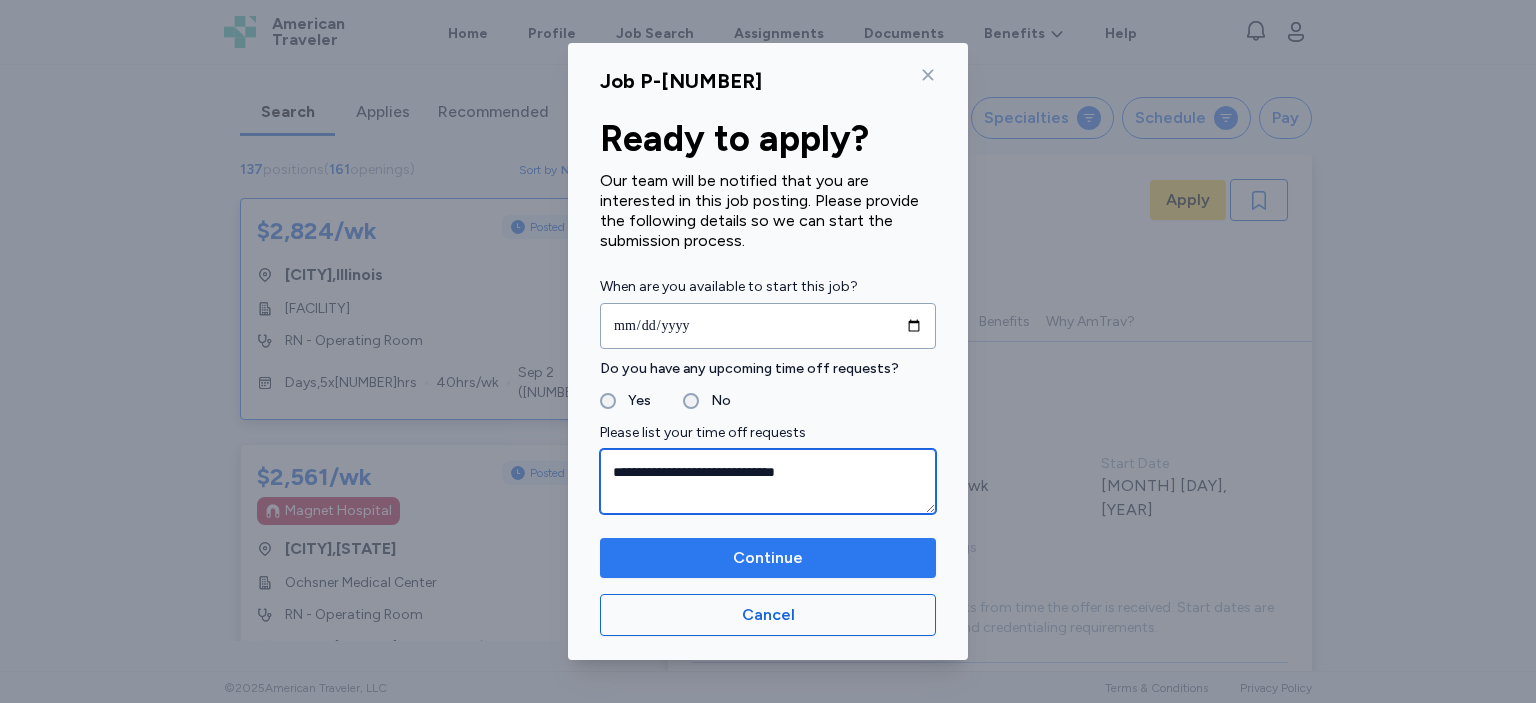type on "**********" 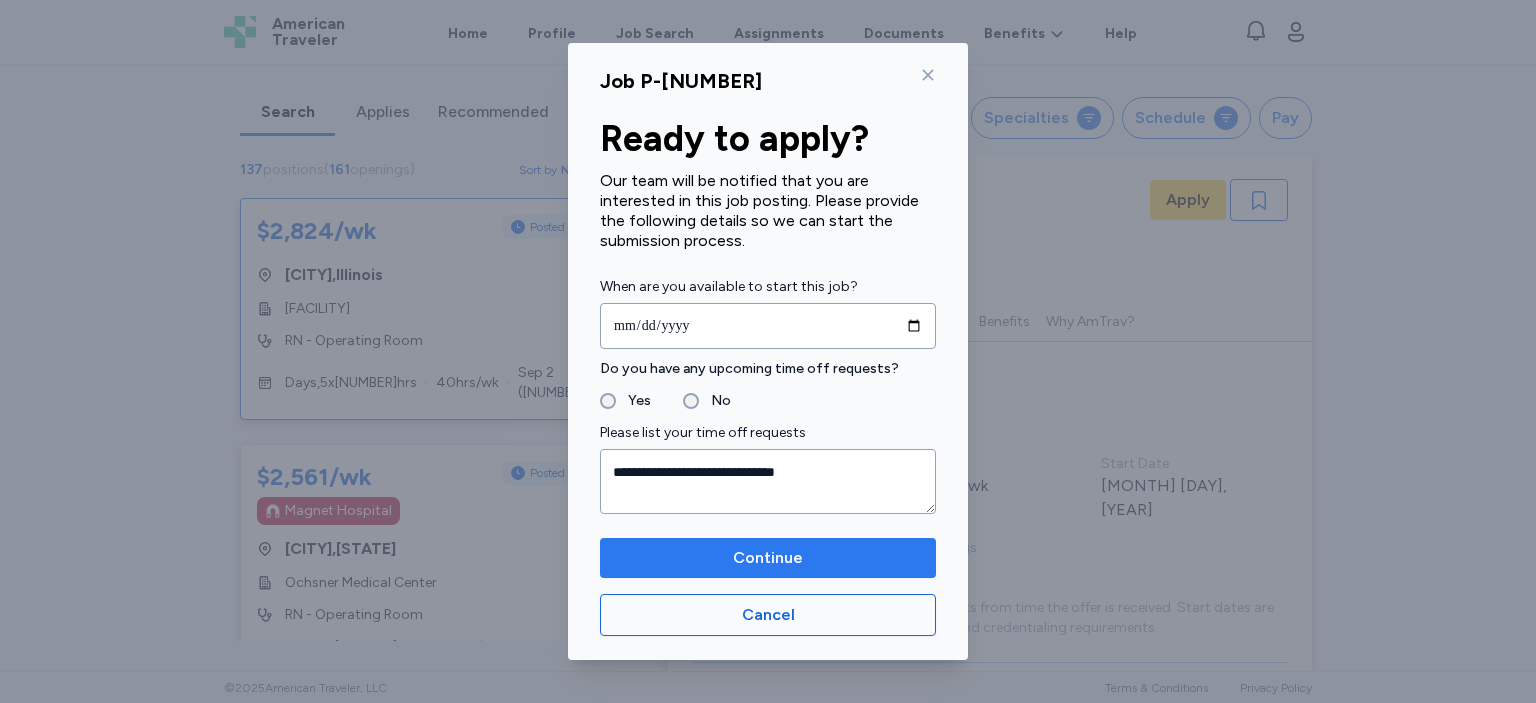 click on "Continue" at bounding box center (768, 558) 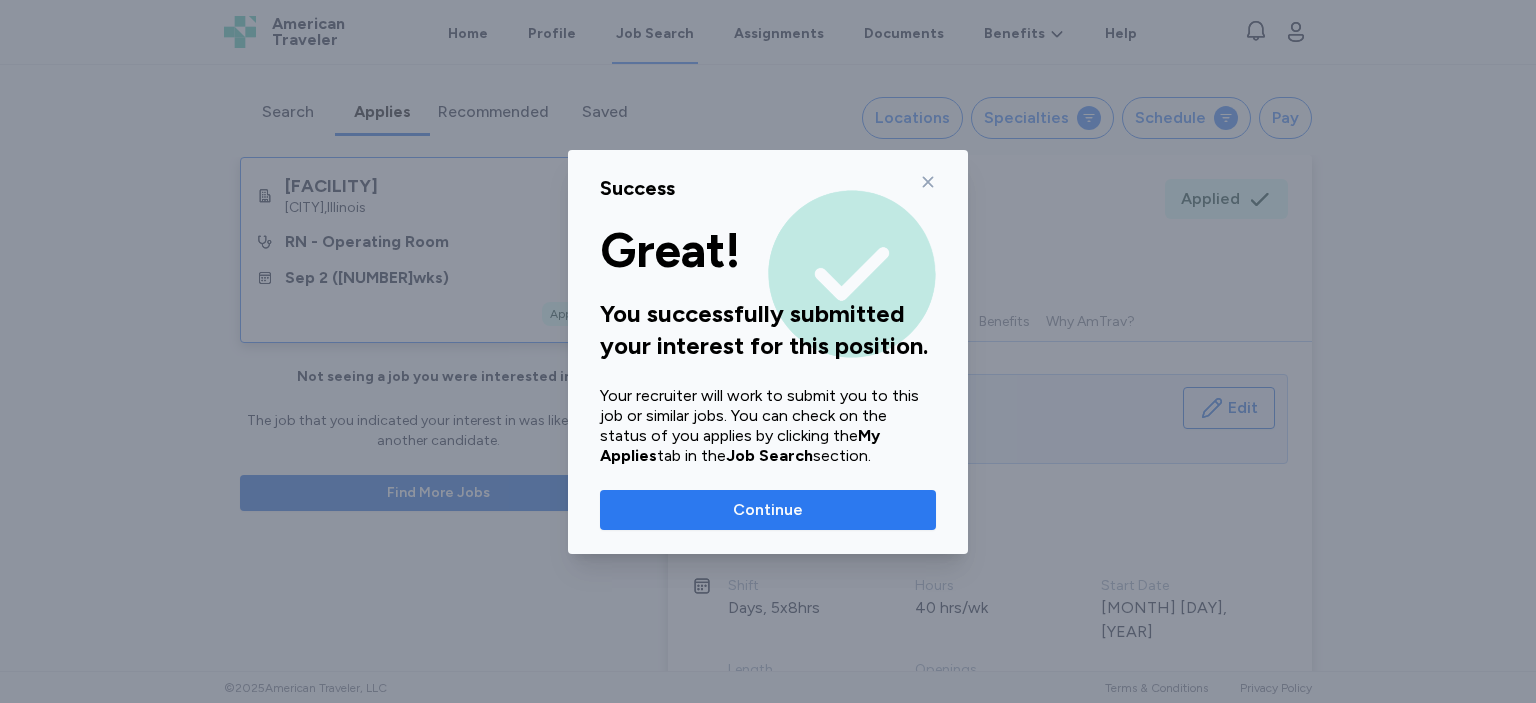 click on "Continue" at bounding box center (768, 510) 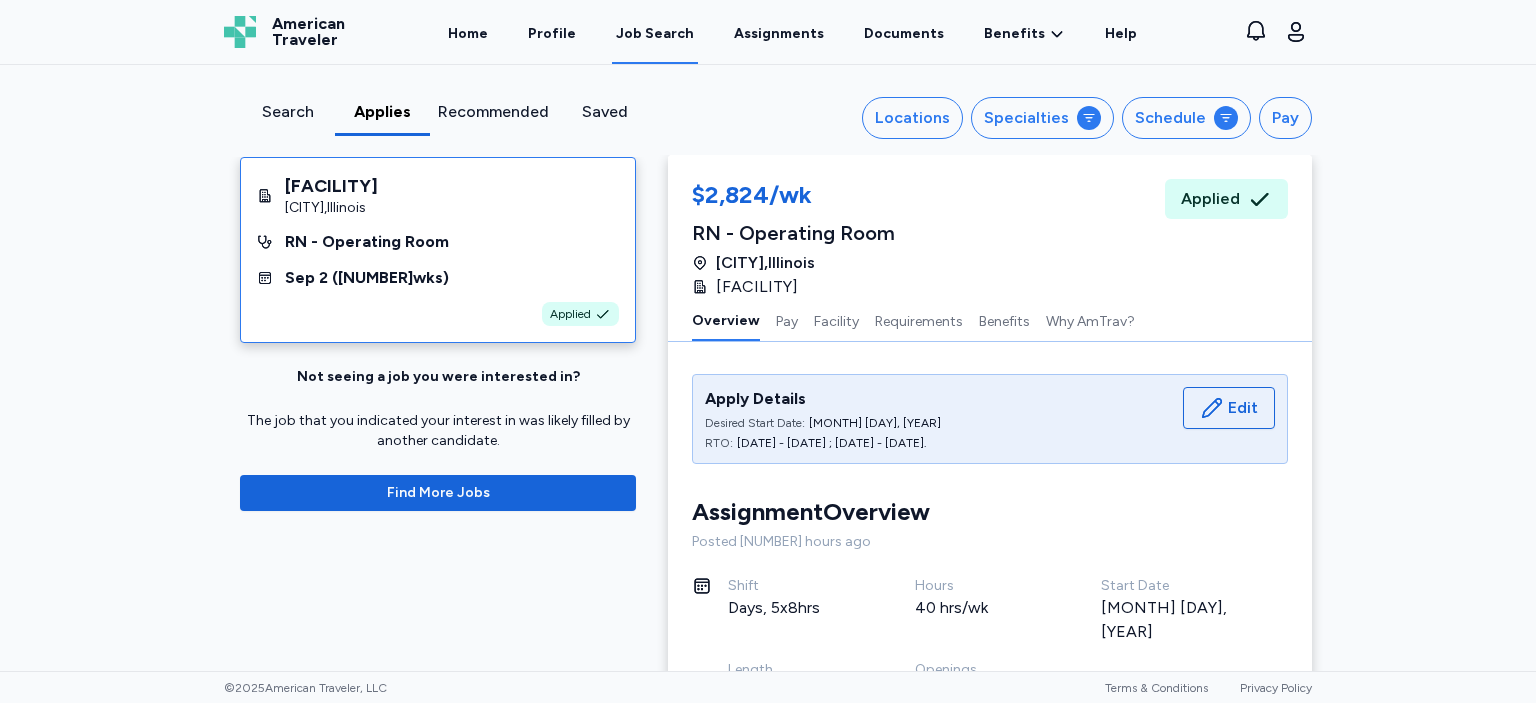 click on "Search" at bounding box center [287, 112] 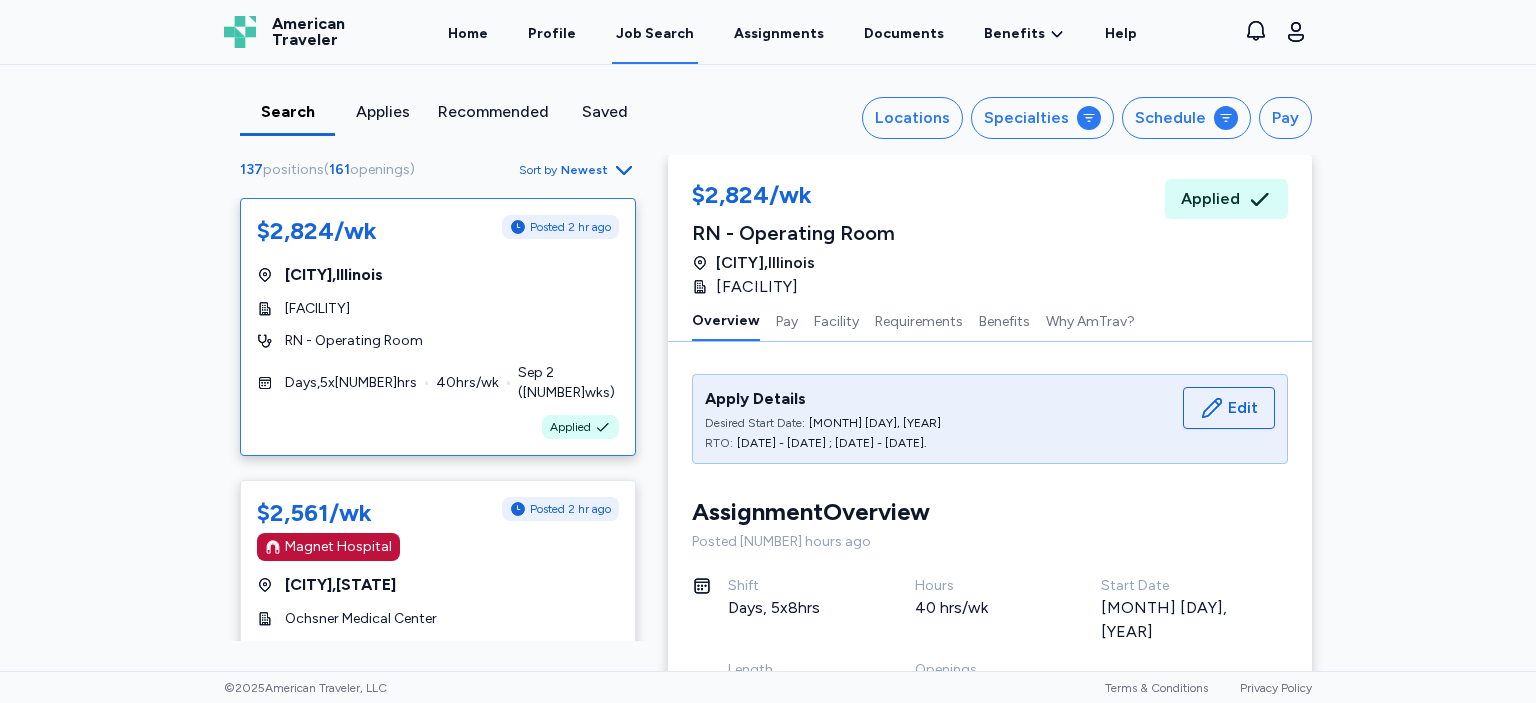 click on "$[NUMBER]/wk Posted [NUMBER] hr ago [CITY] , [STATE] [ORGANIZATION] [ROLE] [DEPARTMENT] , [NUMBER] x [NUMBER] hrs [NUMBER] hrs/wk [DATE] ( [NUMBER] wks) Applied $[NUMBER]/wk Posted [NUMBER] hr ago [ORGANIZATION] [CITY] , [STATE] [ORGANIZATION] [ROLE] [DEPARTMENT] , [NUMBER] x [NUMBER] hrs [NUMBER] hrs/wk [DATE] ( [NUMBER] wks) $[NUMBER]/wk Posted [NUMBER] hr ago [CITY] , [STATE] [ORGANIZATION] [ROLE] [DEPARTMENT] , [NUMBER] x [NUMBER] hrs [NUMBER] hrs/wk [DATE] ( [NUMBER] wks) $[NUMBER]/wk Posted [NUMBER] hr ago [CITY] , [STATE] [ORGANIZATION] [ROLE] [DEPARTMENT] , [NUMBER] x [NUMBER] hrs [NUMBER] hrs/wk [DATE] ( [NUMBER] wks) $[NUMBER]/wk Posted [NUMBER] hr ago [CITY] , [STATE] [ORGANIZATION] [ROLE] [DEPARTMENT] , [NUMBER] x [NUMBER] hrs [NUMBER] hrs/wk [DATE] ( [NUMBER] wks) $[NUMBER]/wk Posted , ," at bounding box center (768, 368) 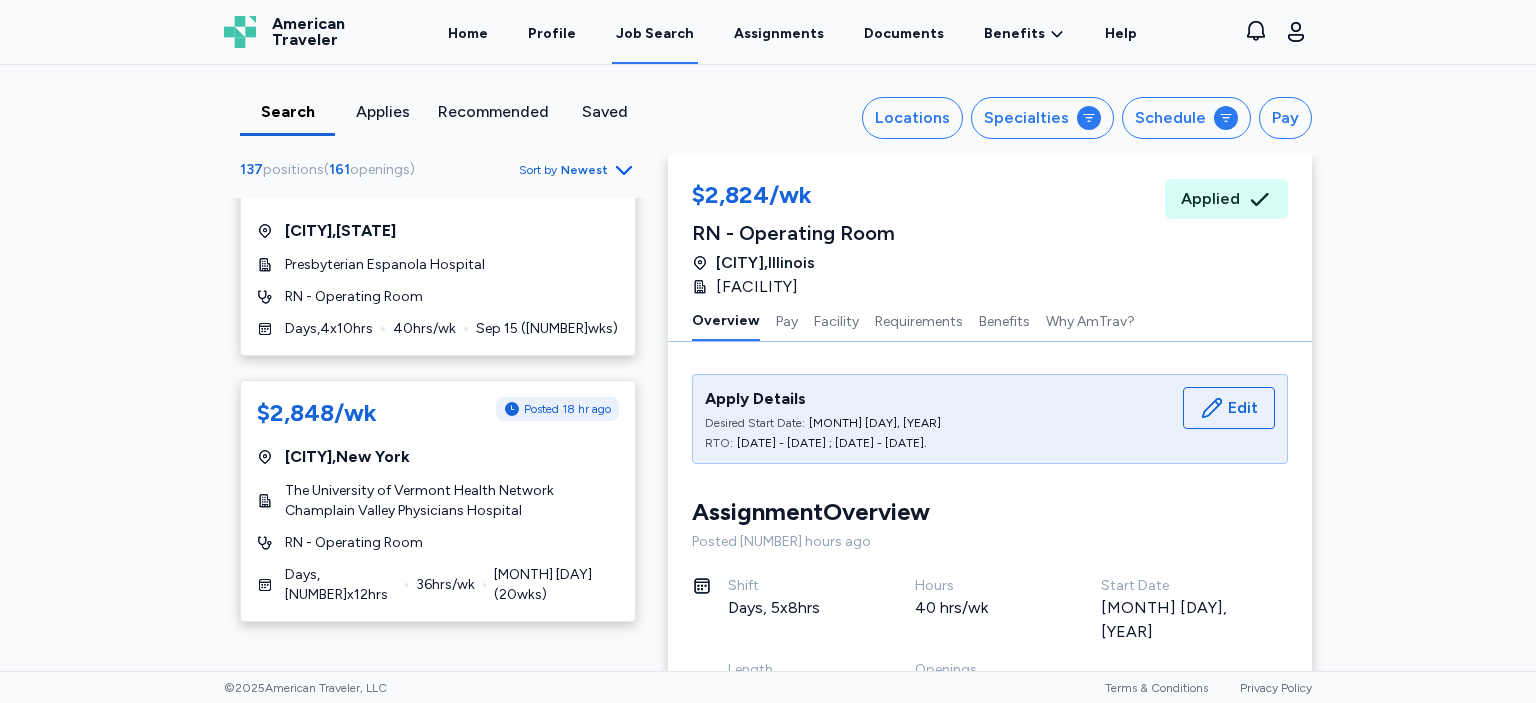 scroll, scrollTop: 864, scrollLeft: 0, axis: vertical 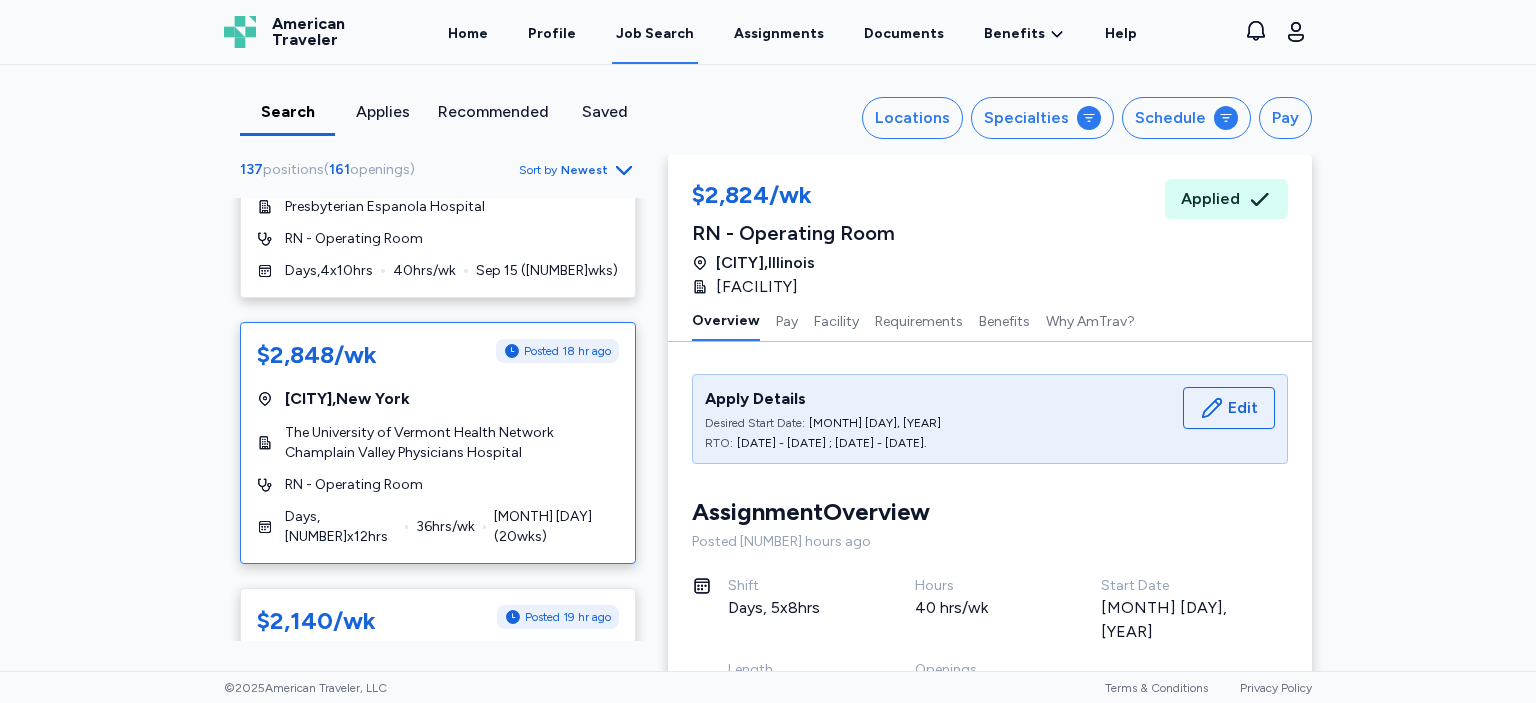 click on "$[NUMBER]/wk Posted [NUMBER] hr ago [CITY] , [STATE] [HOSPITAL_NAME] RN - Operating Room Days , [NUMBER] x [NUMBER] hrs [NUMBER] hrs/wk [DATE] ( [NUMBER] wks)" at bounding box center [438, 443] 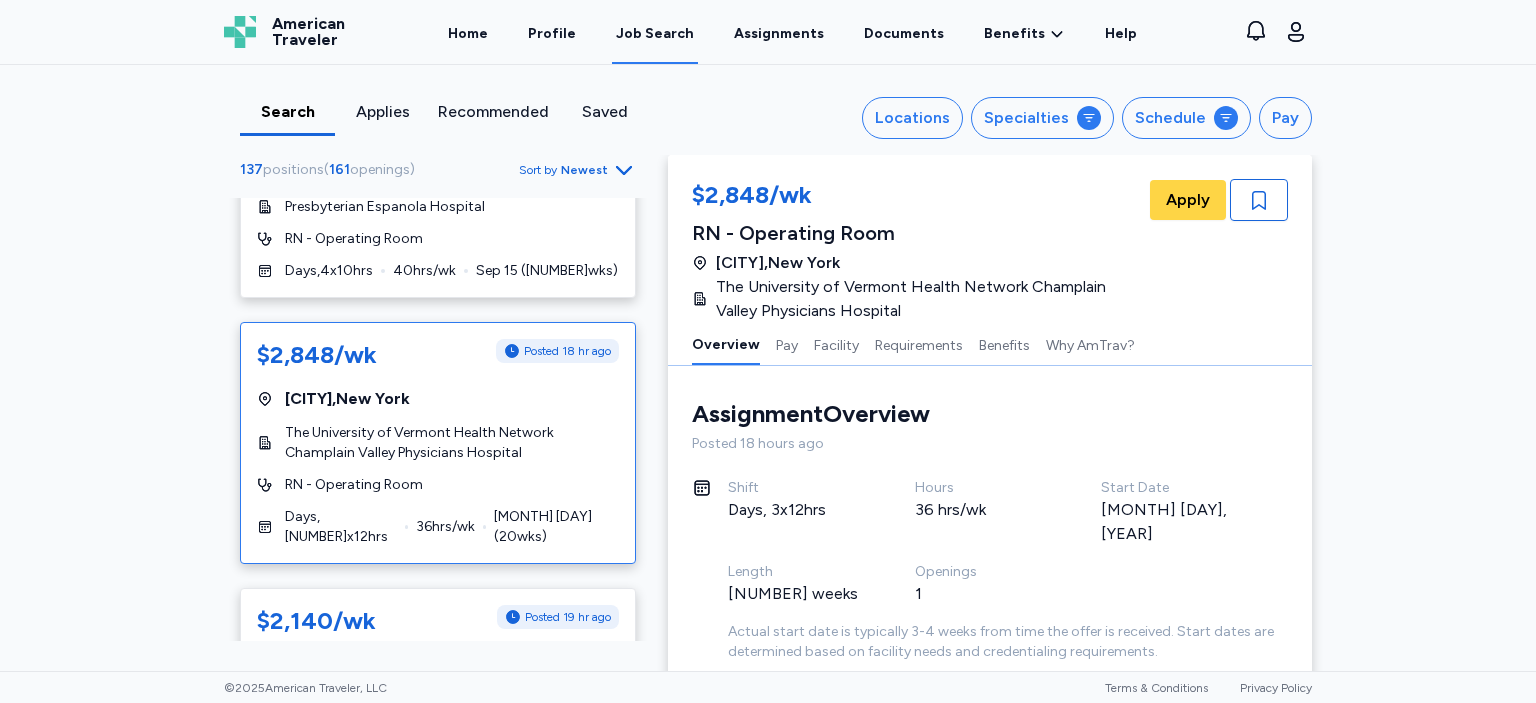 scroll, scrollTop: 26, scrollLeft: 0, axis: vertical 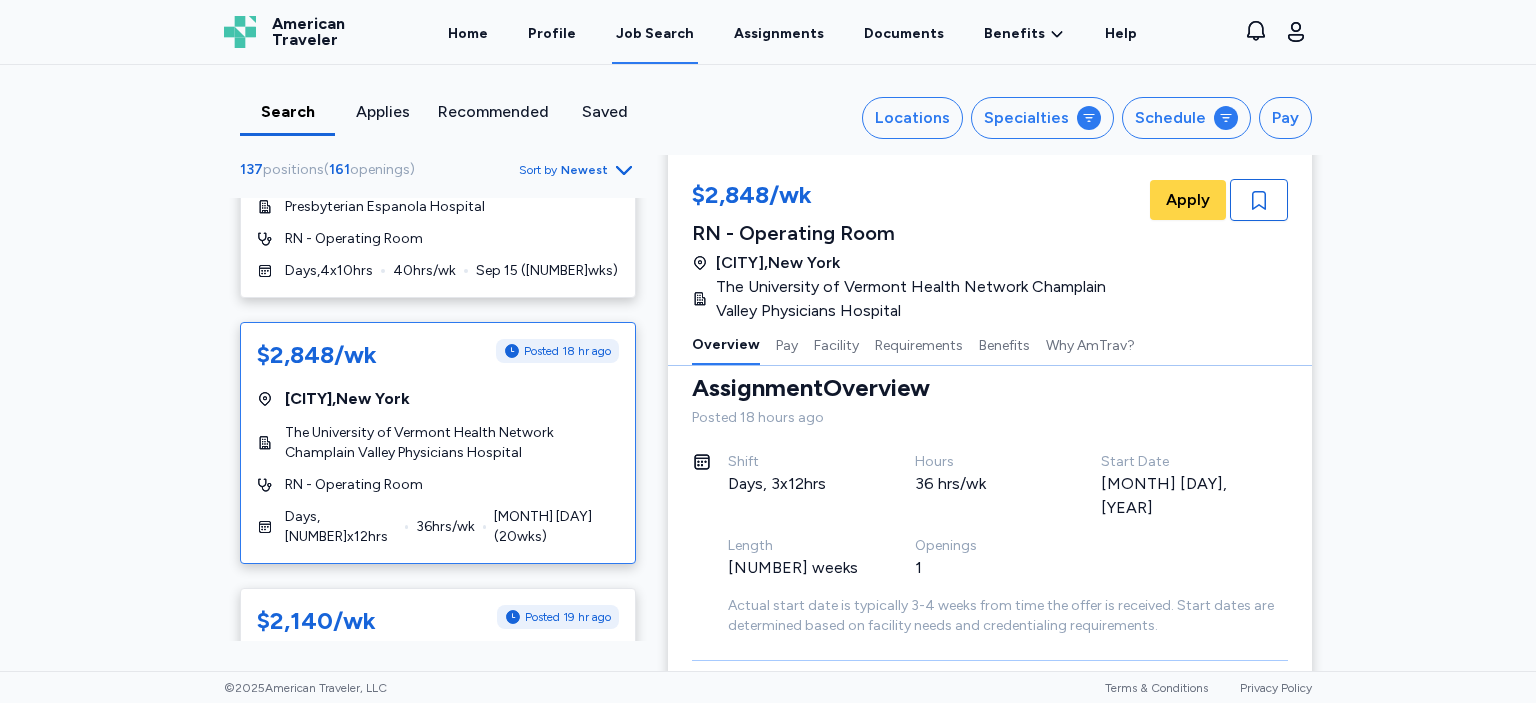 click on "Assignment  Overview Overview Posted   [NUMBER] hours ago Shift Days, 3x12hrs Hours 36 hrs/wk Start Date [MONTH] [DAY], [YEAR] Length 20 weeks Openings 1 Actual start date is typically 3-4 weeks from time the offer is received. Start dates are determined based on facility needs and credentialing requirements. Pay   Overview Weekly $[PRICE] /wk Assignment Total ( 20  Weeks) $[PRICE] Annual Equivalent (52 Weeks) $[PRICE] Weekly Breakdown Weekly Wages $[PRICE] /wk Regular Hours $[PRICE]  x  36  hours/wk =   $[PRICE] Weekly Stipends $[PRICE] /wk Lodging $[PRICE]  x 7 days =   $[PRICE] Meals & Incidentals $[PRICE]  x 7 days =   $[PRICE] Weekly   $[PRICE] /wk In compliance with state pay transparency laws, we disclose that the estimated weekly pay range for this role is  $[PRICE]  -  $[PRICE] . The  $[PRICE]  weekly pay listed in this posting, along with related figures, corresponds to the higher end of this range. Facility The University of Vermont Health Network Champlain Valley Physicians Hospital [NUMBER] [STREET] [CITY] ,  NY   [POSTAL CODE] Bed Count" at bounding box center [990, 1722] 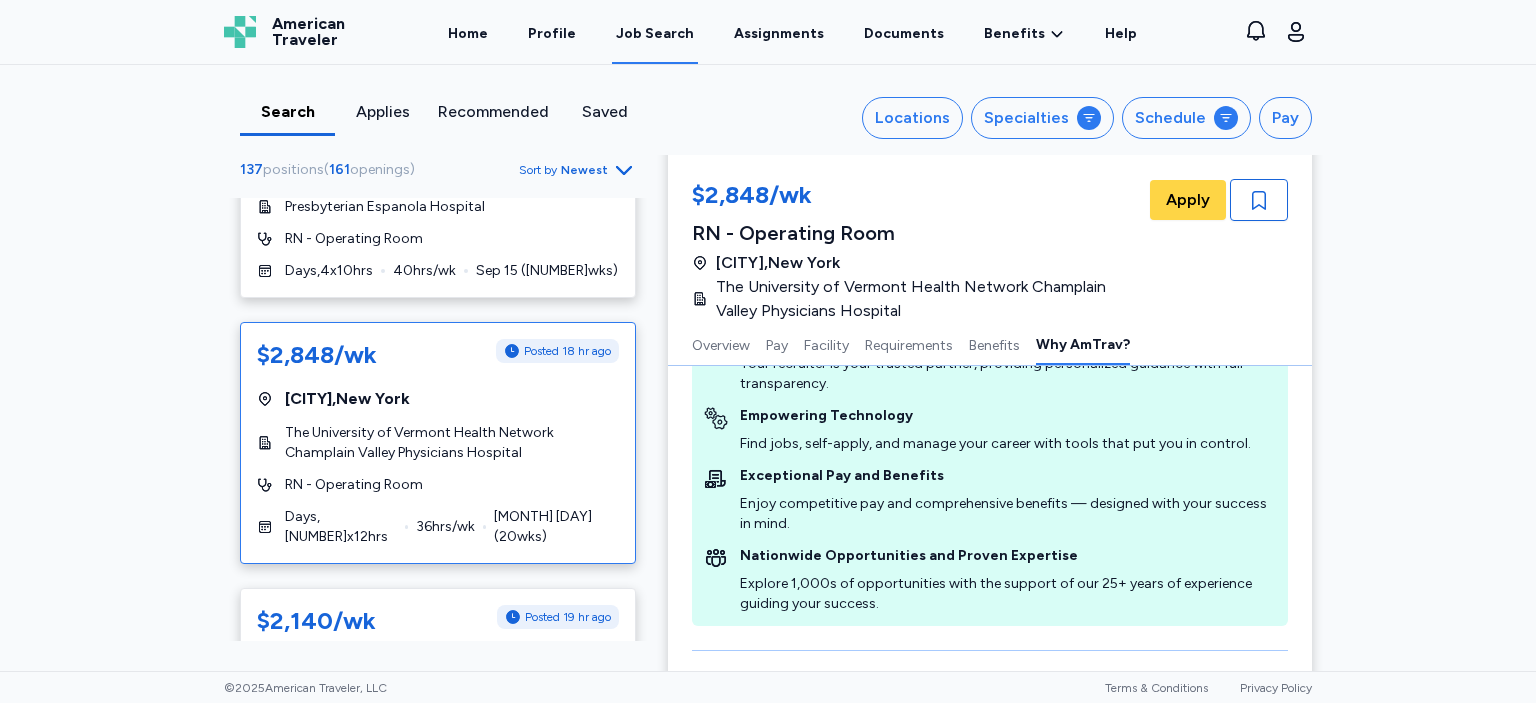 scroll, scrollTop: 2442, scrollLeft: 0, axis: vertical 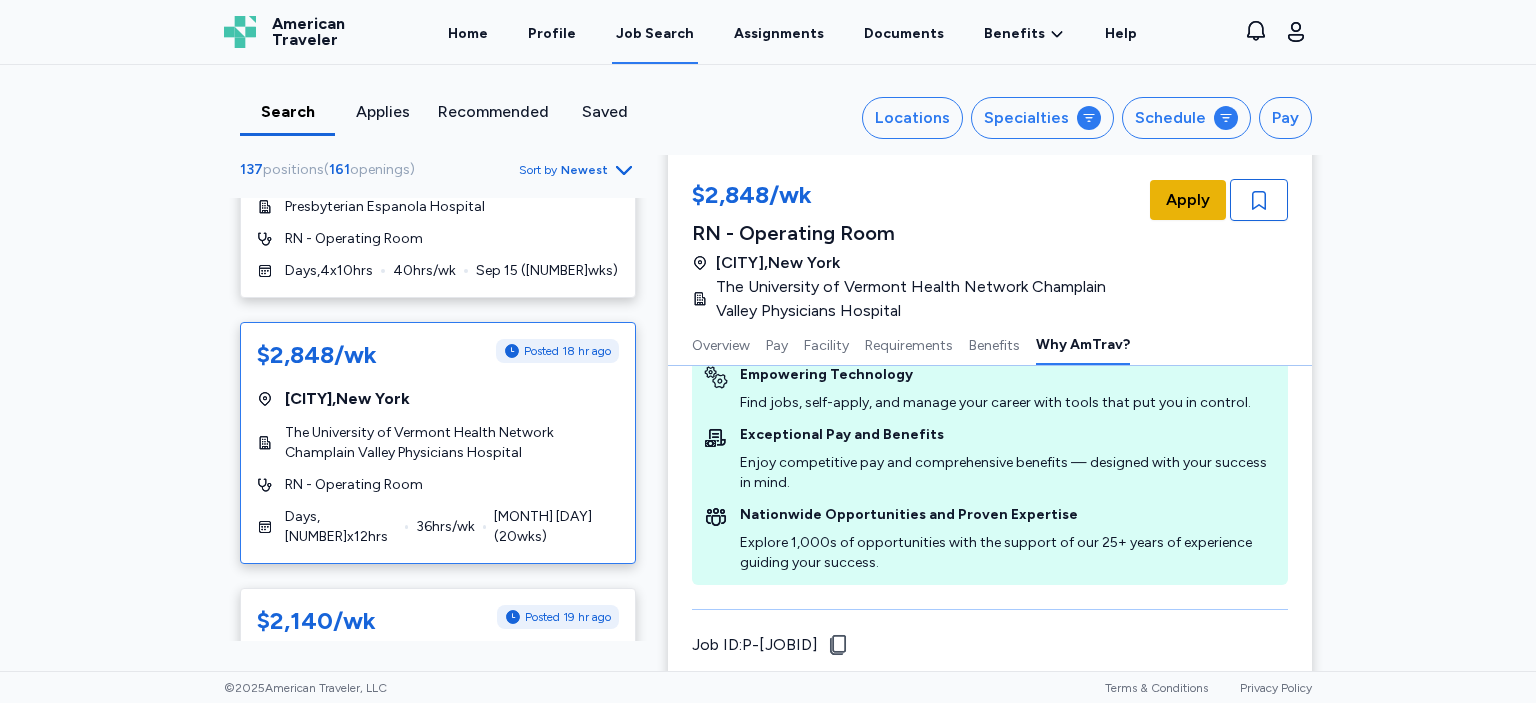 click on "Apply" at bounding box center [1188, 200] 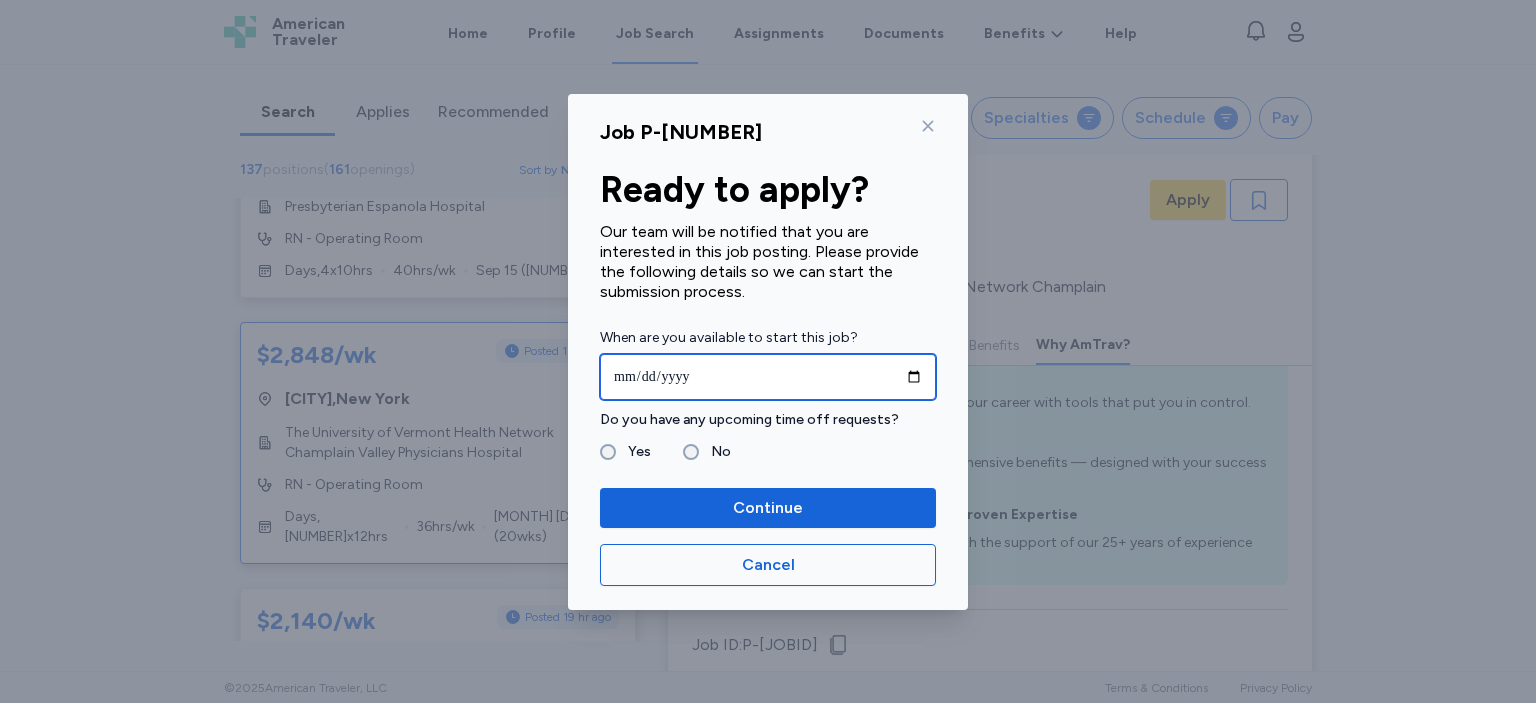 click at bounding box center (768, 377) 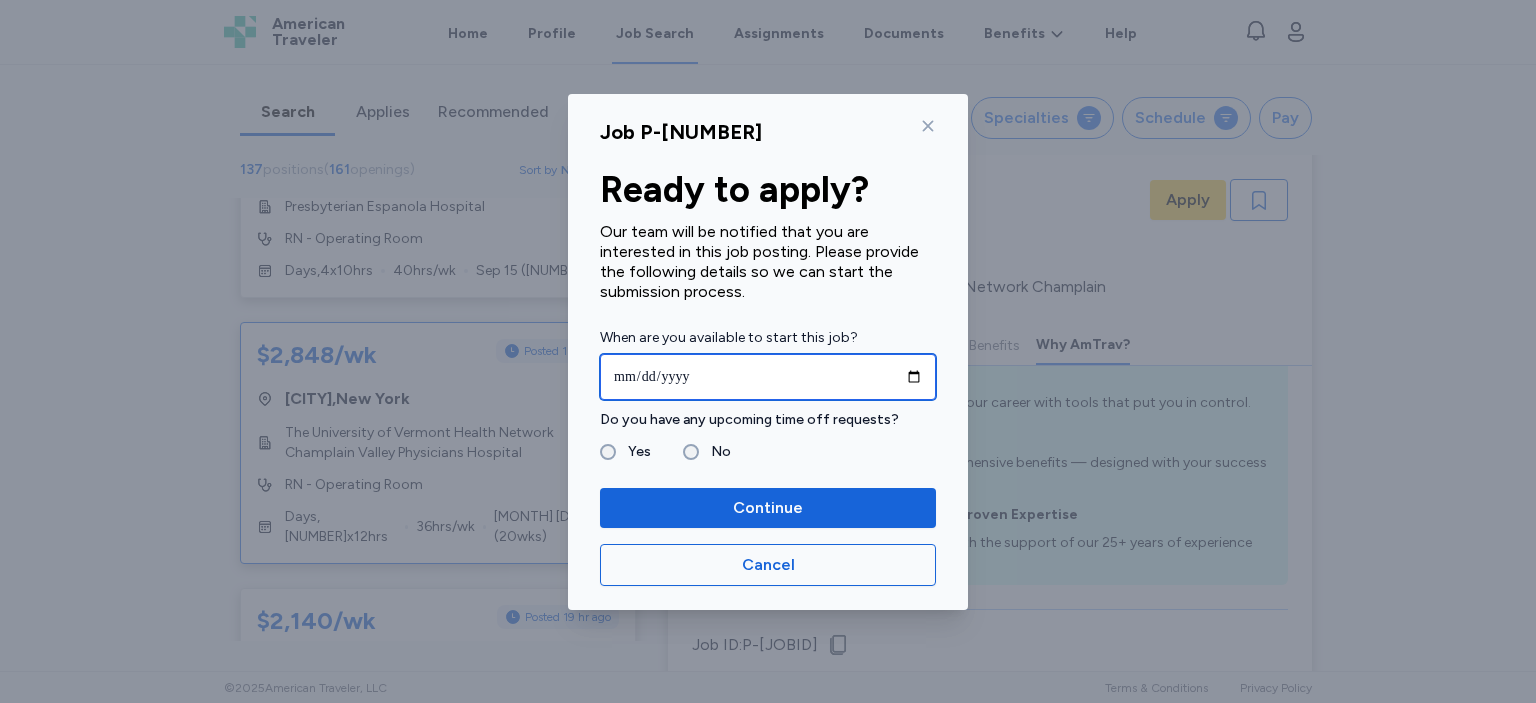 type on "**********" 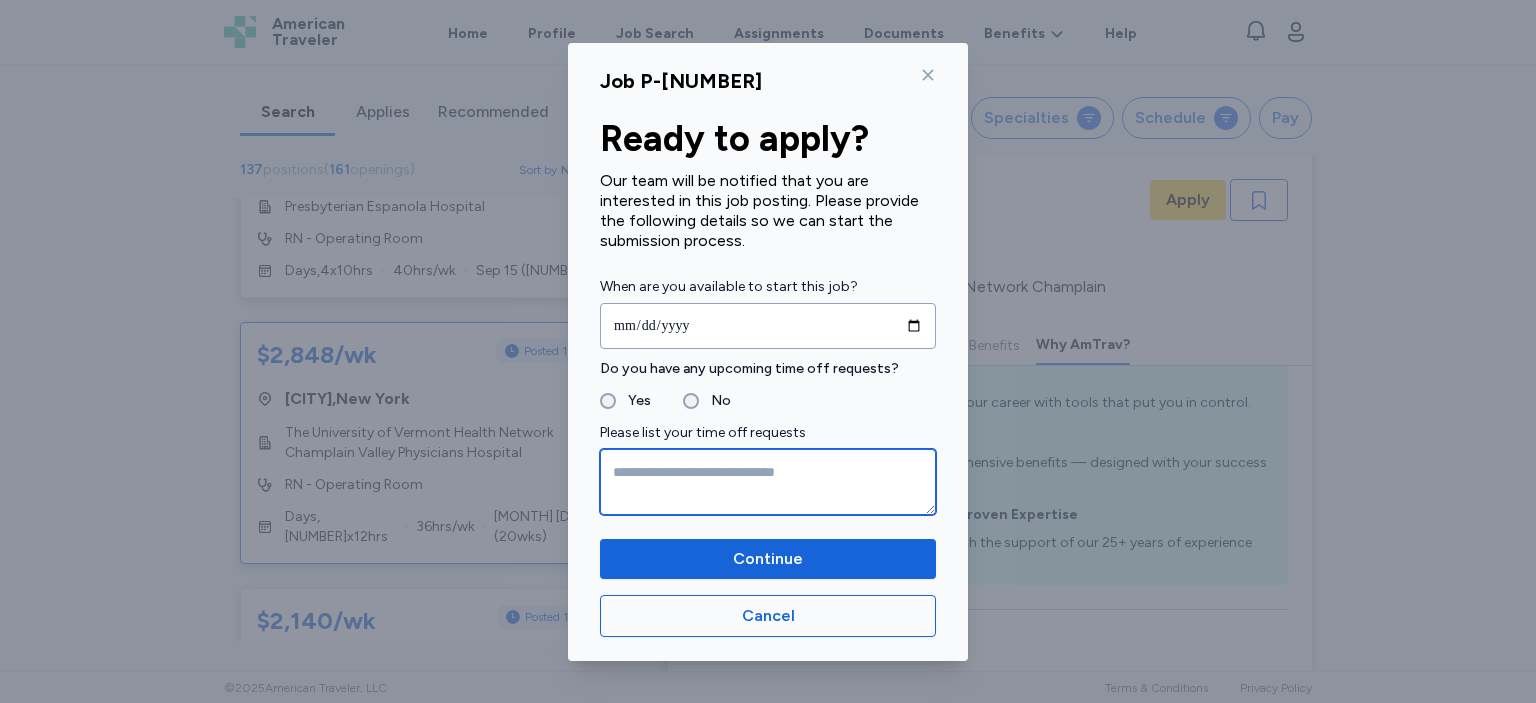 click at bounding box center [768, 482] 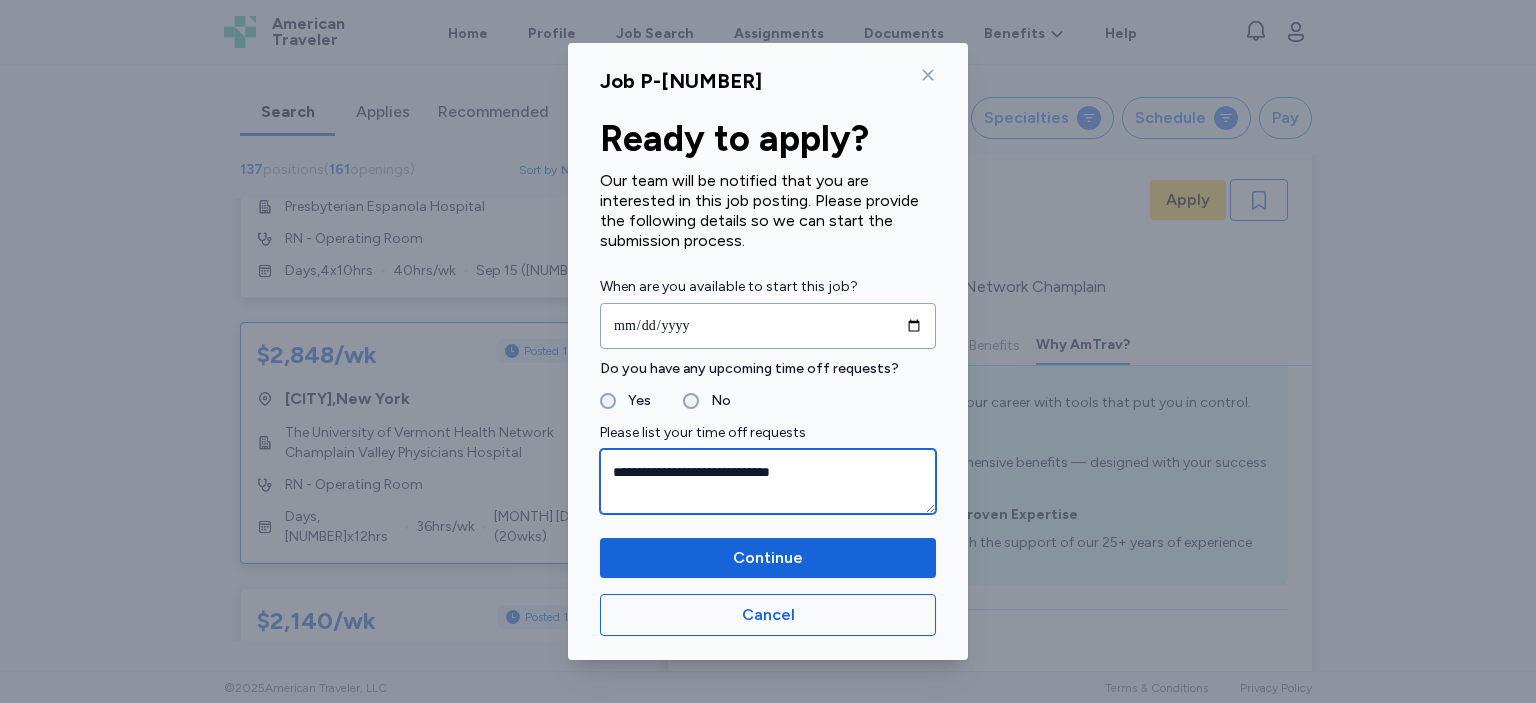 drag, startPoint x: 826, startPoint y: 474, endPoint x: 610, endPoint y: 486, distance: 216.33308 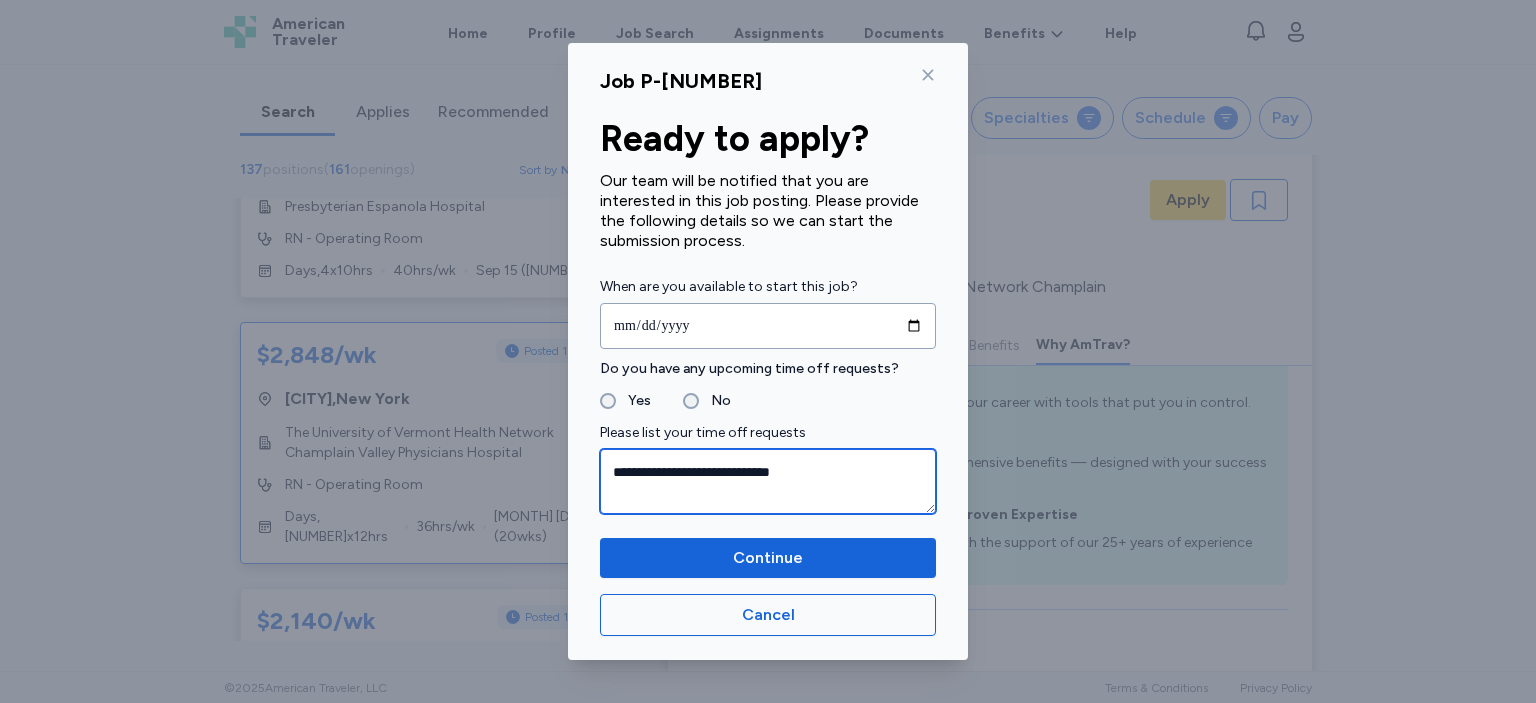 click on "**********" at bounding box center [768, 482] 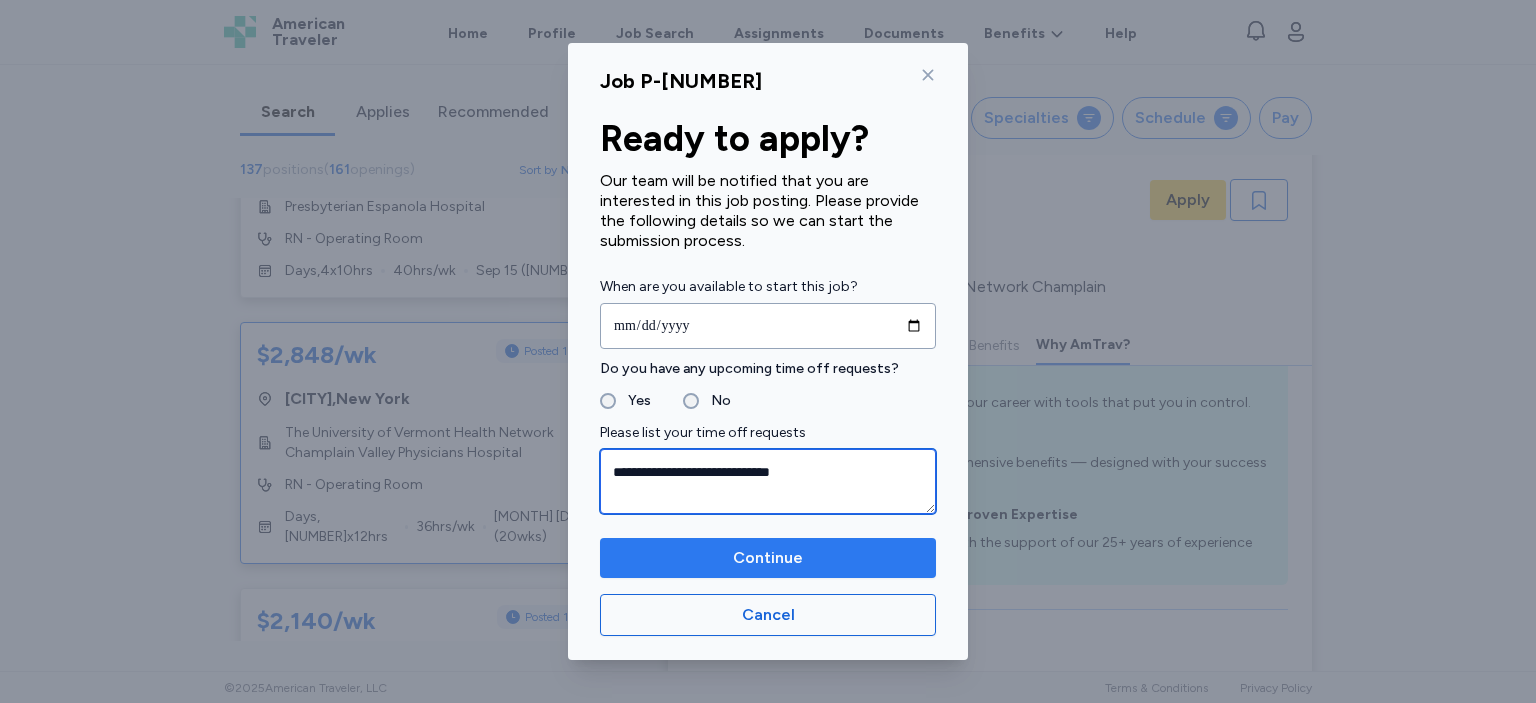 type on "**********" 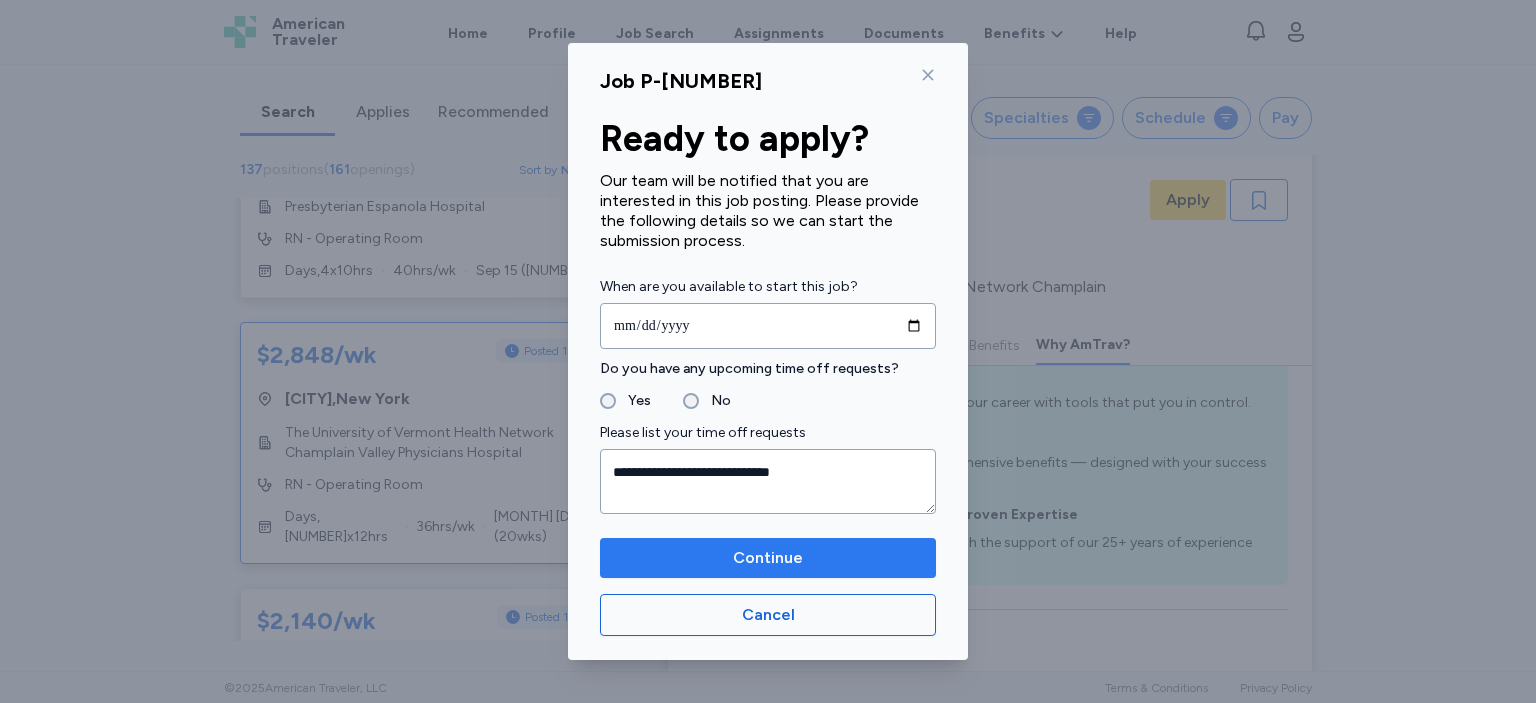 click on "Continue" at bounding box center (768, 558) 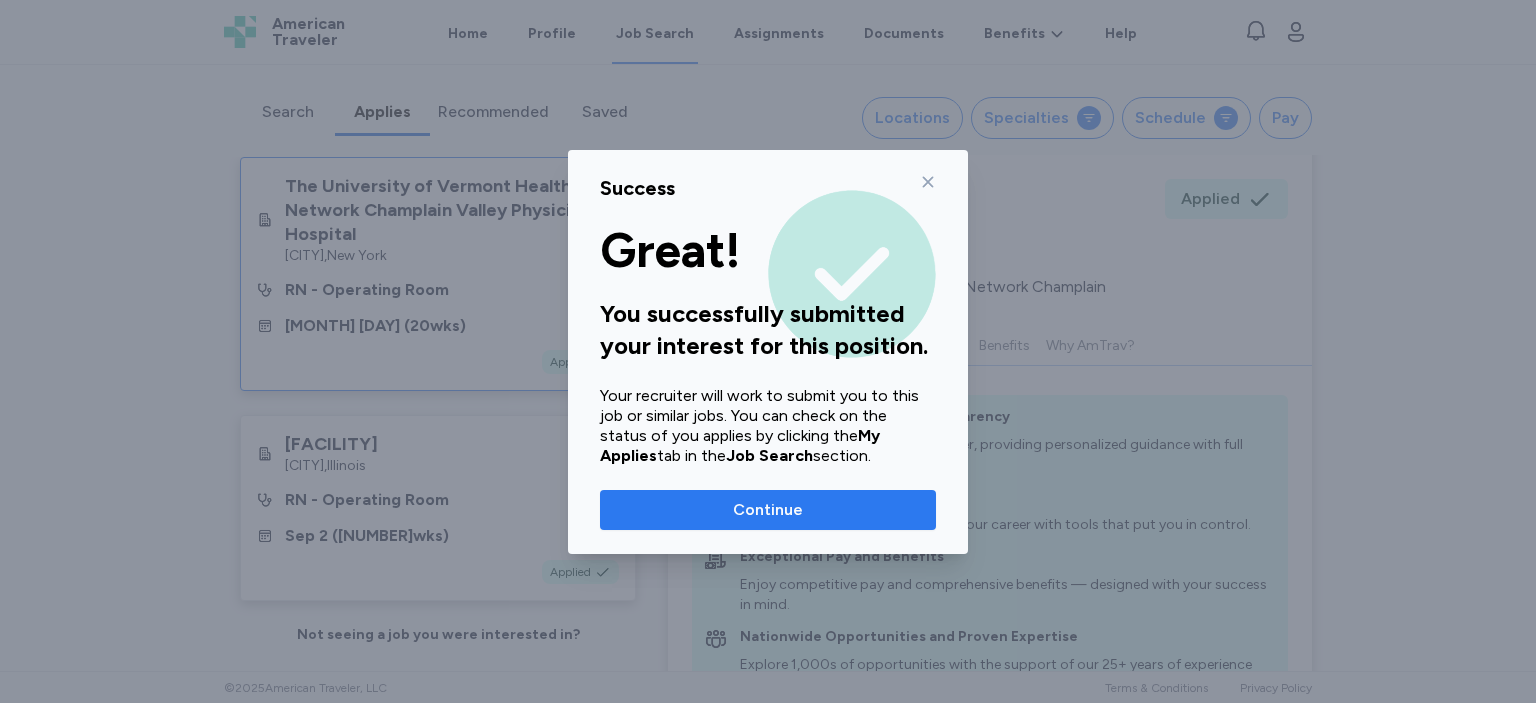 click on "Continue" at bounding box center [768, 510] 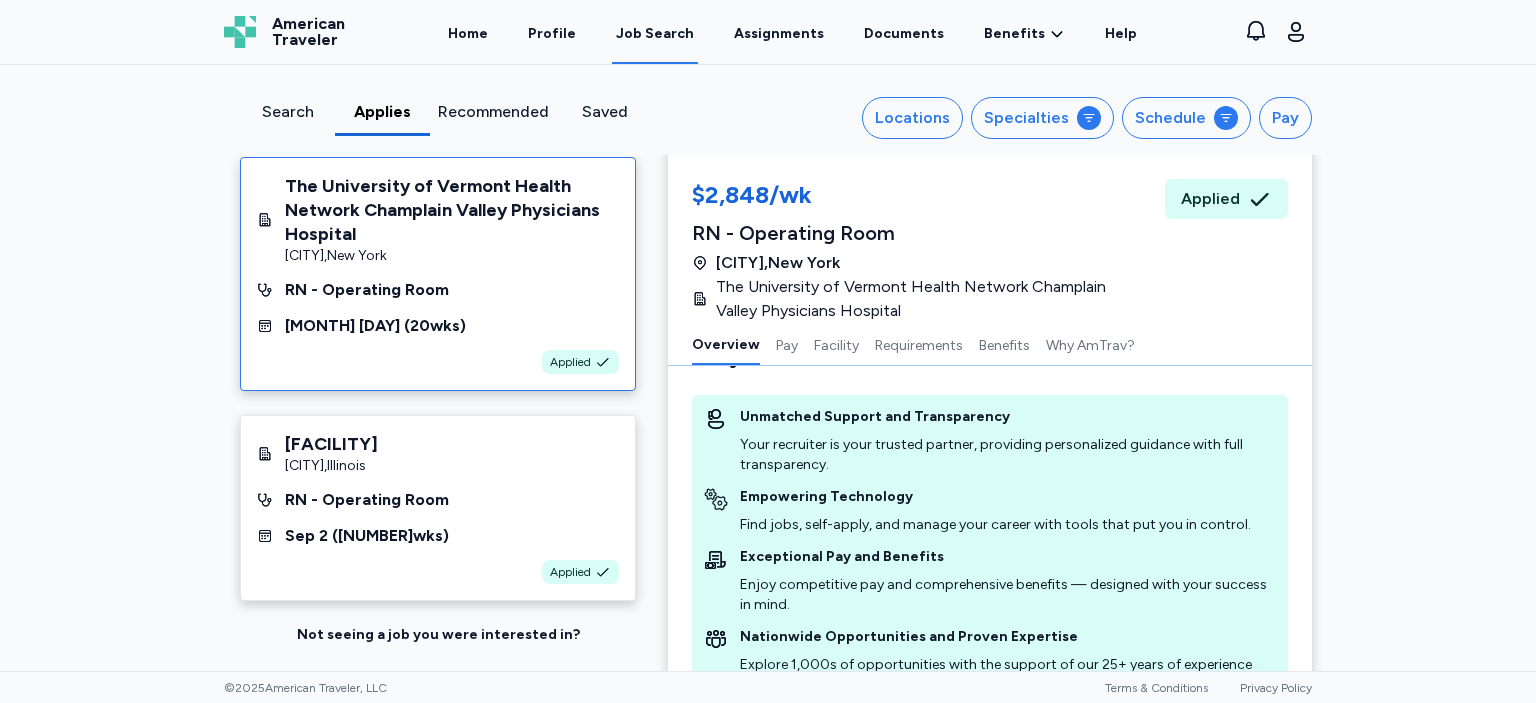click on "Search Applies Recommended Saved Locations Specialties Schedule Pay" at bounding box center (768, 118) 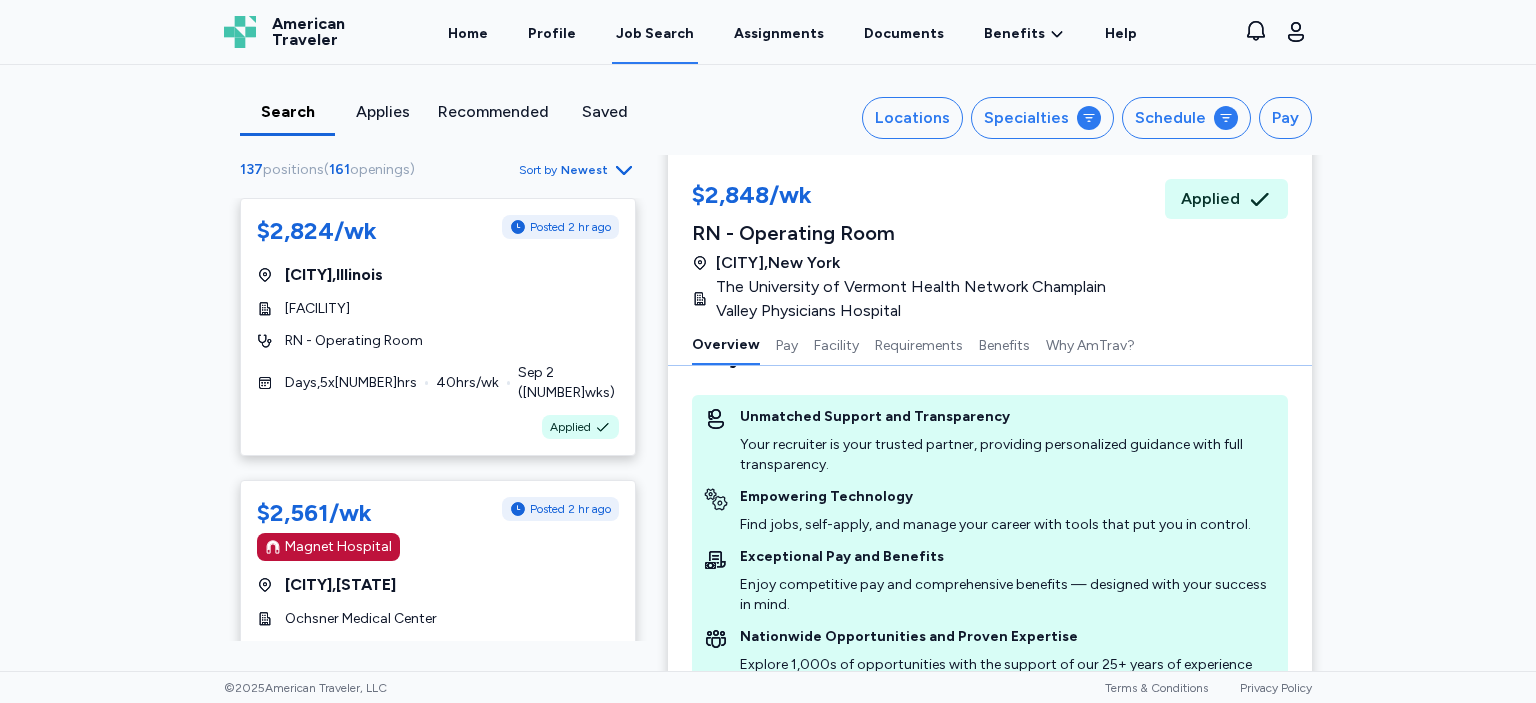 click on "$2,824/wk Posted 2 hr ago Chicago , Illinois John H. Stroger, Jr. Hospital of Cook County RN - Operating Room Days , 5 x 8 hrs 40 hrs/wk [MONTH] [DAY] ( 13 wks) Applied $2,561/wk Posted 2 hr ago Magnet Hospital New Orleans , Louisiana Ochsner Medical Center RN - Operating Room Days , 5 x 8 hrs 40 hrs/wk [MONTH] [DAY] ( 7 wks) $2,630/wk Posted 15 hr ago Nantucket , Massachusetts Nantucket Cottage Hospital RN - Operating Room Days , 5 x 8 hrs 40 hrs/wk [MONTH] [DAY] ( 18 wks) $2,720/wk Posted 17 hr ago Espanola , New Mexico Presbyterian Espanola Hospital RN - Operating Room Days , 4 x 10 hrs 40 hrs/wk [MONTH] [DAY] ( 13 wks) $2,848/wk Posted 18 hr ago Plattsburgh , New York The University of Vermont Health Network Champlain Valley Physicians Hospital RN - Operating Room Days , 3 x 12 hrs 36 hrs/wk [MONTH] [DAY] ( 20 wks) Applied $2,140/wk Posted" at bounding box center (768, 368) 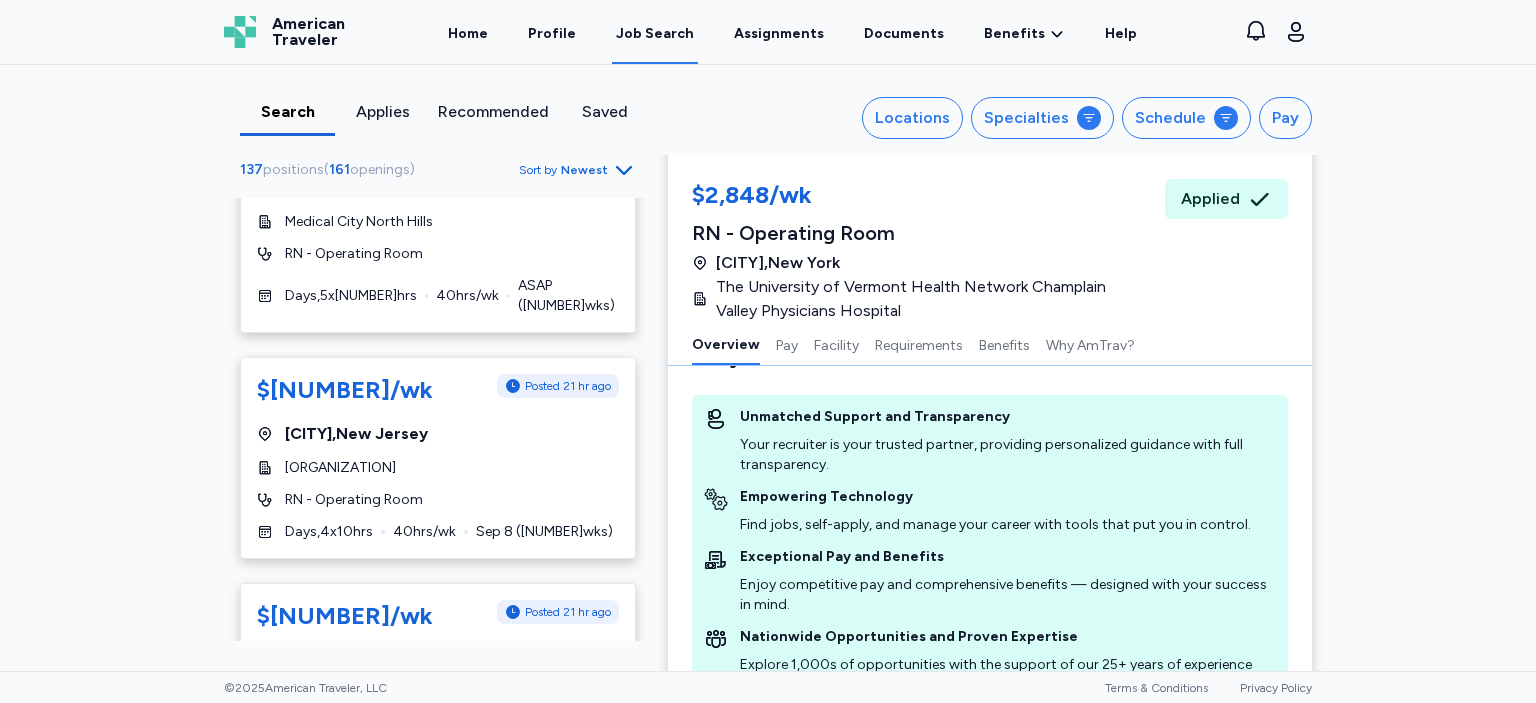 scroll, scrollTop: 1382, scrollLeft: 0, axis: vertical 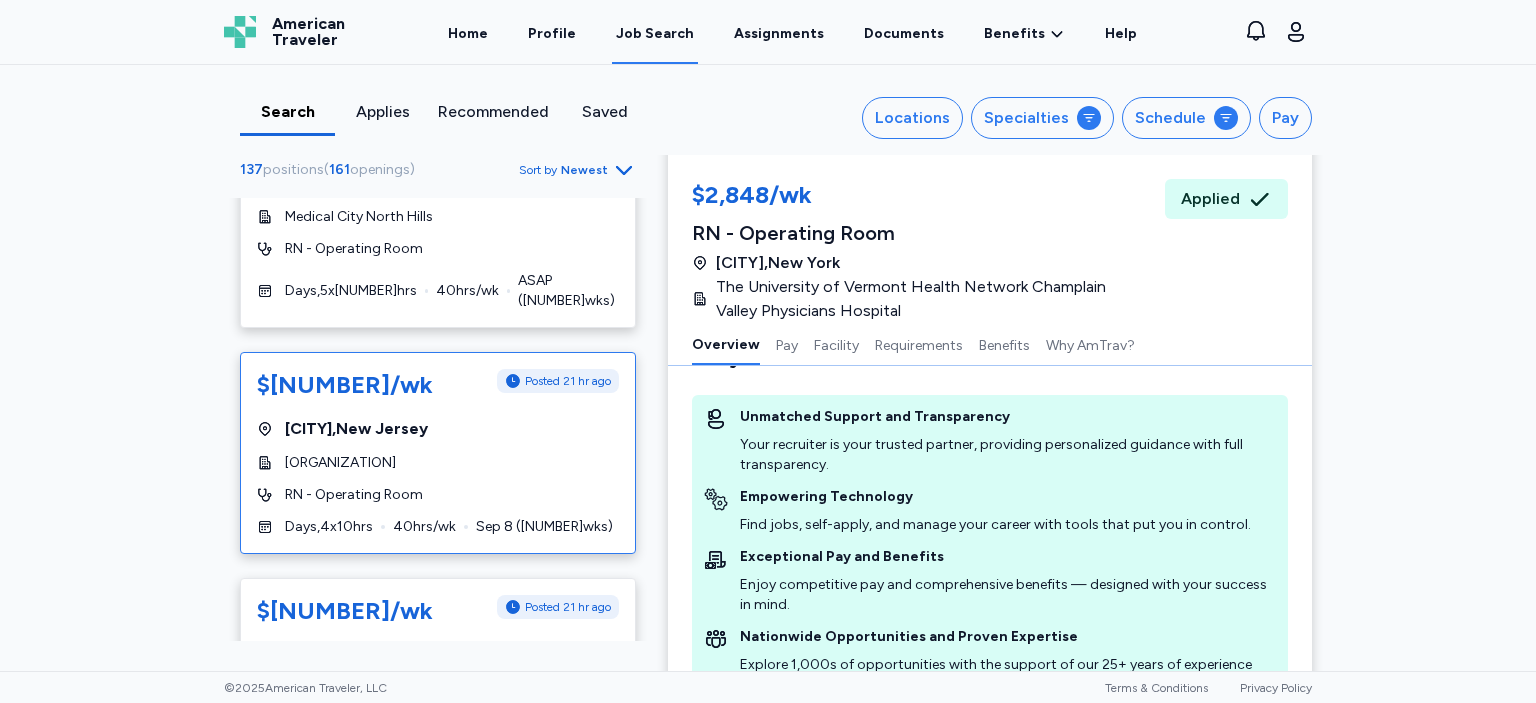 click on "[CITY] , [STATE]" at bounding box center (356, 429) 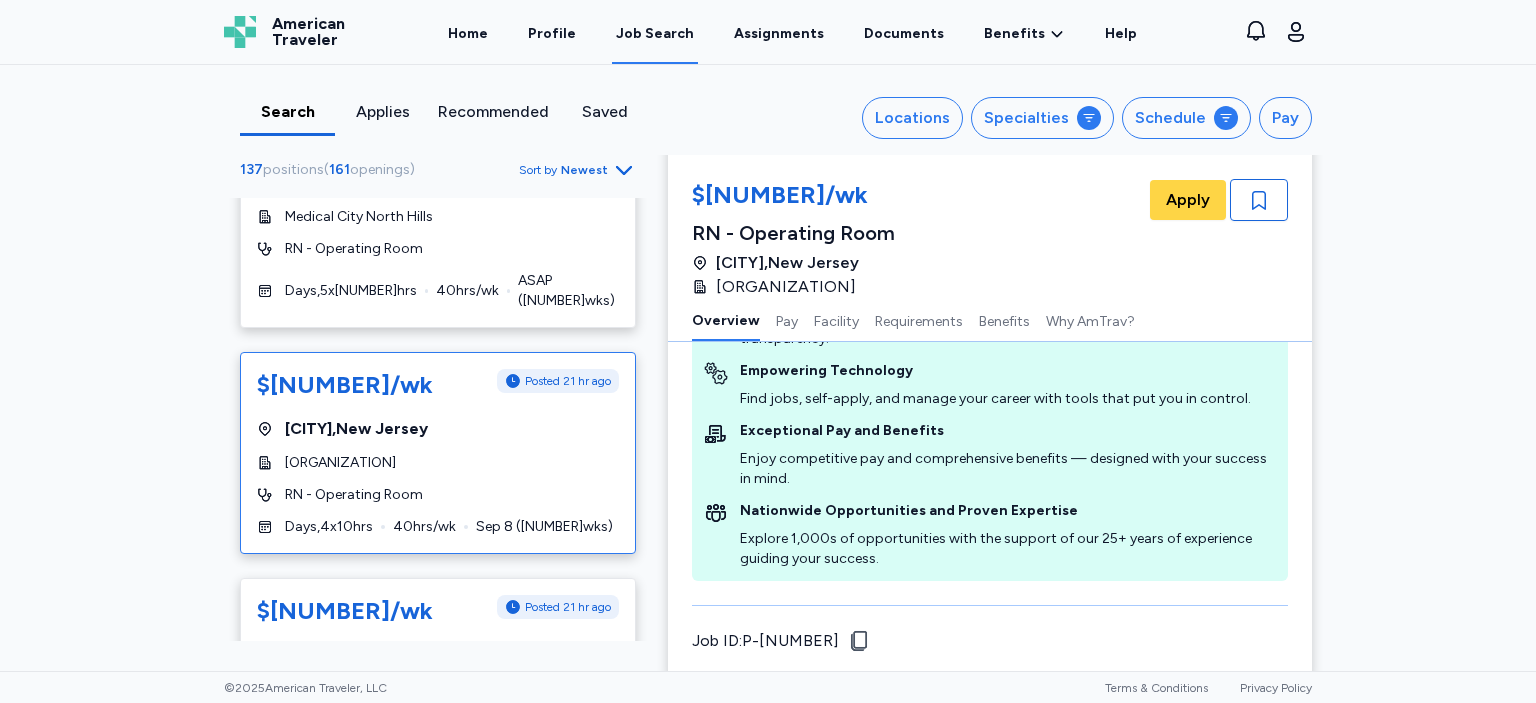 scroll, scrollTop: 0, scrollLeft: 0, axis: both 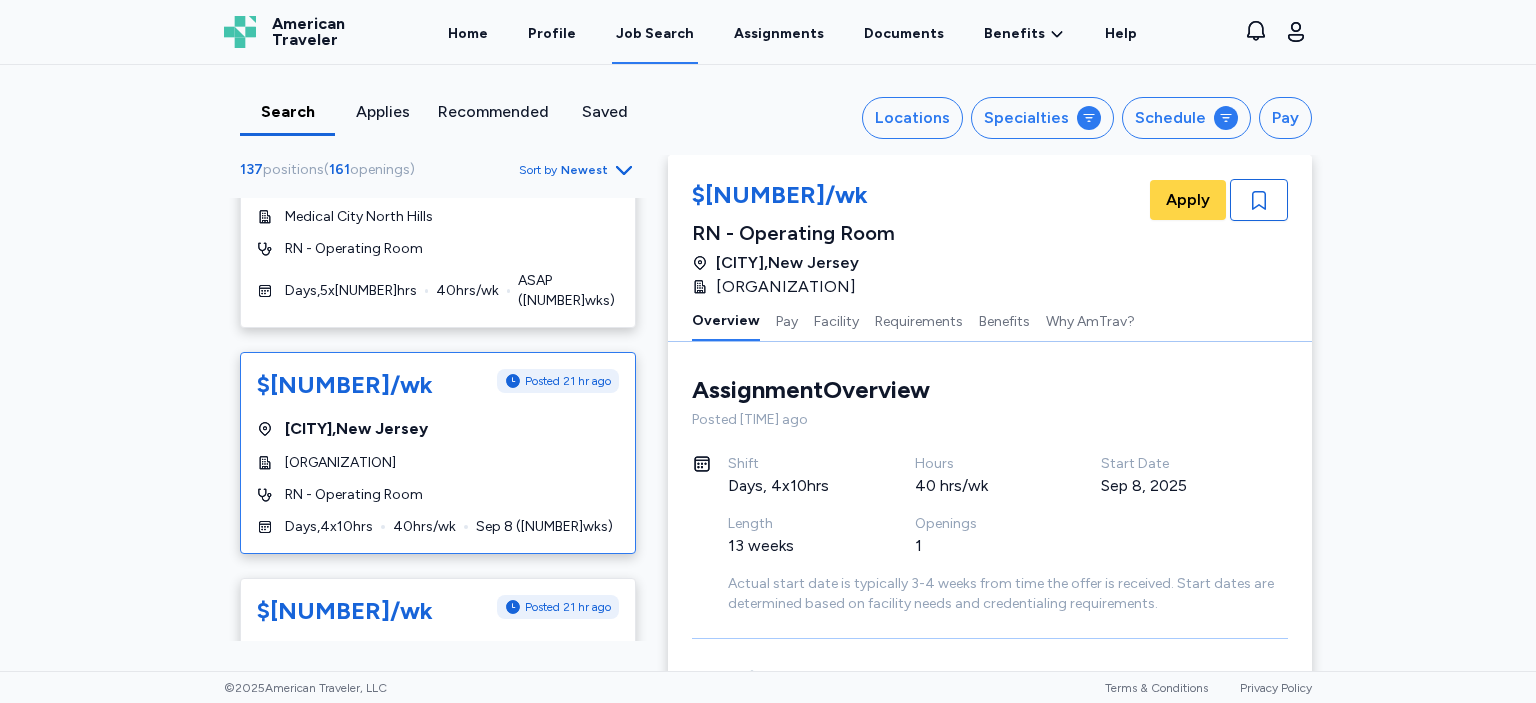 click on "Start Date" at bounding box center (1170, 464) 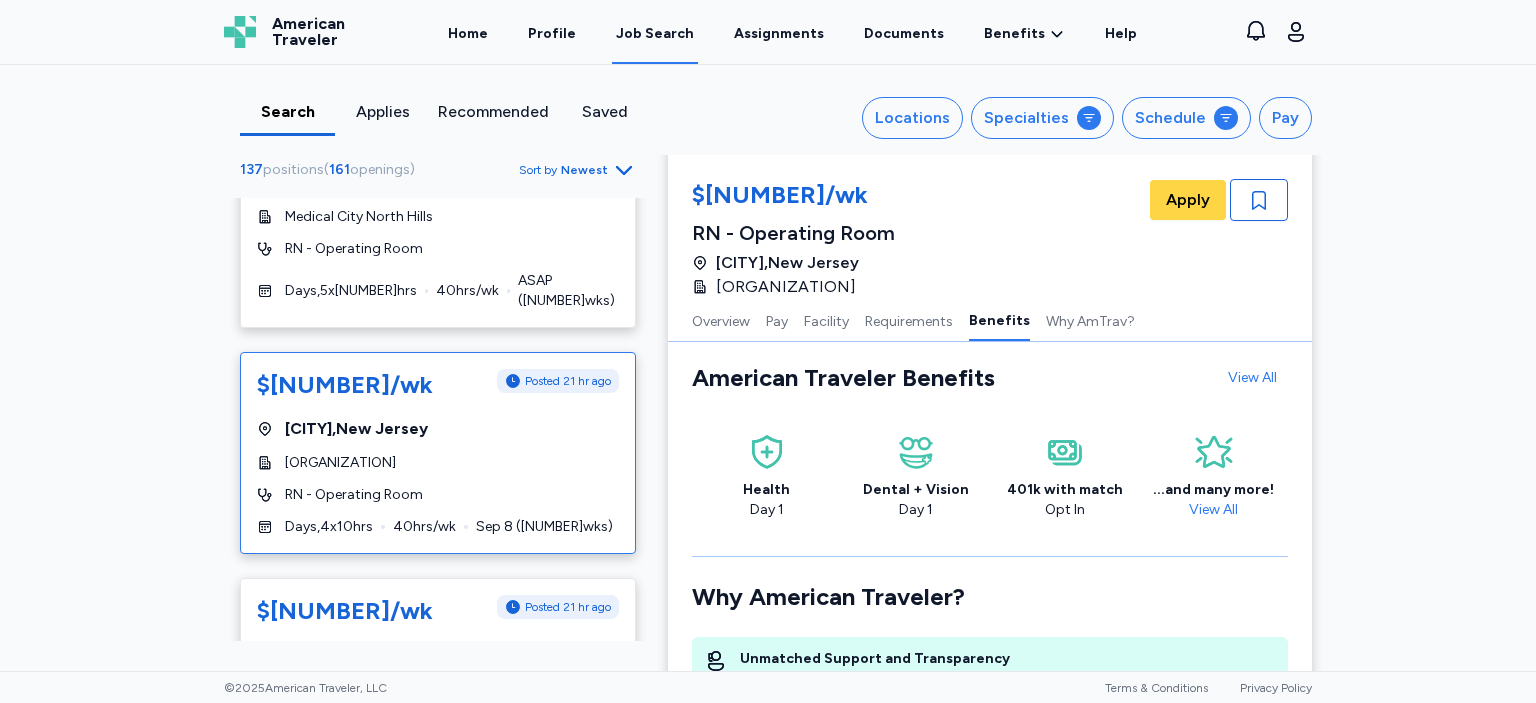 scroll, scrollTop: 2131, scrollLeft: 0, axis: vertical 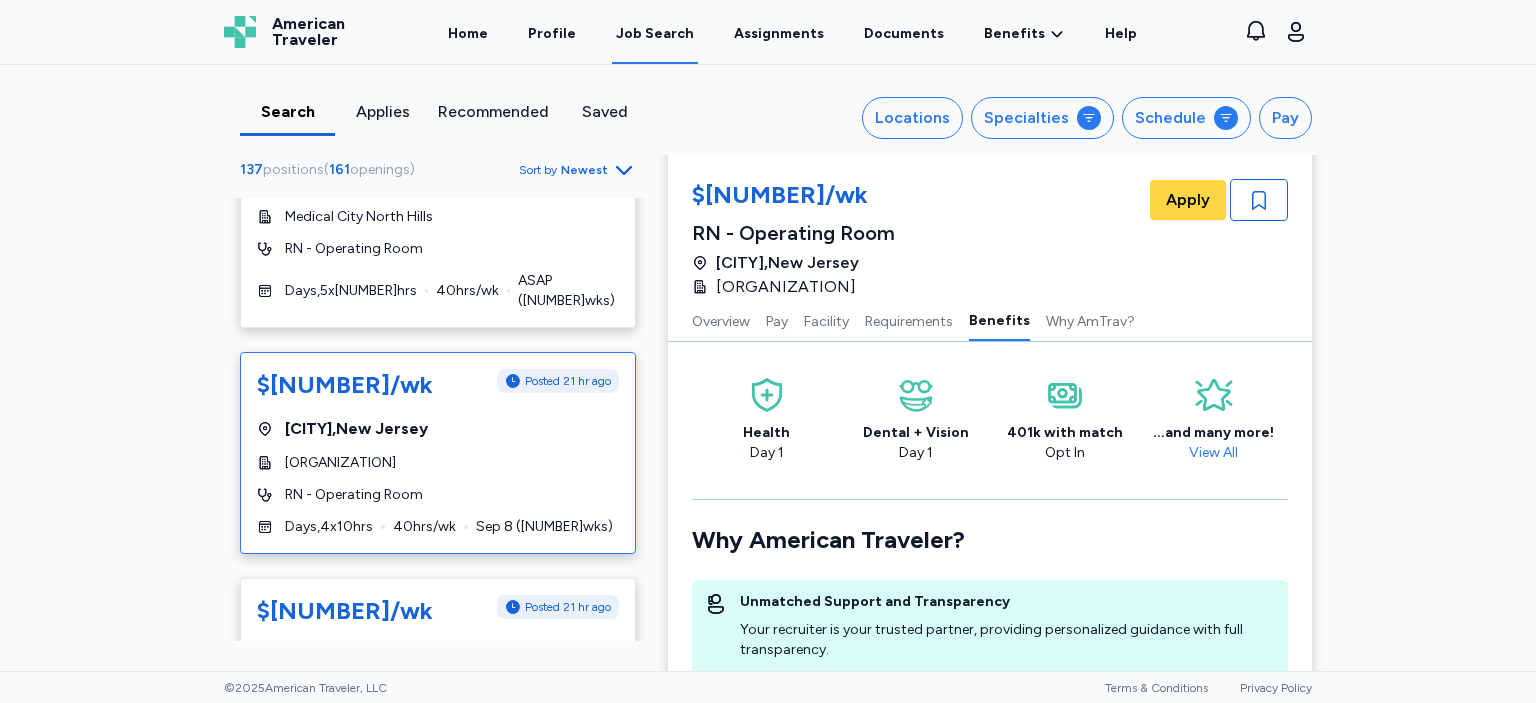 click on "$2,824/wk Posted 2 hr ago Chicago , Illinois John H. Stroger, Jr. Hospital of Cook County RN - Operating Room Days , 5 x 8 hrs 40 hrs/wk [MONTH] [DAY] ( 13 wks) Applied $2,561/wk Posted 2 hr ago Magnet Hospital New Orleans , Louisiana Ochsner Medical Center RN - Operating Room Days , 5 x 8 hrs 40 hrs/wk [MONTH] [DAY] ( 7 wks) $2,630/wk Posted 15 hr ago Nantucket , Massachusetts Nantucket Cottage Hospital RN - Operating Room Days , 5 x 8 hrs 40 hrs/wk [MONTH] [DAY] ( 18 wks) $2,720/wk Posted 17 hr ago Espanola , New Mexico Presbyterian Espanola Hospital RN - Operating Room Days , 4 x 10 hrs 40 hrs/wk [MONTH] [DAY] ( 13 wks) $2,848/wk Posted 18 hr ago Plattsburgh , New York The University of Vermont Health Network Champlain Valley Physicians Hospital RN - Operating Room Days , 3 x 12 hrs 36 hrs/wk [MONTH] [DAY] ( 20 wks) Applied $2,140/wk Posted" at bounding box center [768, 368] 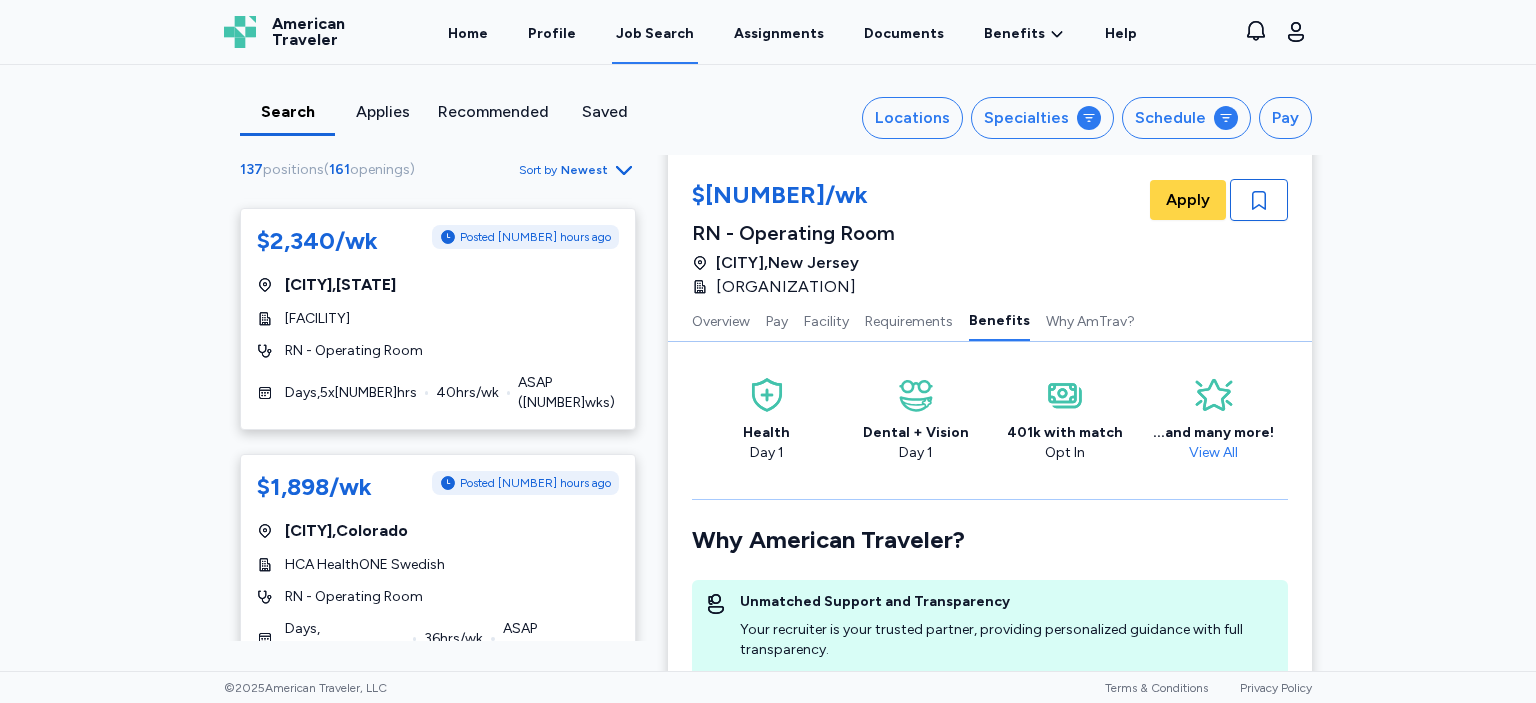 scroll, scrollTop: 2477, scrollLeft: 0, axis: vertical 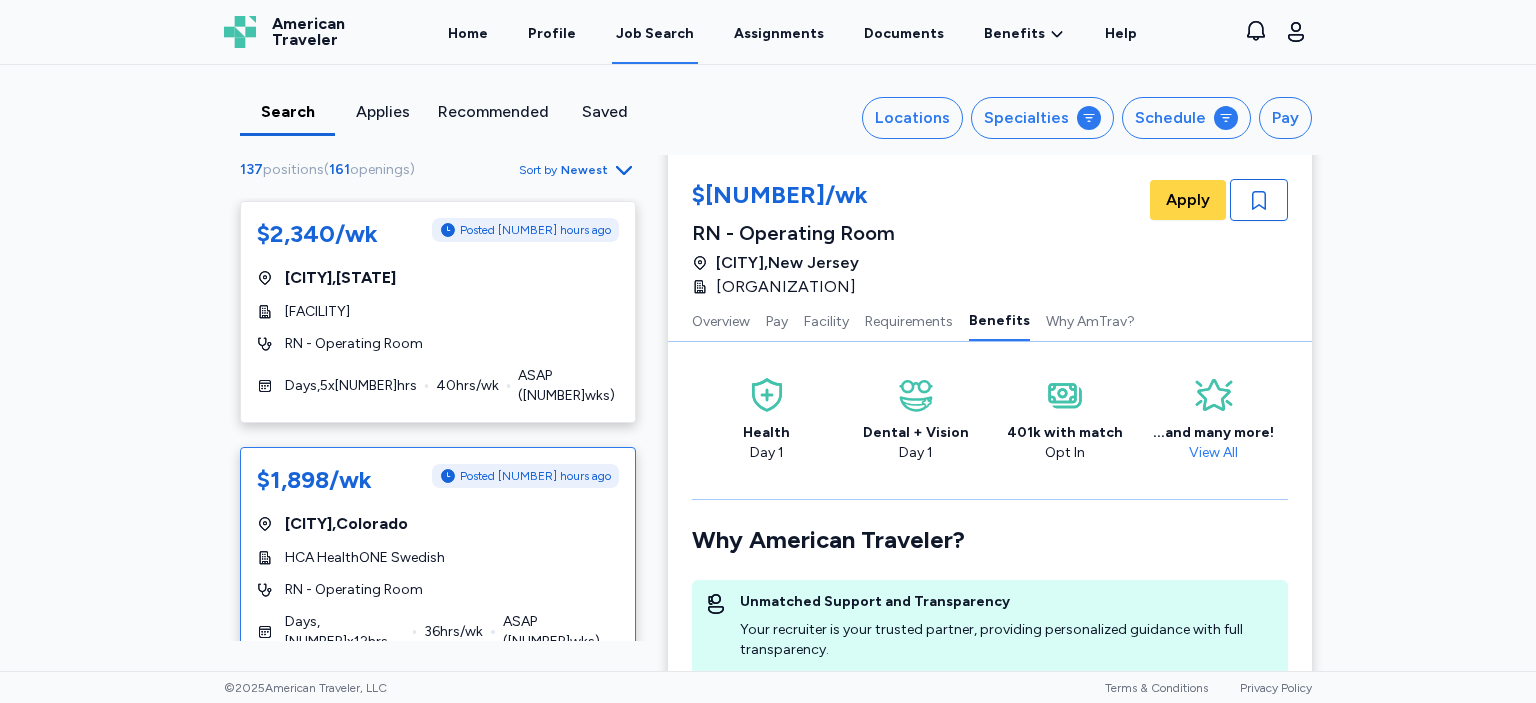 click on "$[NUMBER]/wk Posted [NUMBER] hr ago [CITY] , [STATE] [HOSPITAL_NAME] RN - Operating Room Days , [NUMBER] x [NUMBER] hrs [NUMBER] hrs/wk ASAP ( [NUMBER] wks)" at bounding box center [438, 558] 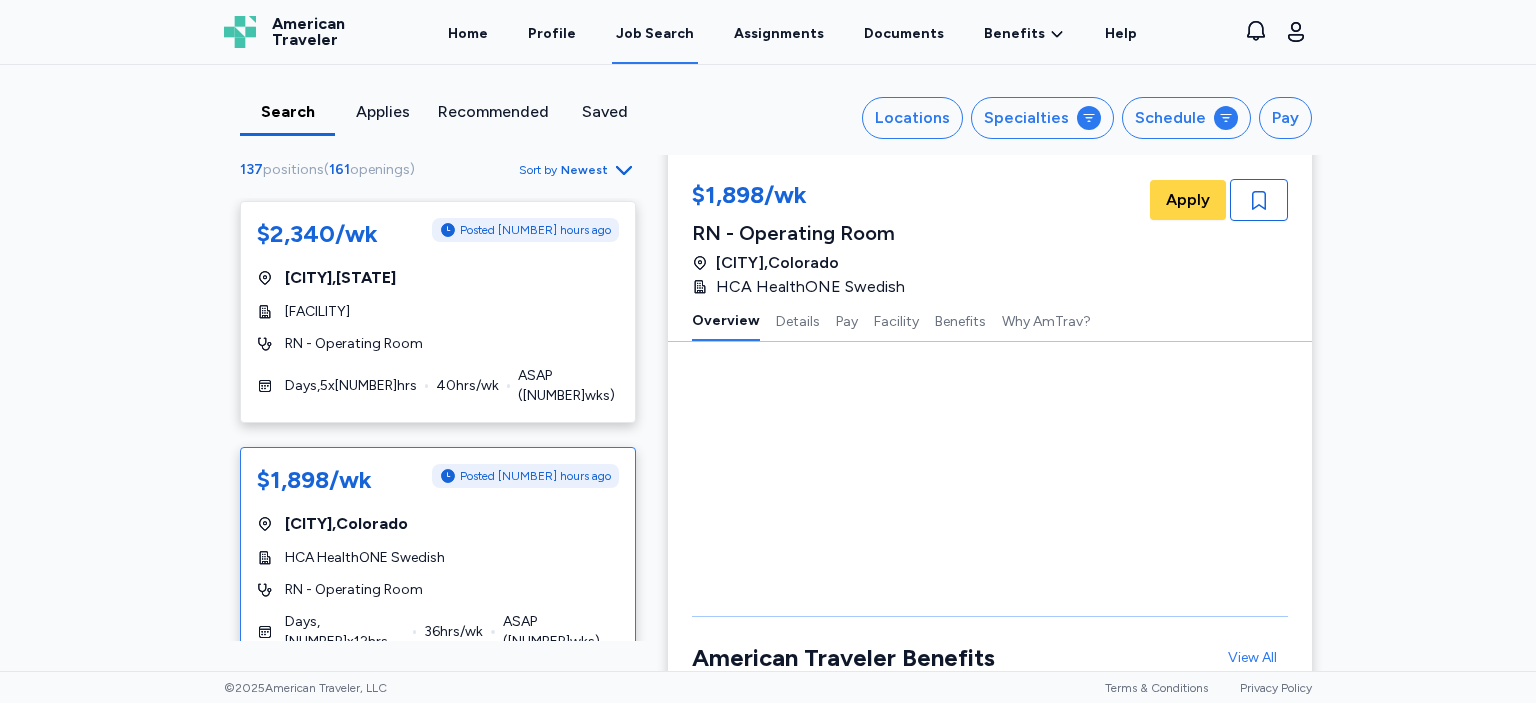 scroll, scrollTop: 2, scrollLeft: 0, axis: vertical 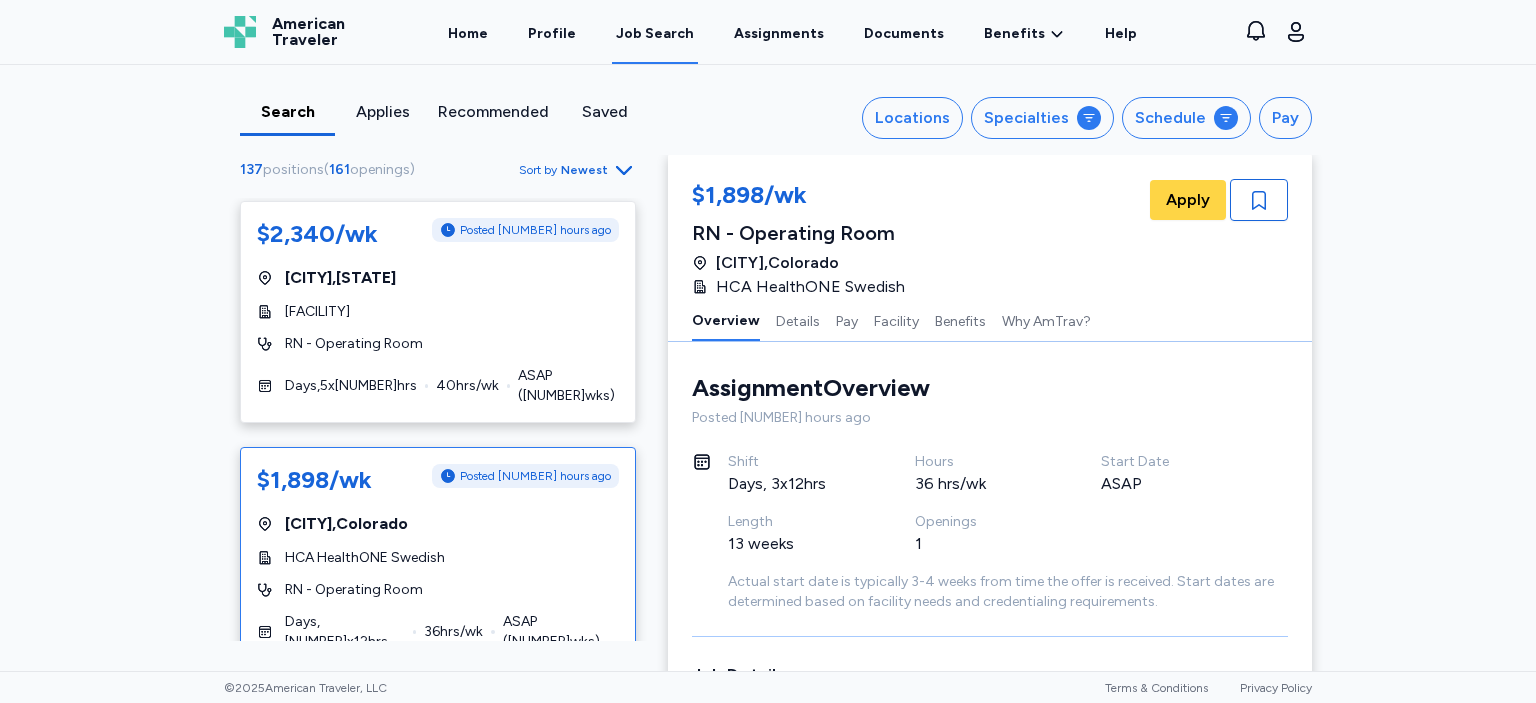click on "Assignment Overview Overview Posted [NUMBER] hours ago Shift Days, [NUMBER]x[NUMBER]hrs Hours [NUMBER] hrs/wk Start Date ASAP Length [NUMBER] weeks Openings [NUMBER] Actual start date is typically [NUMBER]-[NUMBER] weeks from time the offer is received. Start dates are determined based on facility needs and credentialing requirements." at bounding box center (990, 492) 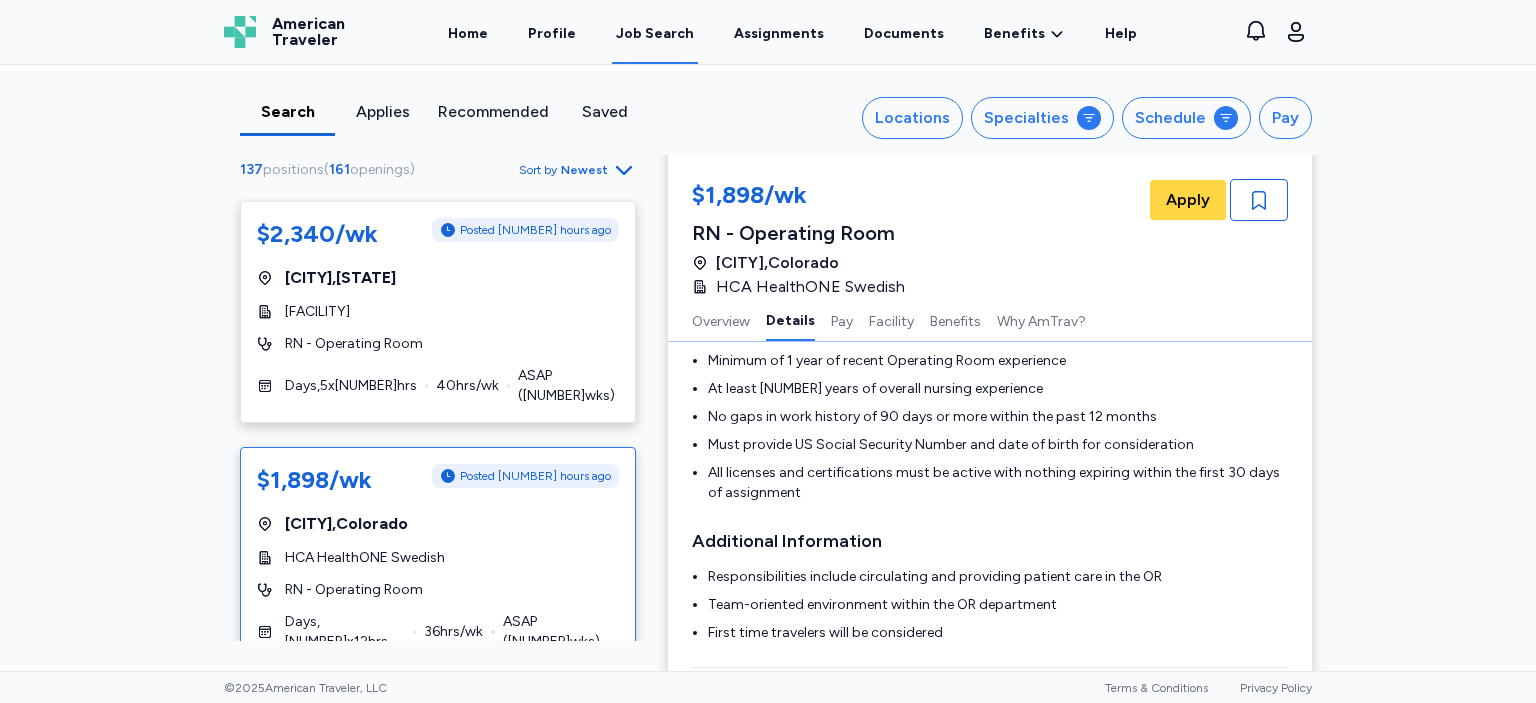 scroll, scrollTop: 578, scrollLeft: 0, axis: vertical 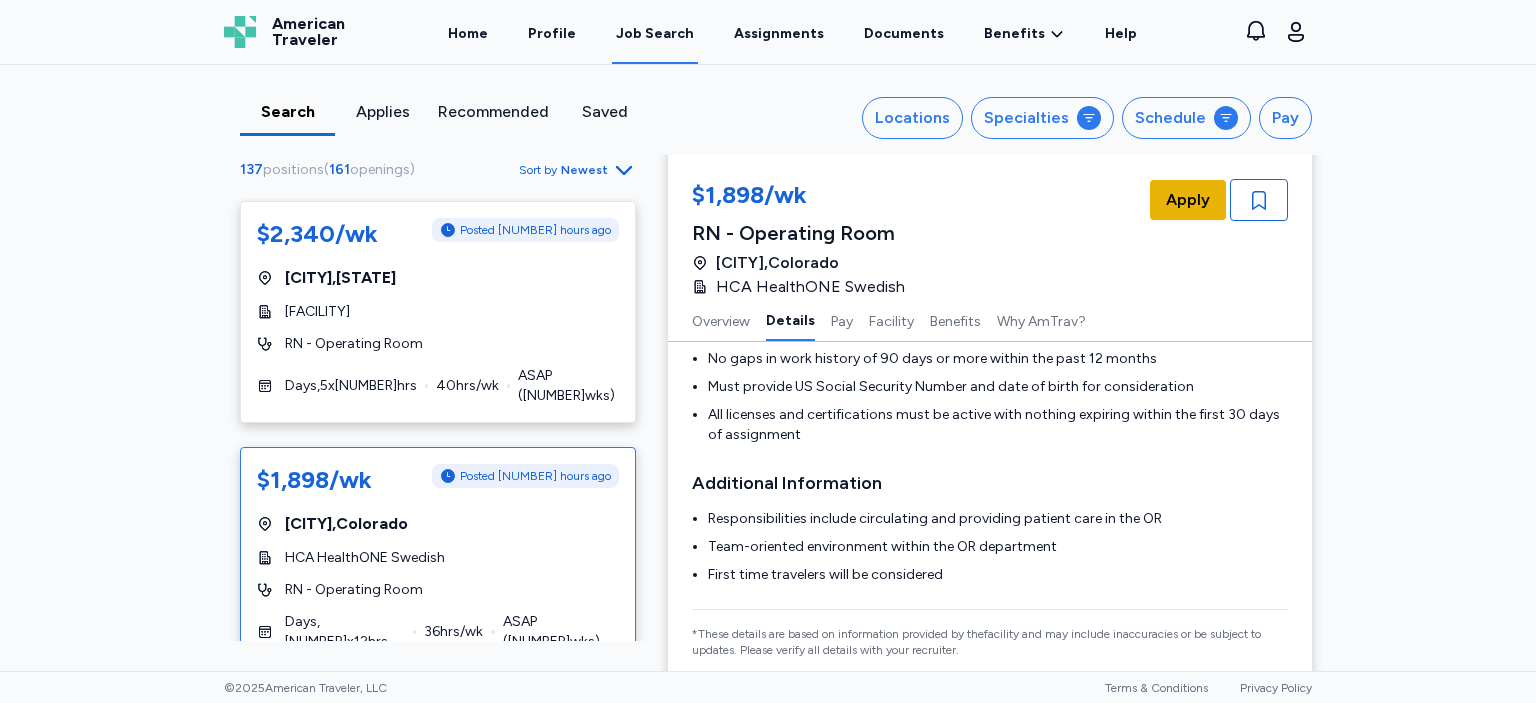 click on "Apply" at bounding box center [1188, 200] 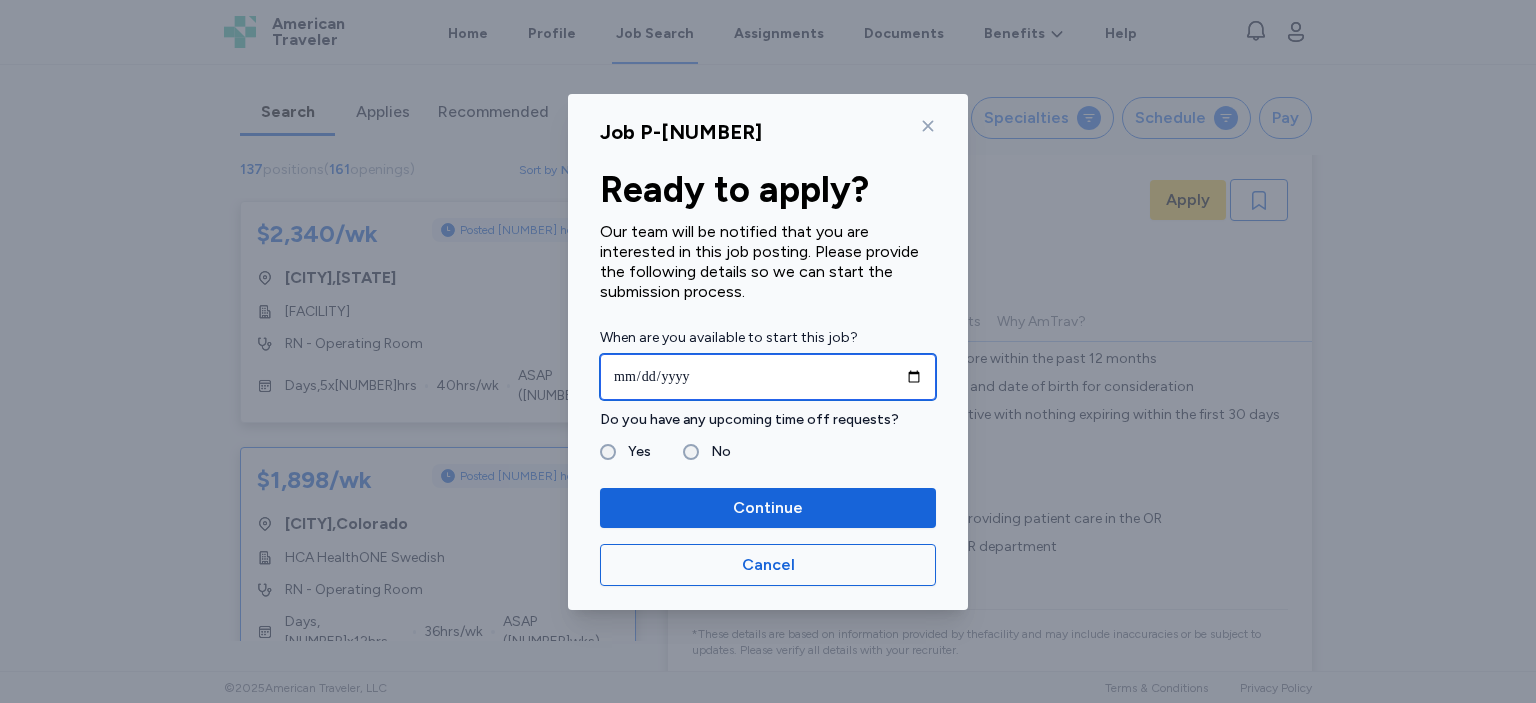 click at bounding box center (768, 377) 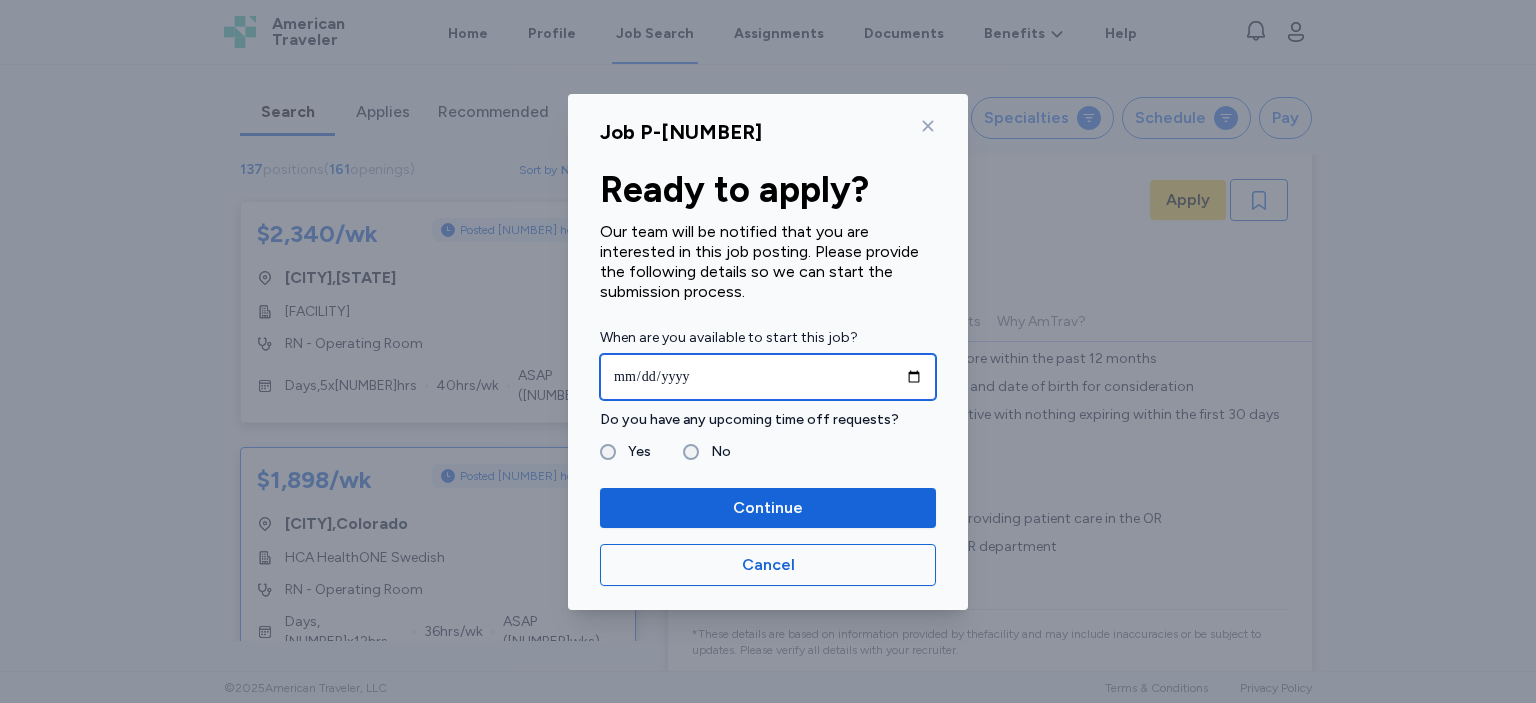 type on "**********" 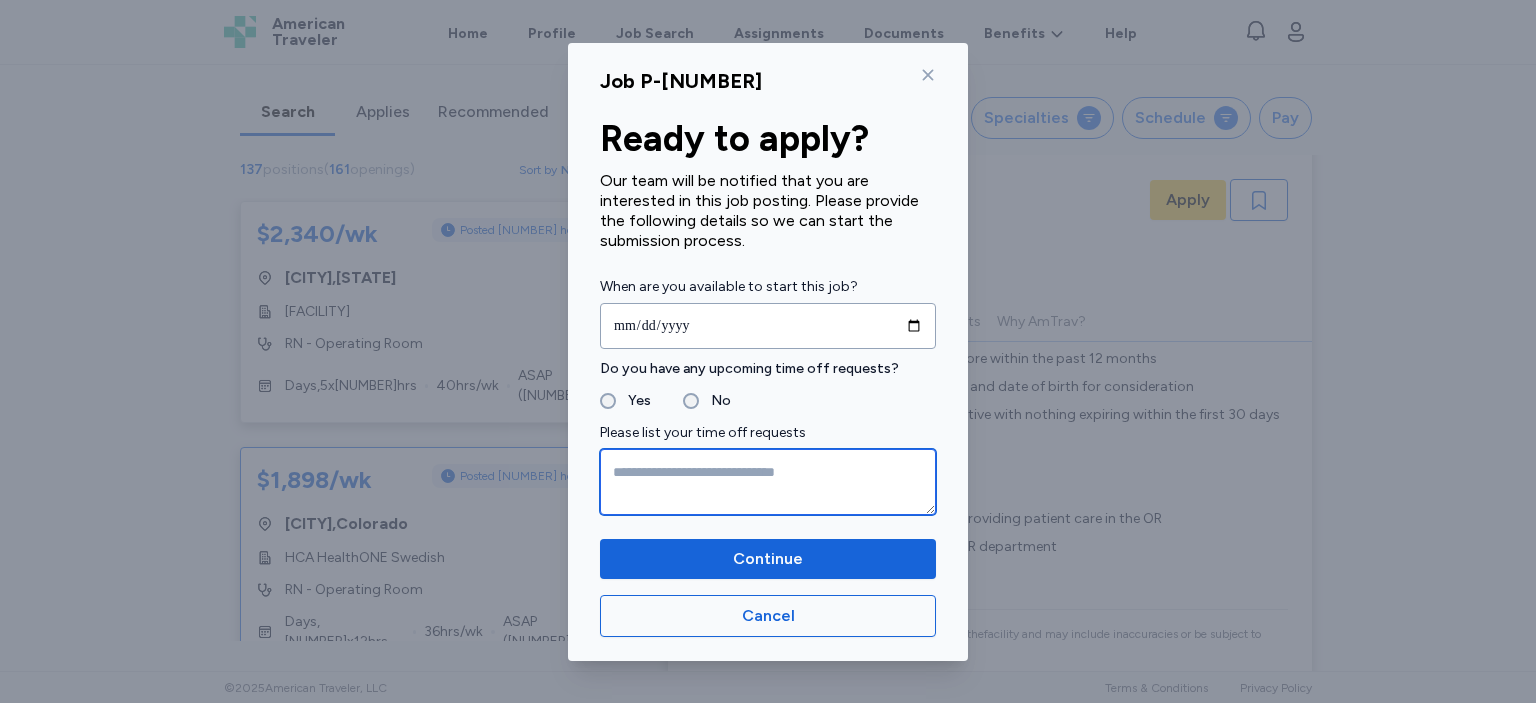 click at bounding box center (768, 482) 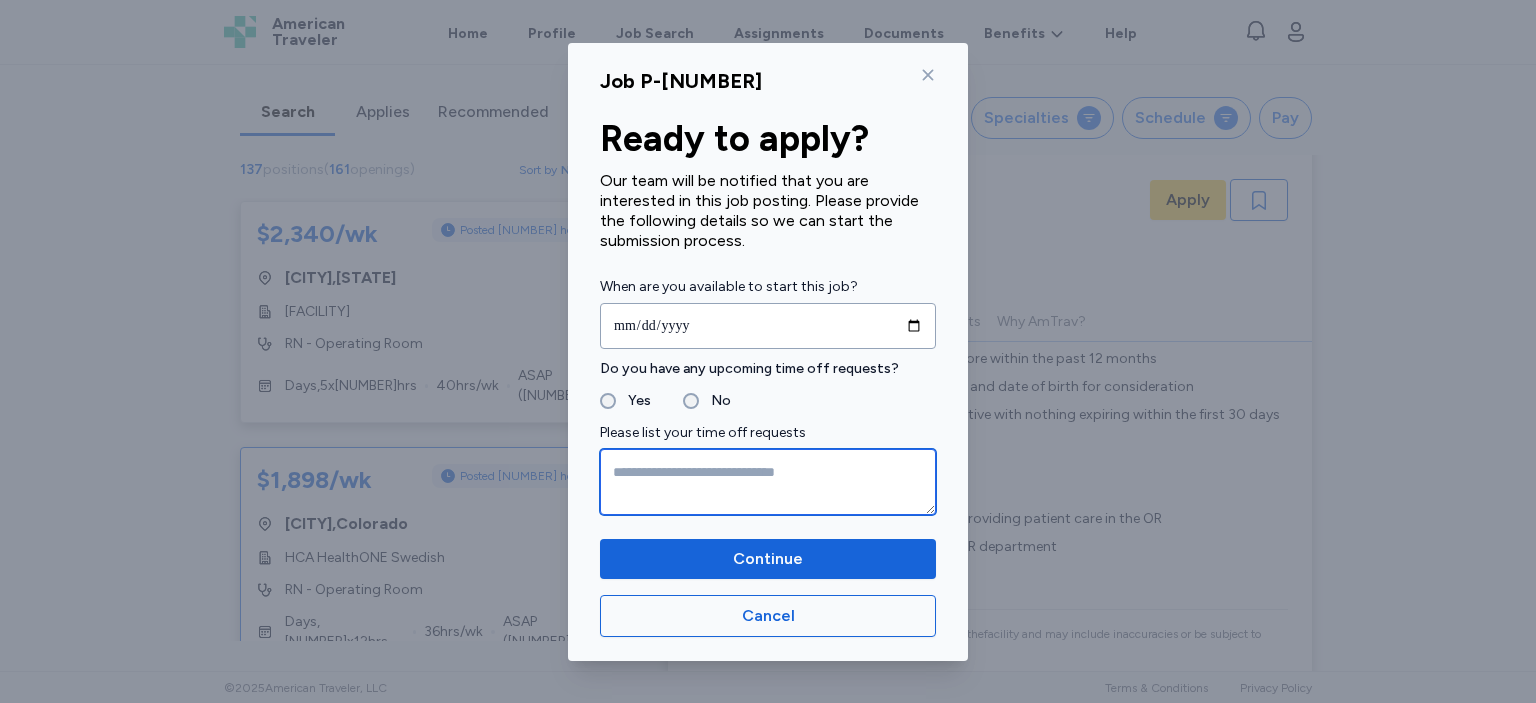 paste on "**********" 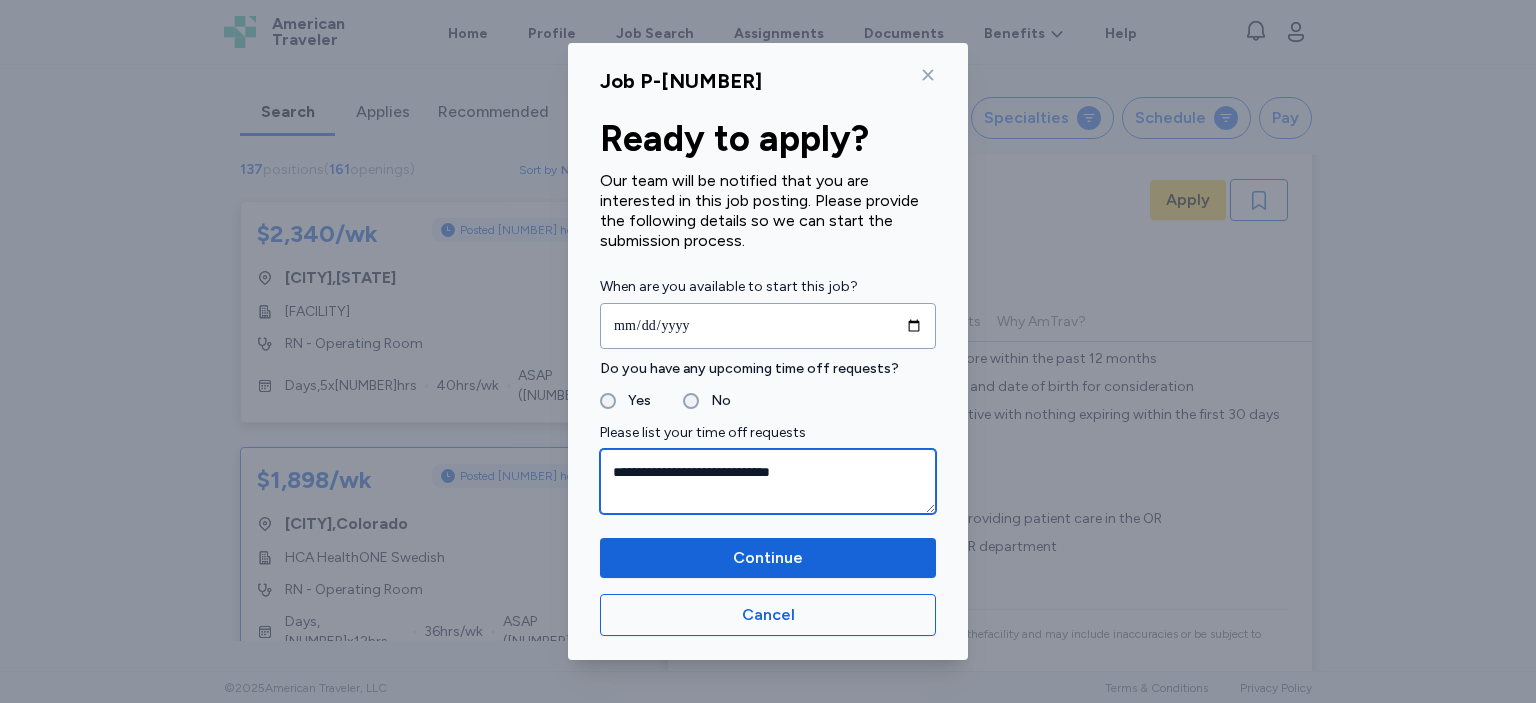 type on "**********" 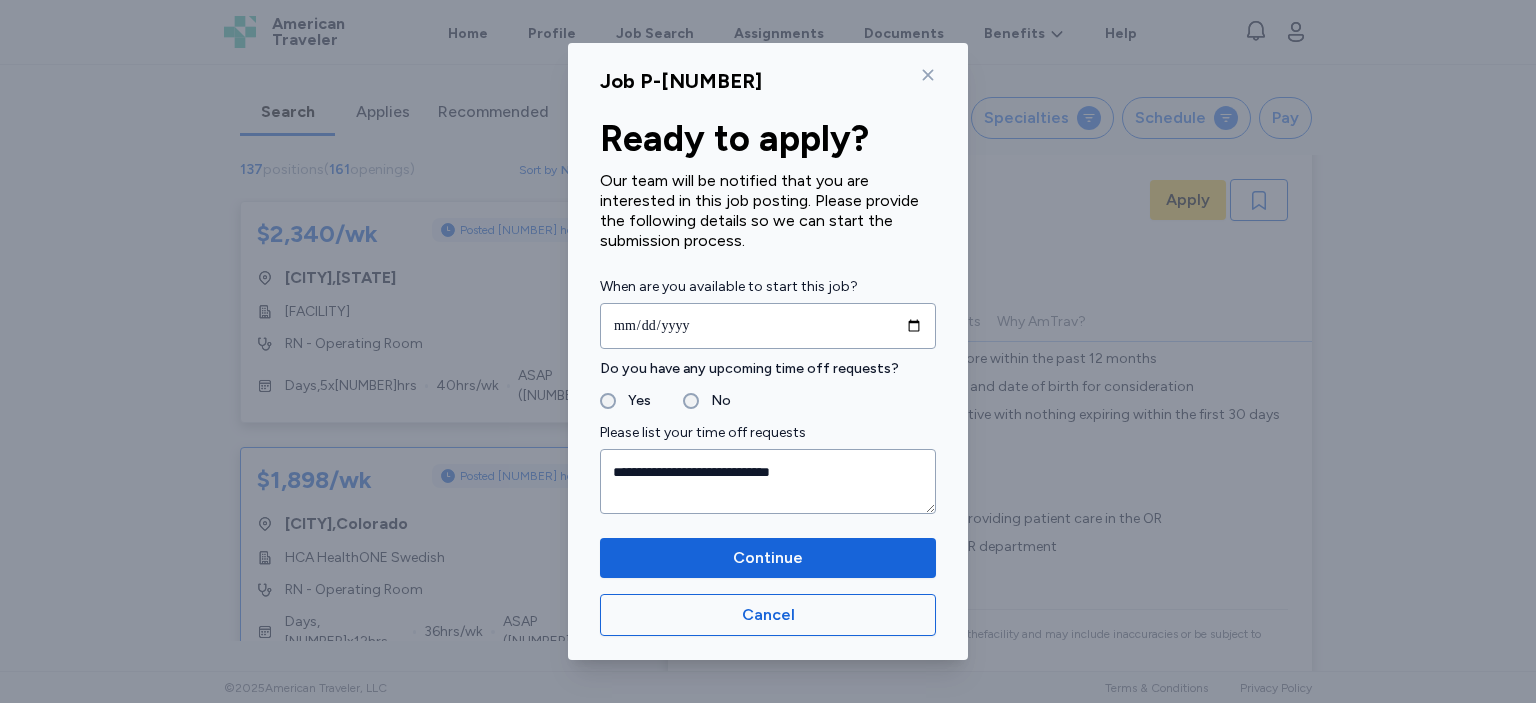click on "**********" at bounding box center [768, 352] 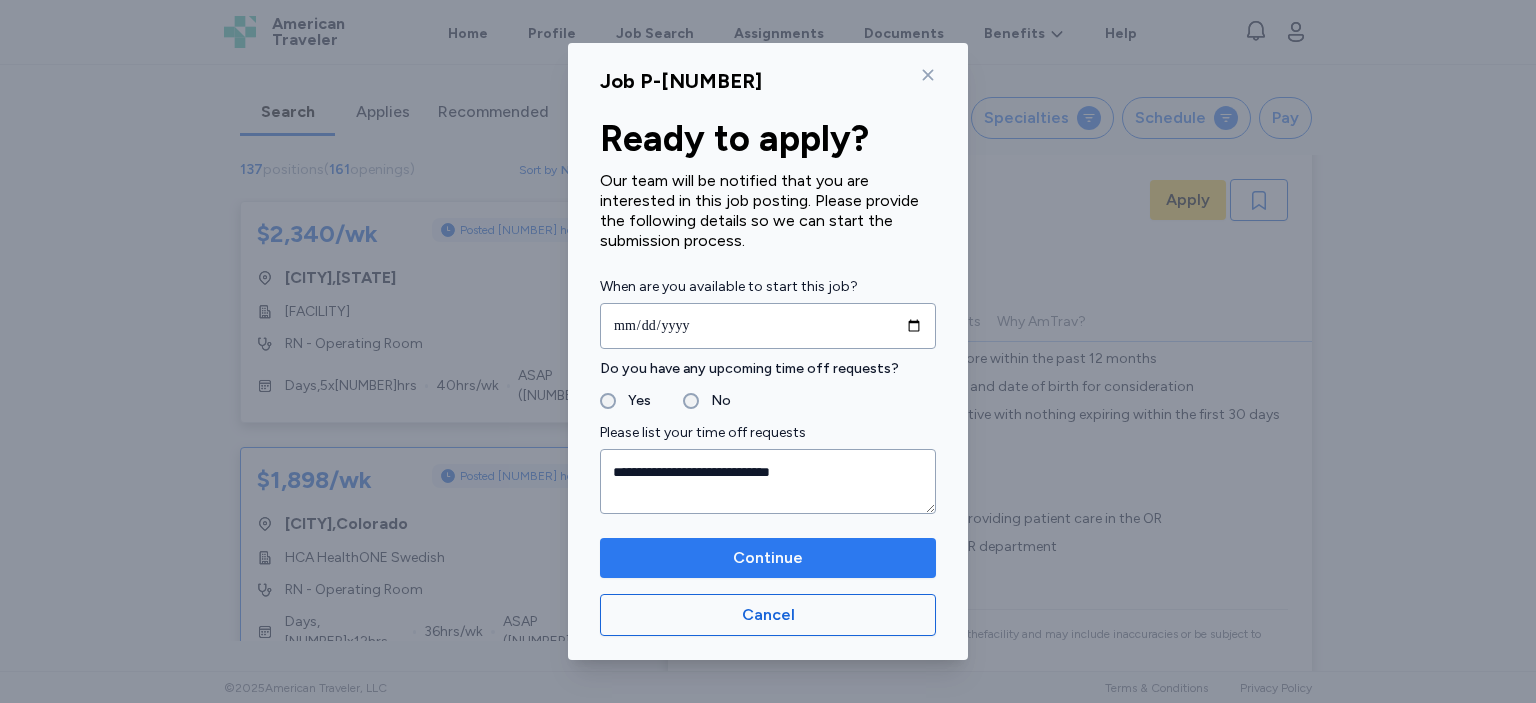 click on "Continue" at bounding box center (768, 558) 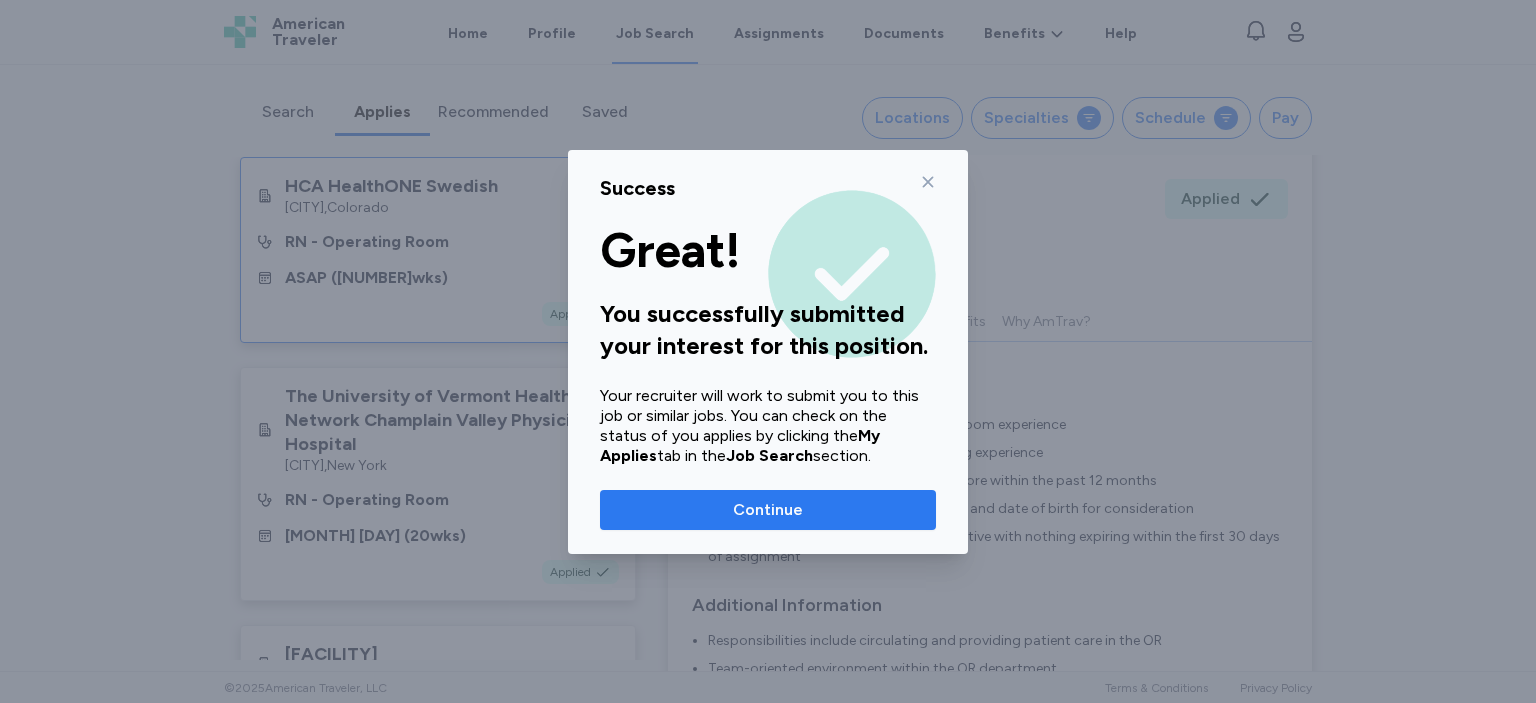 click on "Continue" at bounding box center (768, 510) 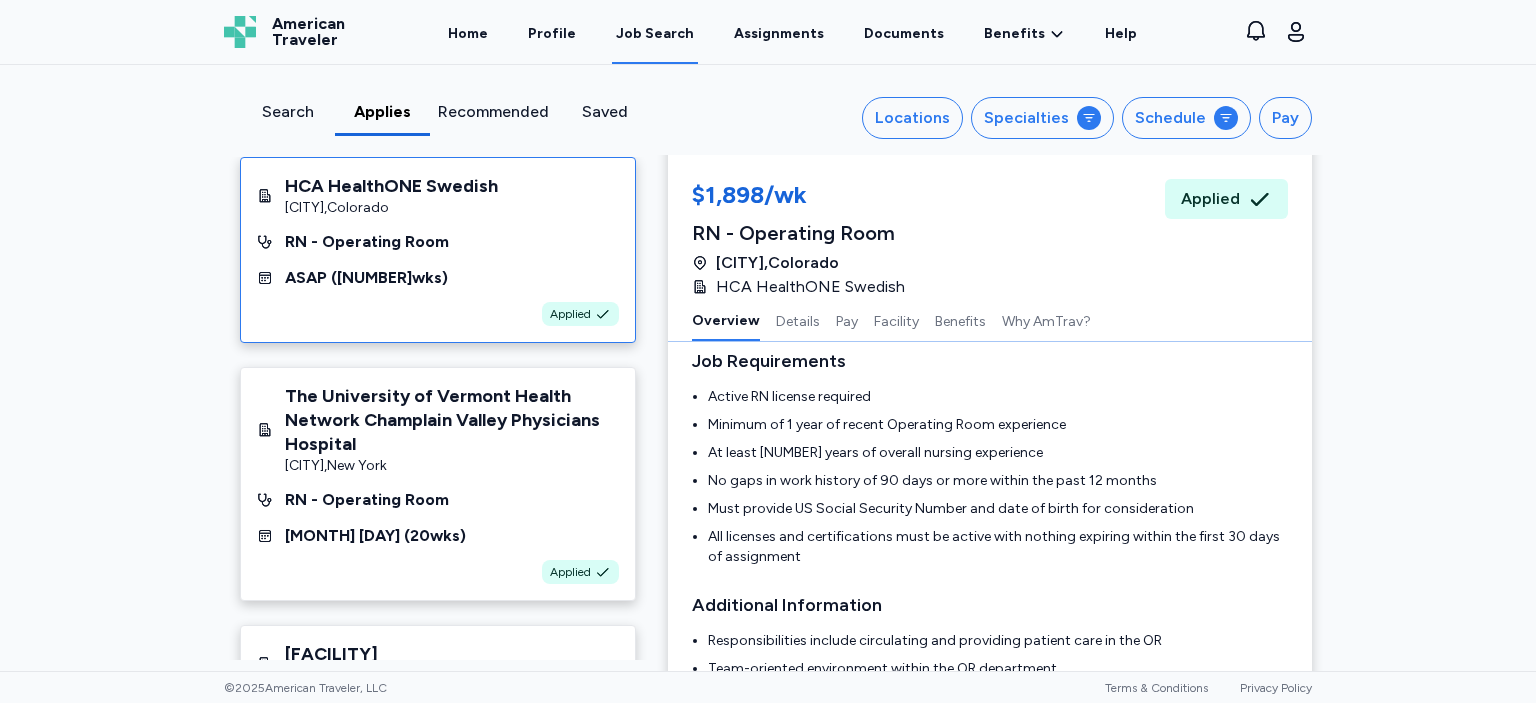 click on "Search" at bounding box center [287, 112] 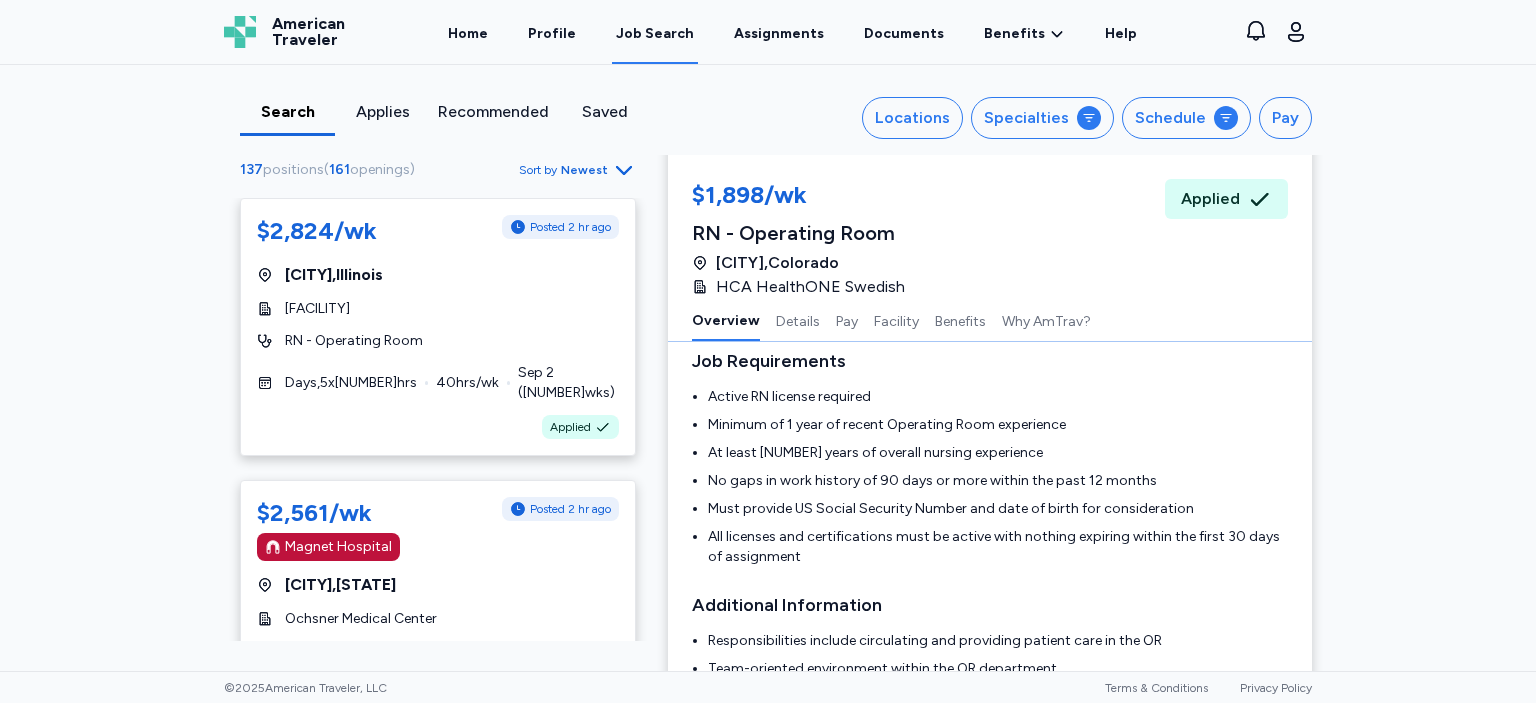 click on "$2,824/wk Posted 2 hr ago Chicago , Illinois John H. Stroger, Jr. Hospital of Cook County RN - Operating Room Days , 5 x 8 hrs 40 hrs/wk [MONTH] [DAY] ( 13 wks) Applied $2,561/wk Posted 2 hr ago Magnet Hospital New Orleans , Louisiana Ochsner Medical Center RN - Operating Room Days , 5 x 8 hrs 40 hrs/wk [MONTH] [DAY] ( 7 wks) $2,630/wk Posted 15 hr ago Nantucket , Massachusetts Nantucket Cottage Hospital RN - Operating Room Days , 5 x 8 hrs 40 hrs/wk [MONTH] [DAY] ( 18 wks) $2,720/wk Posted 17 hr ago Espanola , New Mexico Presbyterian Espanola Hospital RN - Operating Room Days , 4 x 10 hrs 40 hrs/wk [MONTH] [DAY] ( 13 wks) $2,848/wk Posted 18 hr ago Plattsburgh , New York The University of Vermont Health Network Champlain Valley Physicians Hospital RN - Operating Room Days , 3 x 12 hrs 36 hrs/wk [MONTH] [DAY] ( 20 wks) Applied $2,140/wk Posted" at bounding box center [768, 368] 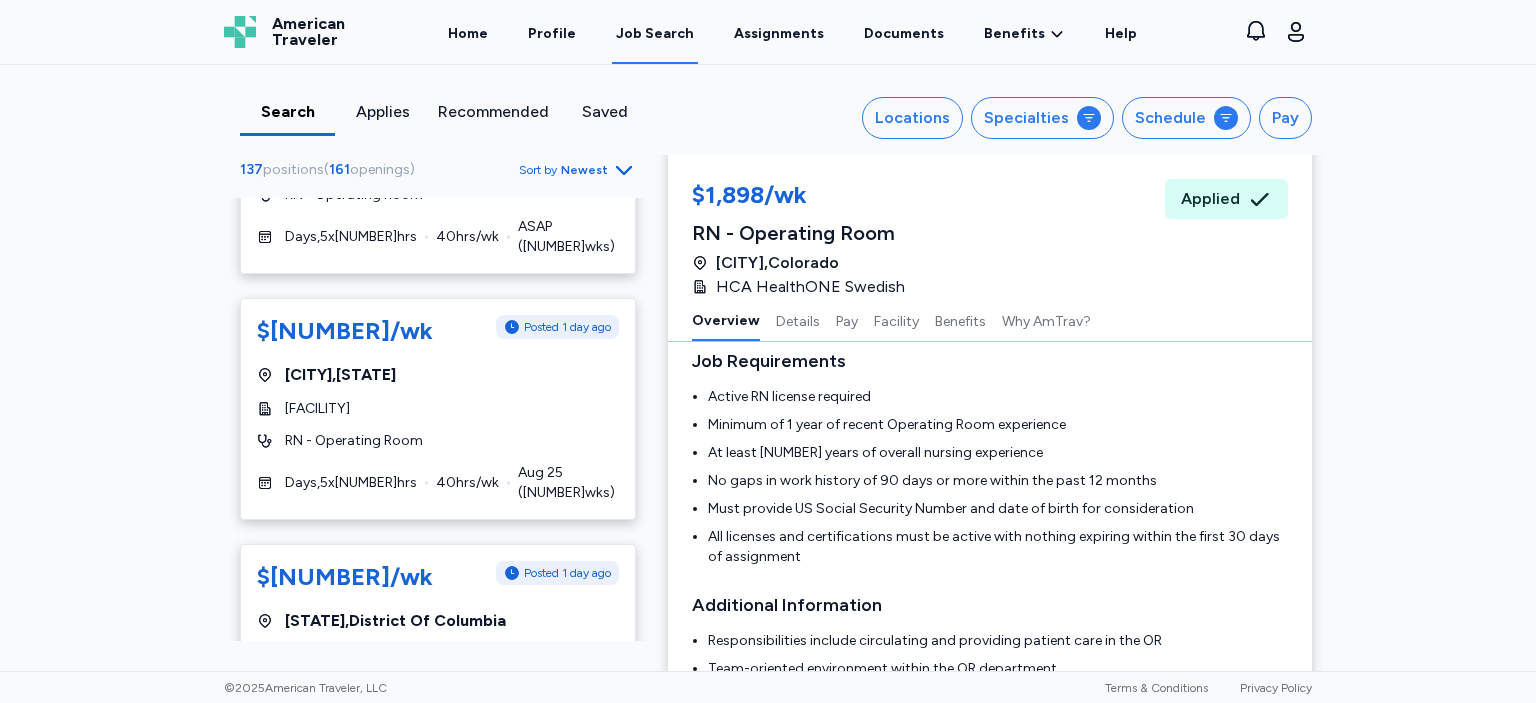 scroll, scrollTop: 4666, scrollLeft: 0, axis: vertical 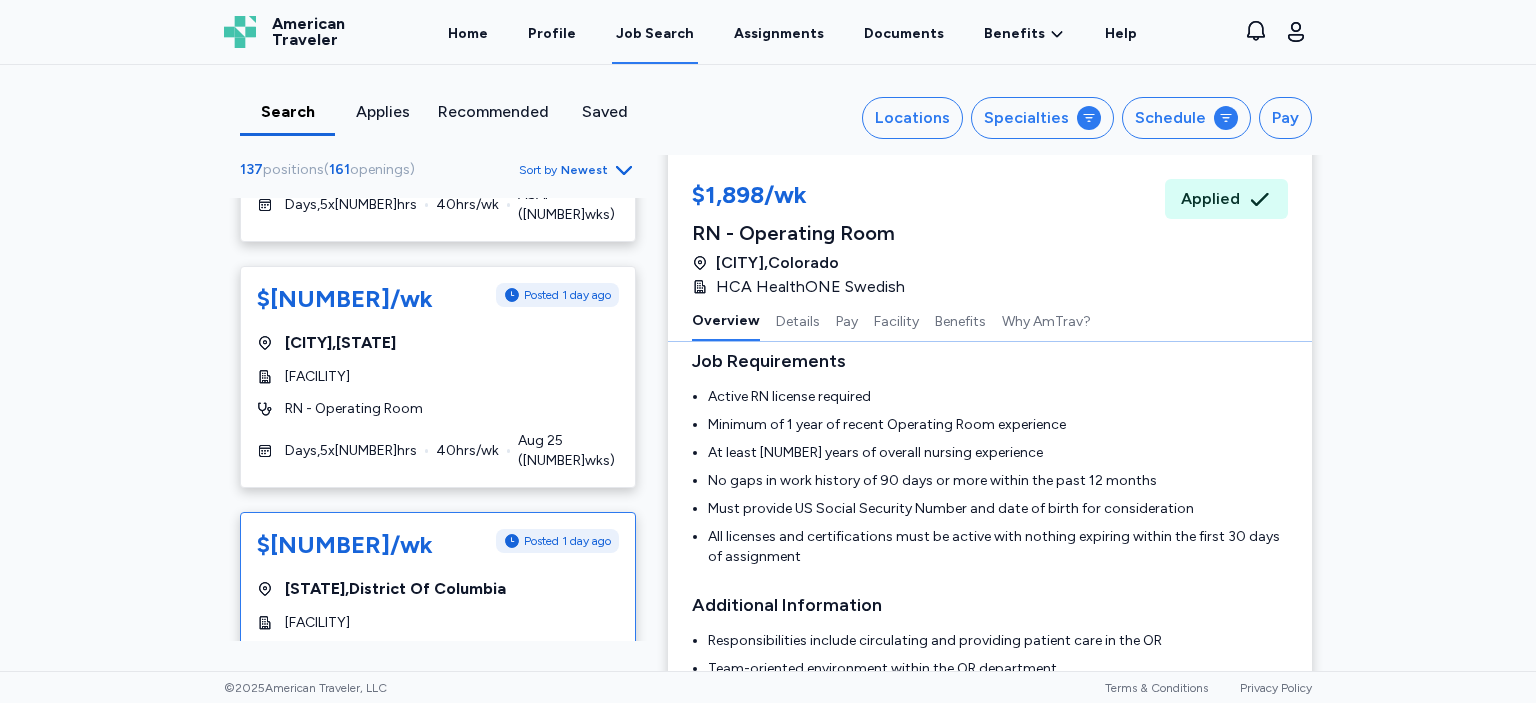 click on "$[NUMBER]/wk Posted [NUMBER] day ago [CITY] , [STATE] [ORGANIZATION] [ROLE] - [DEPARTMENT] [SHIFT] , [NUMBER] x [NUMBER] hrs [NUMBER] hrs/wk [DATE] ( [NUMBER] wks)" at bounding box center [438, 613] 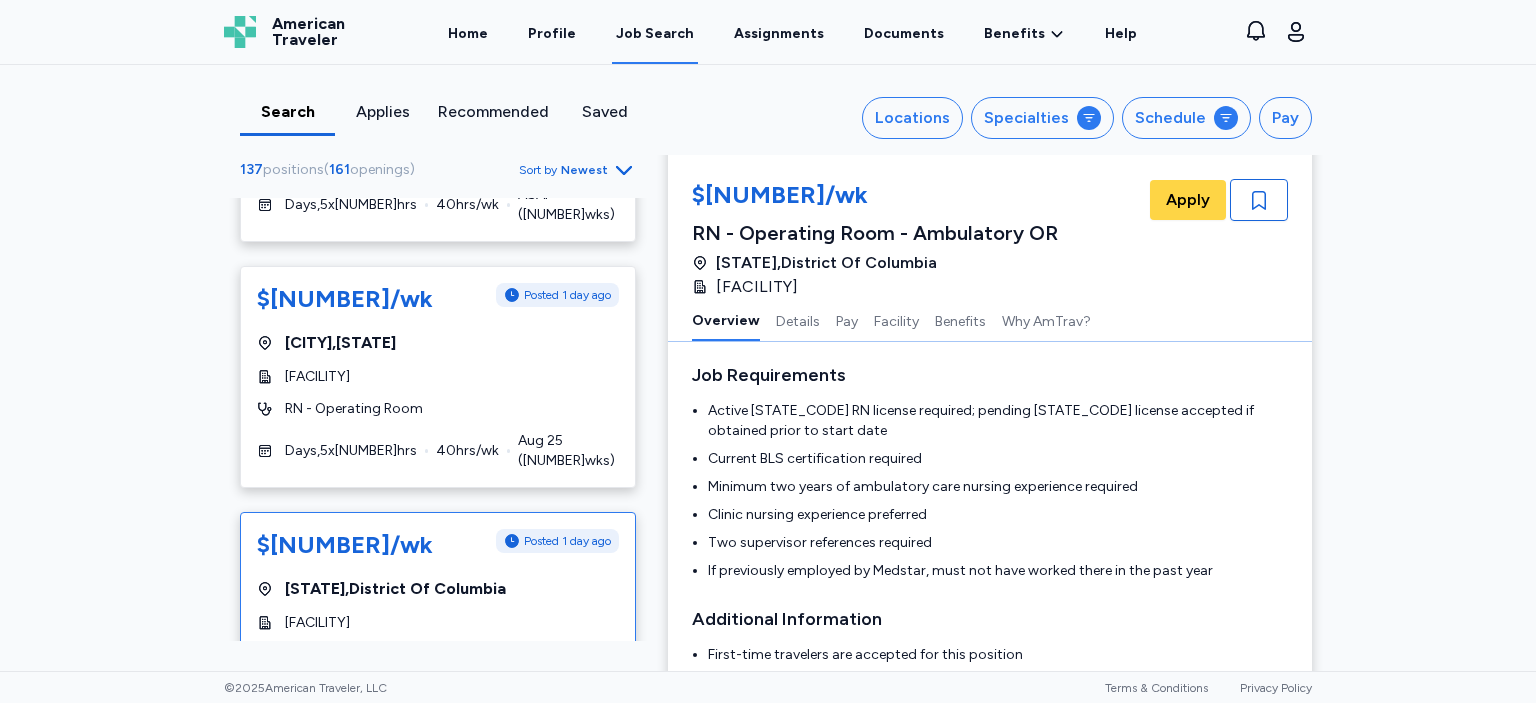 scroll, scrollTop: 2, scrollLeft: 0, axis: vertical 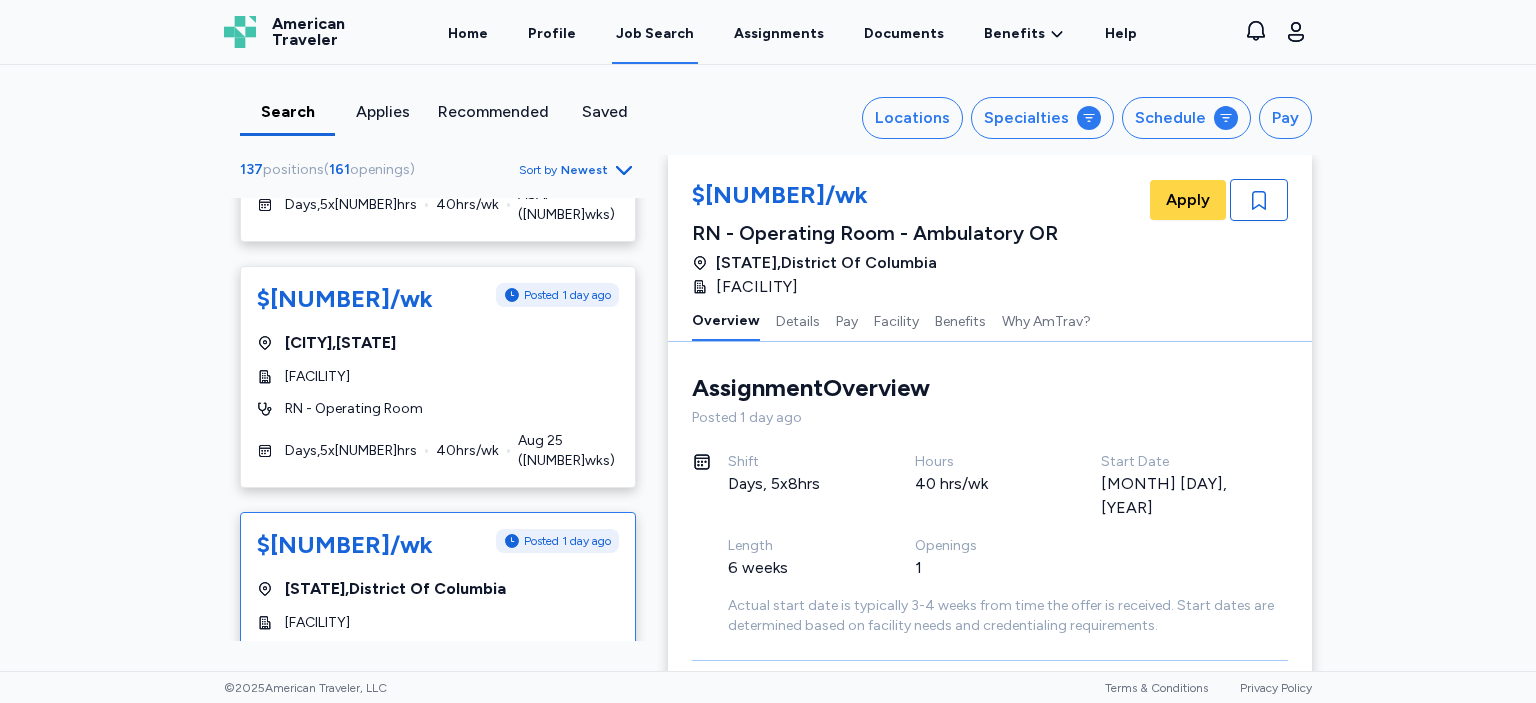 click on "Assignment Overview Overview Posted [NUMBER] day ago Shift Days, [NUMBER]x[NUMBER]hrs Hours [NUMBER] hrs/wk Start Date [MONTH] [NUMBER], [YEAR] Length [NUMBER] weeks Openings [NUMBER] Actual start date is typically [NUMBER]-[NUMBER] weeks from time the offer is received. Start dates are determined based on facility needs and credentialing requirements." at bounding box center [990, 504] 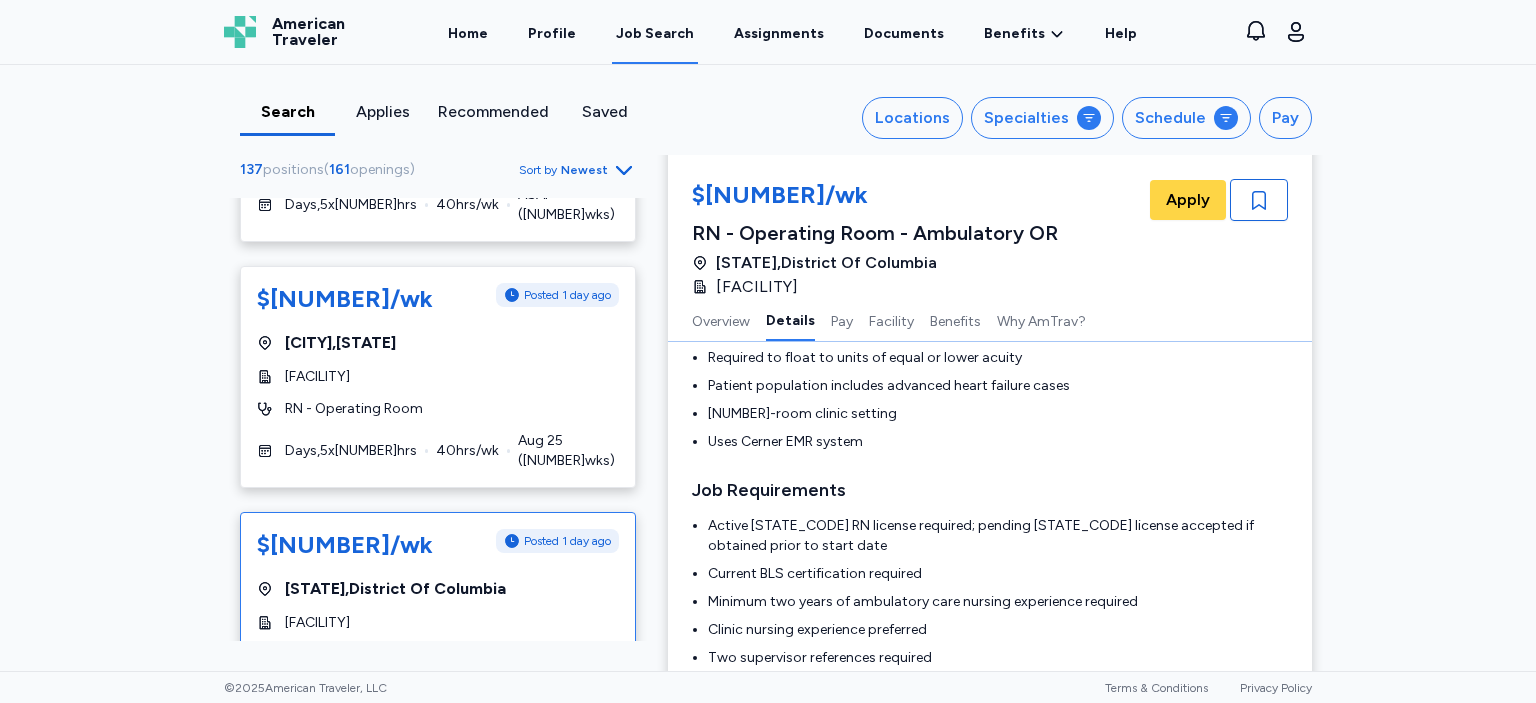 scroll, scrollTop: 520, scrollLeft: 0, axis: vertical 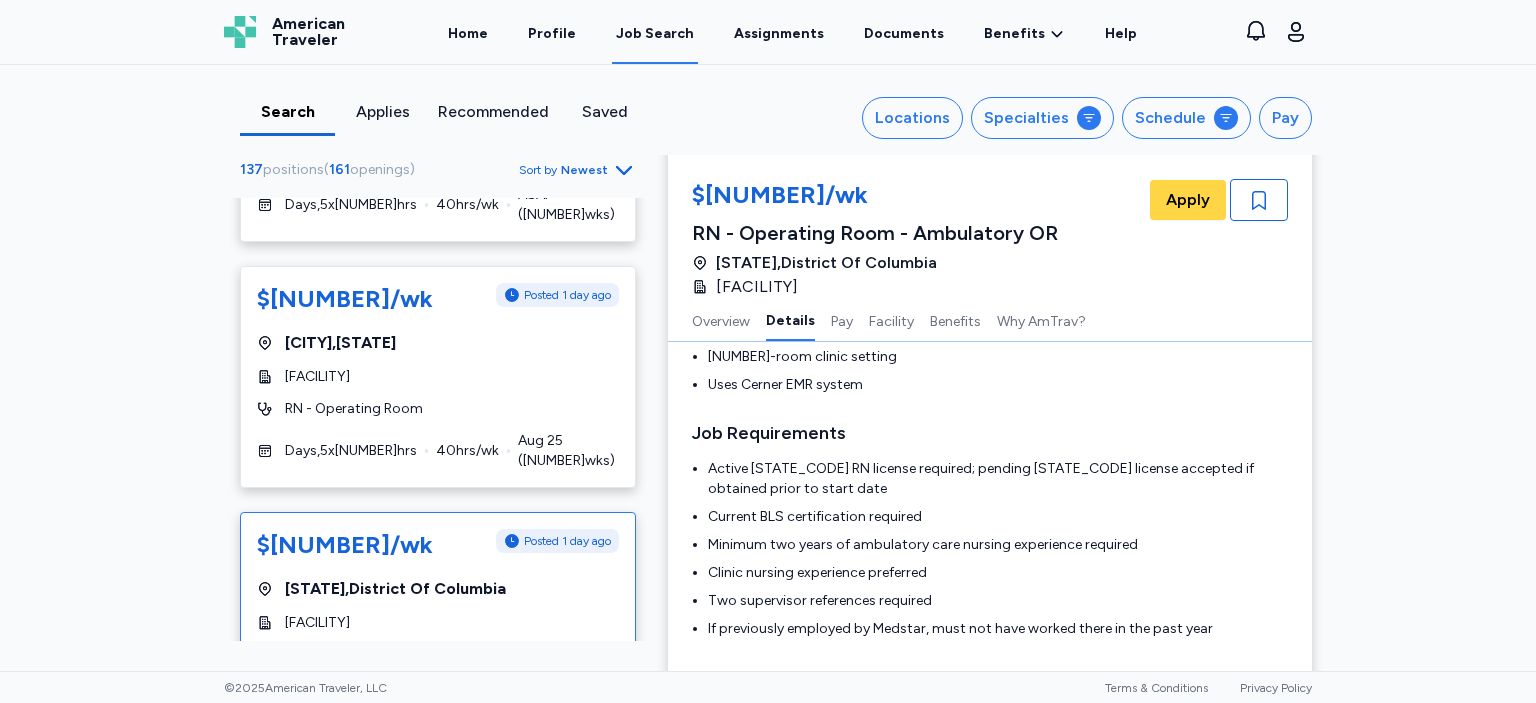click on "$[NUMBER]/wk Posted [NUMBER] hr ago [CITY] , [STATE] [HOSPITAL_NAME] RN - Operating Room Days , [NUMBER] x [NUMBER] hrs [NUMBER] hrs/wk [DATE] ( [NUMBER] wks) Applied $[NUMBER]/wk Posted [NUMBER] hr ago Magnet Hospital [CITY] , [STATE] [HOSPITAL_NAME] RN - Operating Room Days , [NUMBER] x [NUMBER] hrs [NUMBER] hrs/wk [DATE] ( [NUMBER] wks) $[NUMBER]/wk Posted [NUMBER] hr ago [CITY] , [STATE] [HOSPITAL_NAME] RN - Operating Room Days , [NUMBER] x [NUMBER] hrs [NUMBER] hrs/wk [DATE] ( [NUMBER] wks) $[NUMBER]/wk Posted [NUMBER] hr ago [CITY] , [STATE] [HOSPITAL_NAME] RN - Operating Room Days , [NUMBER] x [NUMBER] hrs [NUMBER] hrs/wk [DATE] ( [NUMBER] wks) $[NUMBER]/wk Posted [NUMBER] hr ago [CITY] , [STATE] [HOSPITAL_NAME] RN - Operating Room Days , [NUMBER] x [NUMBER] hrs [NUMBER] hrs/wk [DATE] ( [NUMBER] wks) Applied $[NUMBER]/wk Posted [NUMBER] hr ago [CITY] , [STATE] [HOSPITAL_NAME] RN - Operating Room Days , [NUMBER] x [NUMBER] hrs [NUMBER] hrs/wk ASAP ( [NUMBER] wks)" at bounding box center [438, 419] 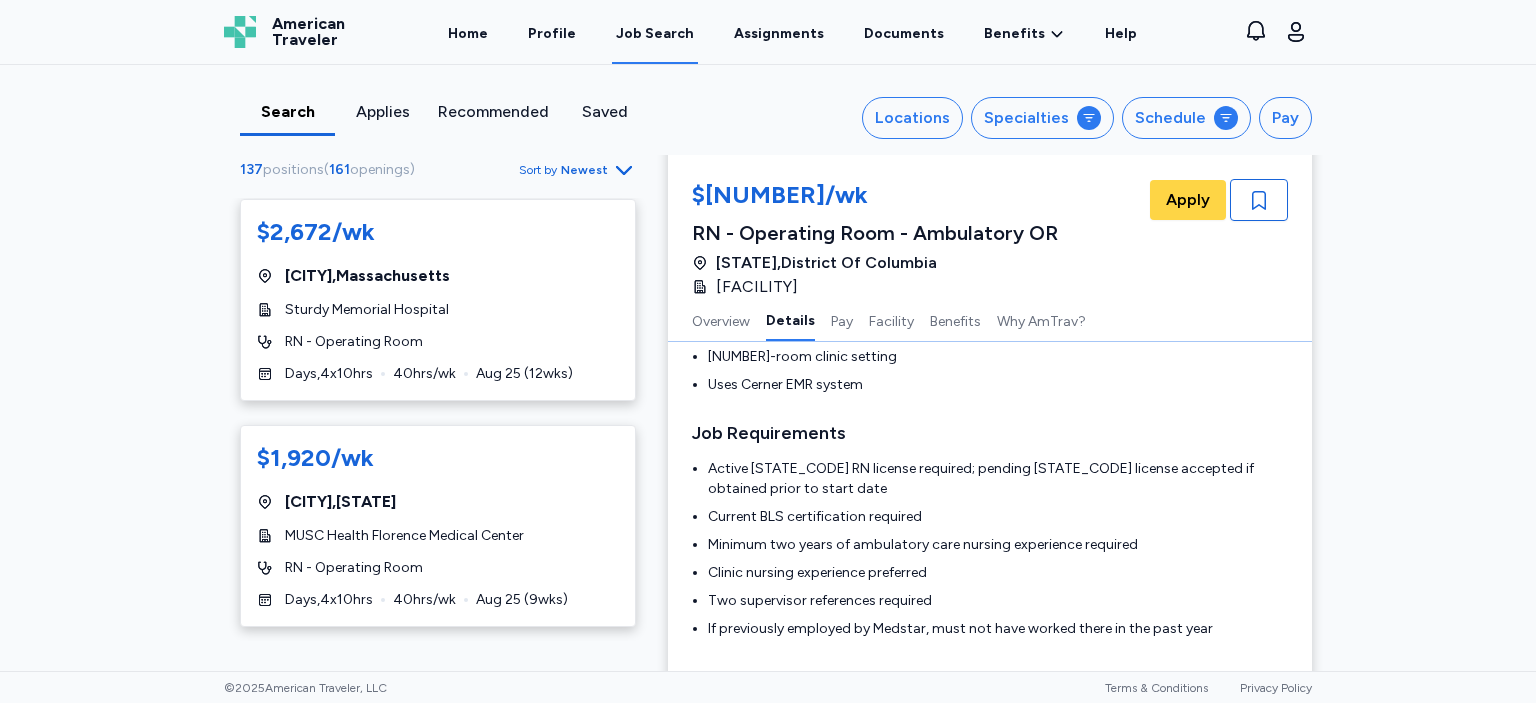 scroll, scrollTop: 7891, scrollLeft: 0, axis: vertical 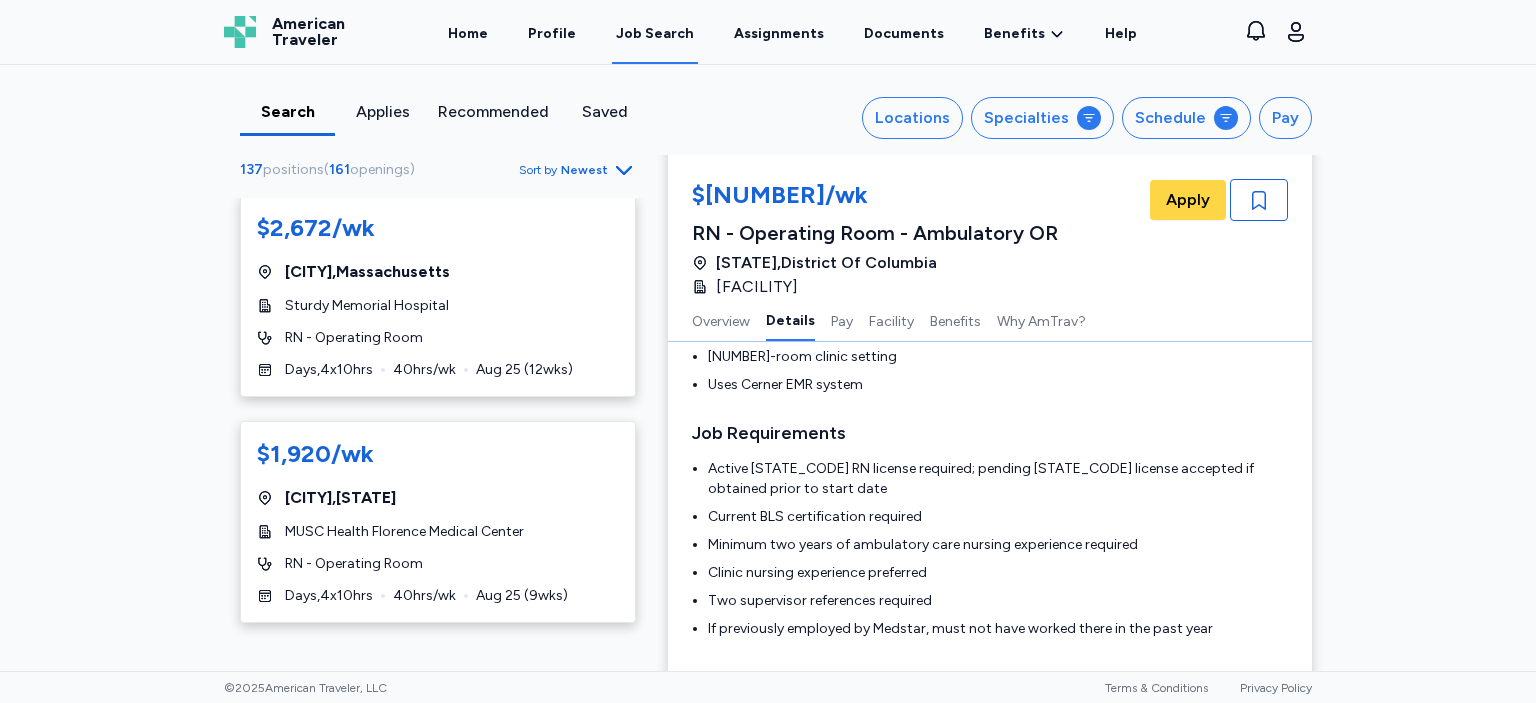 click on "$[NUMBER]/wk [CITY] , [STATE] [ORGANIZATION] [ROLE] [DEPARTMENT] , [NUMBER] x [NUMBER] hrs [NUMBER] hrs/wk [DATE] ( [NUMBER] wks)" at bounding box center [438, 758] 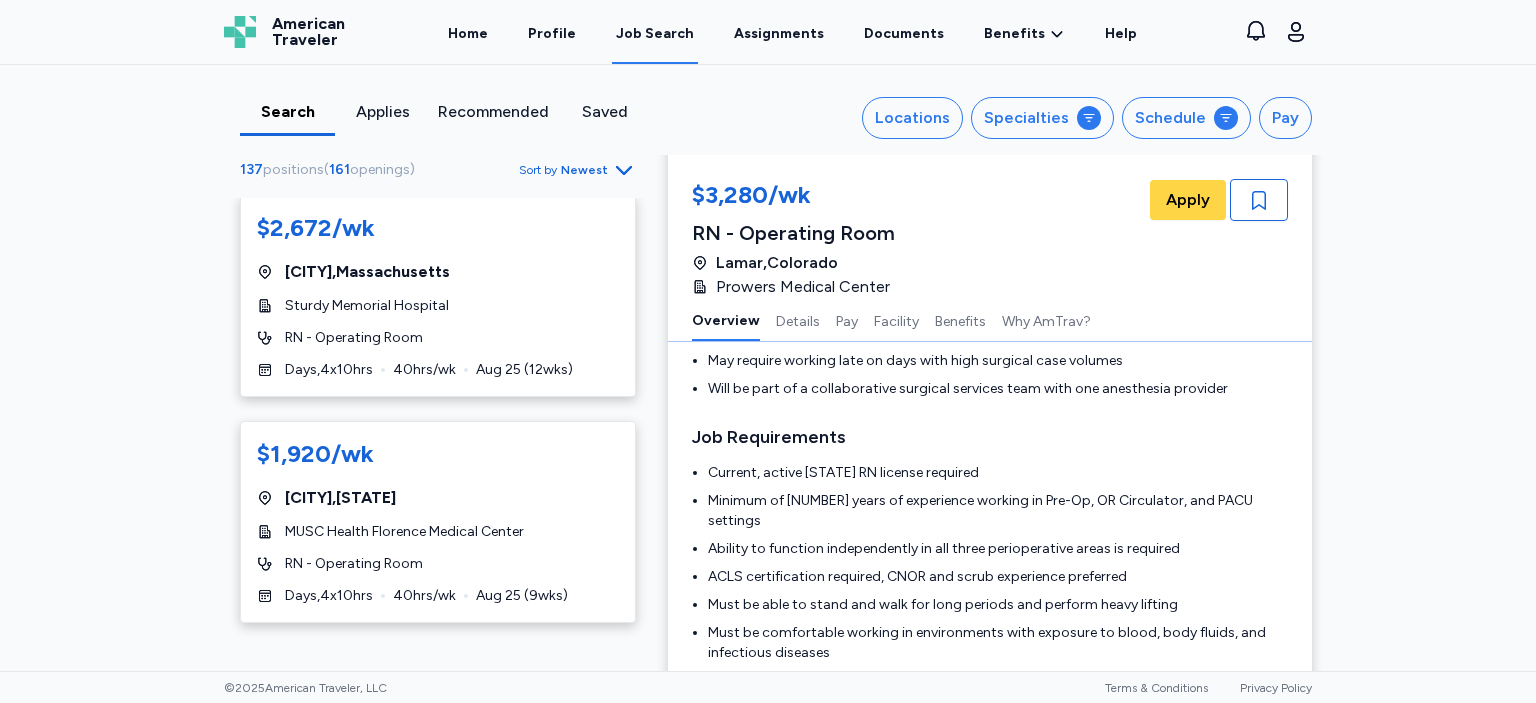 scroll, scrollTop: 2, scrollLeft: 0, axis: vertical 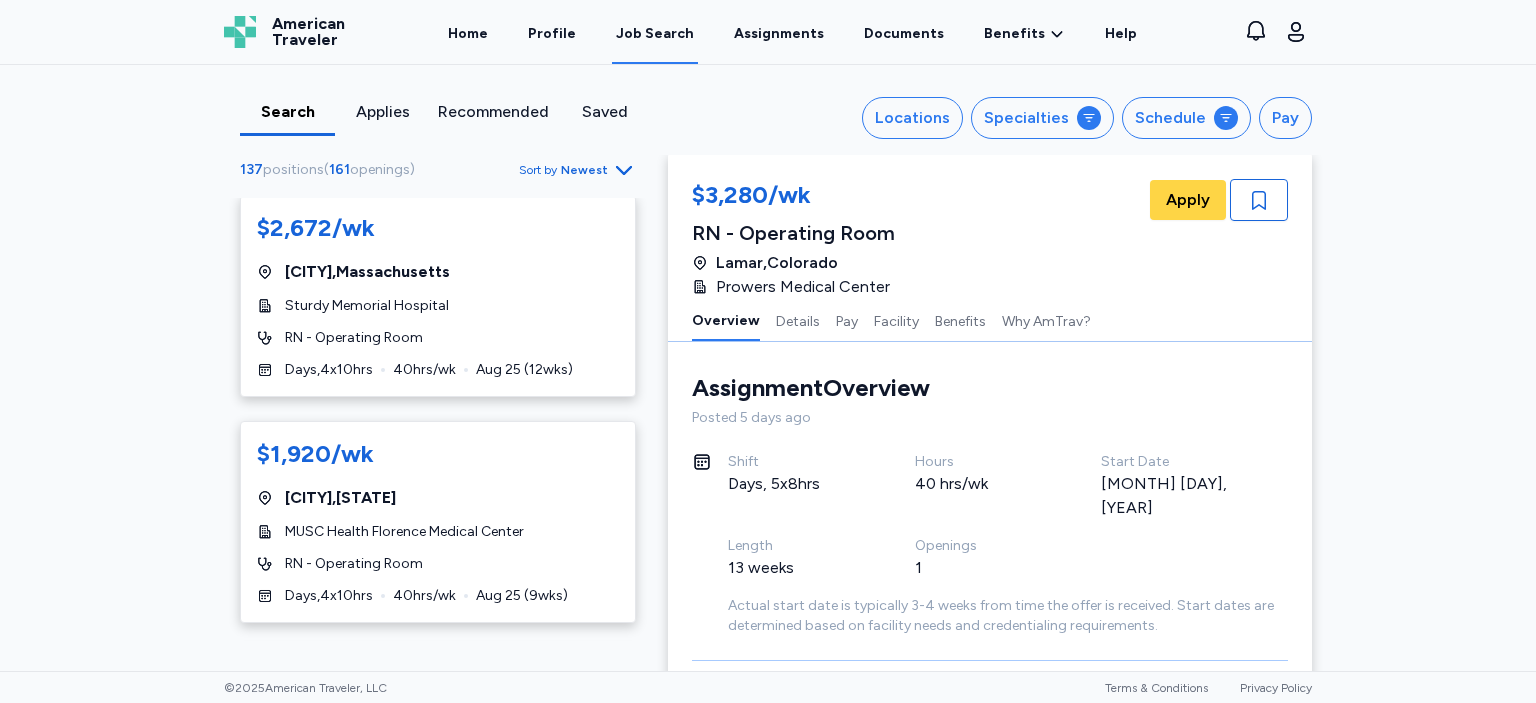 click on "Assignment Overview Overview Posted 5 days ago Shift Days, 5x8hrs Hours 40 hrs/wk Start Date [MONTH] [DAY], [YEAR] Length 13 weeks Openings 1 Actual start date is typically 3-4 weeks from time the offer is received. Start dates are determined based on facility needs and credentialing requirements." at bounding box center [990, 504] 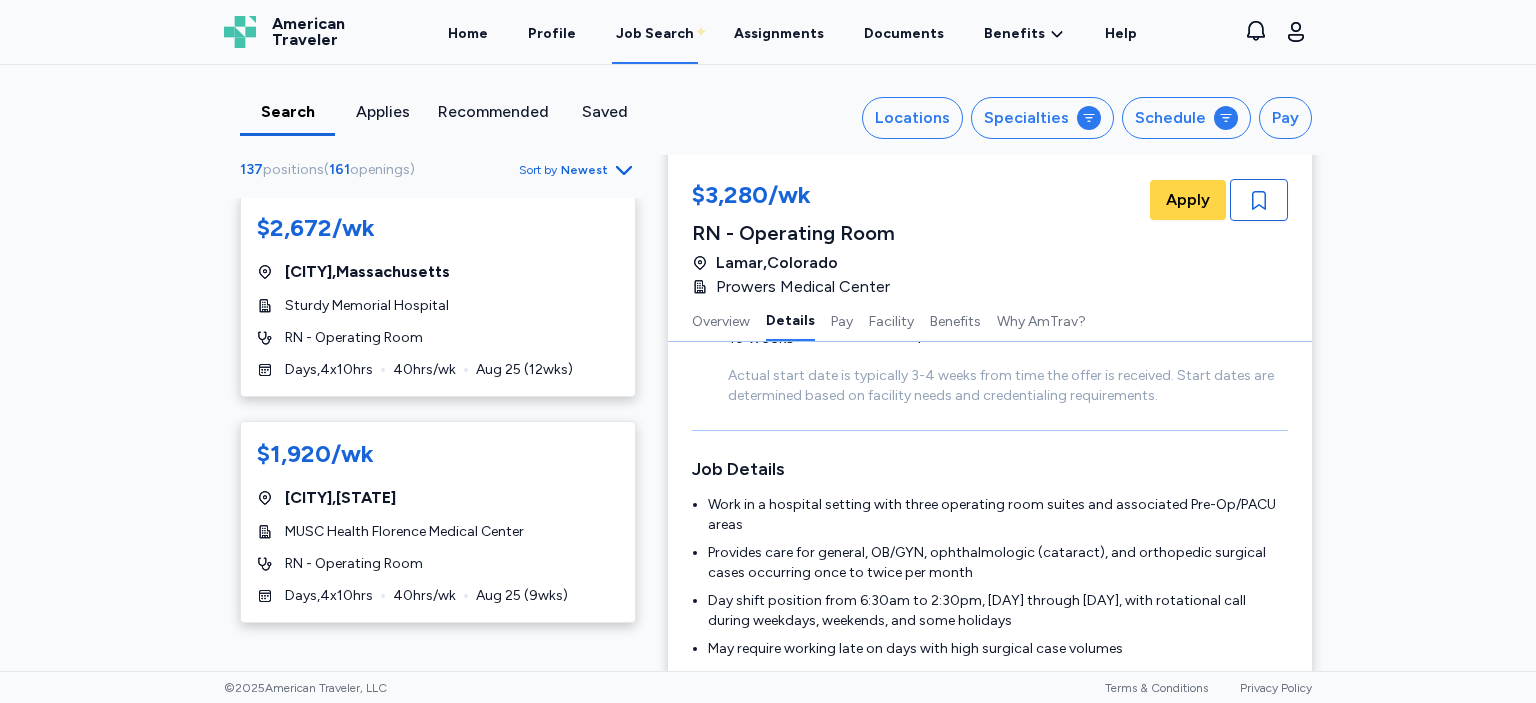 scroll, scrollTop: 290, scrollLeft: 0, axis: vertical 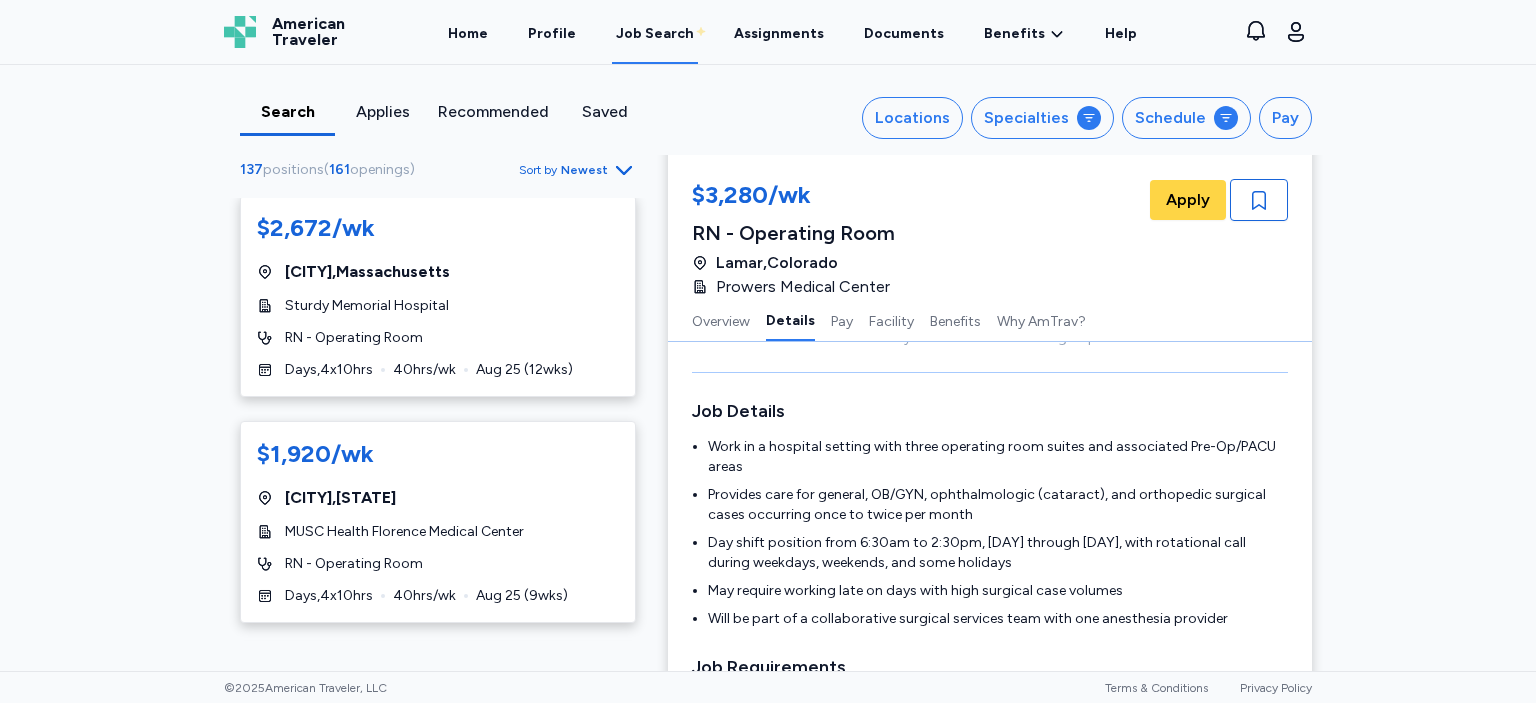 click on "$2,824/wk Posted 2 hr ago Chicago , Illinois John H. Stroger, Jr. Hospital of Cook County RN - Operating Room Days , 5 x 8 hrs 40 hrs/wk [MONTH] [DAY] ( 13 wks) Applied $2,561/wk Posted 2 hr ago Magnet Hospital New Orleans , Louisiana Ochsner Medical Center RN - Operating Room Days , 5 x 8 hrs 40 hrs/wk [MONTH] [DAY] ( 7 wks) $2,630/wk Posted 15 hr ago Nantucket , Massachusetts Nantucket Cottage Hospital RN - Operating Room Days , 5 x 8 hrs 40 hrs/wk [MONTH] [DAY] ( 18 wks) $2,720/wk Posted 17 hr ago Espanola , New Mexico Presbyterian Espanola Hospital RN - Operating Room Days , 4 x 10 hrs 40 hrs/wk [MONTH] [DAY] ( 13 wks) $2,848/wk Posted 18 hr ago Plattsburgh , New York The University of Vermont Health Network Champlain Valley Physicians Hospital RN - Operating Room Days , 3 x 12 hrs 36 hrs/wk [MONTH] [DAY] ( 20 wks) Applied $2,140/wk Posted" at bounding box center (768, 368) 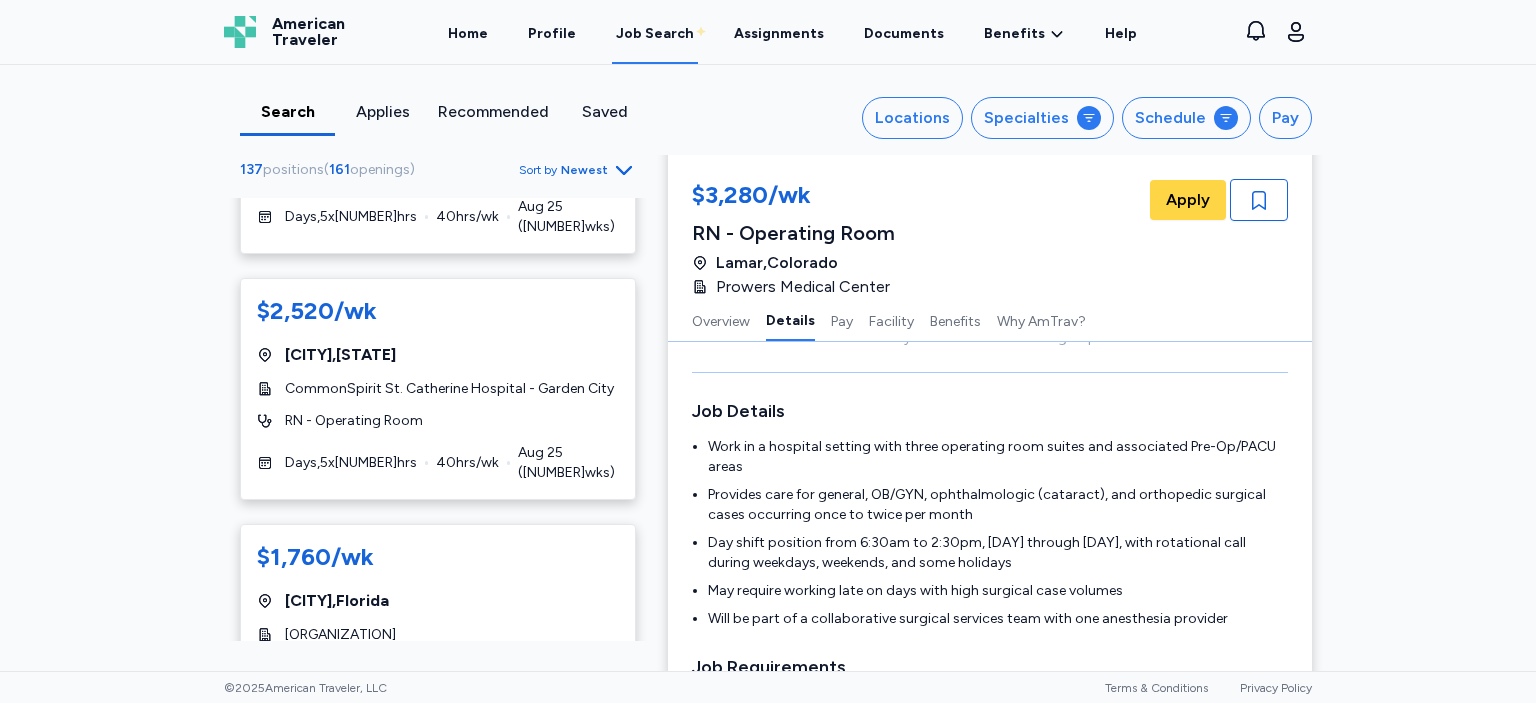 scroll, scrollTop: 9562, scrollLeft: 0, axis: vertical 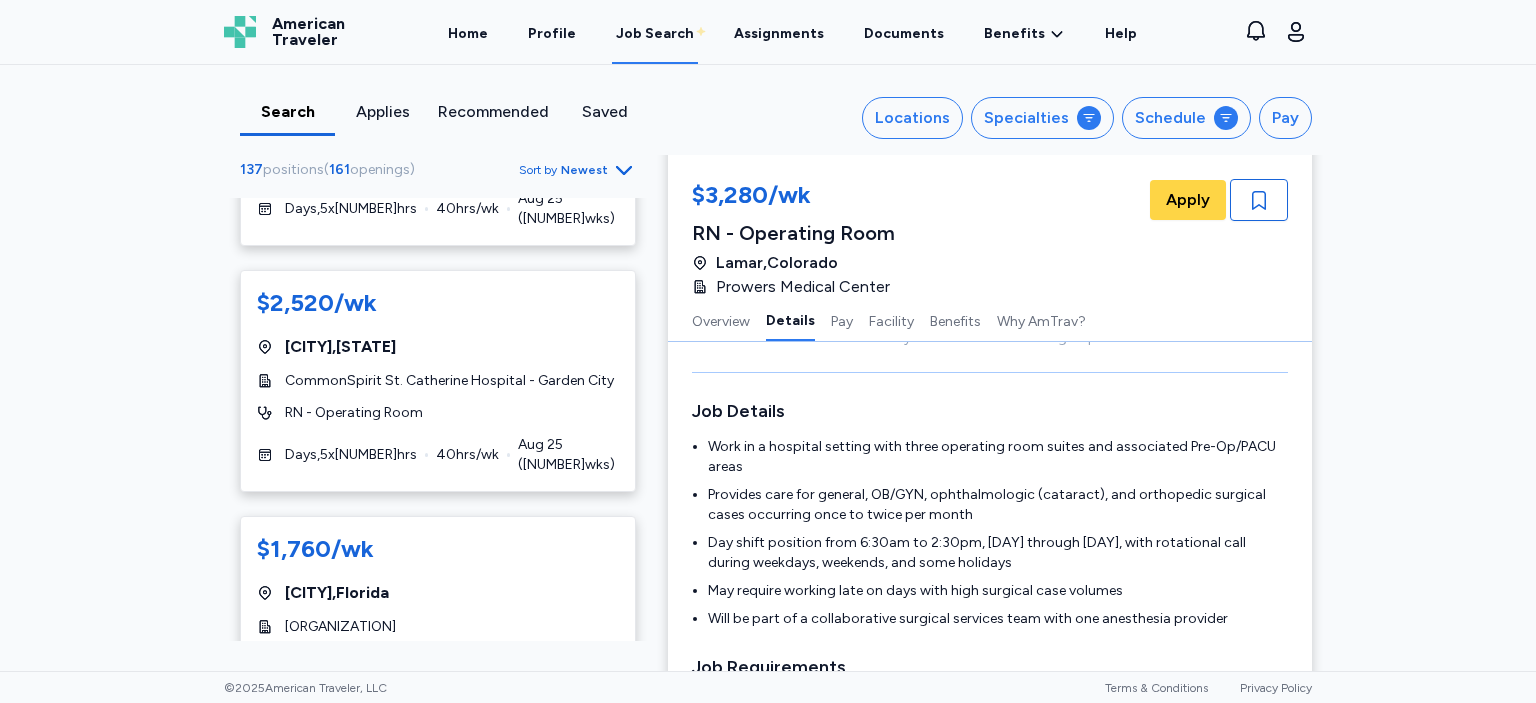 click on "[CITY], [STATE]" at bounding box center (438, 867) 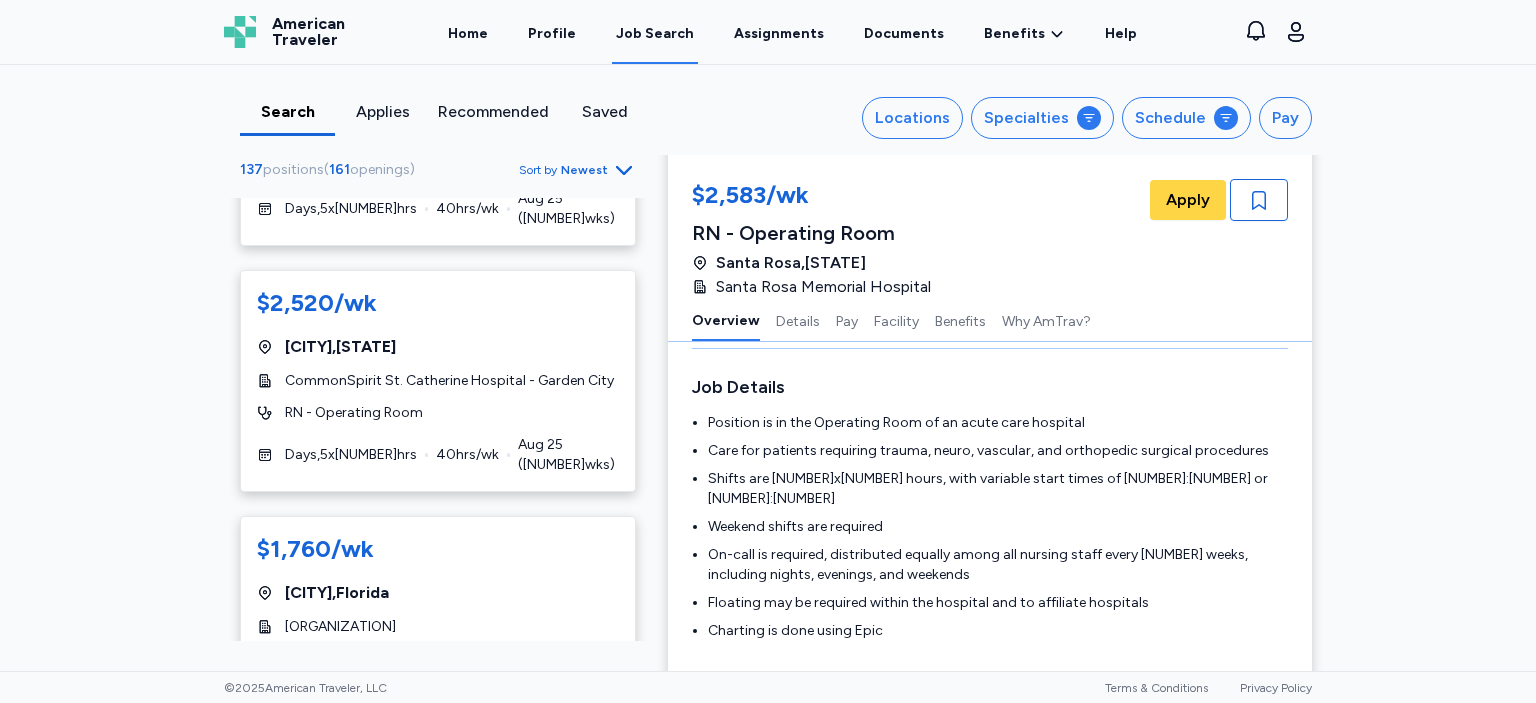 scroll, scrollTop: 2, scrollLeft: 0, axis: vertical 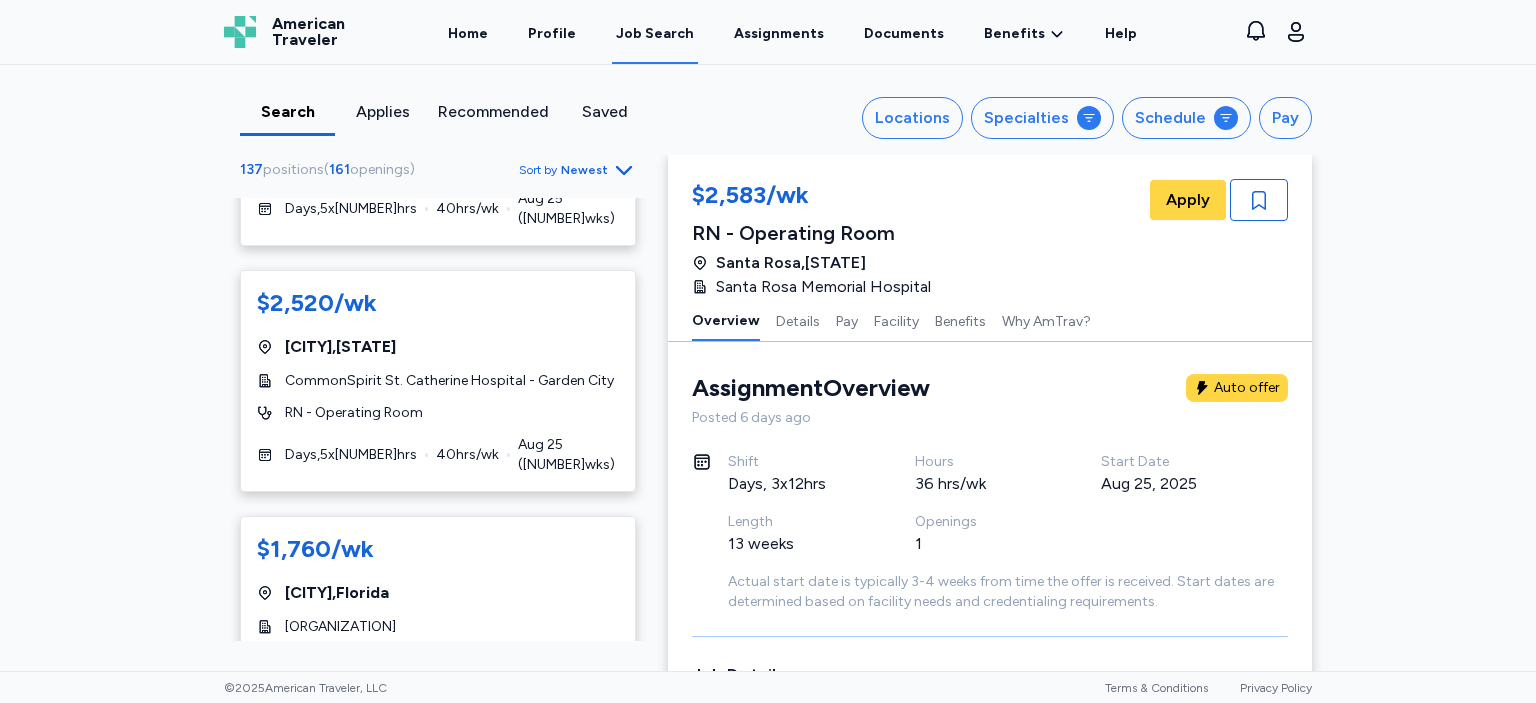 click on "Assignment  Overview" at bounding box center [811, 388] 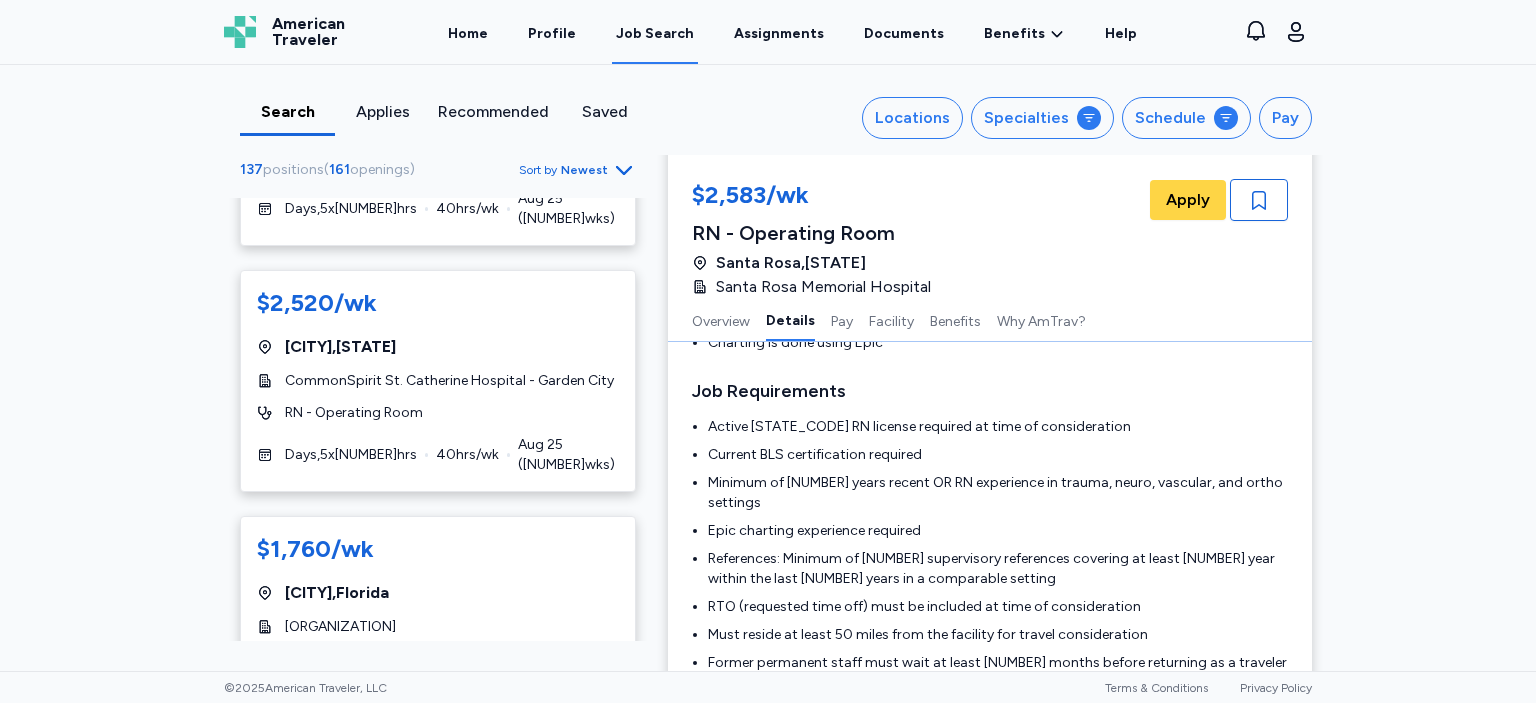 scroll, scrollTop: 636, scrollLeft: 0, axis: vertical 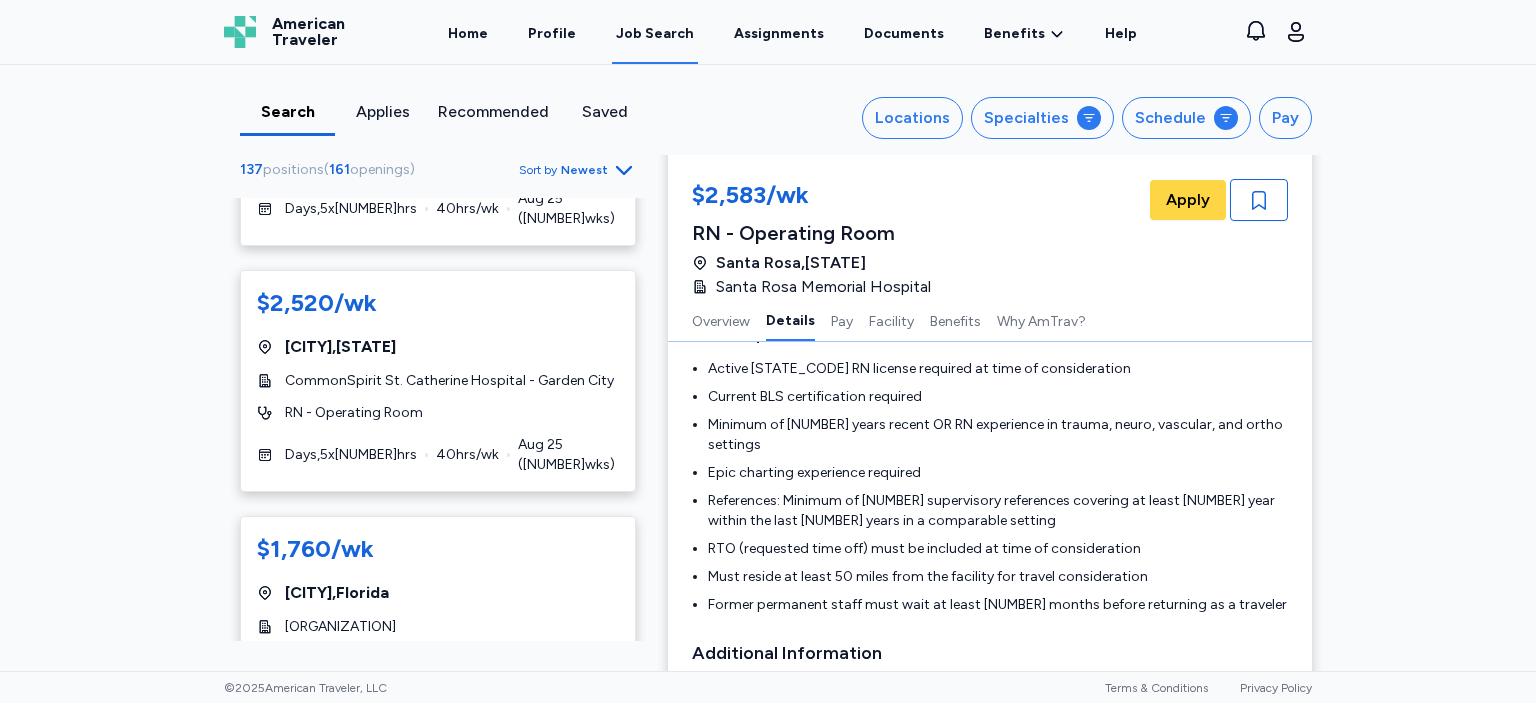 click on "$2,824/wk Posted 2 hr ago Chicago , Illinois John H. Stroger, Jr. Hospital of Cook County RN - Operating Room Days , 5 x 8 hrs 40 hrs/wk [MONTH] [DAY] ( 13 wks) Applied $2,561/wk Posted 2 hr ago Magnet Hospital New Orleans , Louisiana Ochsner Medical Center RN - Operating Room Days , 5 x 8 hrs 40 hrs/wk [MONTH] [DAY] ( 7 wks) $2,630/wk Posted 15 hr ago Nantucket , Massachusetts Nantucket Cottage Hospital RN - Operating Room Days , 5 x 8 hrs 40 hrs/wk [MONTH] [DAY] ( 18 wks) $2,720/wk Posted 17 hr ago Espanola , New Mexico Presbyterian Espanola Hospital RN - Operating Room Days , 4 x 10 hrs 40 hrs/wk [MONTH] [DAY] ( 13 wks) $2,848/wk Posted 18 hr ago Plattsburgh , New York The University of Vermont Health Network Champlain Valley Physicians Hospital RN - Operating Room Days , 3 x 12 hrs 36 hrs/wk [MONTH] [DAY] ( 20 wks) Applied $2,140/wk Posted" at bounding box center (768, 368) 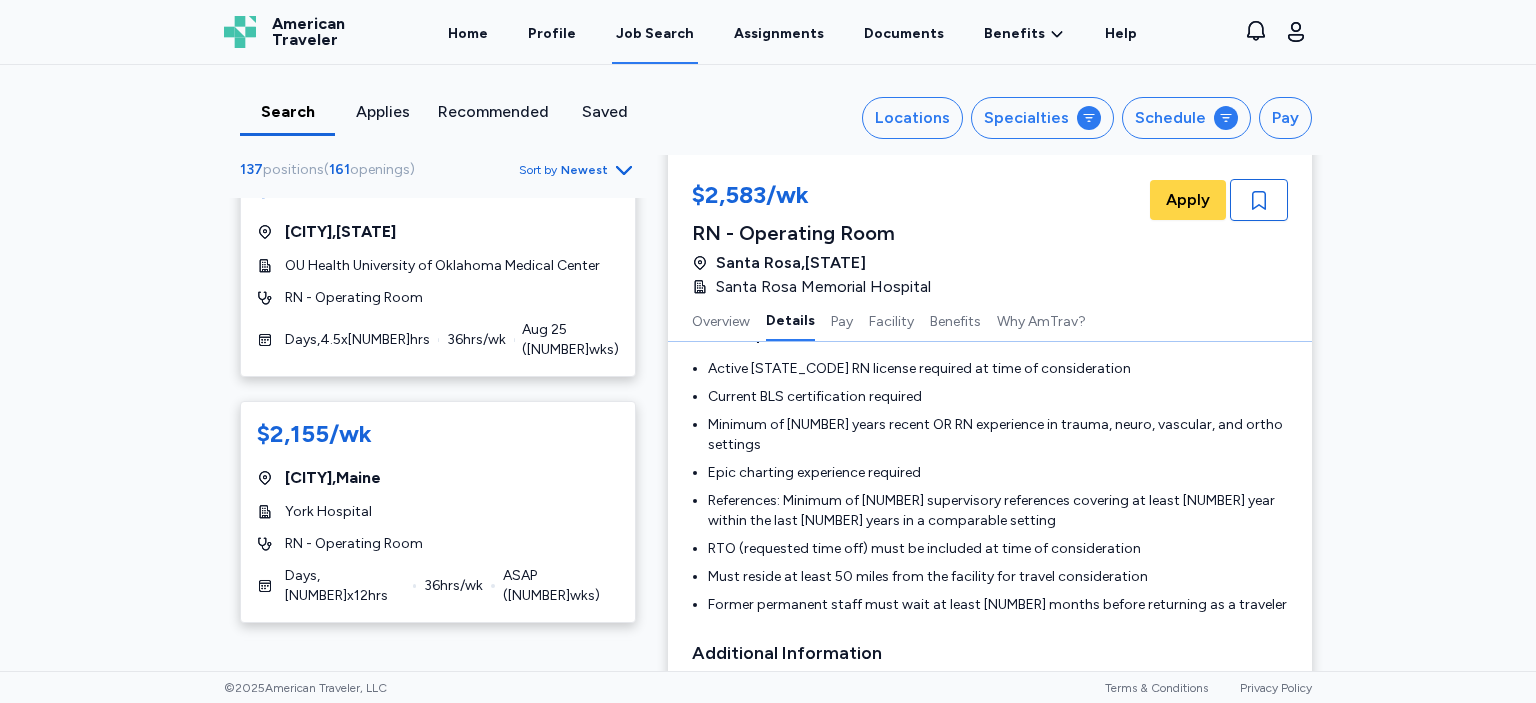 scroll, scrollTop: 10483, scrollLeft: 0, axis: vertical 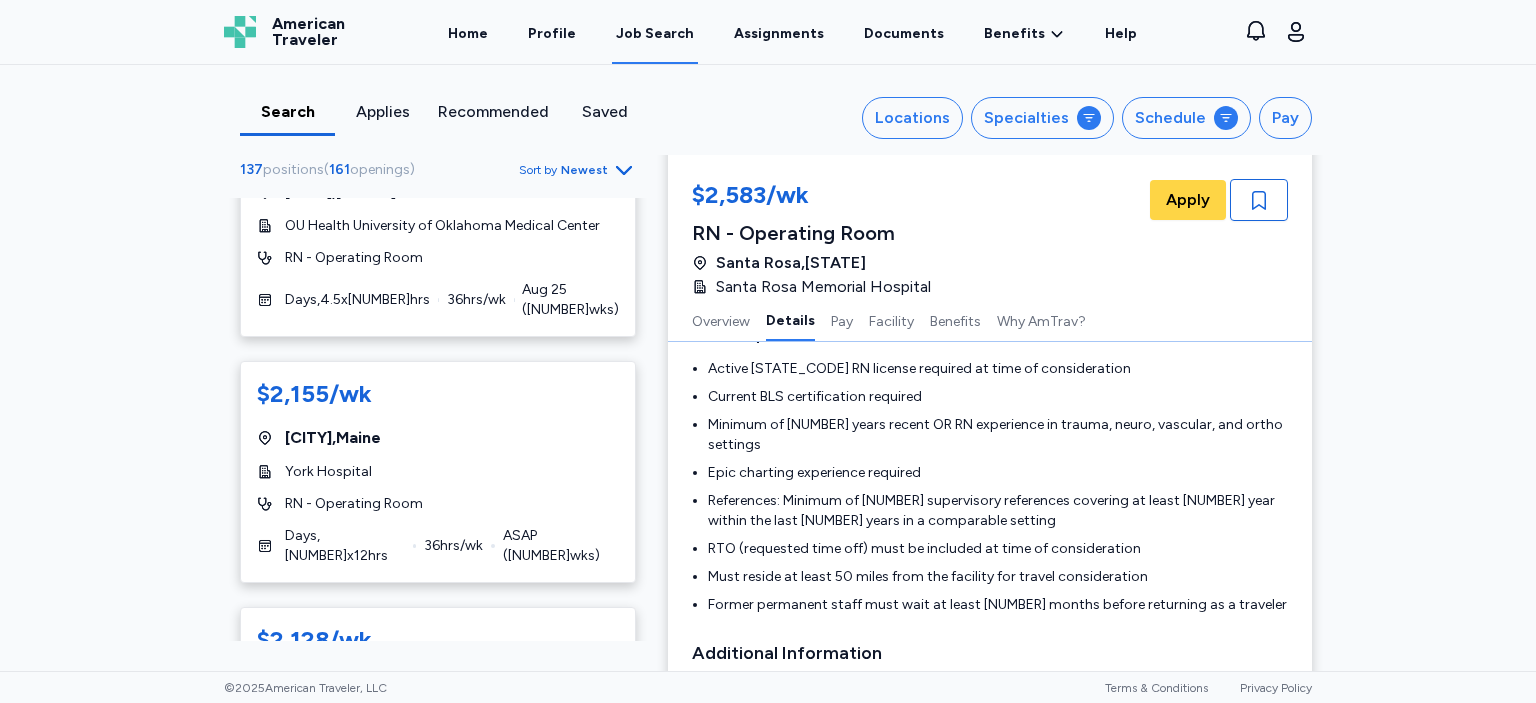 click on "[CITY] , [STATE]" at bounding box center [438, 930] 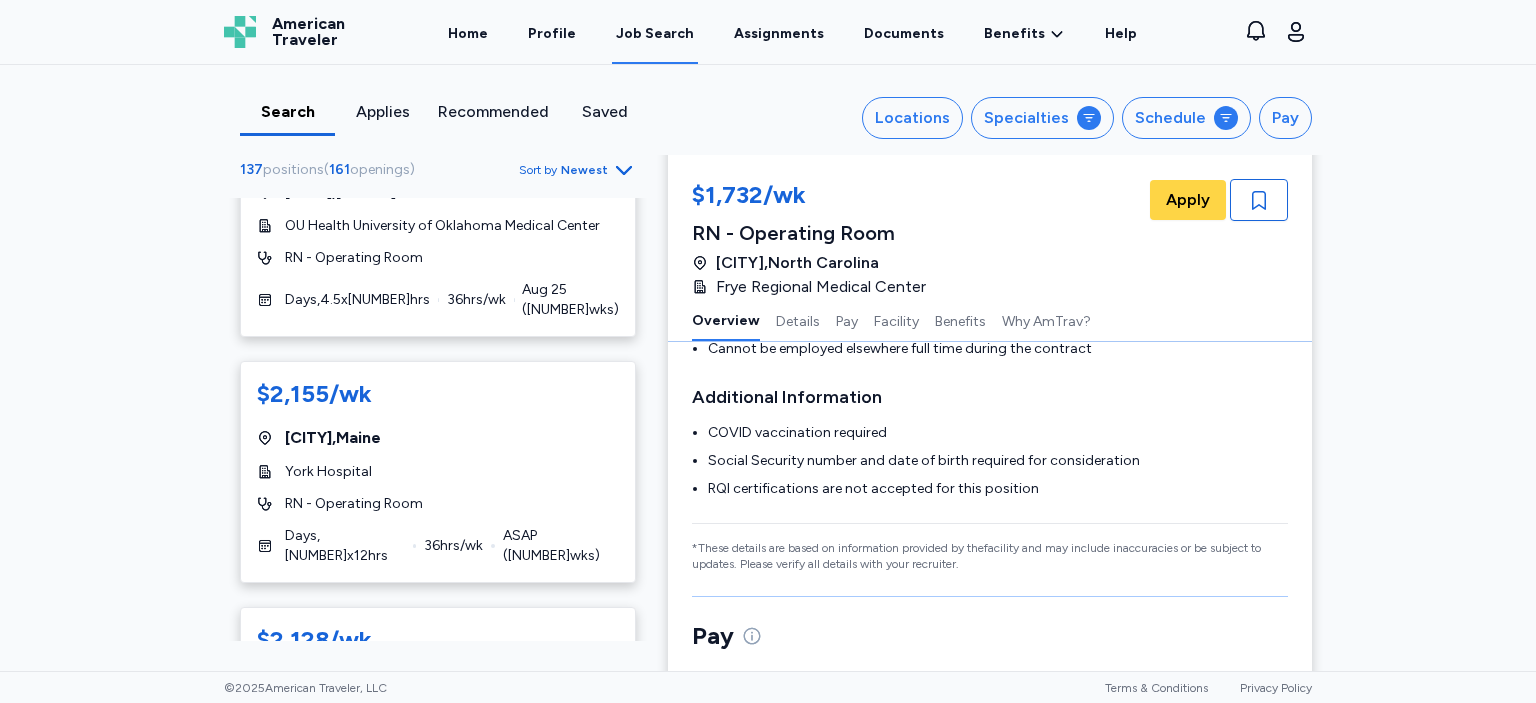 scroll, scrollTop: 2, scrollLeft: 0, axis: vertical 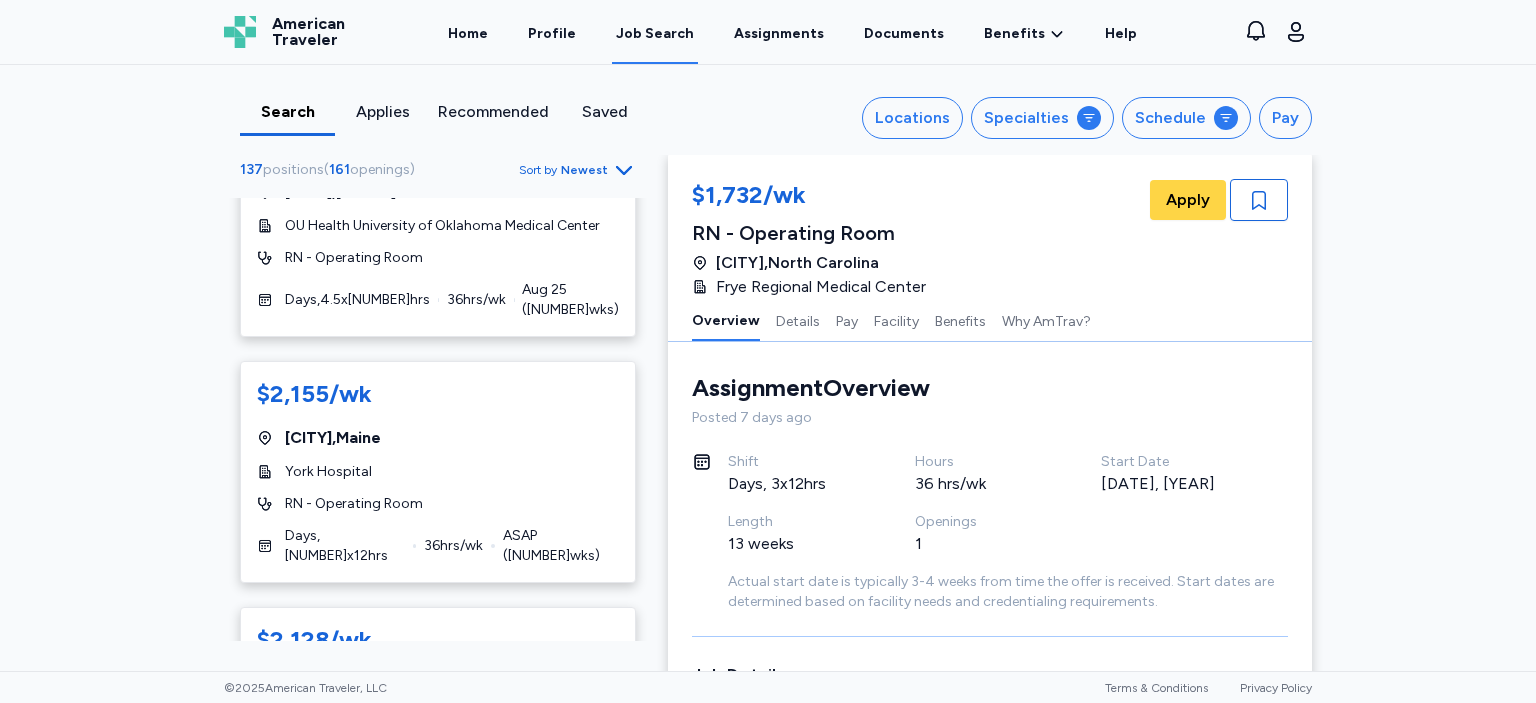 click on "Shift Days, [NUMBER]x[NUMBER]hrs" at bounding box center (821, 482) 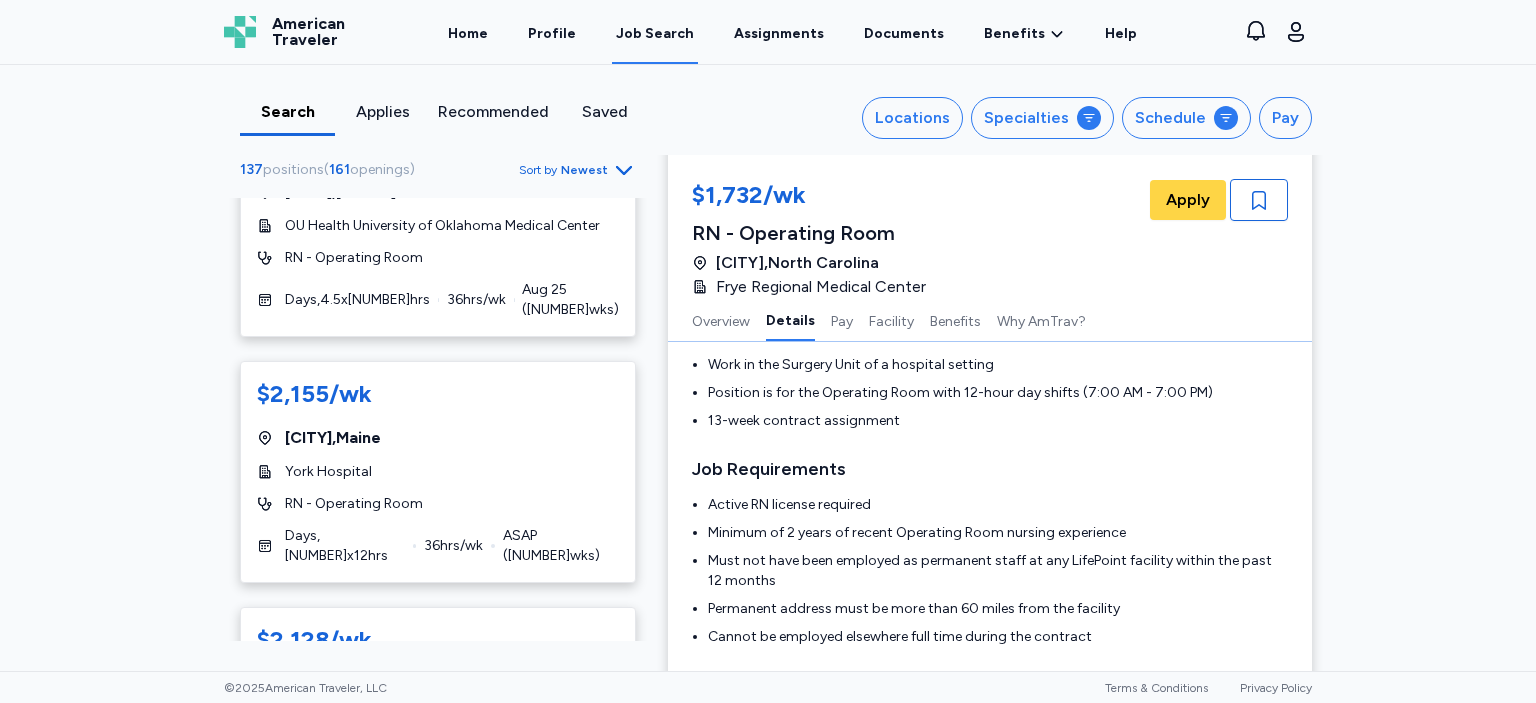 scroll, scrollTop: 405, scrollLeft: 0, axis: vertical 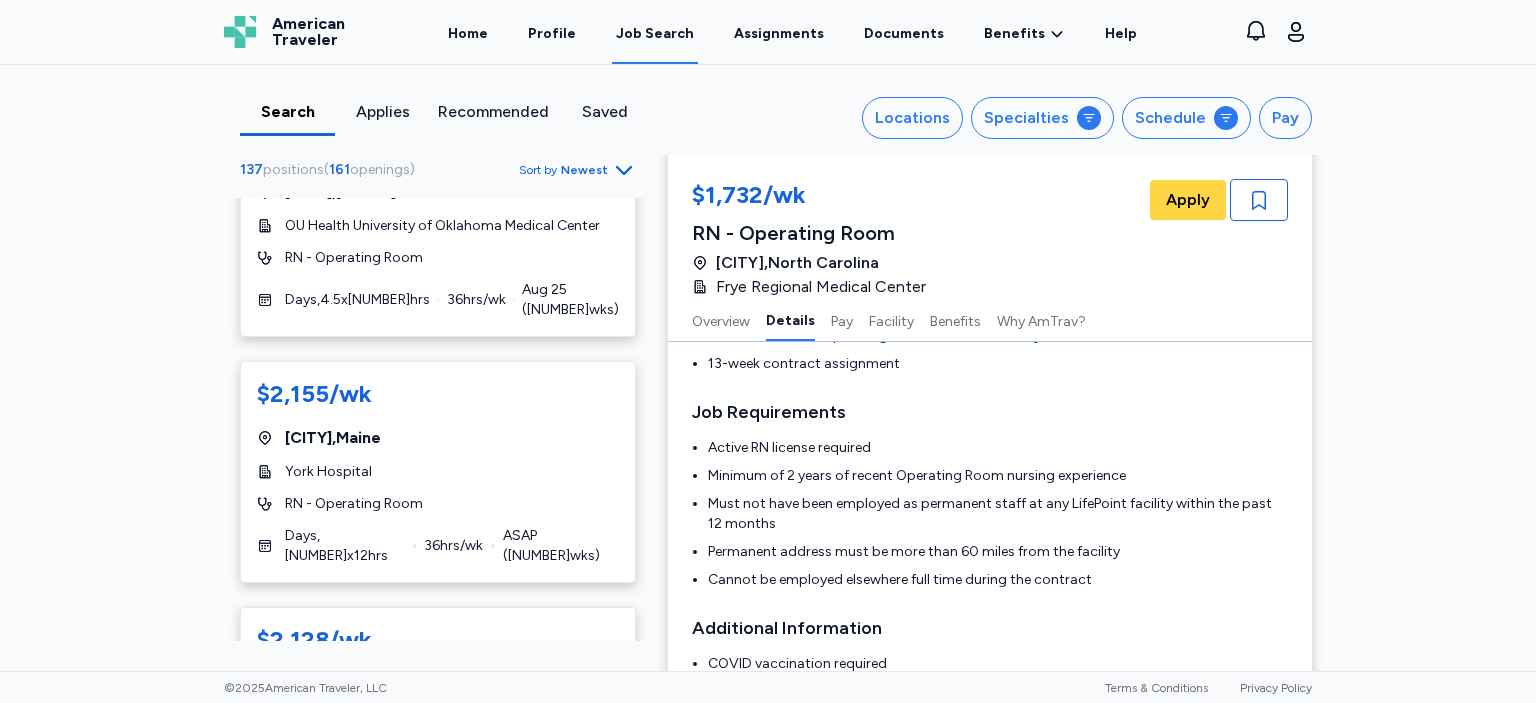 click on "$2,824/wk Posted 2 hr ago Chicago , Illinois John H. Stroger, Jr. Hospital of Cook County RN - Operating Room Days , 5 x 8 hrs 40 hrs/wk [MONTH] [DAY] ( 13 wks) Applied $2,561/wk Posted 2 hr ago Magnet Hospital New Orleans , Louisiana Ochsner Medical Center RN - Operating Room Days , 5 x 8 hrs 40 hrs/wk [MONTH] [DAY] ( 7 wks) $2,630/wk Posted 15 hr ago Nantucket , Massachusetts Nantucket Cottage Hospital RN - Operating Room Days , 5 x 8 hrs 40 hrs/wk [MONTH] [DAY] ( 18 wks) $2,720/wk Posted 17 hr ago Espanola , New Mexico Presbyterian Espanola Hospital RN - Operating Room Days , 4 x 10 hrs 40 hrs/wk [MONTH] [DAY] ( 13 wks) $2,848/wk Posted 18 hr ago Plattsburgh , New York The University of Vermont Health Network Champlain Valley Physicians Hospital RN - Operating Room Days , 3 x 12 hrs 36 hrs/wk [MONTH] [DAY] ( 20 wks) Applied $2,140/wk Posted" at bounding box center [768, 368] 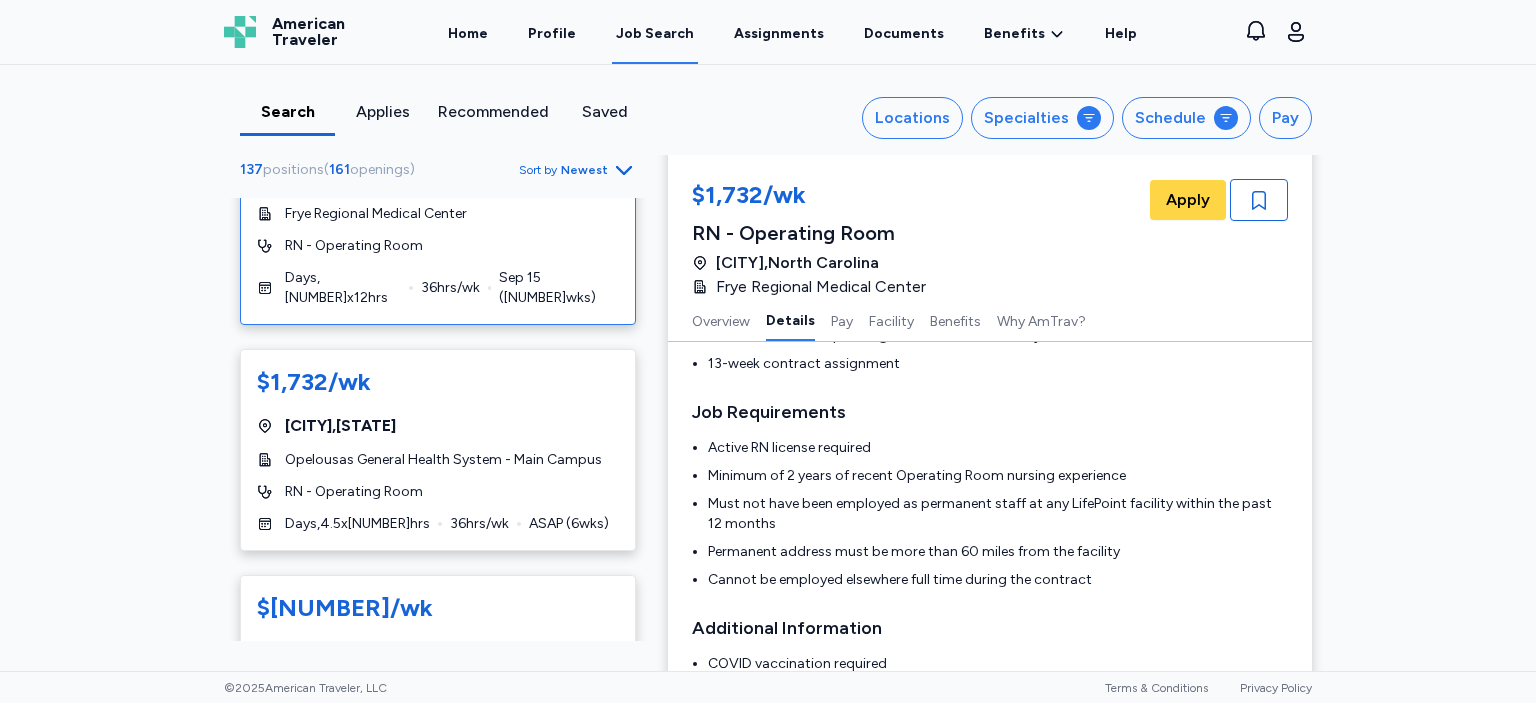scroll, scrollTop: 11273, scrollLeft: 0, axis: vertical 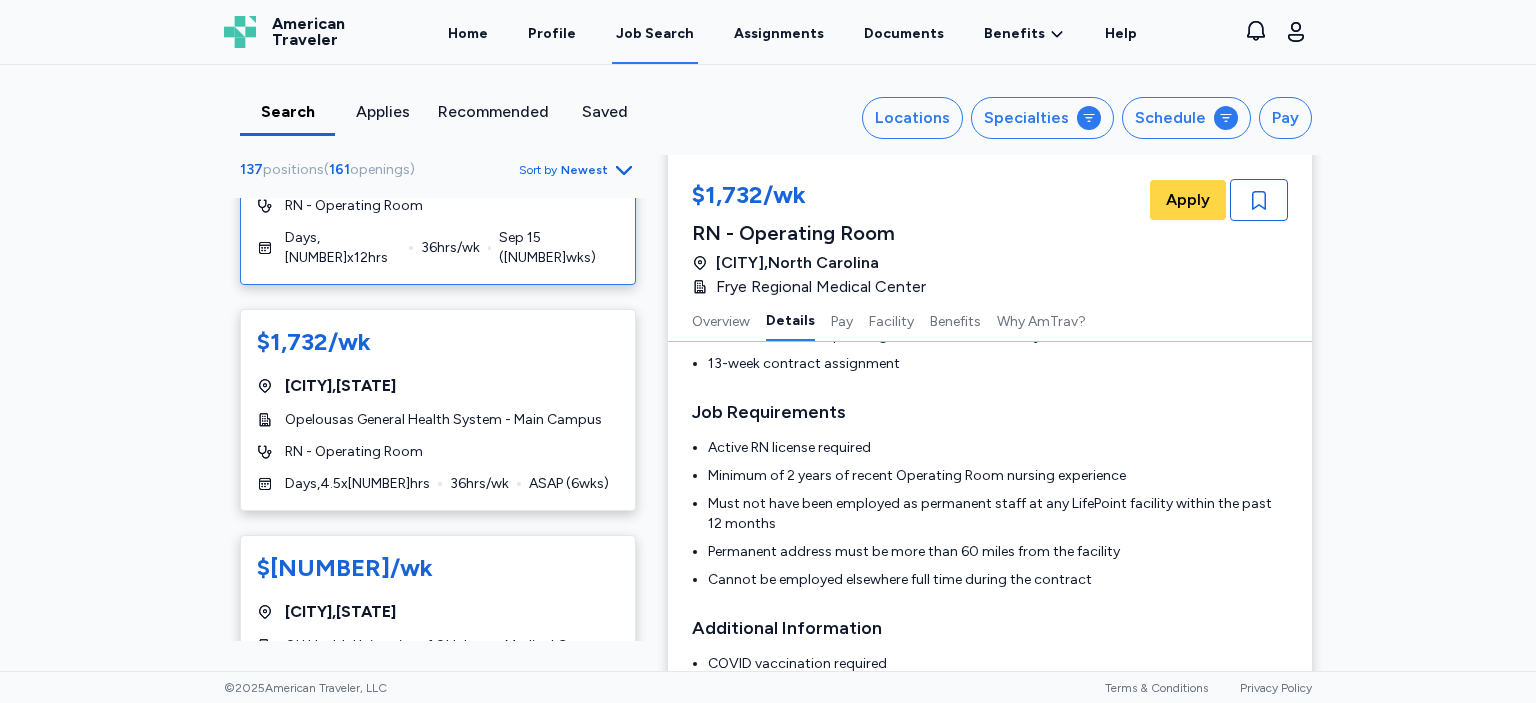 click on "[CITY] , [STATE]" at bounding box center [380, 1104] 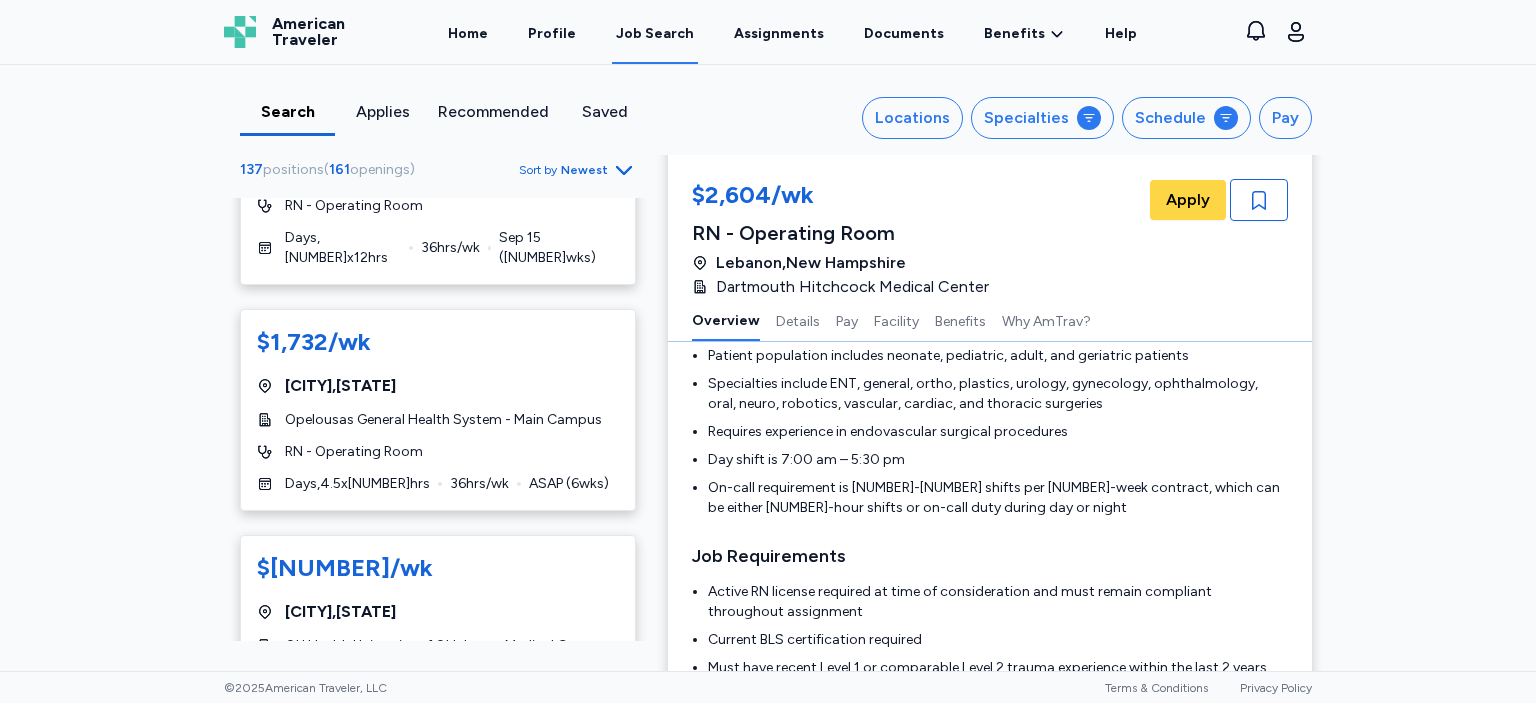 scroll, scrollTop: 2, scrollLeft: 0, axis: vertical 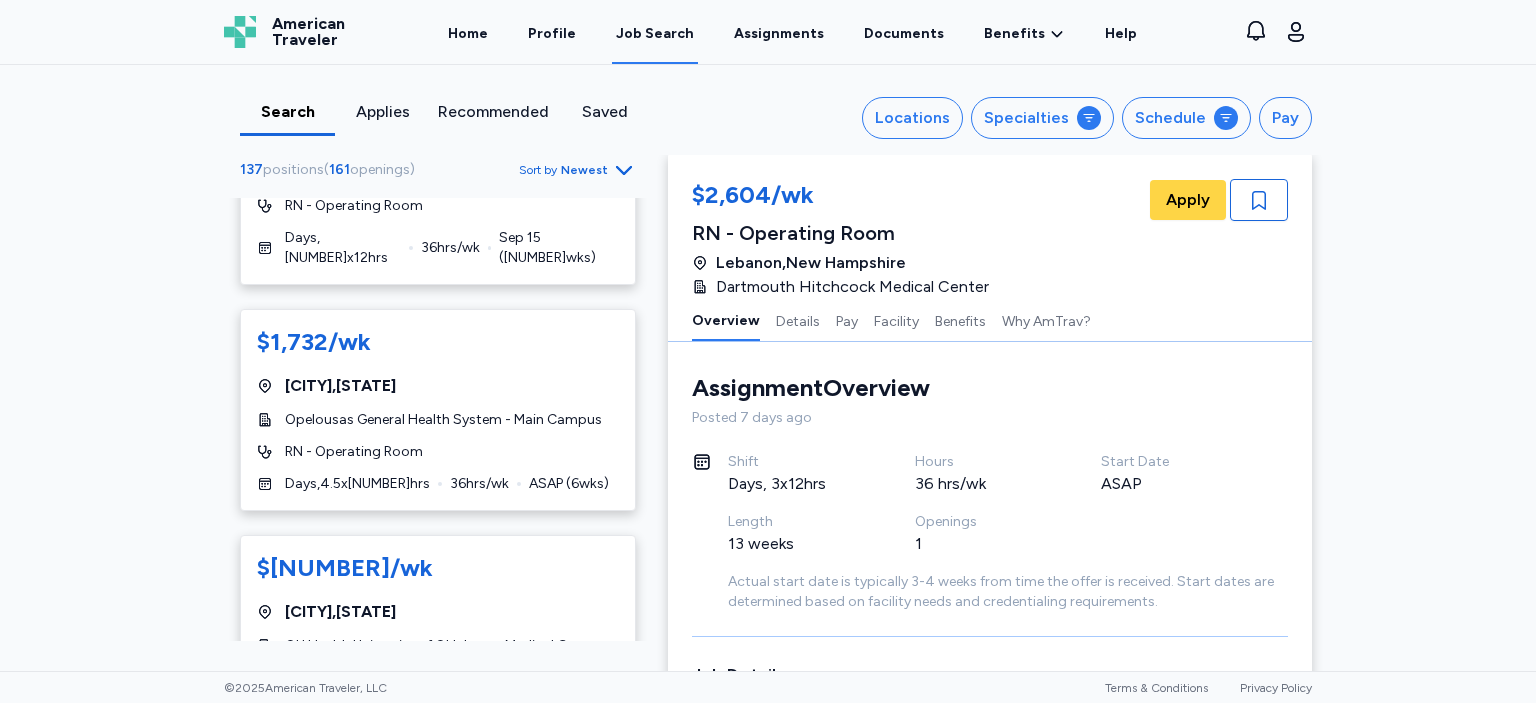 click on "Assignment  Overview Overview" at bounding box center (990, 388) 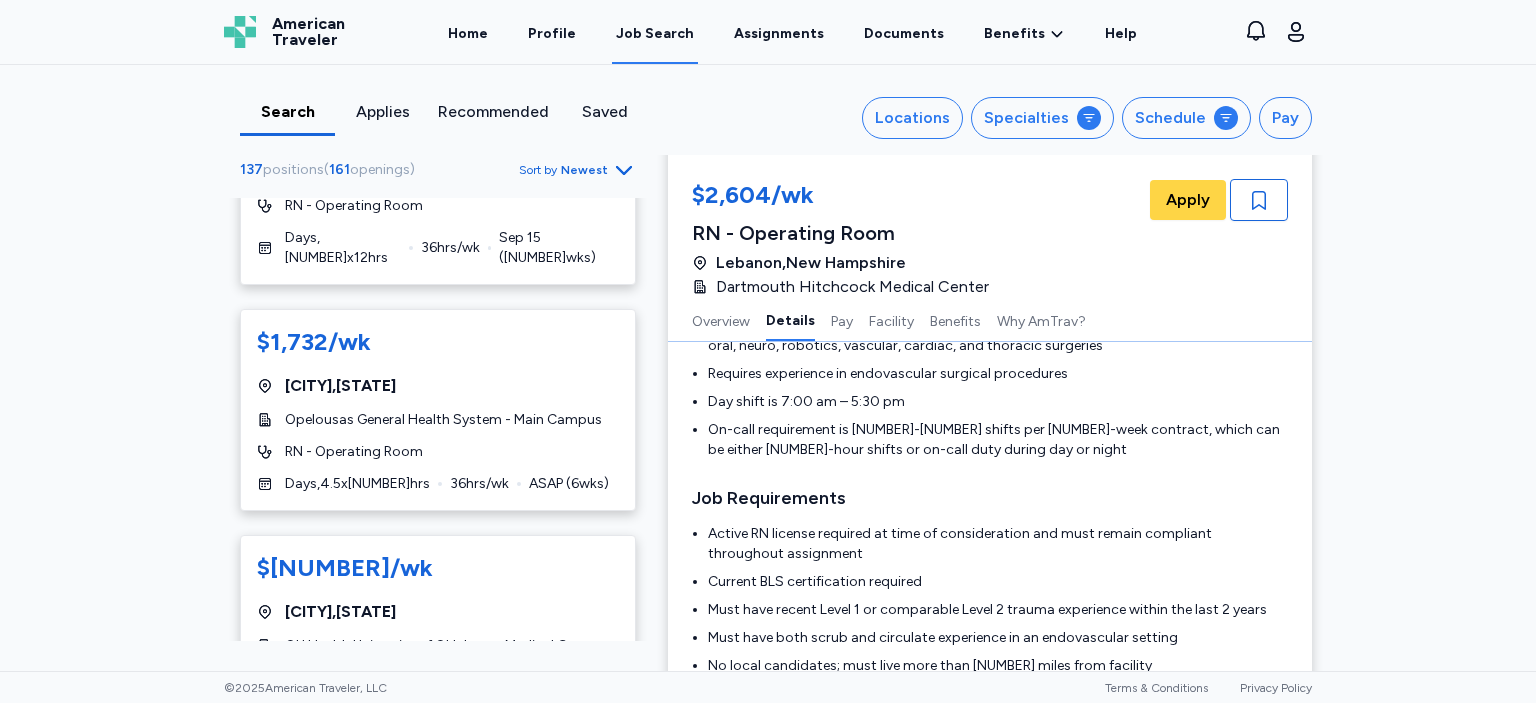 scroll, scrollTop: 520, scrollLeft: 0, axis: vertical 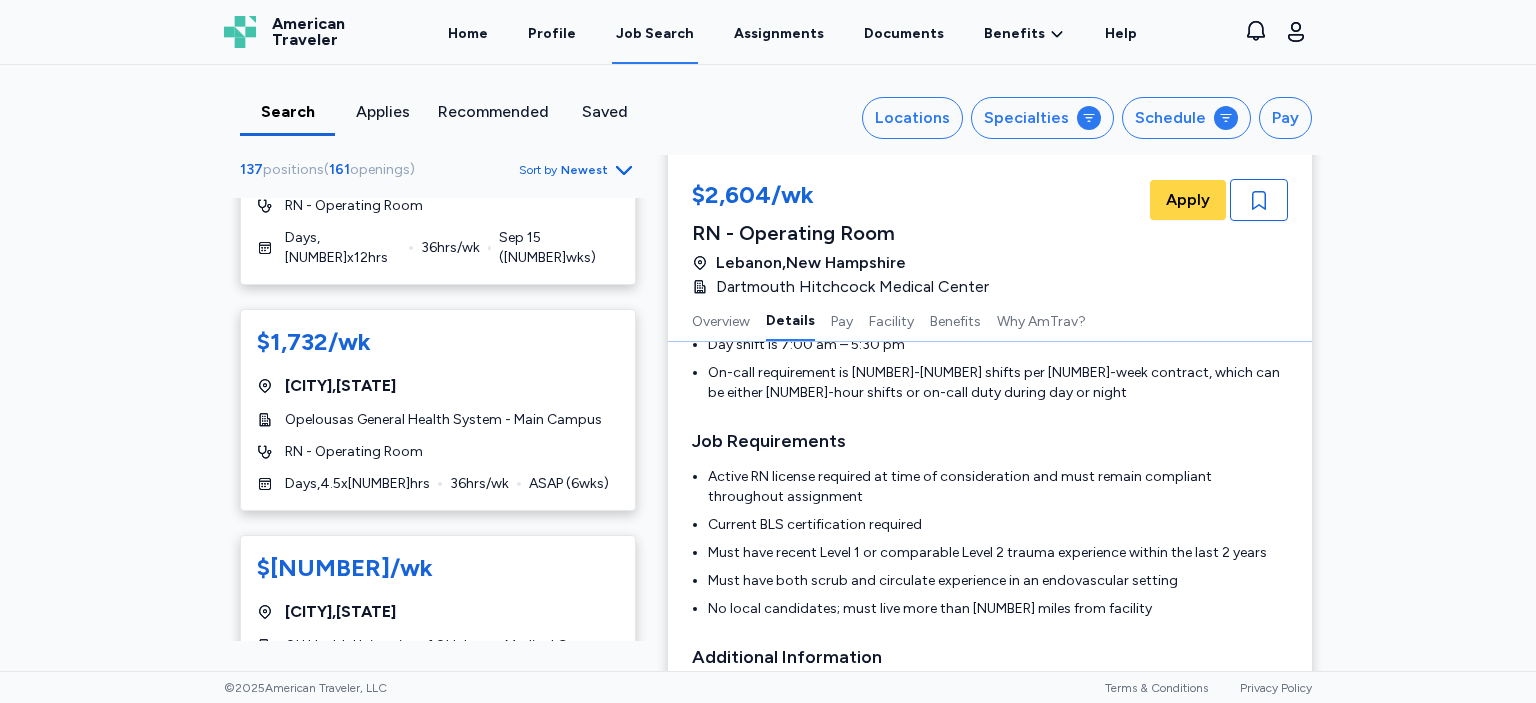 click 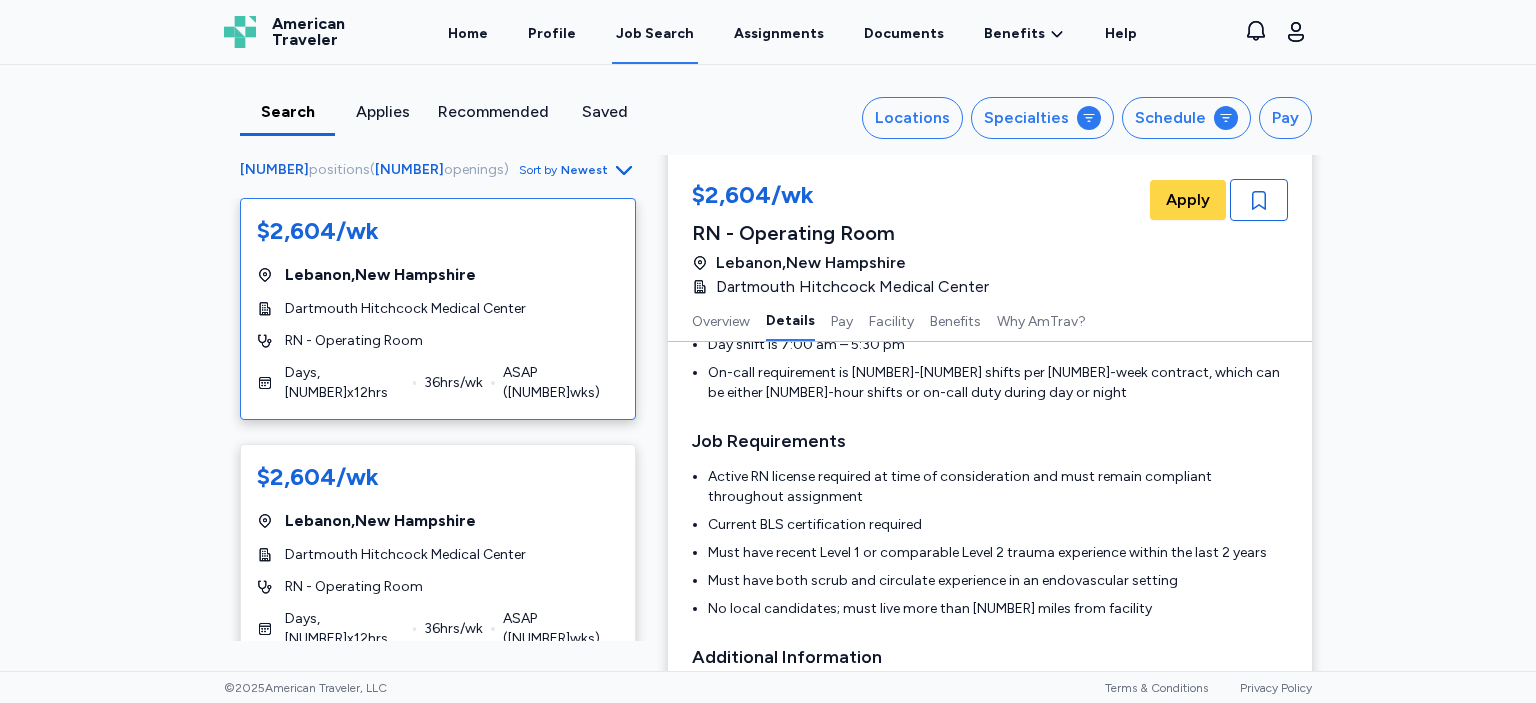 click on "$[NUMBER]/wk [CITY] , [STATE] [INSTITUTION] [ROLE] [SHIFT] , [NUMBER] x [NUMBER] hrs [TOTAL_HRS] hrs/wk ASAP ( [NUMBER] wks) $[NUMBER]/wk [CITY] , [STATE] [INSTITUTION] [ROLE] [SHIFT] , [NUMBER] x [NUMBER] hrs [TOTAL_HRS] hrs/wk ASAP ( [NUMBER] wks) $[NUMBER]/wk Magnet Hospital [CITY] , [STATE] [INSTITUTION] [ROLE] [SHIFT] , [NUMBER] x [NUMBER] hrs [TOTAL_HRS] hrs/wk ASAP ( [NUMBER] wks) $[NUMBER]/wk [CITY] , [STATE] [INSTITUTION] [ROLE] [SHIFT] , [NUMBER] x [NUMBER] hrs [TOTAL_HRS] hrs/wk ASAP ( [NUMBER] wks) $[NUMBER]/wk [CITY] , [STATE] [INSTITUTION] [ROLE] [SHIFT] , [NUMBER] x [NUMBER] hrs [TOTAL_HRS] hrs/wk Aug [DAY] ( [NUMBER] wks) $[NUMBER]/wk Magnet Hospital [CITY] , [STATE] [INSTITUTION] [ROLE] [SHIFT] , [NUMBER] x [NUMBER] hrs [TOTAL_HRS] hrs/wk Sep [DAY] ( [NUMBER] wks) $[NUMBER]/wk [CITY] , [STATE]" at bounding box center (768, 368) 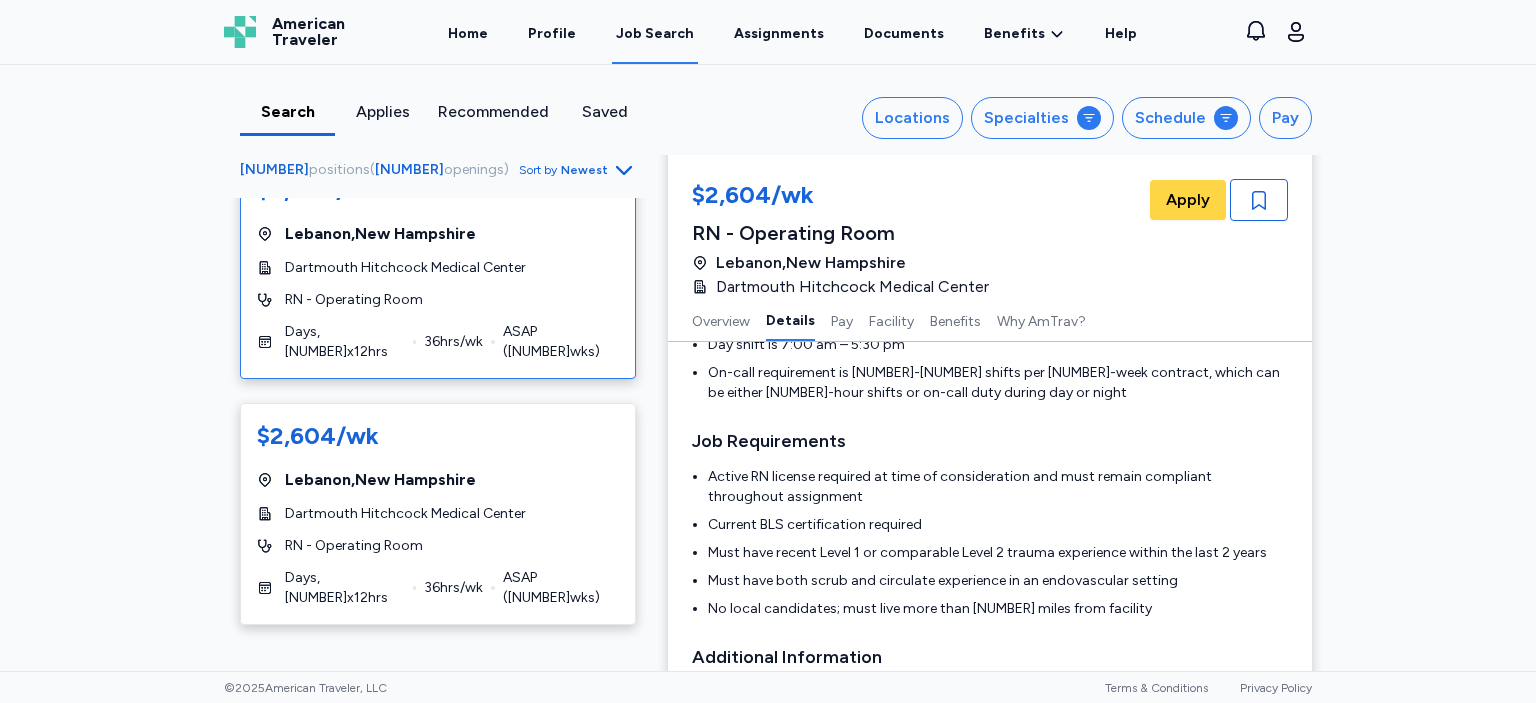 scroll, scrollTop: 0, scrollLeft: 0, axis: both 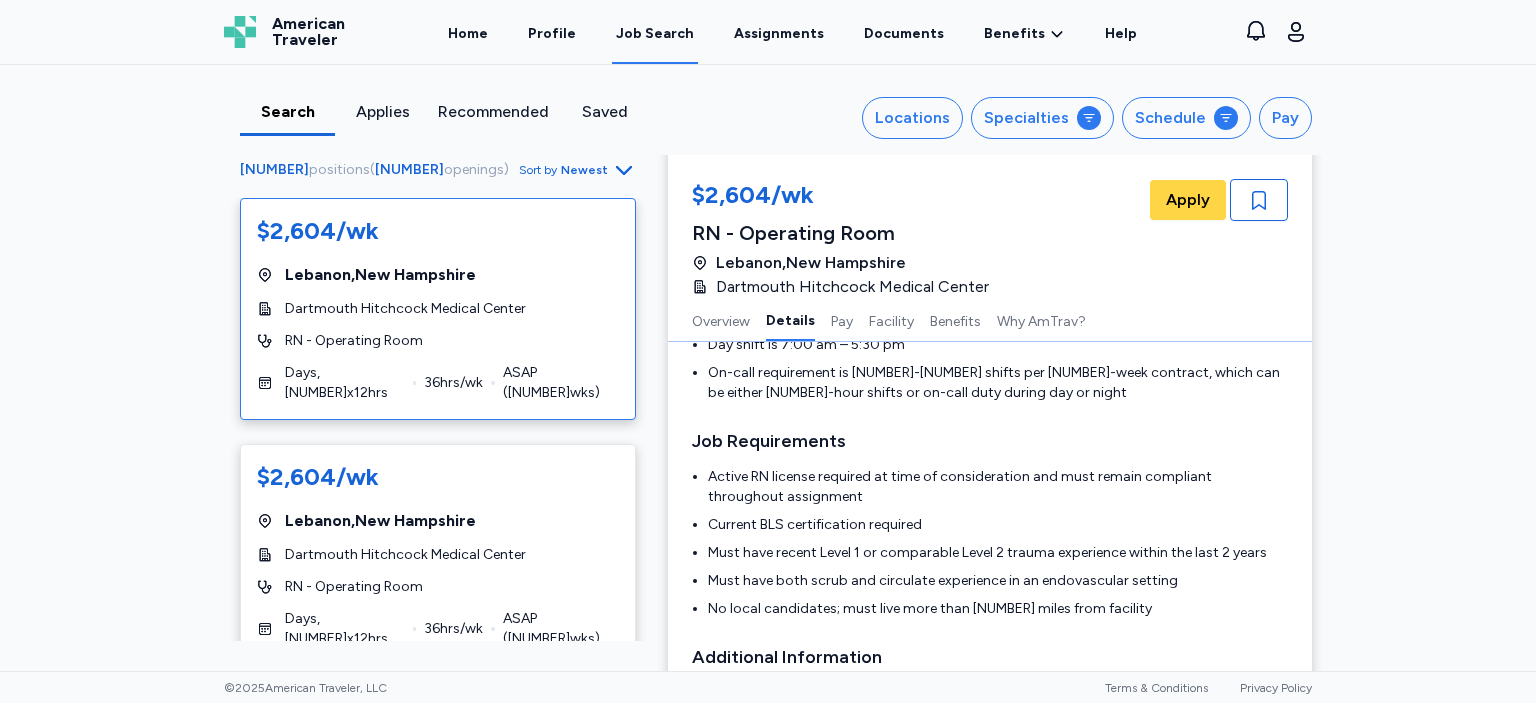 click on "$2,604/wk [CITY] , [STATE] [FACILITY] RN - Operating Room Days , 3 x 12 hrs 36 hrs/wk ASAP ( 13 wks)" at bounding box center [438, 309] 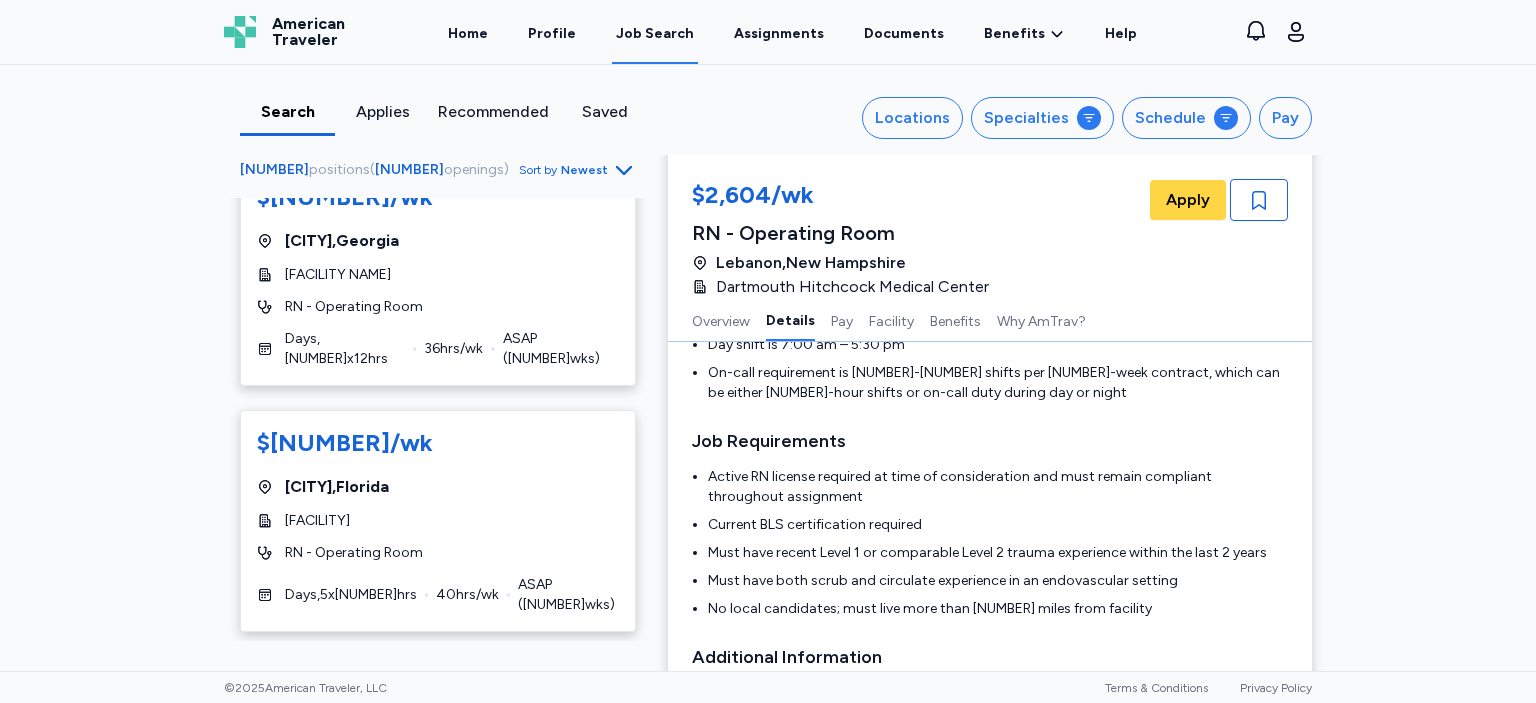 scroll, scrollTop: 2246, scrollLeft: 0, axis: vertical 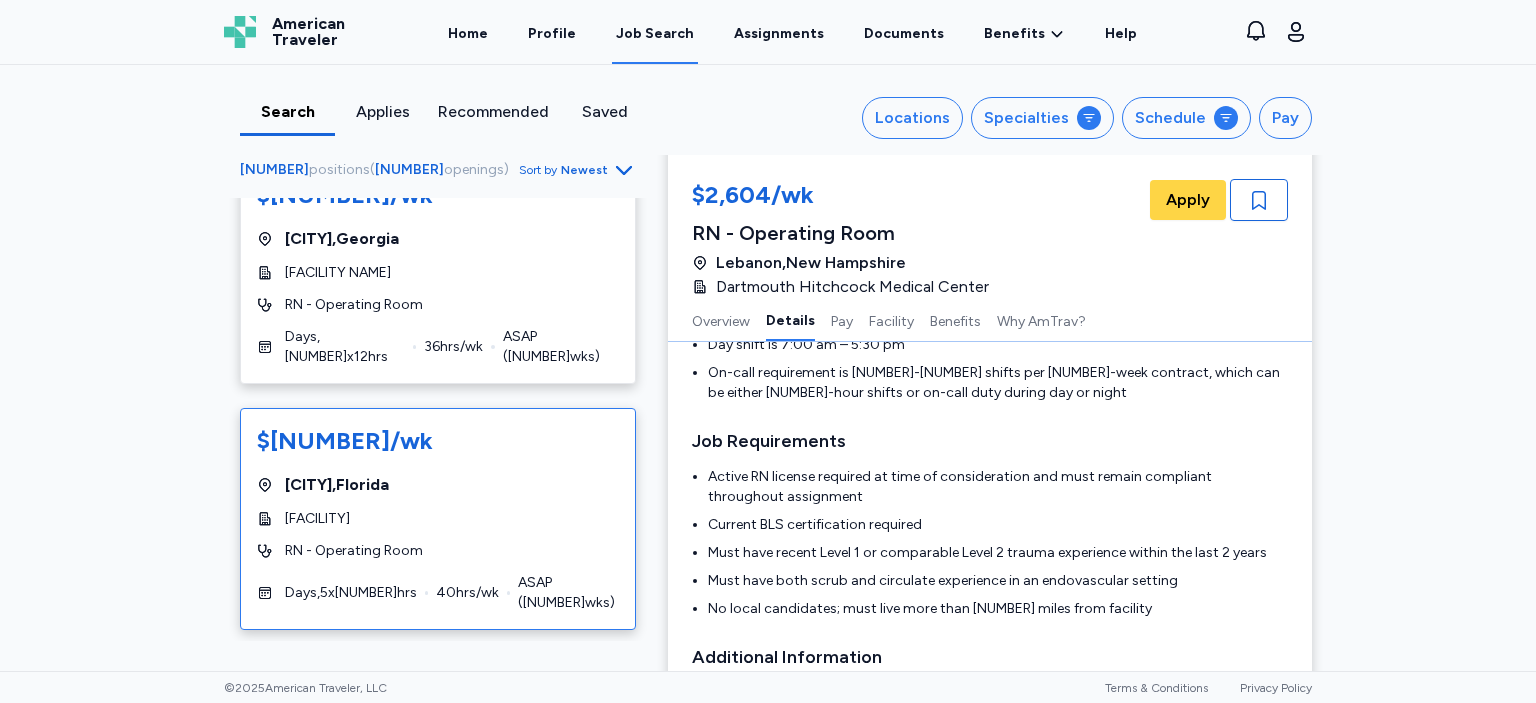 click on "$1,941/wk [CITY] , [STATE] [FACILITY] RN - Operating Room Days , 5 x 8 hrs 40 hrs/wk ASAP ( 13 wks)" at bounding box center (438, 519) 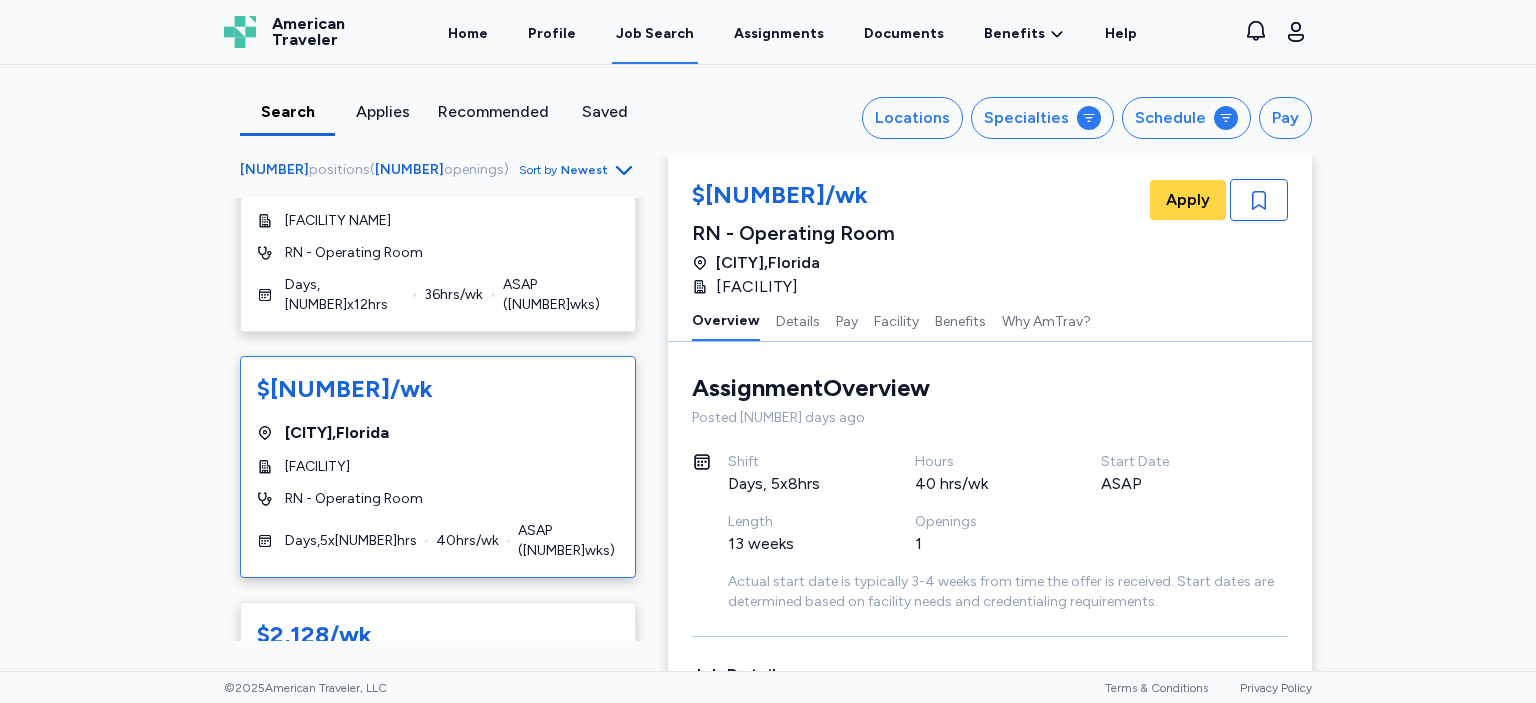 scroll, scrollTop: 2304, scrollLeft: 0, axis: vertical 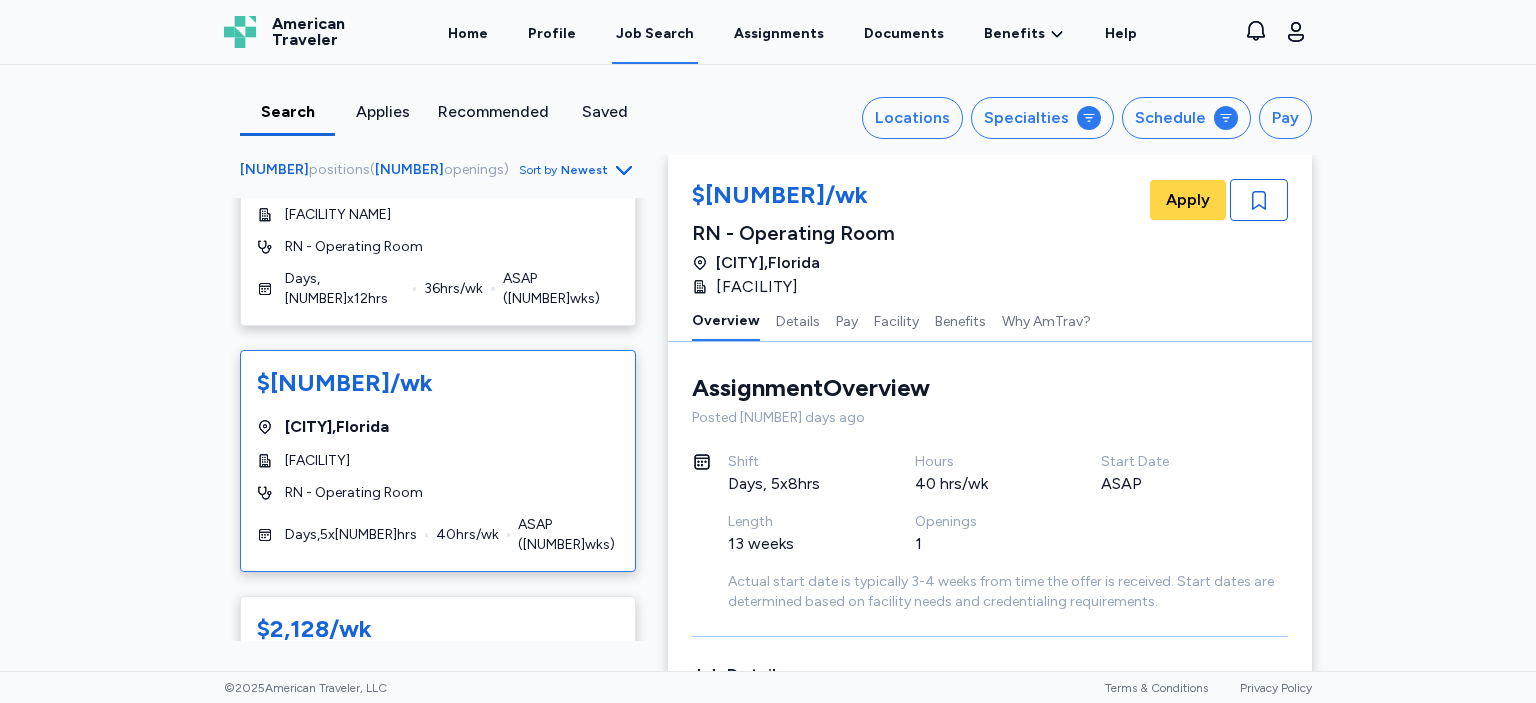 click on "Assignment Overview Overview Posted [NUMBER] days ago Shift Days, [NUMBER]x[NUMBER]hrs Hours [NUMBER] hrs/wk Start Date ASAP Length [NUMBER] weeks Openings [NUMBER] Actual start date is typically [NUMBER]-[NUMBER] weeks from time the offer is received. Start dates are determined based on facility needs and credentialing requirements. Job Details Position is in the Operating Room of a hospital setting Primary duties include both circulating and scrubbing in surgical procedures Shift schedule is [NUMBER]:[NUMBER] to [NUMBER]:[NUMBER] with day and mid shifts [NUMBER]-week assignment length Job Requirements Active RN license required at time of consideration Minimum of [NUMBER] year recent experience as an Operating Room RN Driver's license required No gaps in work history of [NUMBER] days or more in the past [NUMBER] months US Social Security Number required (no Canadian SIN accepted) No certifications may expire within the first [NUMBER] days of assignment Applicants must not have worked as permanent staff at any CHS facility within the past [NUMBER] years Additional Information facility Pay Overview Weekly $[NUMBER] (" at bounding box center [990, 1905] 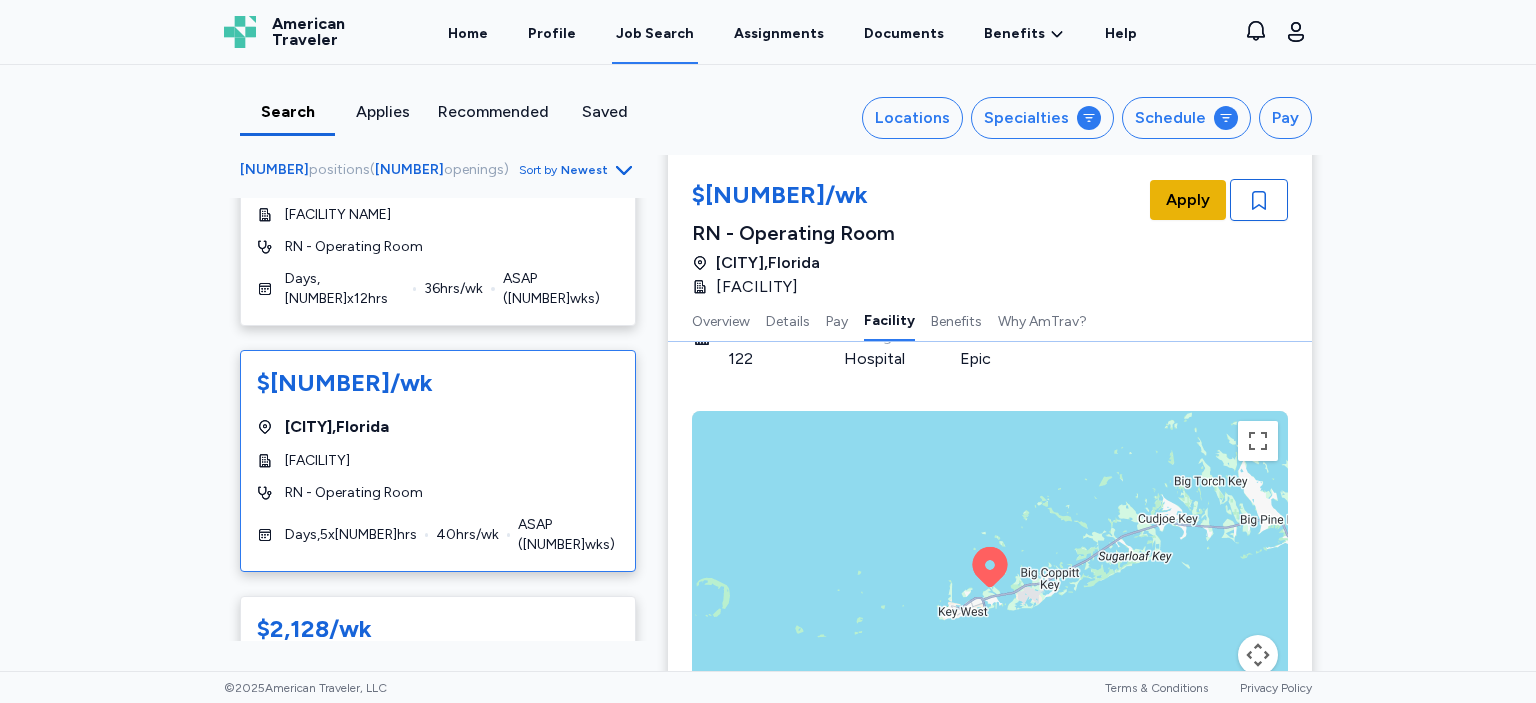 scroll, scrollTop: 2018, scrollLeft: 0, axis: vertical 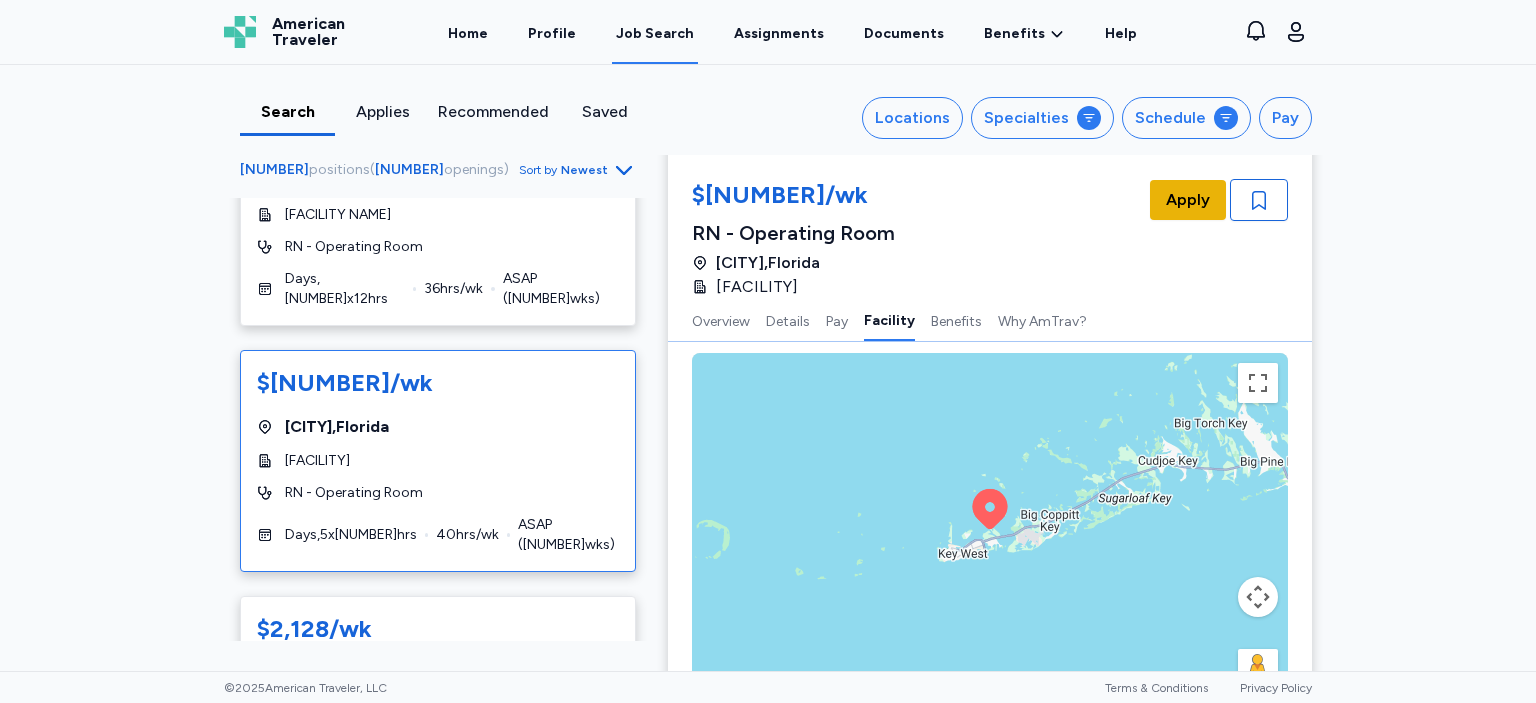click on "Apply" at bounding box center (1188, 200) 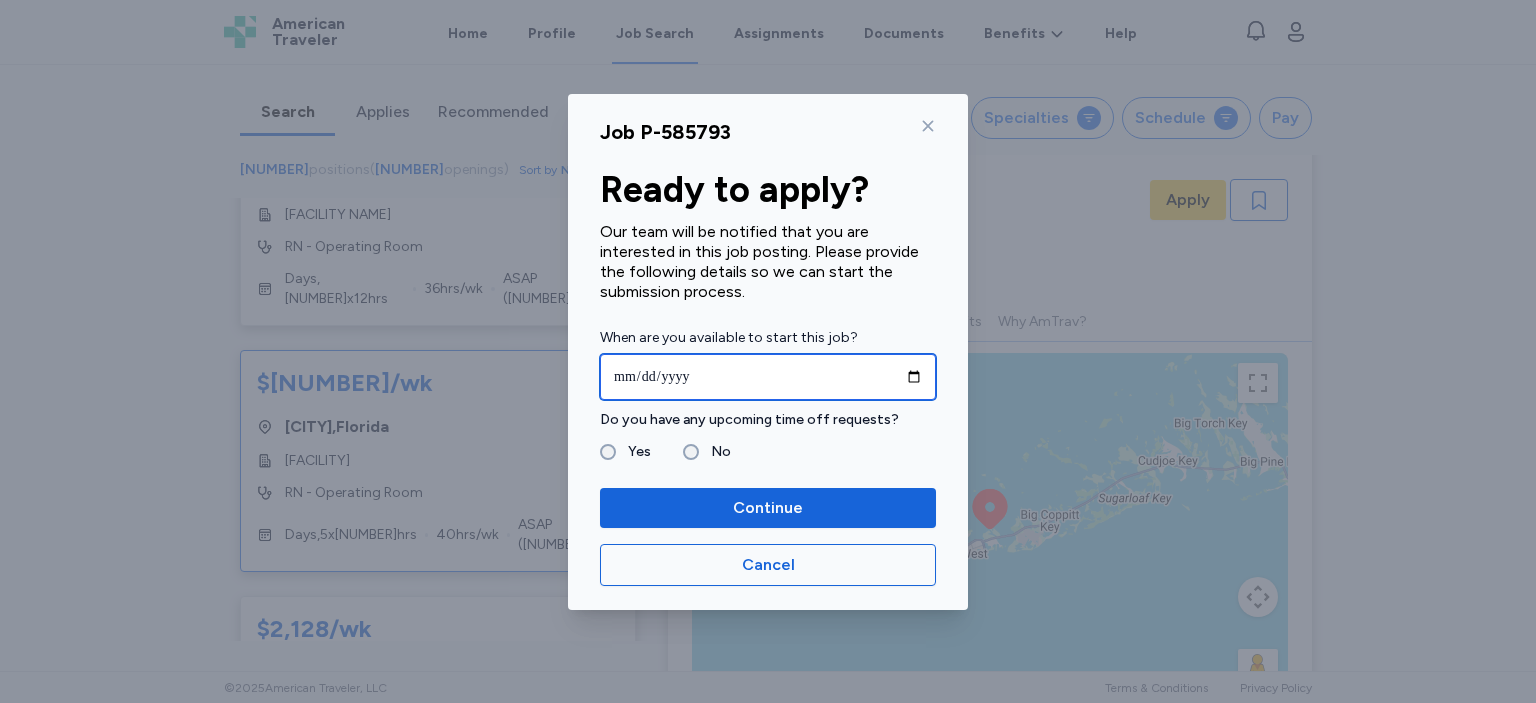 click at bounding box center [768, 377] 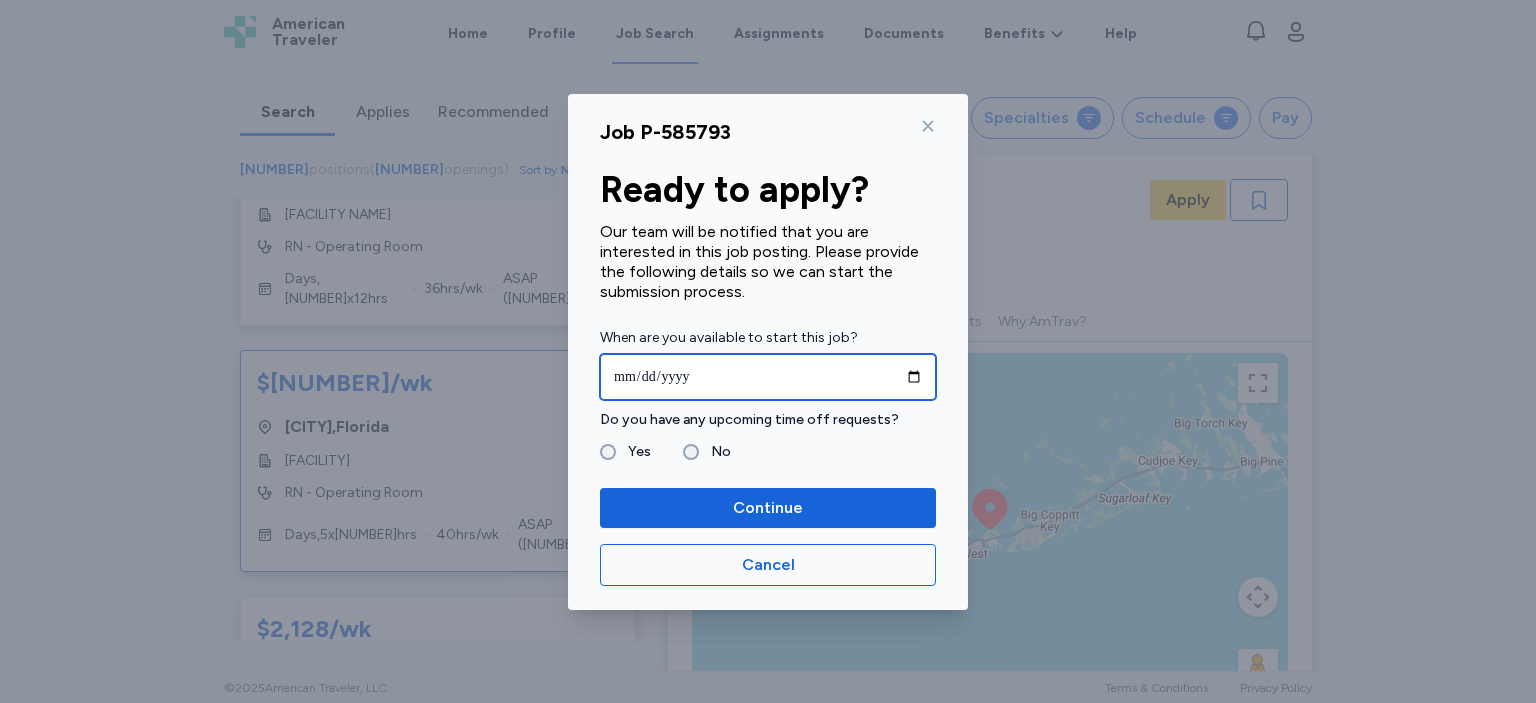 click at bounding box center [768, 377] 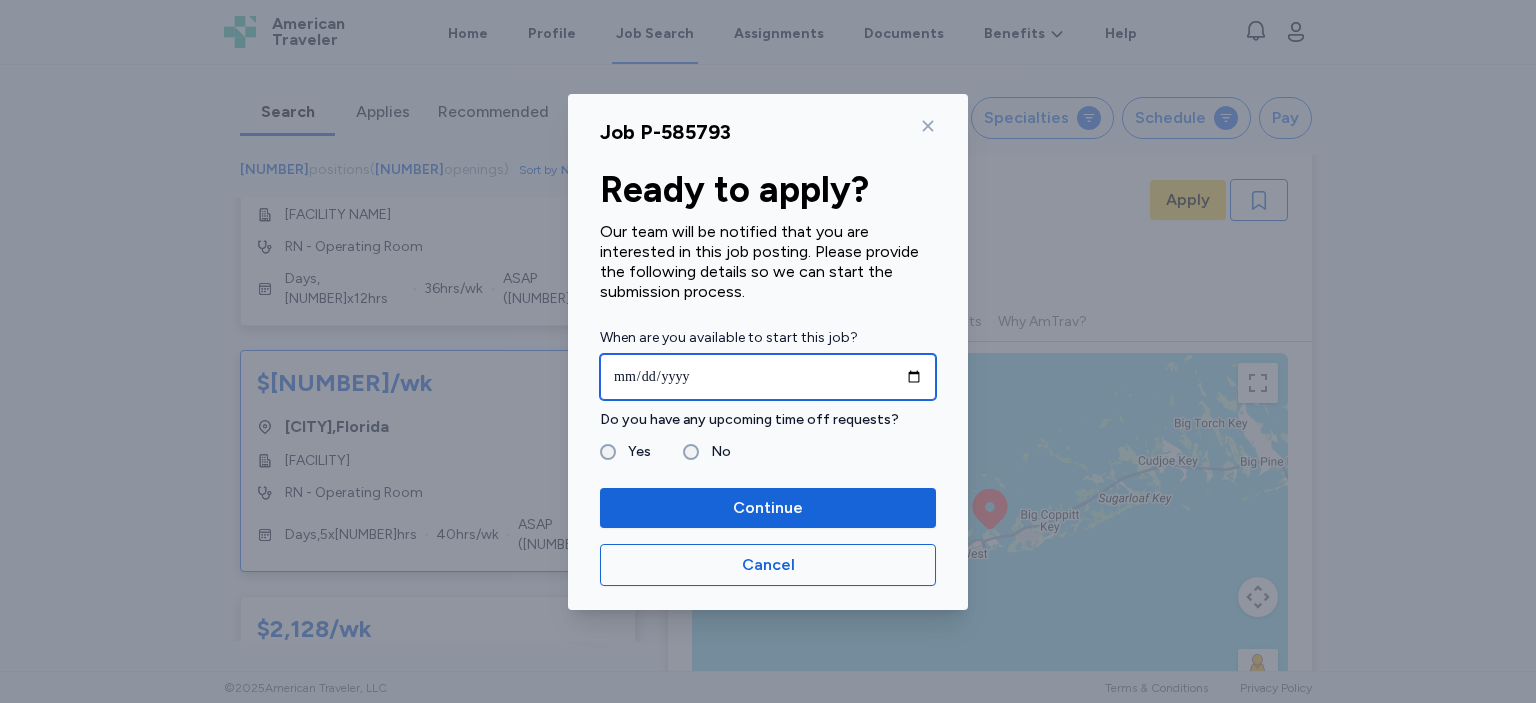 type on "**********" 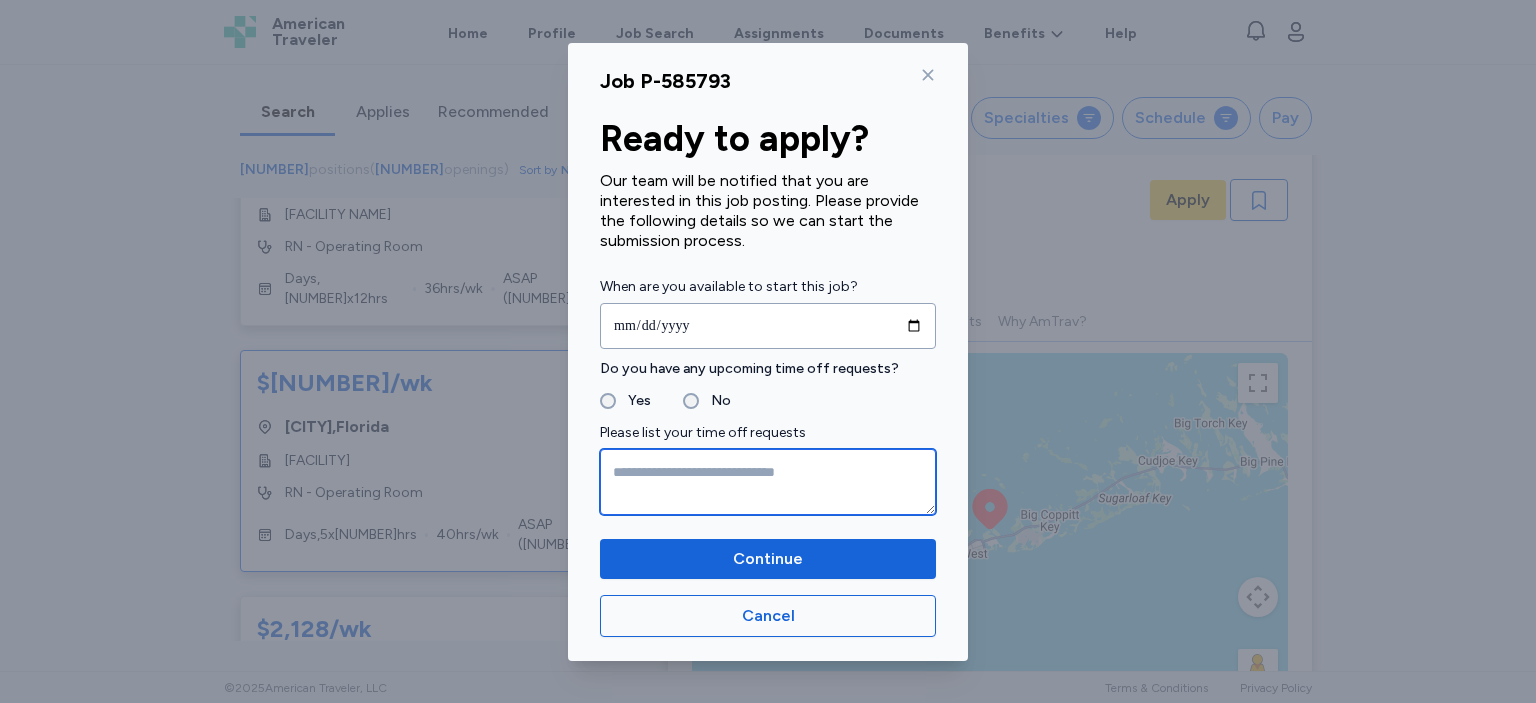 click at bounding box center (768, 482) 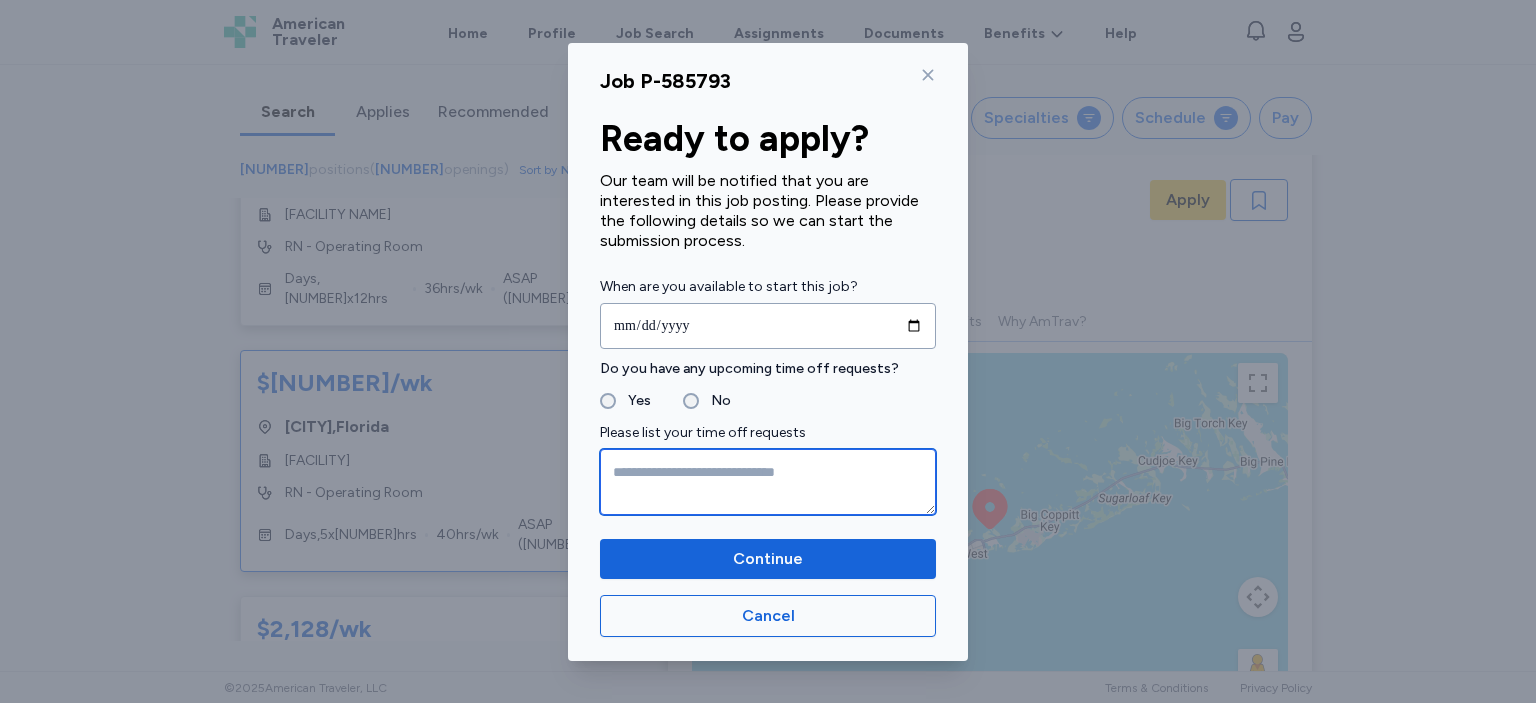paste on "**********" 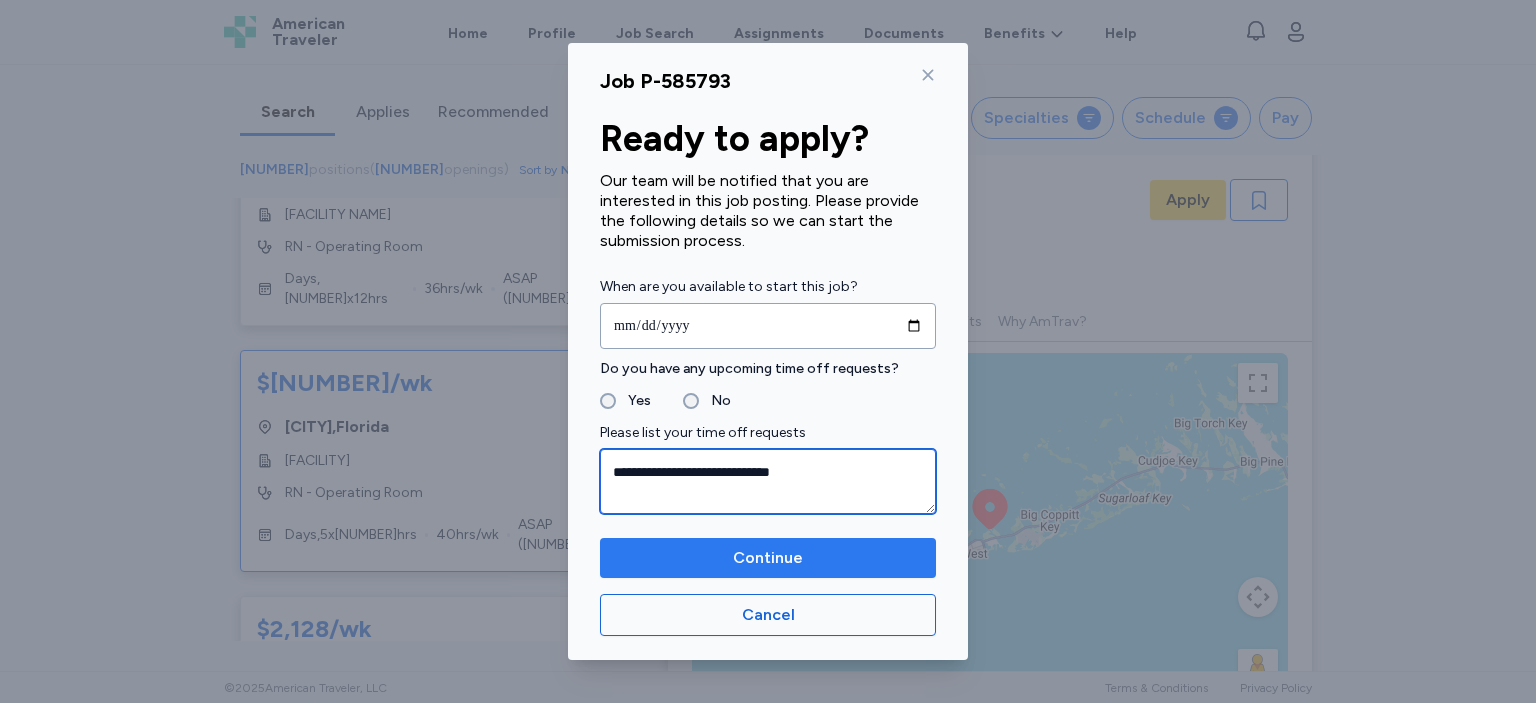 type on "**********" 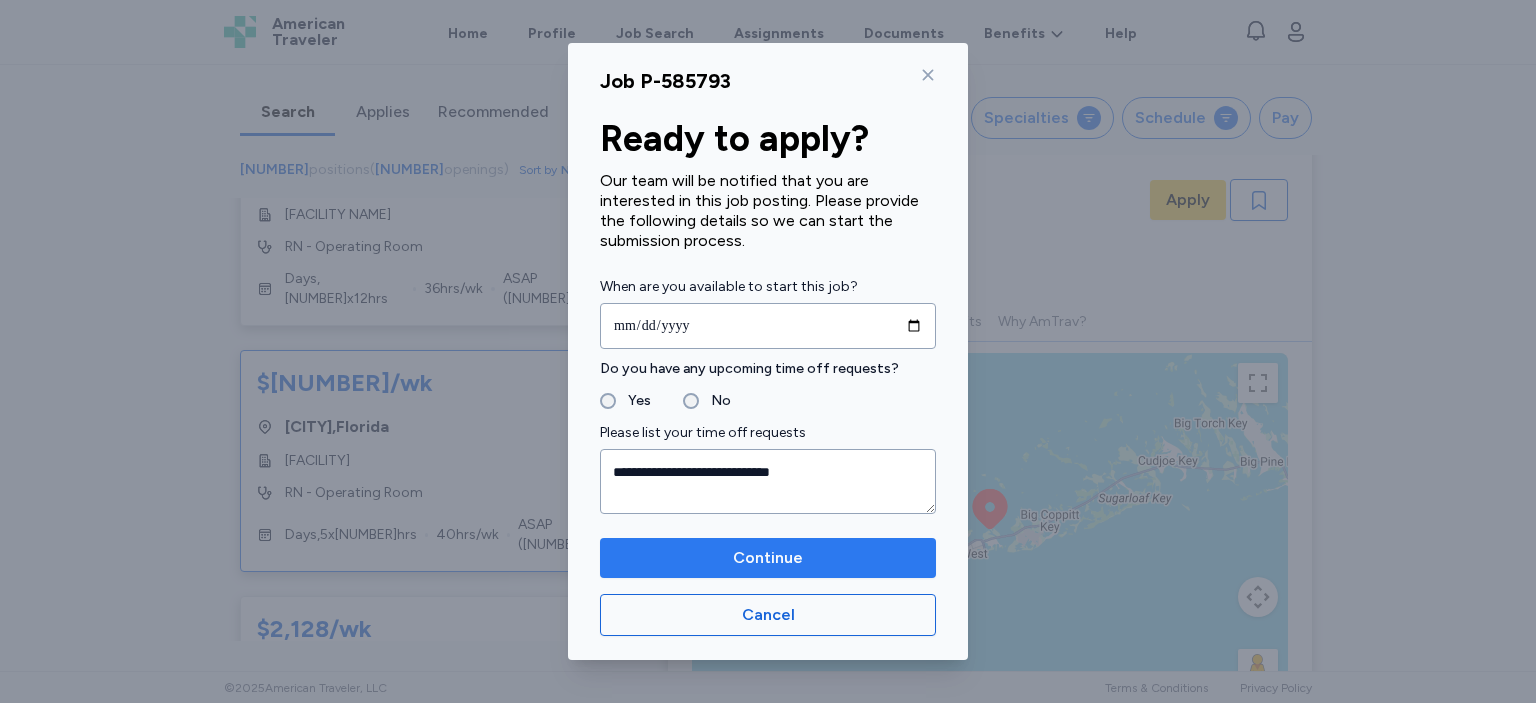 click on "Continue" at bounding box center (768, 558) 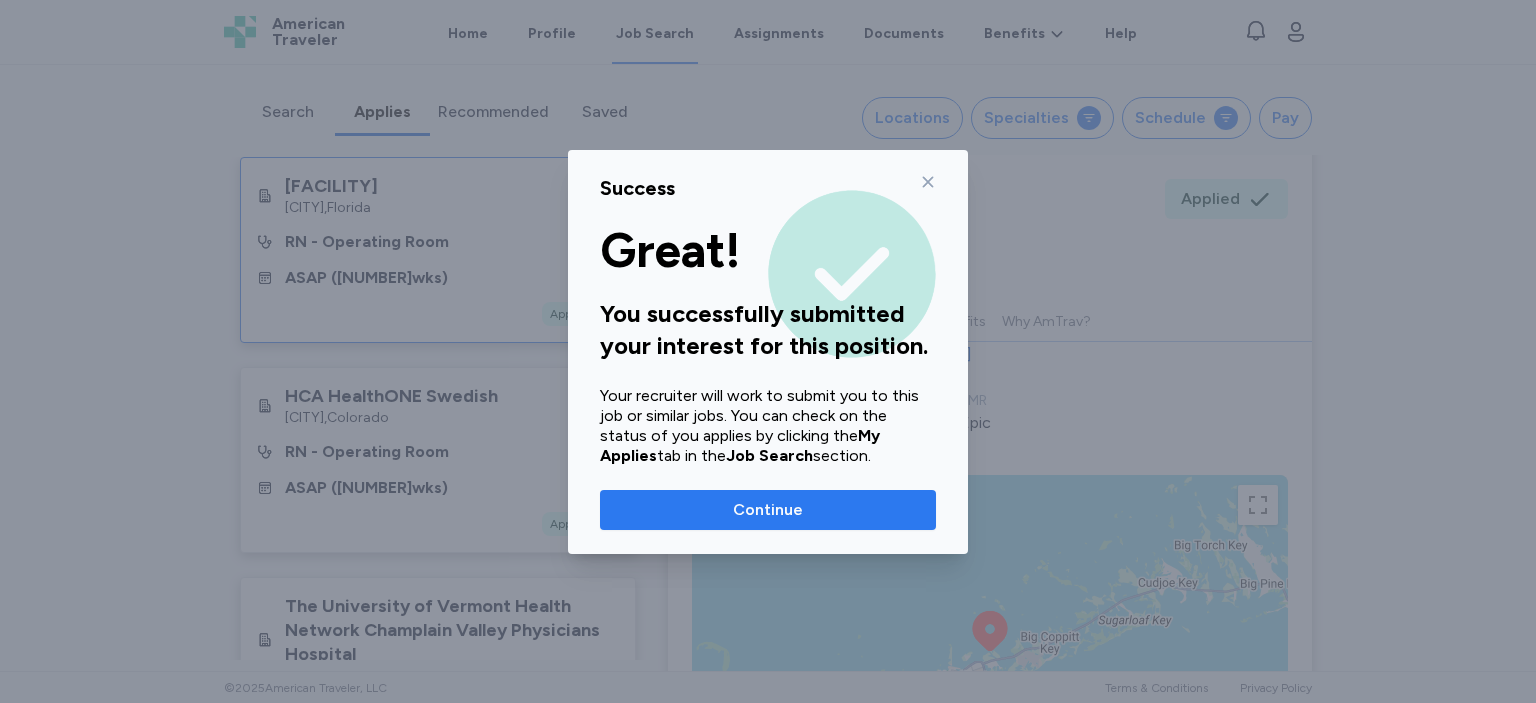 click on "Continue" at bounding box center [768, 510] 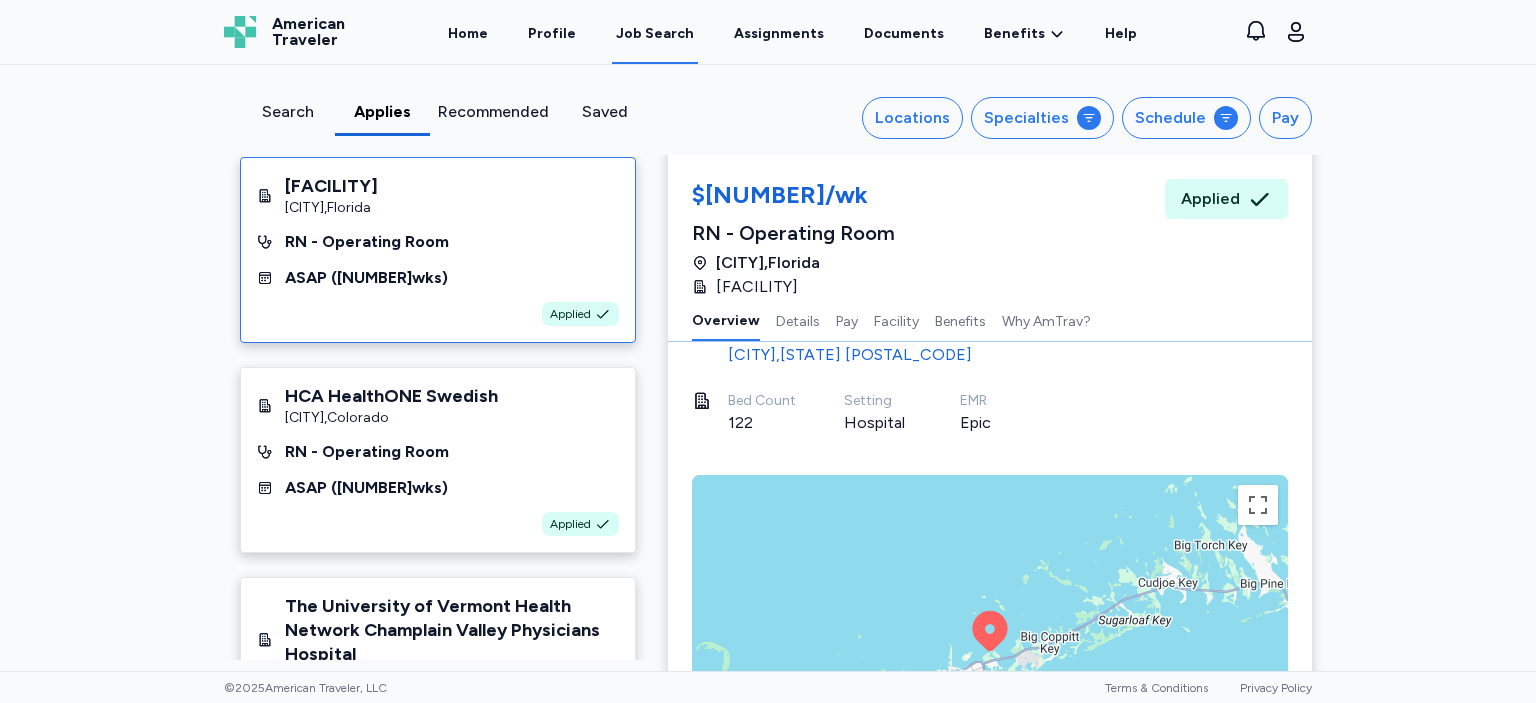 click on "Search Applies Recommended Saved Locations Specialties Schedule Pay Lower Keys Medical Center Key West , Florida RN - Operating Room ASAP ( 13 wks) Applied HCA HealthONE Swedish Englewood , Colorado RN - Operating Room ASAP ( 13 wks) Applied The University of Vermont Health Network Champlain Valley Physicians Hospital Plattsburgh , New York RN - Operating Room [MONTH] [DAY] ( 20 wks) Applied John H. Stroger, Jr. Hospital of Cook County Chicago , Illinois RN - Operating Room [MONTH] [DAY] ( 13 wks) Applied Not seeing a job you were interested in? The job that you indicated your interest in was likely filled by another candidate. Find More Jobs $1,941/wk RN - Operating Room $1,941/wk RN - Operating Room Key West , Florida Lower Keys Medical Center Applied $1,941/wk RN - Operating Room Key West , Florida Lower Keys Medical Center Applied Overview Details Pay Facility Benefits Why AmTrav? Apply Details Desired Start Date: [MONTH] [DAY], [YEAR] RTO: [MONTH] [DAY]-[DAY] ; [MONTH] [DAY]-[DAY] Edit Assignment Overview Overview 1" at bounding box center (768, 368) 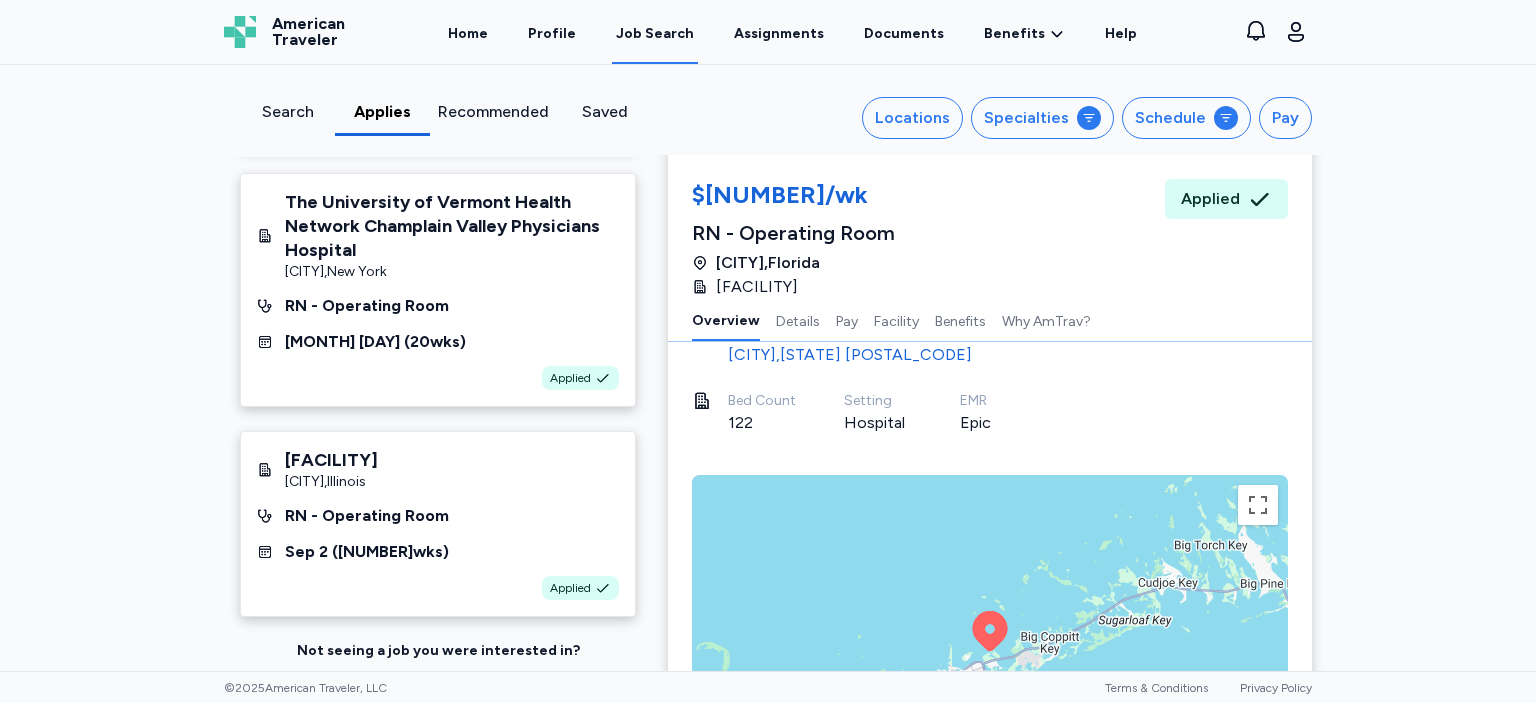 scroll, scrollTop: 394, scrollLeft: 0, axis: vertical 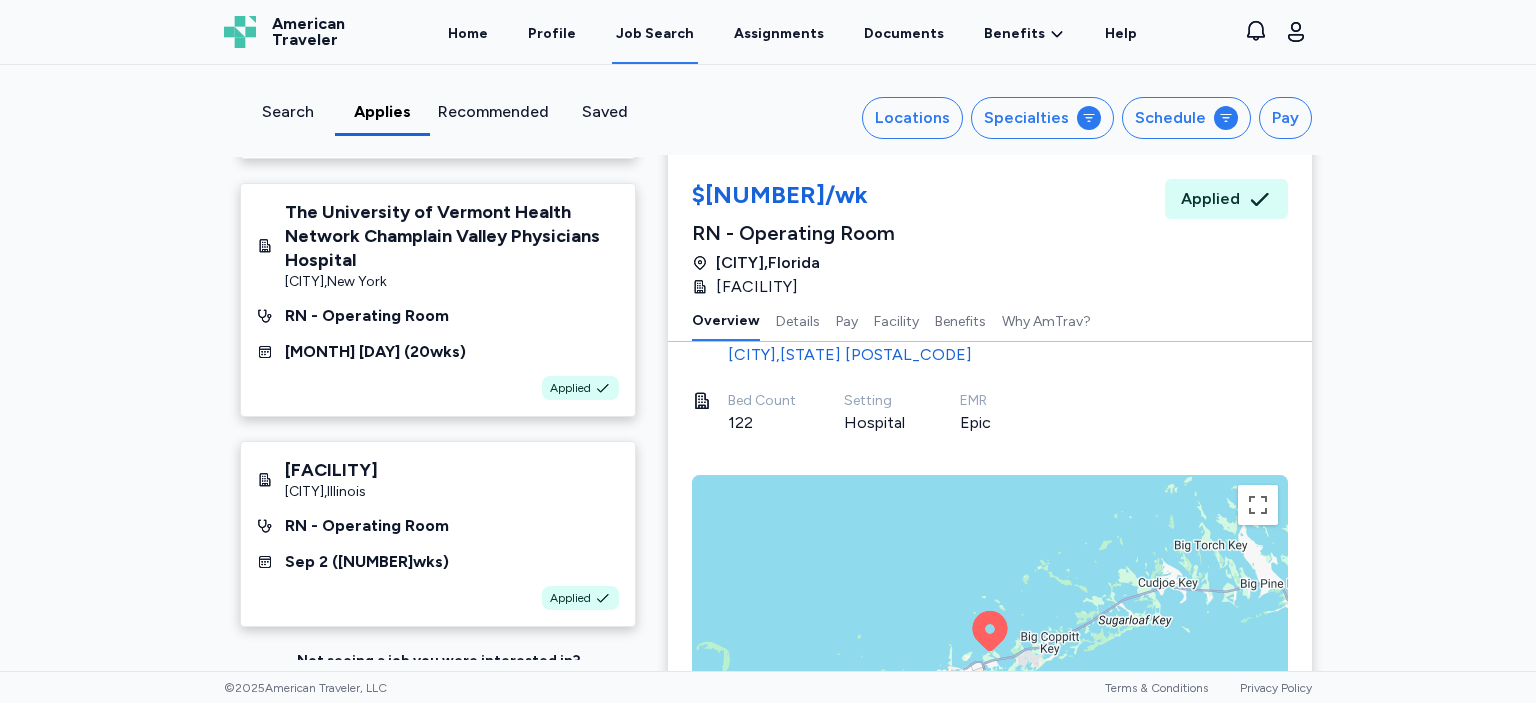 click on "Search" at bounding box center (287, 112) 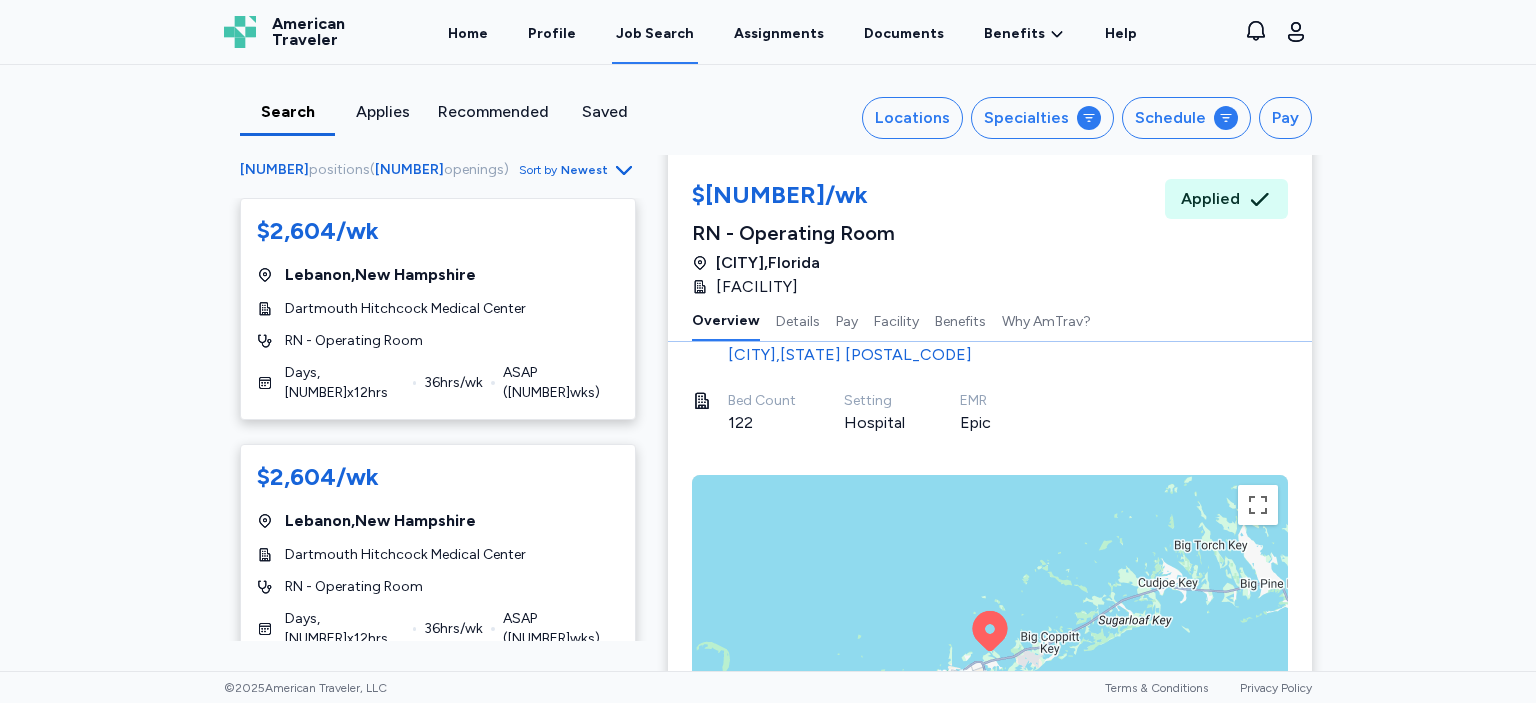 click on "$[NUMBER]/wk [CITY] , [STATE] [INSTITUTION] [ROLE] [SHIFT] , [NUMBER] x [NUMBER] hrs [TOTAL_HRS] hrs/wk ASAP ( [NUMBER] wks) $[NUMBER]/wk [CITY] , [STATE] [INSTITUTION] [ROLE] [SHIFT] , [NUMBER] x [NUMBER] hrs [TOTAL_HRS] hrs/wk ASAP ( [NUMBER] wks) $[NUMBER]/wk Magnet Hospital [CITY] , [STATE] [INSTITUTION] [ROLE] [SHIFT] , [NUMBER] x [NUMBER] hrs [TOTAL_HRS] hrs/wk ASAP ( [NUMBER] wks) $[NUMBER]/wk [CITY] , [STATE] [INSTITUTION] [ROLE] [SHIFT] , [NUMBER] x [NUMBER] hrs [TOTAL_HRS] hrs/wk ASAP ( [NUMBER] wks) $[NUMBER]/wk [CITY] , [STATE] [INSTITUTION] [ROLE] [SHIFT] , [NUMBER] x [NUMBER] hrs [TOTAL_HRS] hrs/wk Aug [DAY] ( [NUMBER] wks) $[NUMBER]/wk Magnet Hospital [CITY] , [STATE] [INSTITUTION] [ROLE] [SHIFT] , [NUMBER] x [NUMBER] hrs [TOTAL_HRS] hrs/wk Sep [DAY] ( [NUMBER] wks) $[NUMBER]/wk [CITY] , [STATE]" at bounding box center (768, 368) 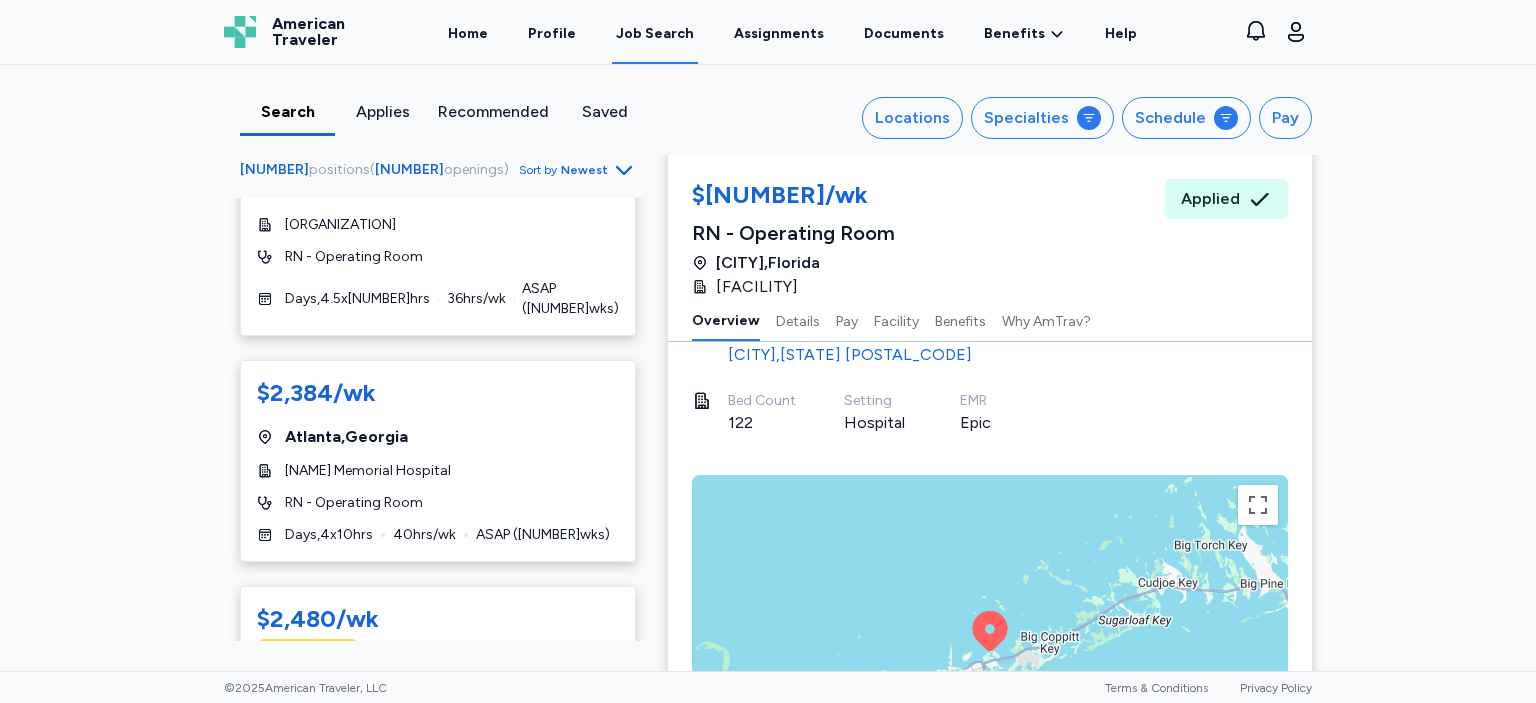 scroll, scrollTop: 2880, scrollLeft: 0, axis: vertical 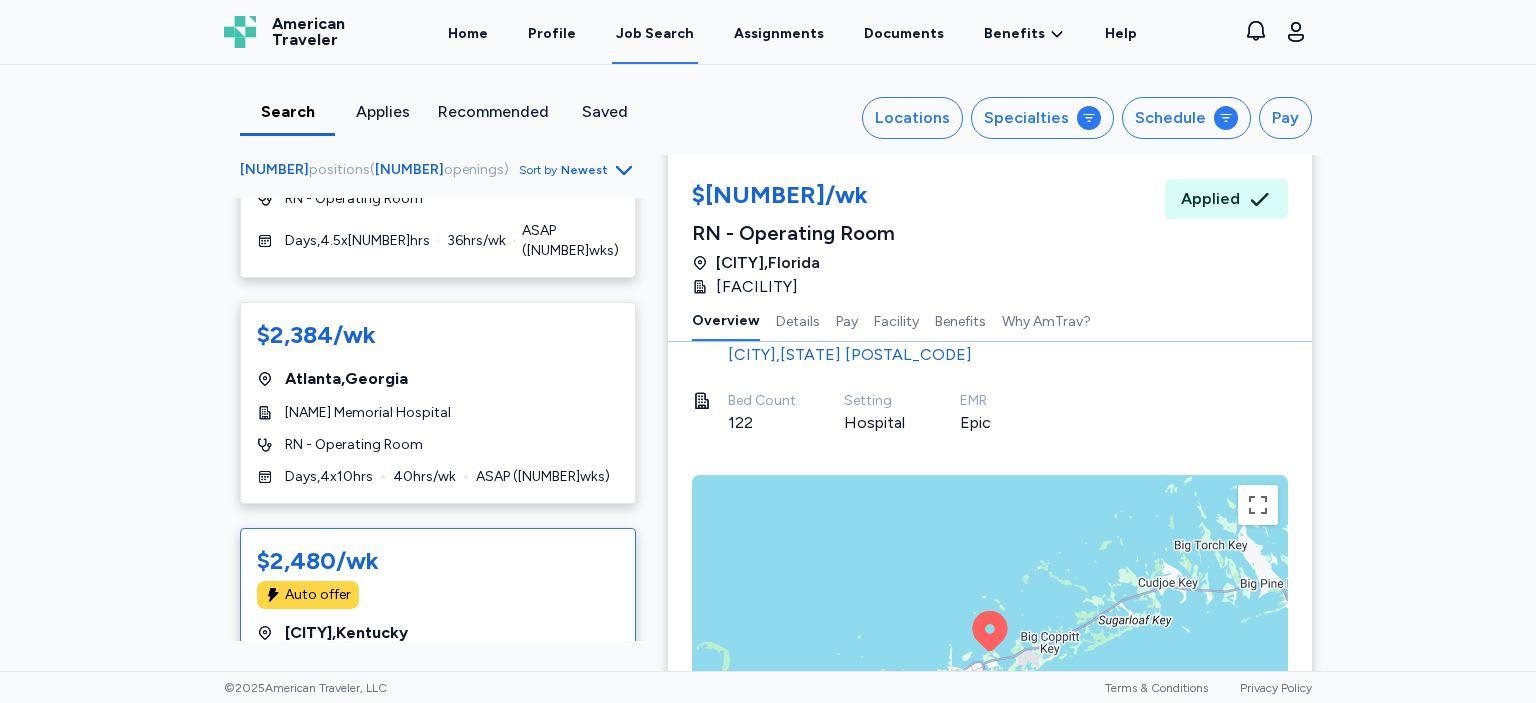 click on "Auto offer" at bounding box center (438, 595) 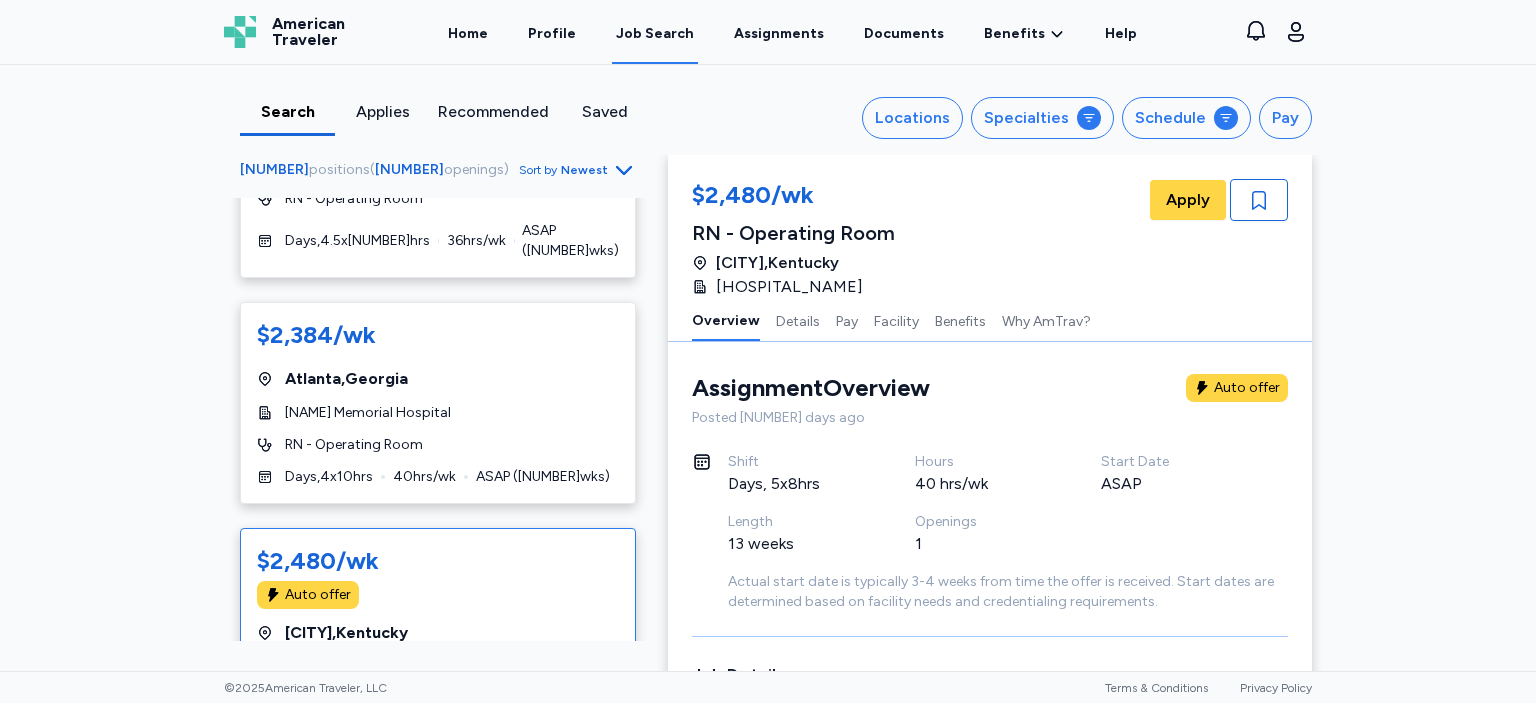 click on "Assignment  Overview" at bounding box center [811, 388] 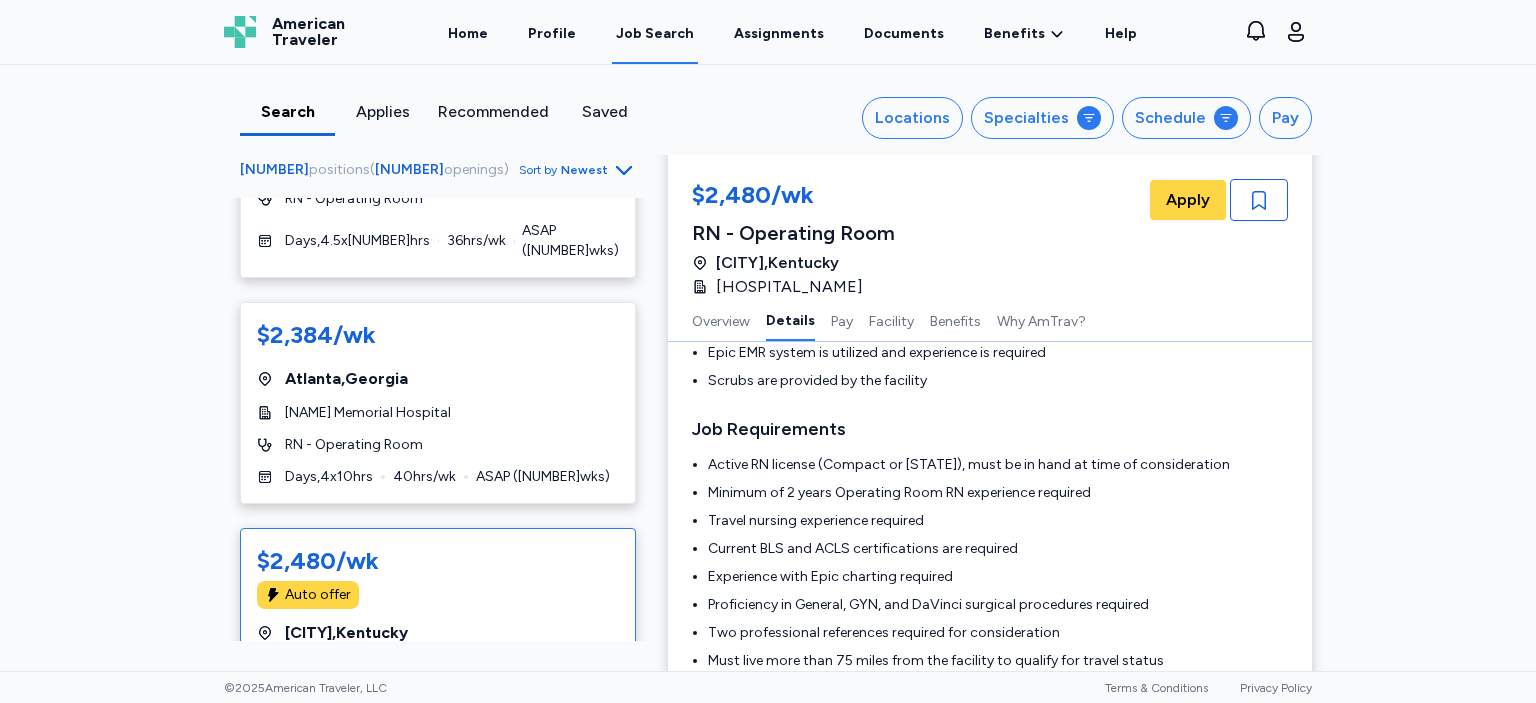 scroll, scrollTop: 578, scrollLeft: 0, axis: vertical 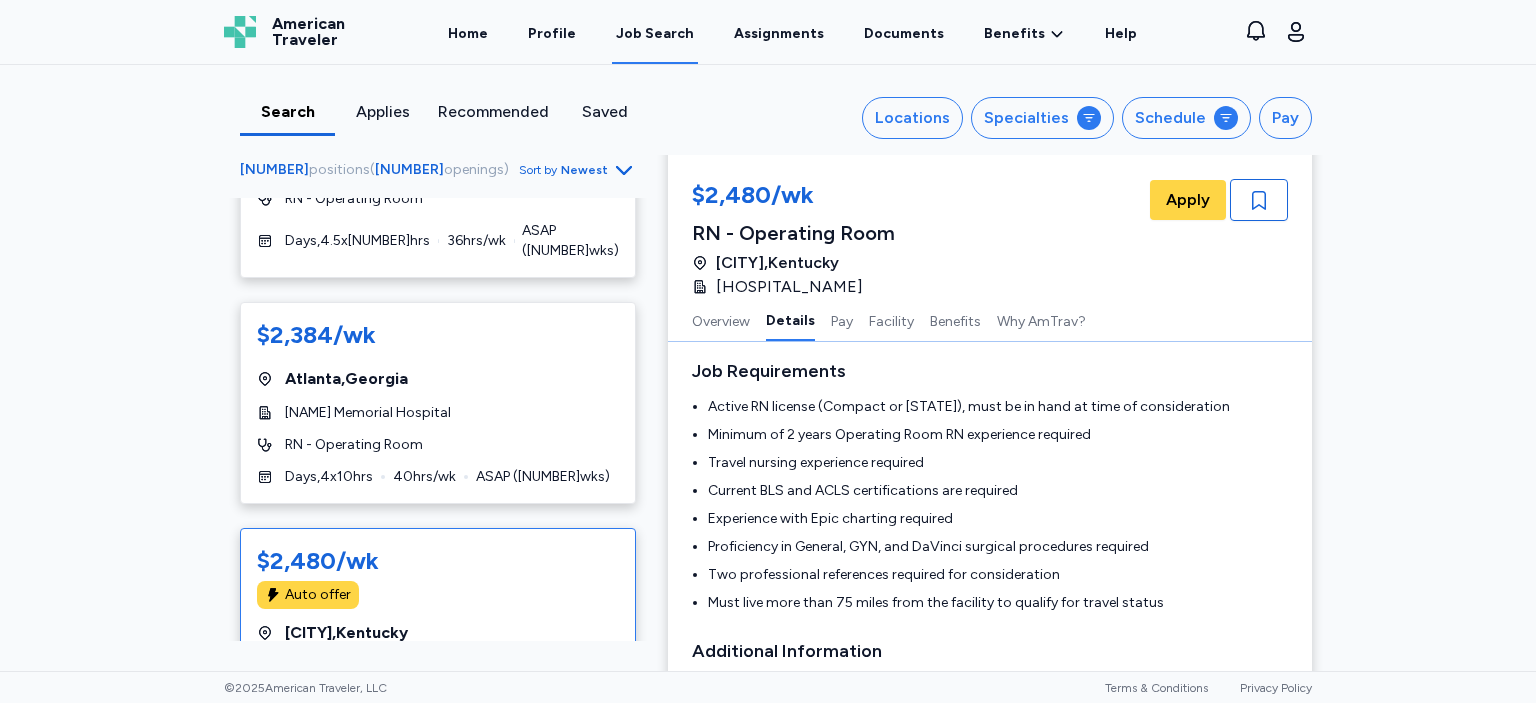 click on "$[NUMBER]/wk [CITY] , [STATE] [INSTITUTION] [ROLE] [SHIFT] , [NUMBER] x [NUMBER] hrs [TOTAL_HRS] hrs/wk ASAP ( [NUMBER] wks) $[NUMBER]/wk [CITY] , [STATE] [INSTITUTION] [ROLE] [SHIFT] , [NUMBER] x [NUMBER] hrs [TOTAL_HRS] hrs/wk ASAP ( [NUMBER] wks) $[NUMBER]/wk Magnet Hospital [CITY] , [STATE] [INSTITUTION] [ROLE] [SHIFT] , [NUMBER] x [NUMBER] hrs [TOTAL_HRS] hrs/wk ASAP ( [NUMBER] wks) $[NUMBER]/wk [CITY] , [STATE] [INSTITUTION] [ROLE] [SHIFT] , [NUMBER] x [NUMBER] hrs [TOTAL_HRS] hrs/wk ASAP ( [NUMBER] wks) $[NUMBER]/wk [CITY] , [STATE] [INSTITUTION] [ROLE] [SHIFT] , [NUMBER] x [NUMBER] hrs [TOTAL_HRS] hrs/wk Aug [DAY] ( [NUMBER] wks) $[NUMBER]/wk Magnet Hospital [CITY] , [STATE] [INSTITUTION] [ROLE] [SHIFT] , [NUMBER] x [NUMBER] hrs [TOTAL_HRS] hrs/wk Sep [DAY] ( [NUMBER] wks) $[NUMBER]/wk [CITY] , [STATE]" at bounding box center [768, 368] 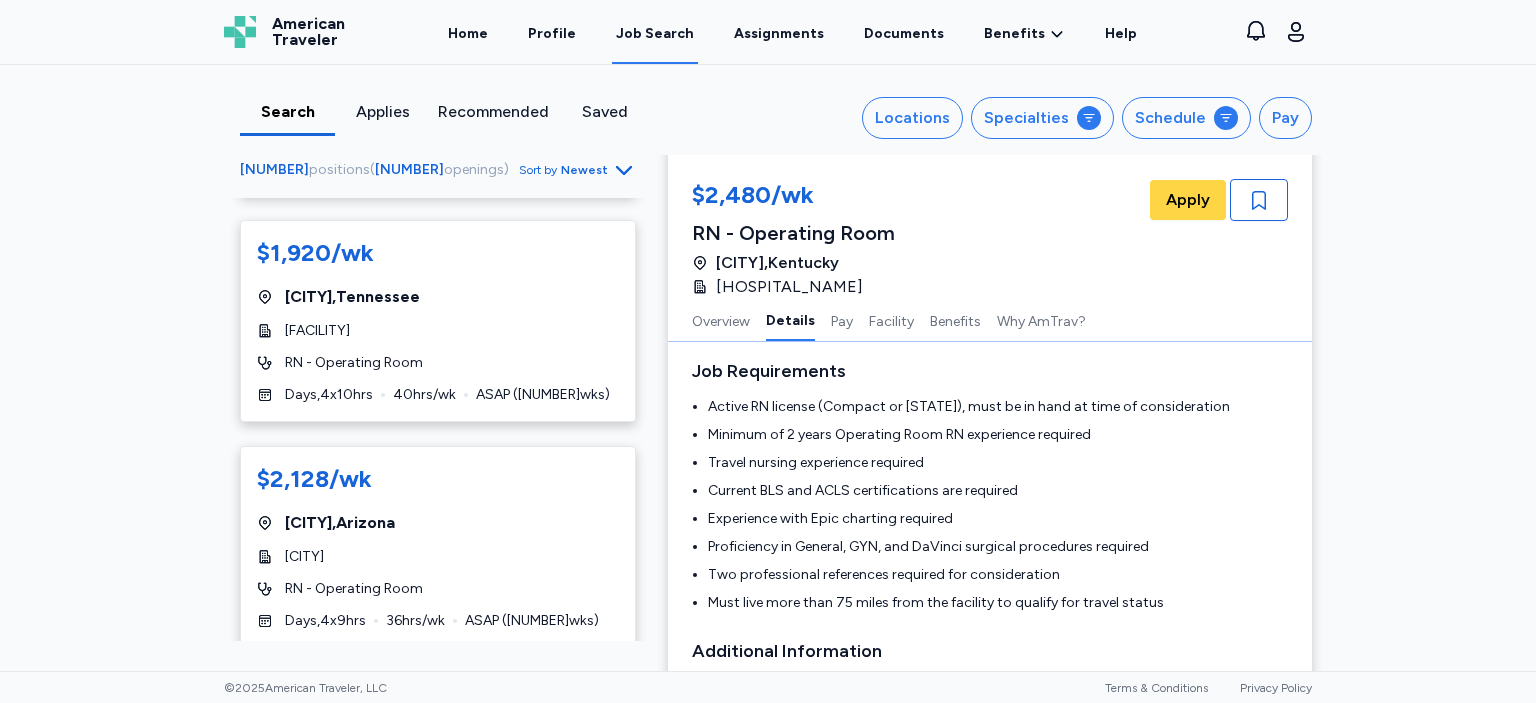 scroll, scrollTop: 3456, scrollLeft: 0, axis: vertical 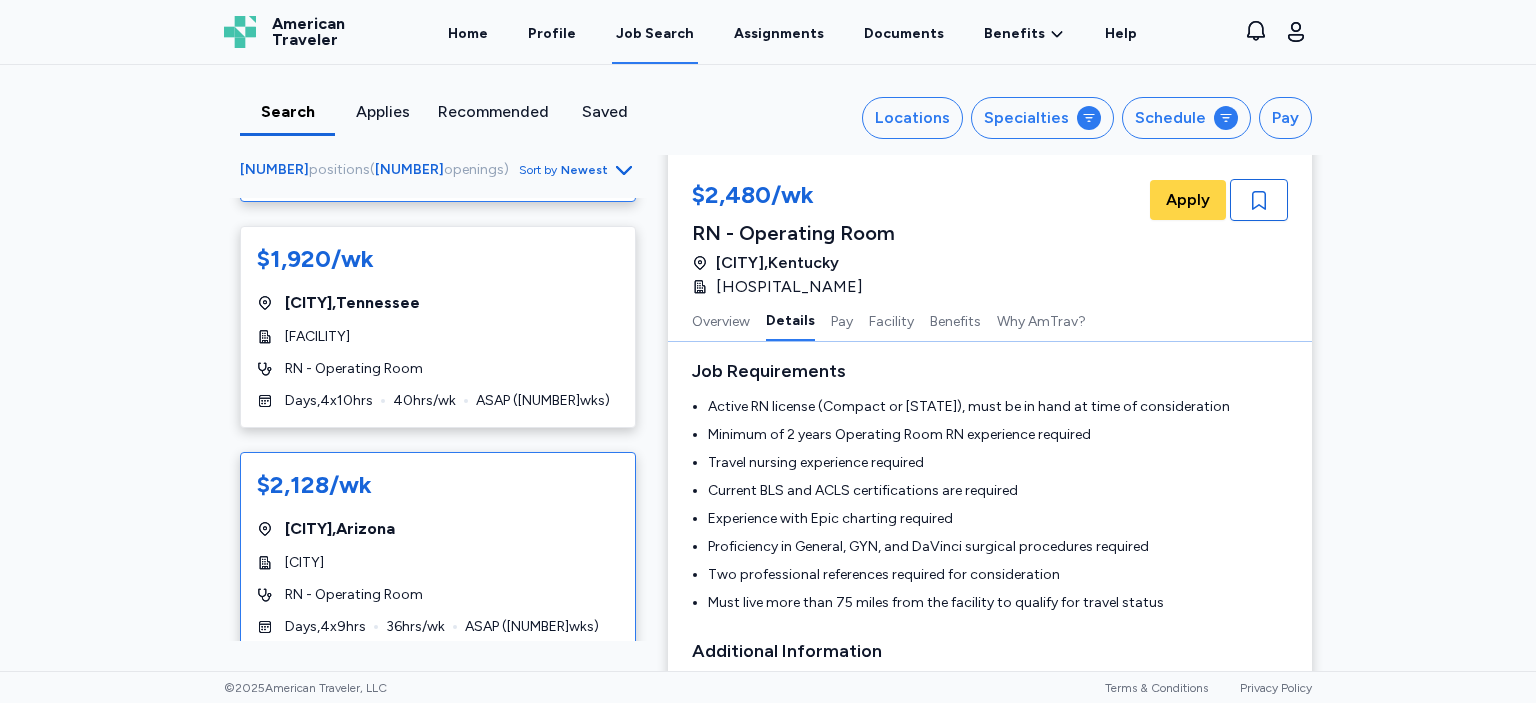 click on "$[PRICE]/wk [CITY], [STATE] Valley View Medical Center RN - Operating Room Days, 4 x 9 hrs 36 hrs/wk ASAP   ( 13  wks)" at bounding box center (438, 553) 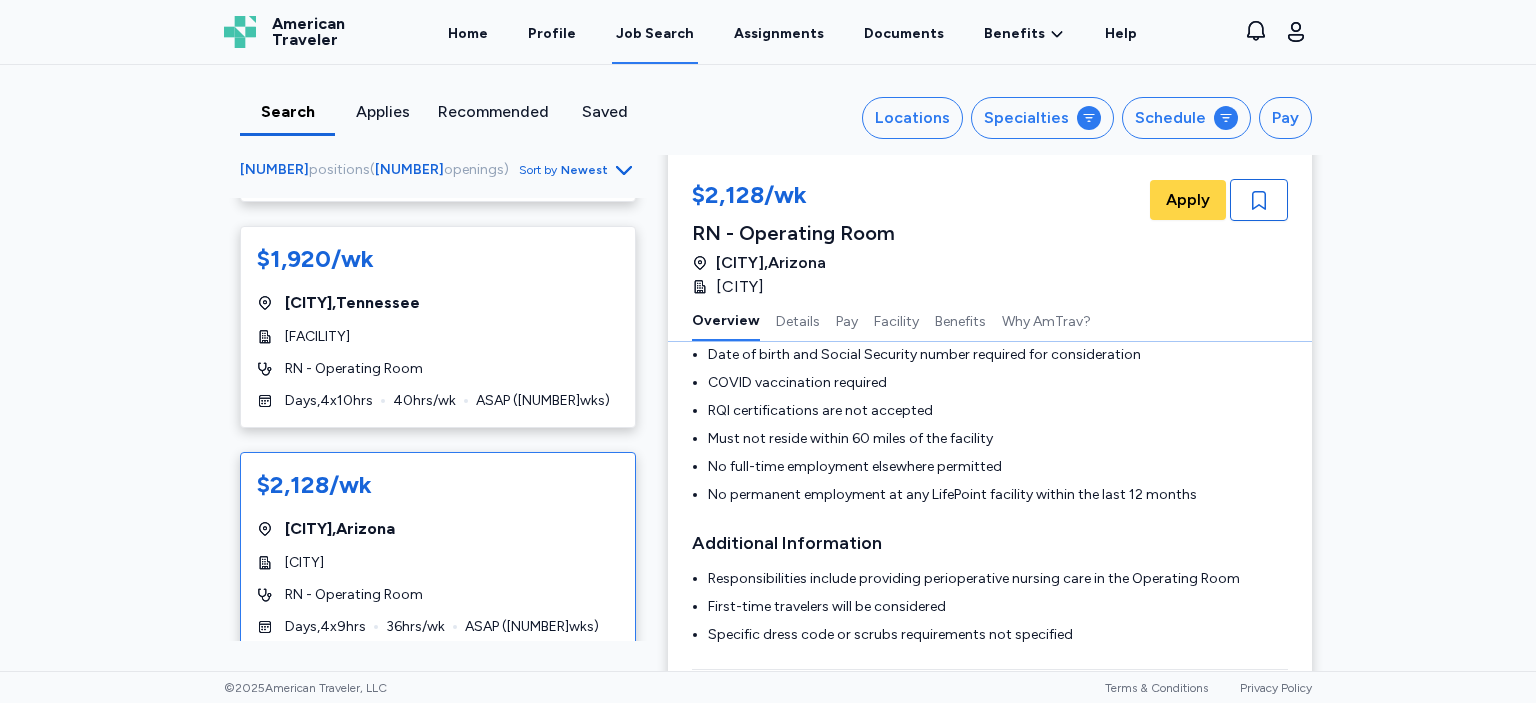 scroll, scrollTop: 2, scrollLeft: 0, axis: vertical 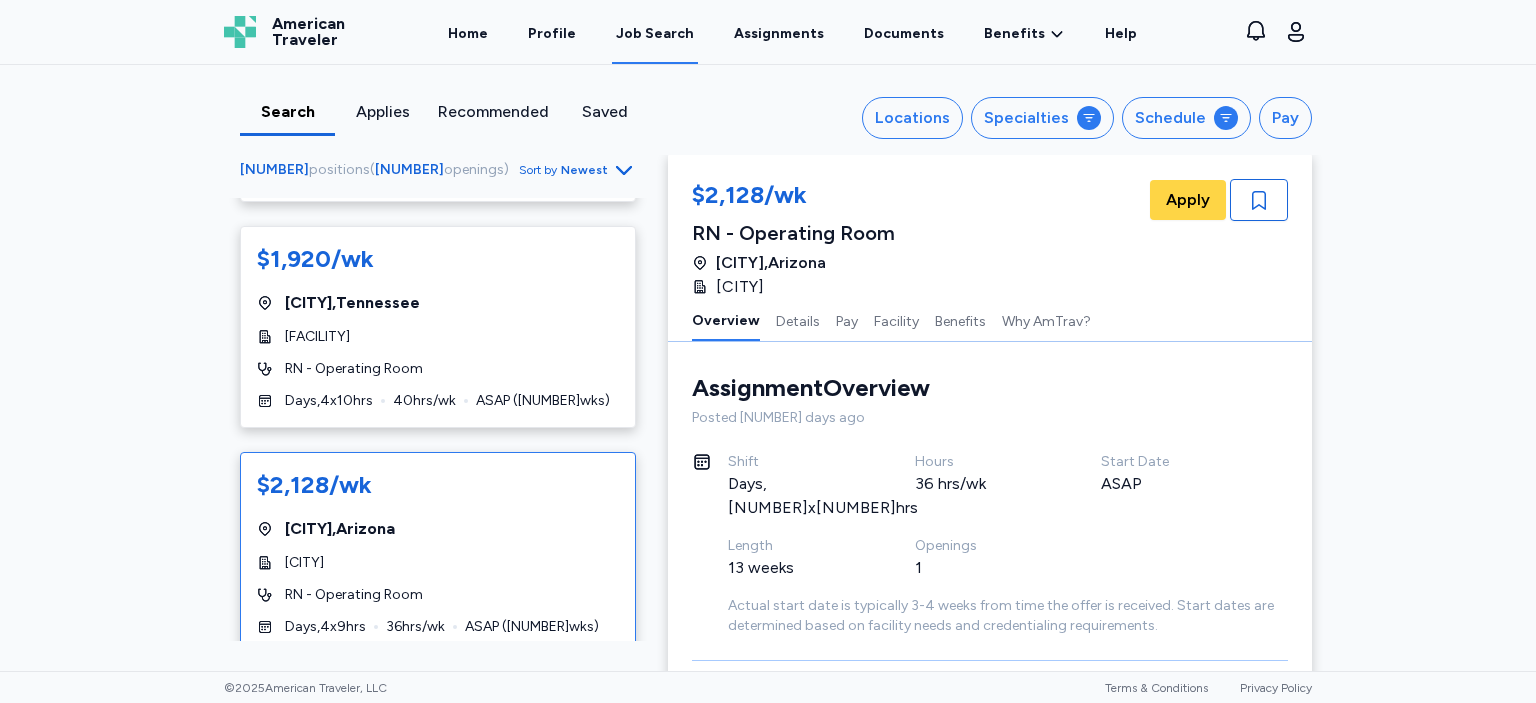 click on "Assignment  Overview" at bounding box center (811, 388) 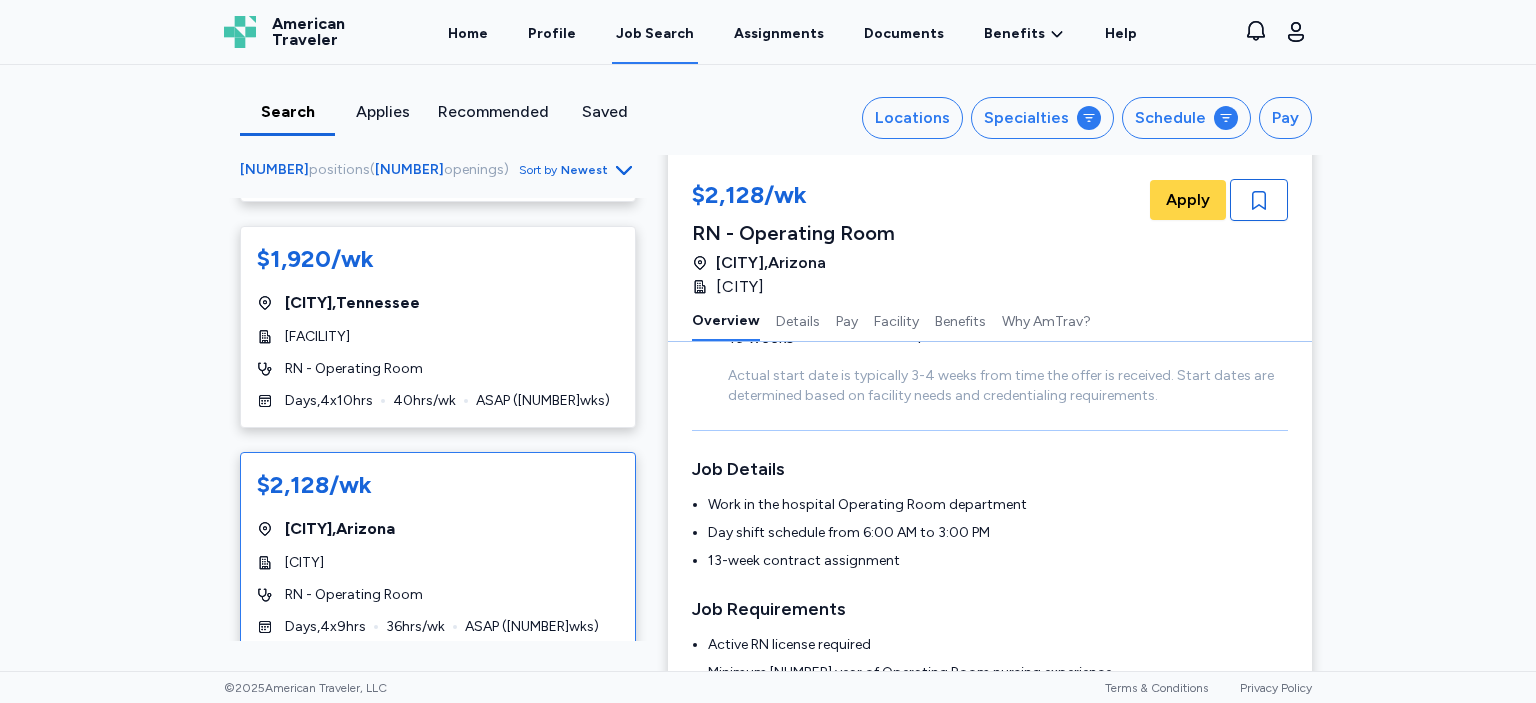 scroll, scrollTop: 175, scrollLeft: 0, axis: vertical 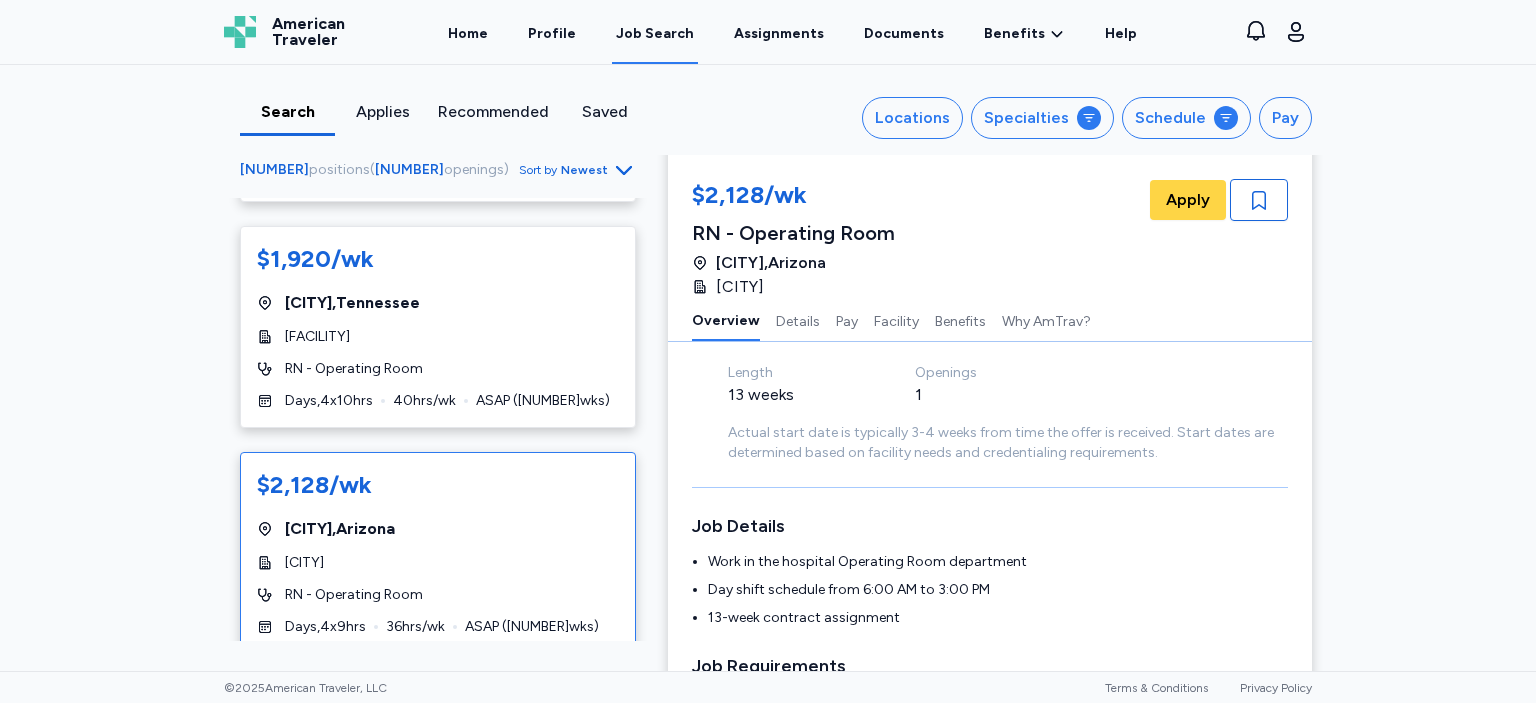 click on "$[NUMBER]/wk [CITY] , [STATE] [INSTITUTION] [ROLE] [SHIFT] , [NUMBER] x [NUMBER] hrs [TOTAL_HRS] hrs/wk ASAP ( [NUMBER] wks) $[NUMBER]/wk [CITY] , [STATE] [INSTITUTION] [ROLE] [SHIFT] , [NUMBER] x [NUMBER] hrs [TOTAL_HRS] hrs/wk ASAP ( [NUMBER] wks) $[NUMBER]/wk Magnet Hospital [CITY] , [STATE] [INSTITUTION] [ROLE] [SHIFT] , [NUMBER] x [NUMBER] hrs [TOTAL_HRS] hrs/wk ASAP ( [NUMBER] wks) $[NUMBER]/wk [CITY] , [STATE] [INSTITUTION] [ROLE] [SHIFT] , [NUMBER] x [NUMBER] hrs [TOTAL_HRS] hrs/wk ASAP ( [NUMBER] wks) $[NUMBER]/wk [CITY] , [STATE] [INSTITUTION] [ROLE] [SHIFT] , [NUMBER] x [NUMBER] hrs [TOTAL_HRS] hrs/wk Aug [DAY] ( [NUMBER] wks) $[NUMBER]/wk Magnet Hospital [CITY] , [STATE] [INSTITUTION] [ROLE] [SHIFT] , [NUMBER] x [NUMBER] hrs [TOTAL_HRS] hrs/wk Sep [DAY] ( [NUMBER] wks) $[NUMBER]/wk [CITY] , [STATE]" at bounding box center (768, 368) 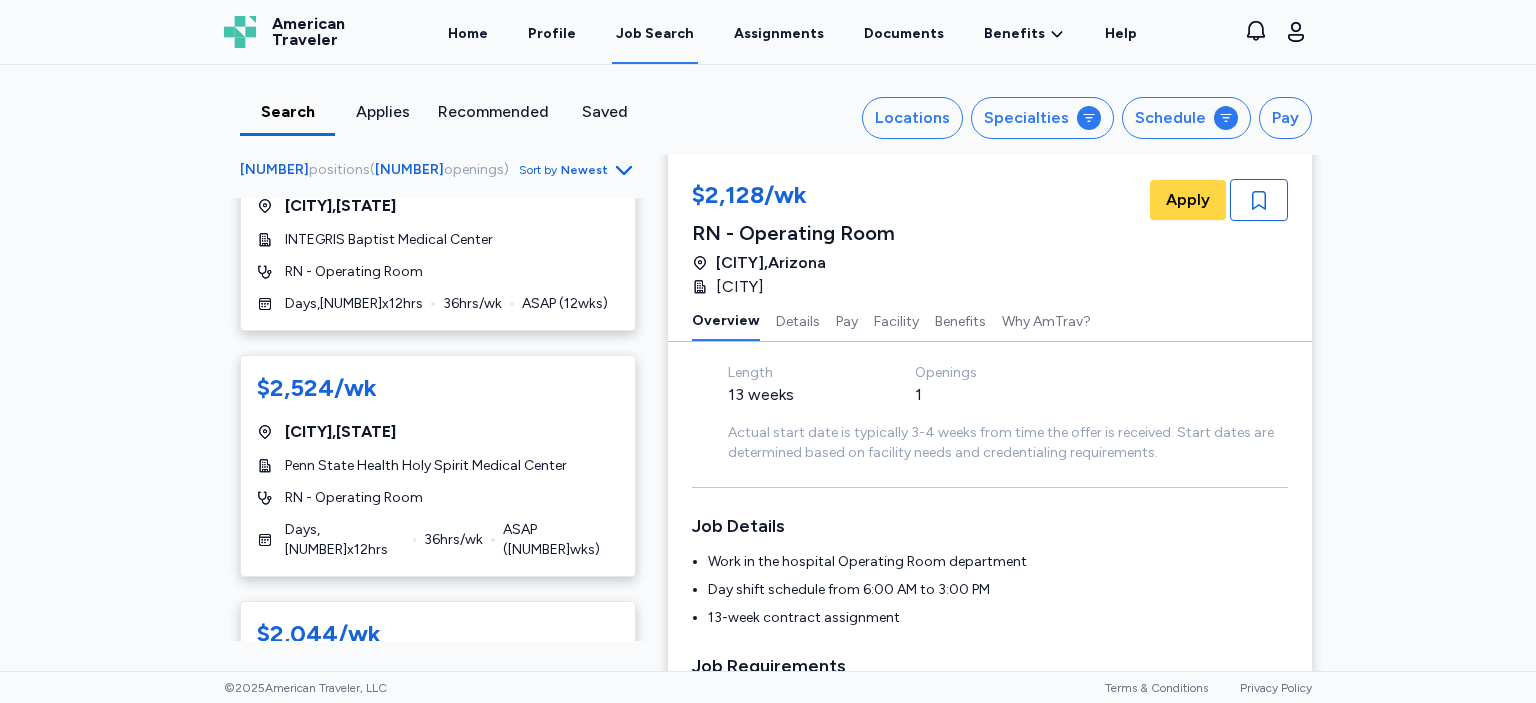 scroll, scrollTop: 4781, scrollLeft: 0, axis: vertical 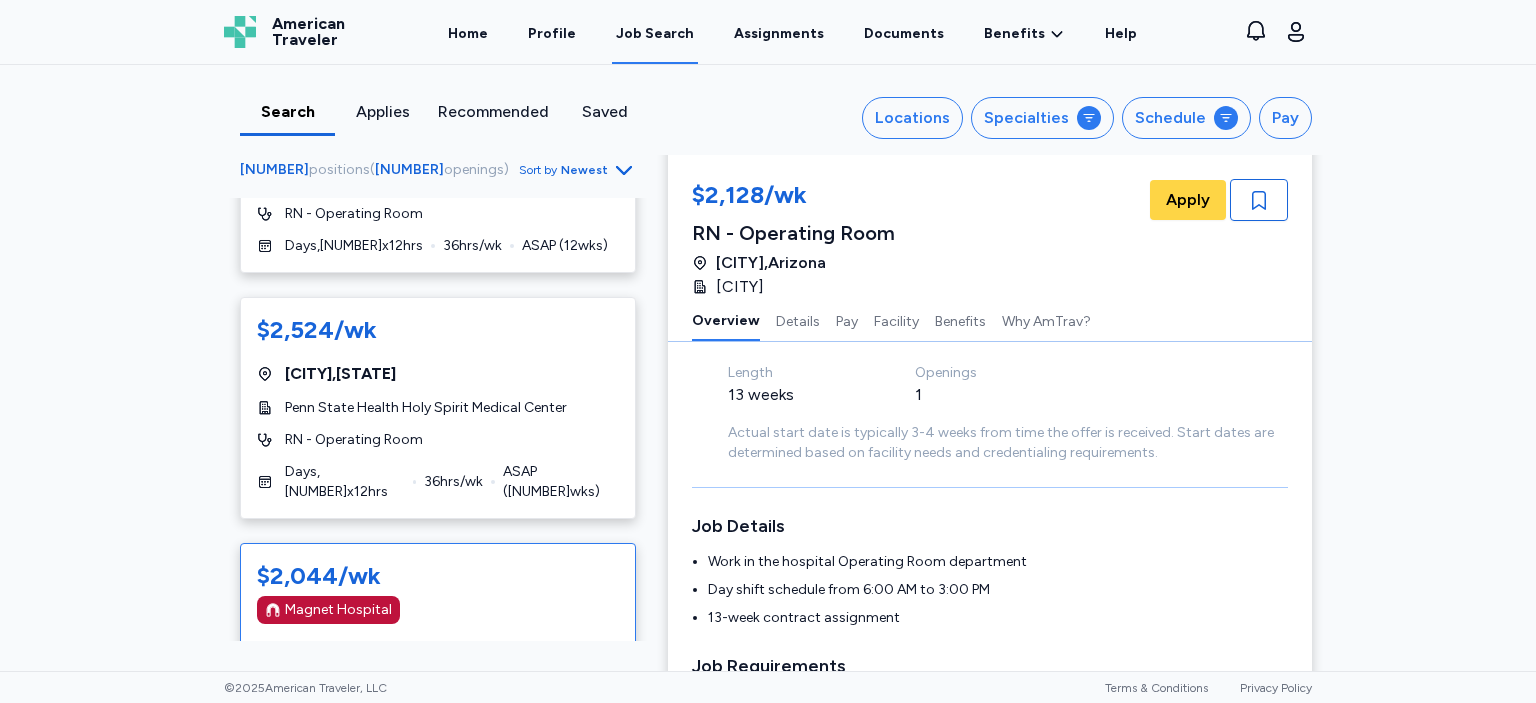 click on "[CITY] , [STATE]" at bounding box center (438, 648) 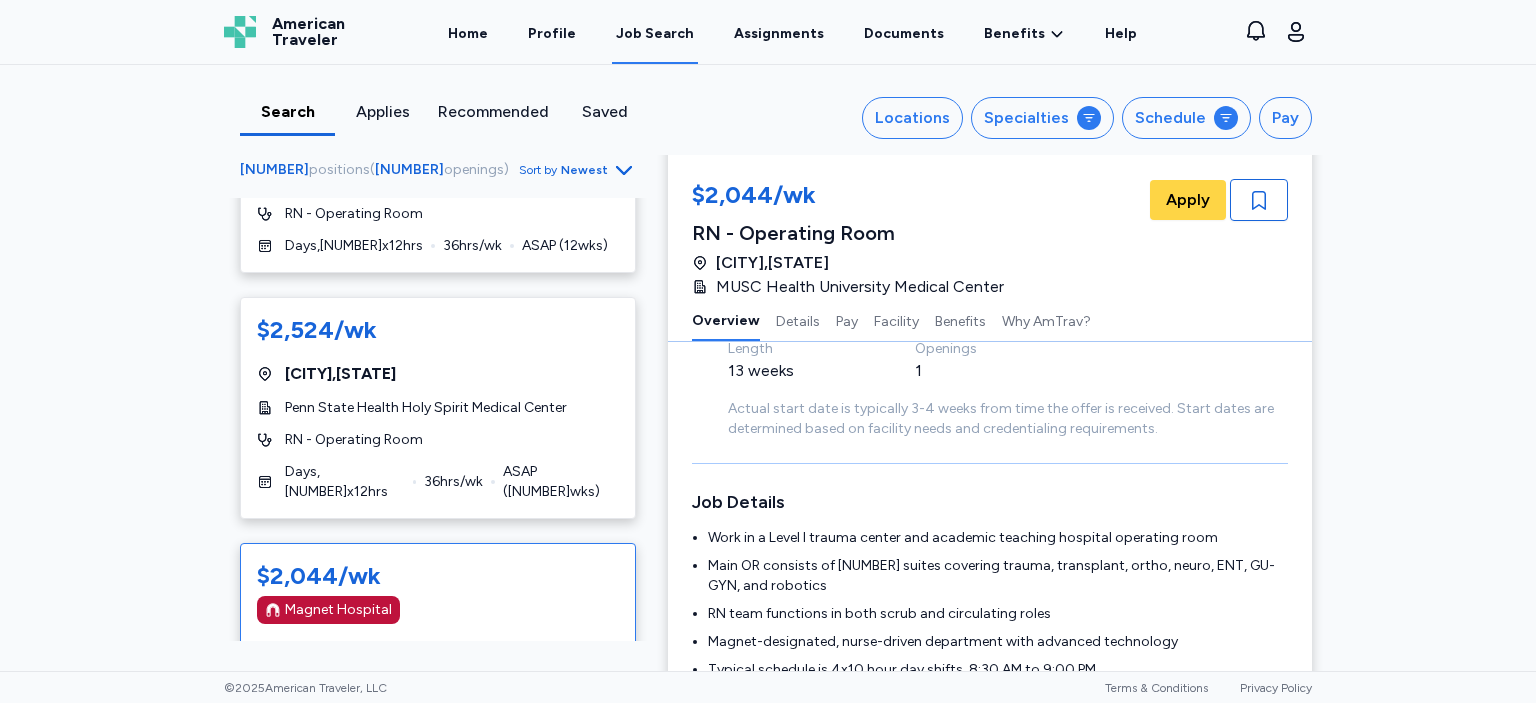 scroll, scrollTop: 2, scrollLeft: 0, axis: vertical 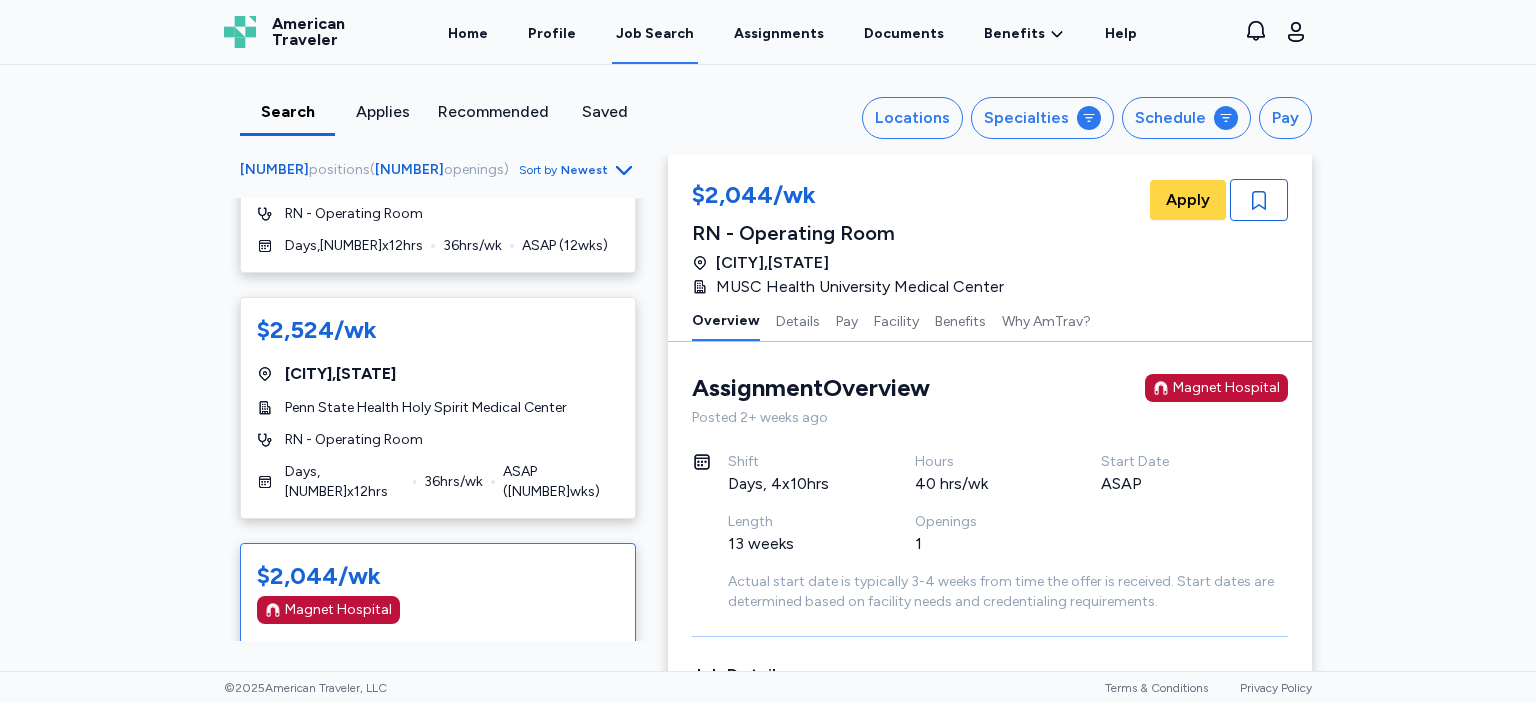 click on "Hours 40 hrs/wk" at bounding box center [1008, 482] 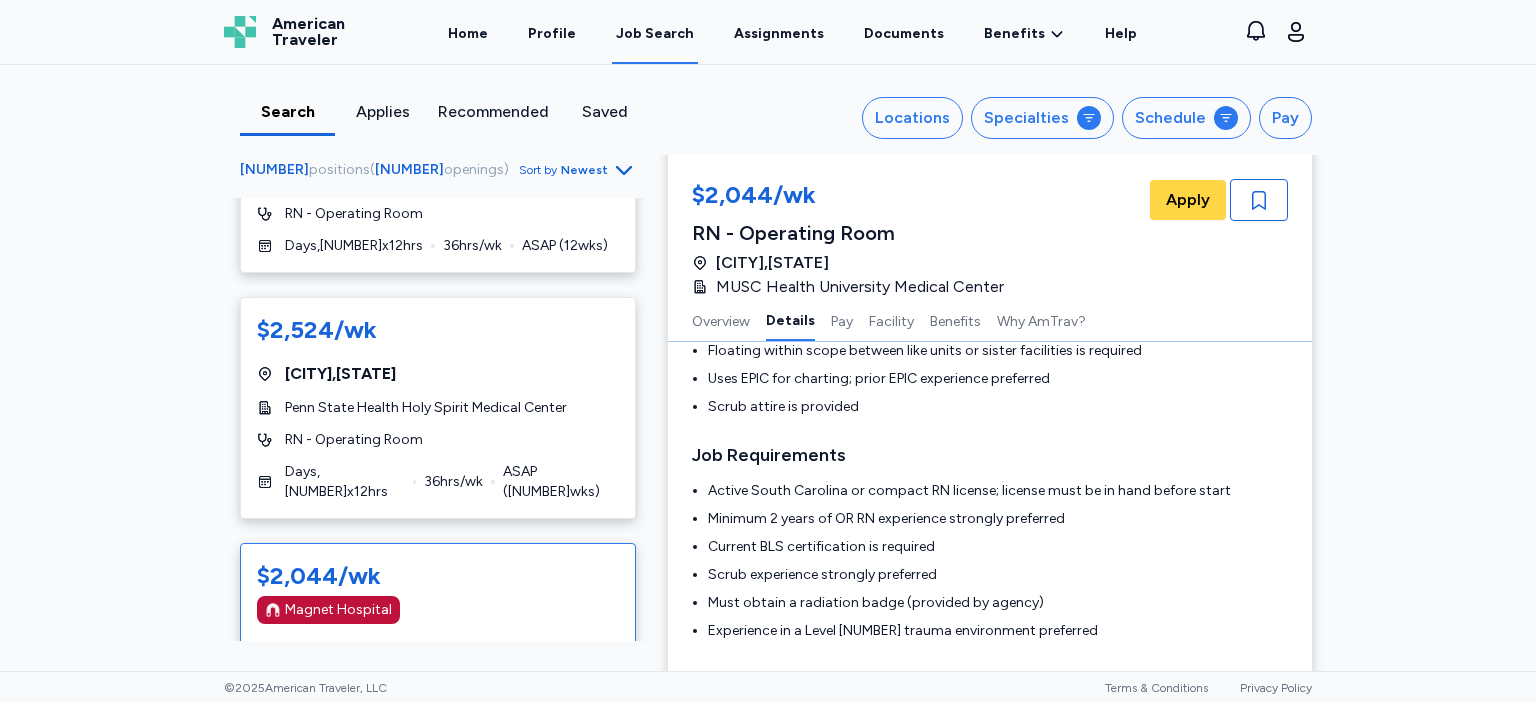 scroll, scrollTop: 636, scrollLeft: 0, axis: vertical 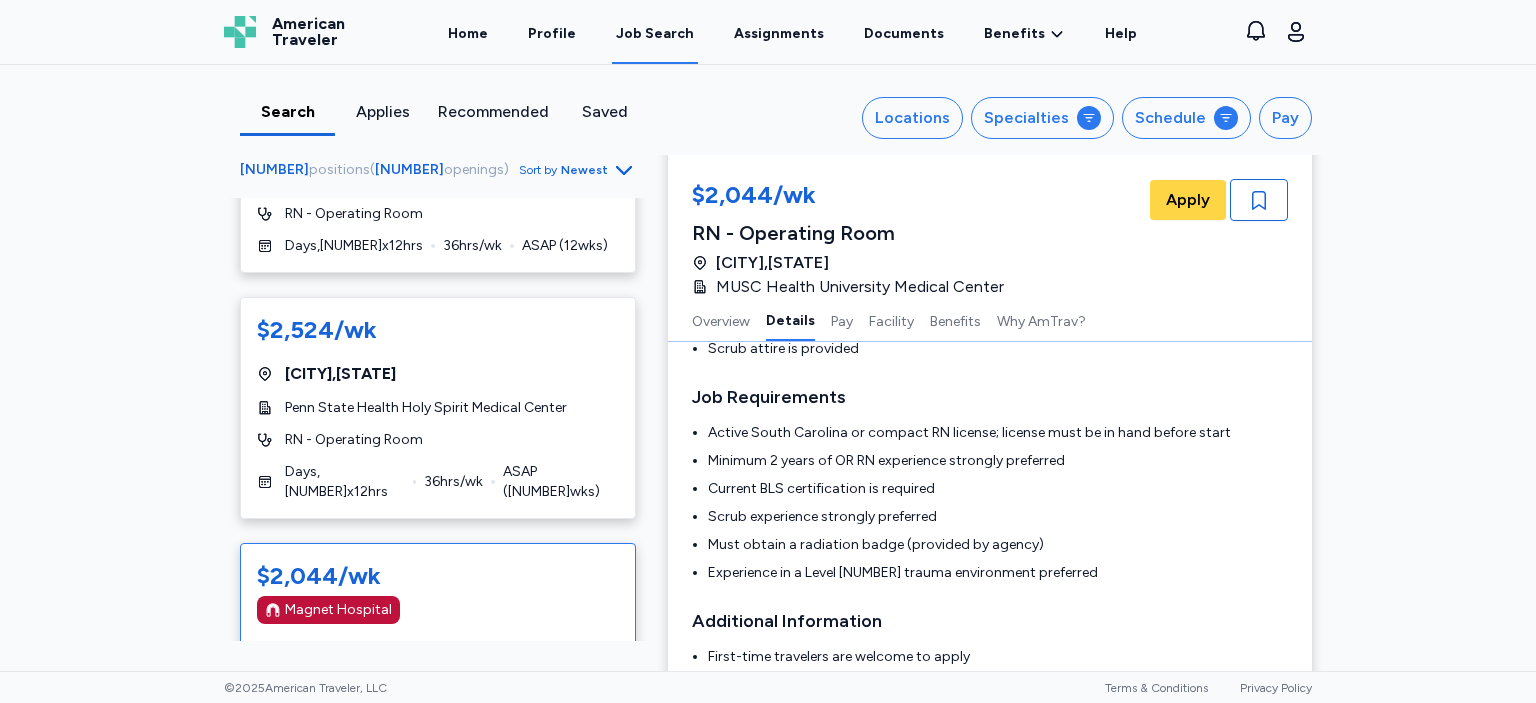 click on "$[NUMBER]/wk [CITY] , [STATE] [INSTITUTION] [ROLE] [SHIFT] , [NUMBER] x [NUMBER] hrs [TOTAL_HRS] hrs/wk ASAP ( [NUMBER] wks) $[NUMBER]/wk [CITY] , [STATE] [INSTITUTION] [ROLE] [SHIFT] , [NUMBER] x [NUMBER] hrs [TOTAL_HRS] hrs/wk ASAP ( [NUMBER] wks) $[NUMBER]/wk Magnet Hospital [CITY] , [STATE] [INSTITUTION] [ROLE] [SHIFT] , [NUMBER] x [NUMBER] hrs [TOTAL_HRS] hrs/wk ASAP ( [NUMBER] wks) $[NUMBER]/wk [CITY] , [STATE] [INSTITUTION] [ROLE] [SHIFT] , [NUMBER] x [NUMBER] hrs [TOTAL_HRS] hrs/wk ASAP ( [NUMBER] wks) $[NUMBER]/wk [CITY] , [STATE] [INSTITUTION] [ROLE] [SHIFT] , [NUMBER] x [NUMBER] hrs [TOTAL_HRS] hrs/wk Aug [DAY] ( [NUMBER] wks) $[NUMBER]/wk Magnet Hospital [CITY] , [STATE] [INSTITUTION] [ROLE] [SHIFT] , [NUMBER] x [NUMBER] hrs [TOTAL_HRS] hrs/wk Sep [DAY] ( [NUMBER] wks) $[NUMBER]/wk [CITY] , [STATE]" at bounding box center [768, 368] 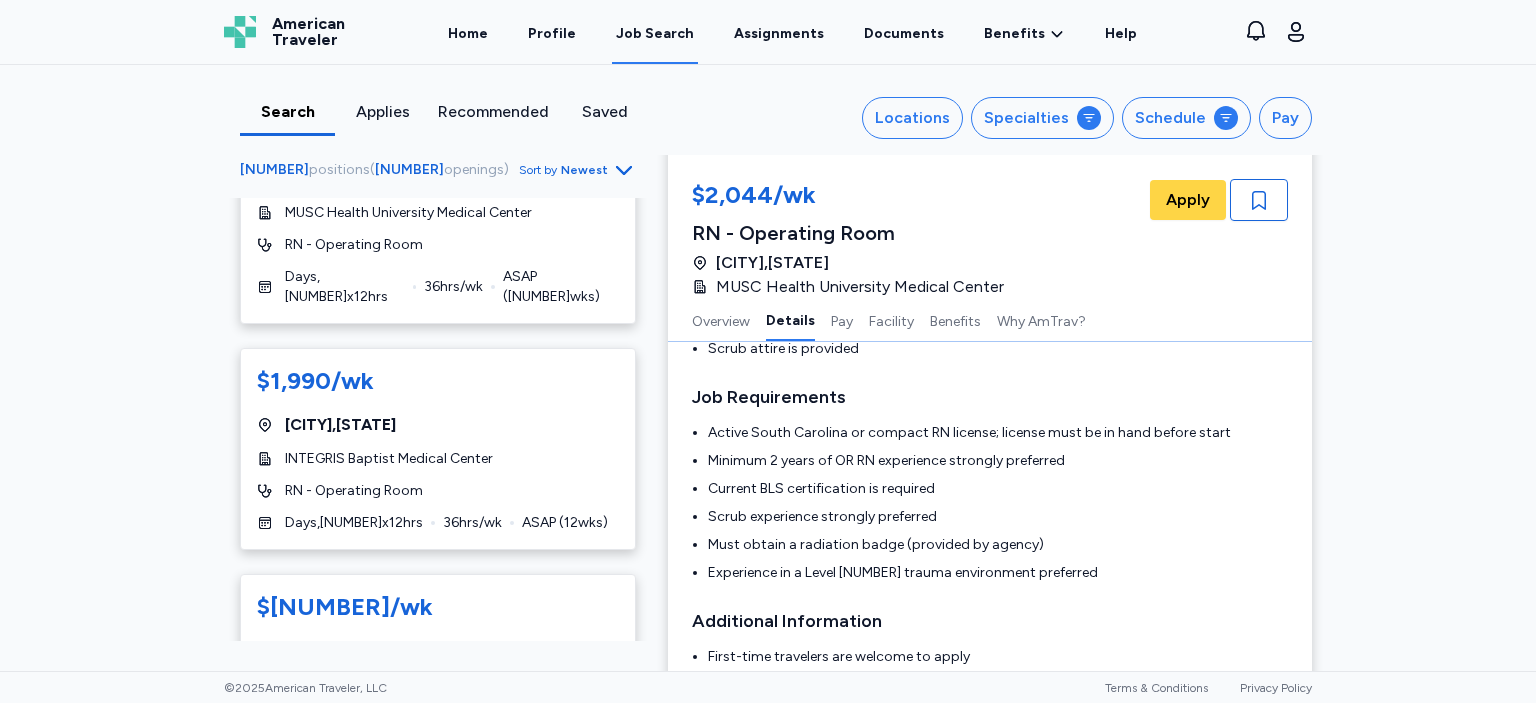 scroll, scrollTop: 5818, scrollLeft: 0, axis: vertical 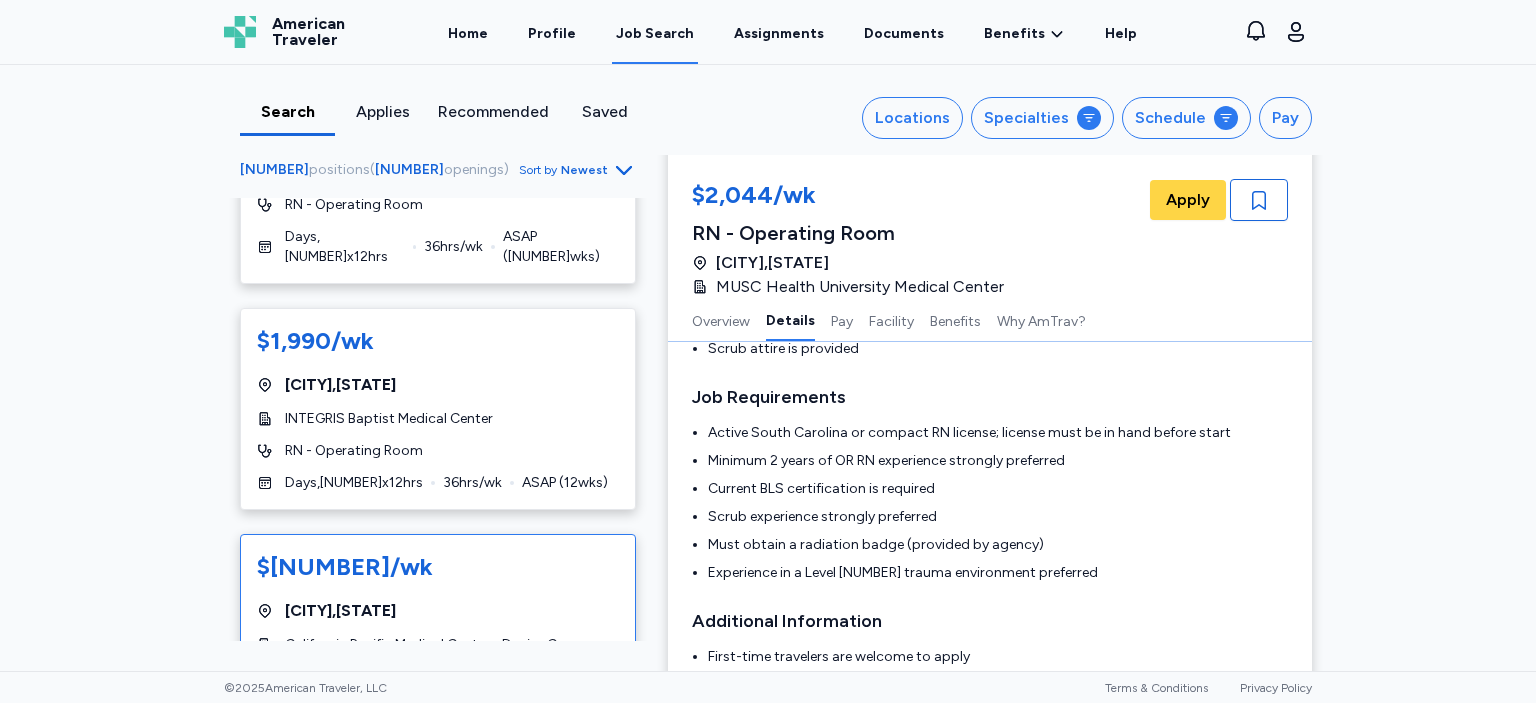 click on "California Pacific Medical Center - Davies Campus" at bounding box center (443, 645) 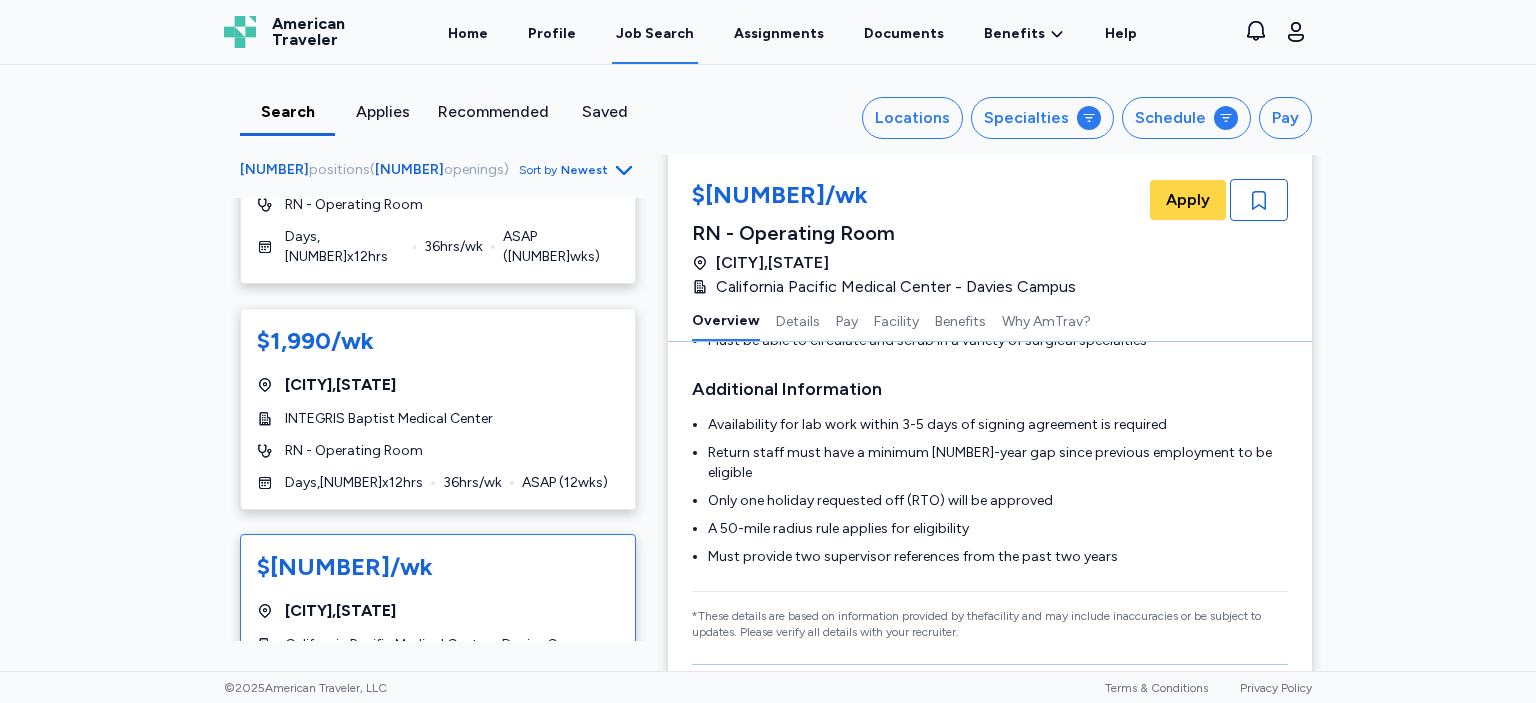 scroll, scrollTop: 2, scrollLeft: 0, axis: vertical 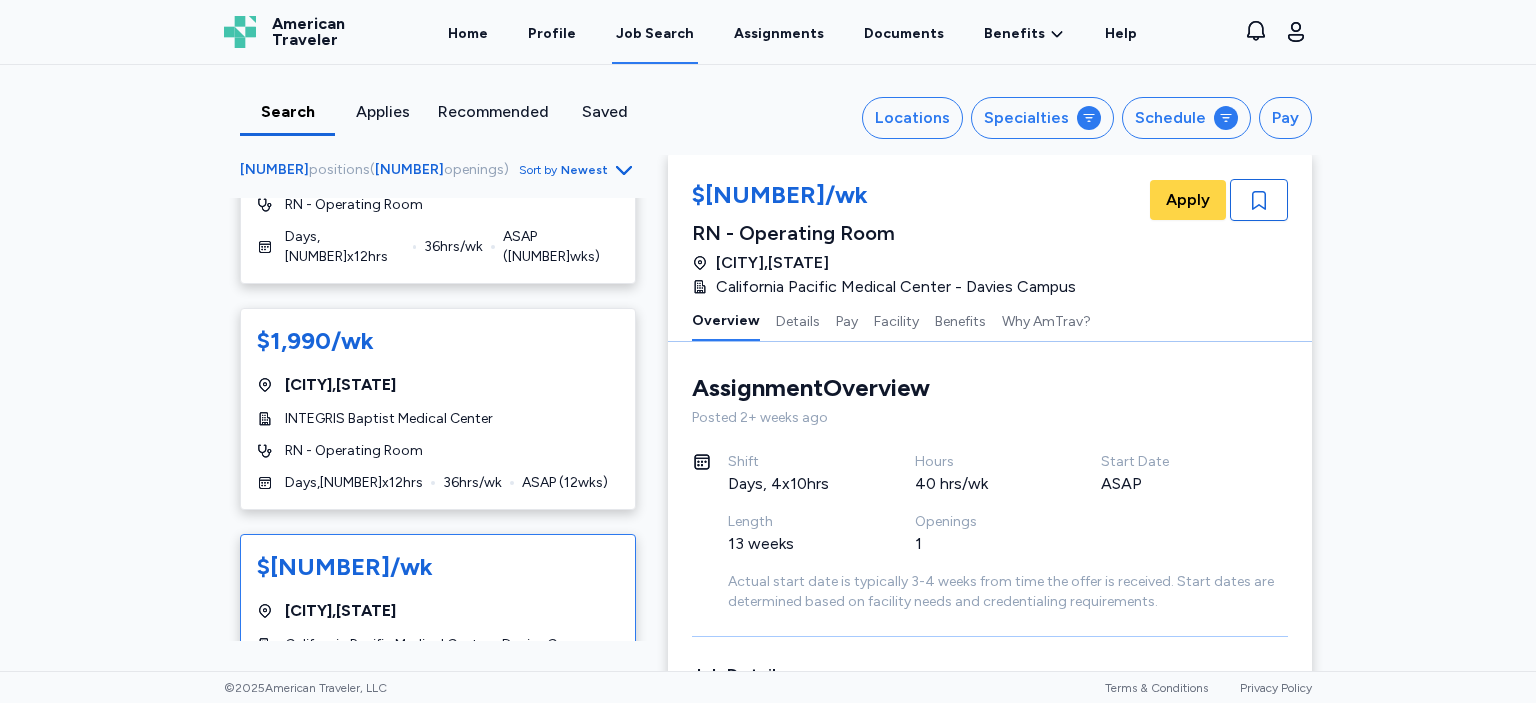click on "Shift Days, 4x10hrs" at bounding box center [821, 482] 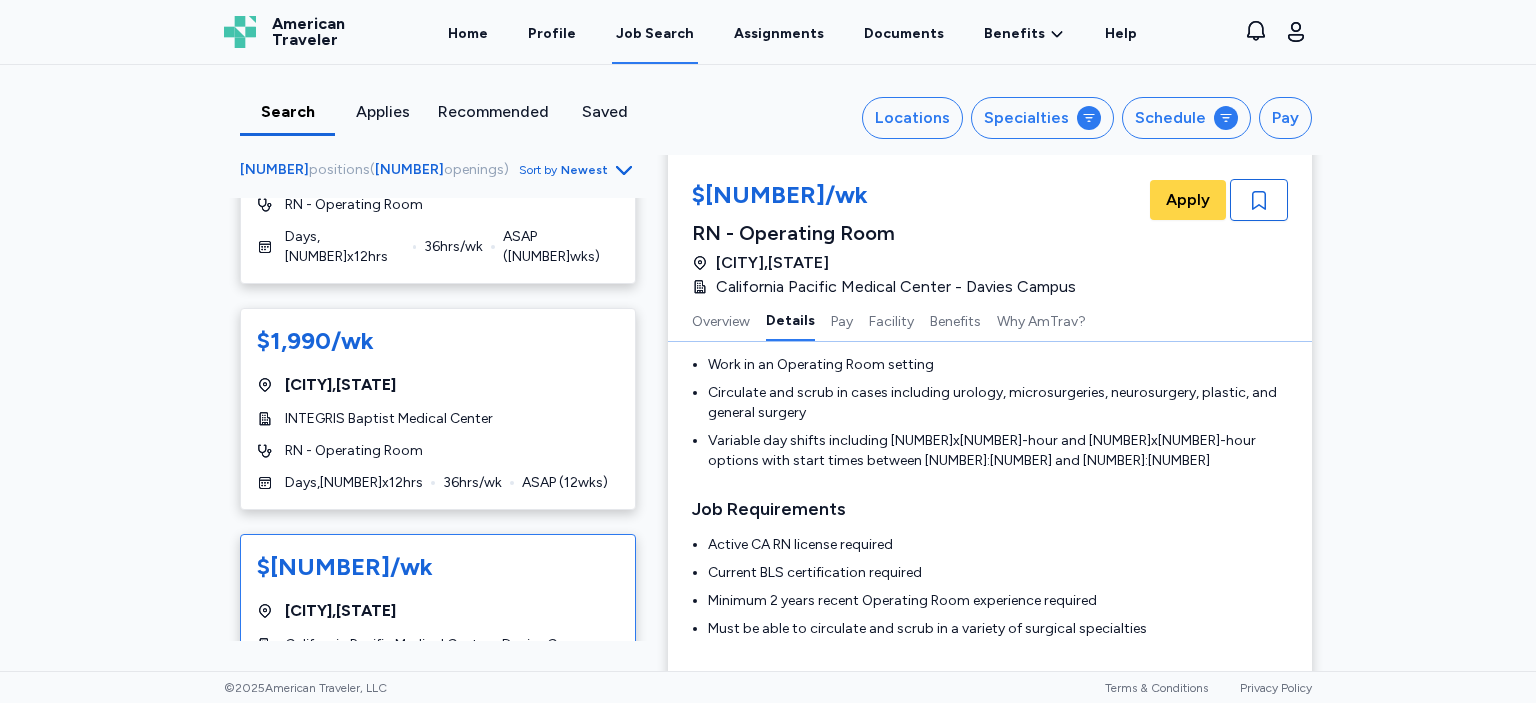 scroll, scrollTop: 405, scrollLeft: 0, axis: vertical 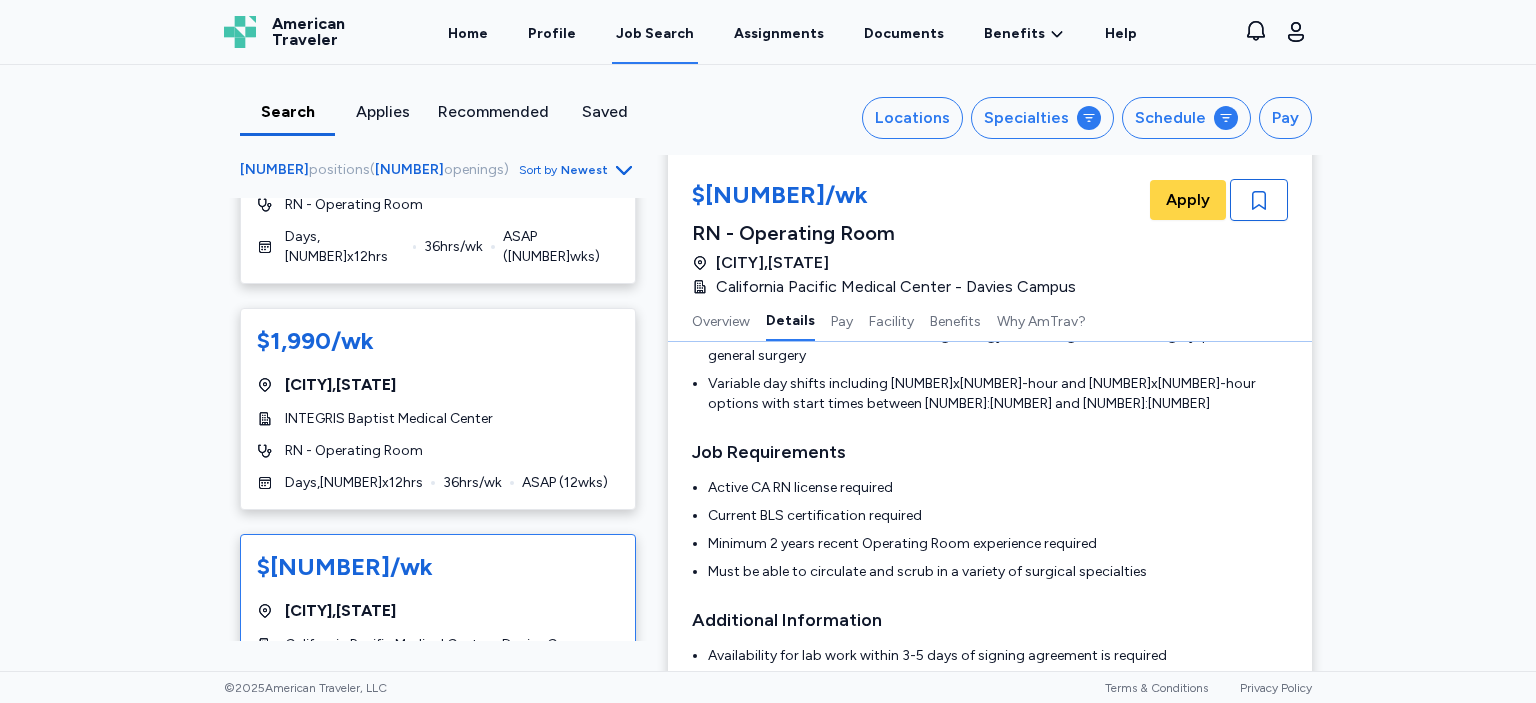 click on "$[NUMBER]/wk [CITY] , [STATE] [INSTITUTION] [ROLE] [SHIFT] , [NUMBER] x [NUMBER] hrs [TOTAL_HRS] hrs/wk ASAP ( [NUMBER] wks) $[NUMBER]/wk [CITY] , [STATE] [INSTITUTION] [ROLE] [SHIFT] , [NUMBER] x [NUMBER] hrs [TOTAL_HRS] hrs/wk ASAP ( [NUMBER] wks) $[NUMBER]/wk Magnet Hospital [CITY] , [STATE] [INSTITUTION] [ROLE] [SHIFT] , [NUMBER] x [NUMBER] hrs [TOTAL_HRS] hrs/wk ASAP ( [NUMBER] wks) $[NUMBER]/wk [CITY] , [STATE] [INSTITUTION] [ROLE] [SHIFT] , [NUMBER] x [NUMBER] hrs [TOTAL_HRS] hrs/wk ASAP ( [NUMBER] wks) $[NUMBER]/wk [CITY] , [STATE] [INSTITUTION] [ROLE] [SHIFT] , [NUMBER] x [NUMBER] hrs [TOTAL_HRS] hrs/wk Aug [DAY] ( [NUMBER] wks) $[NUMBER]/wk Magnet Hospital [CITY] , [STATE] [INSTITUTION] [ROLE] [SHIFT] , [NUMBER] x [NUMBER] hrs [TOTAL_HRS] hrs/wk Sep [DAY] ( [NUMBER] wks) $[NUMBER]/wk [CITY] , [STATE]" at bounding box center [768, 368] 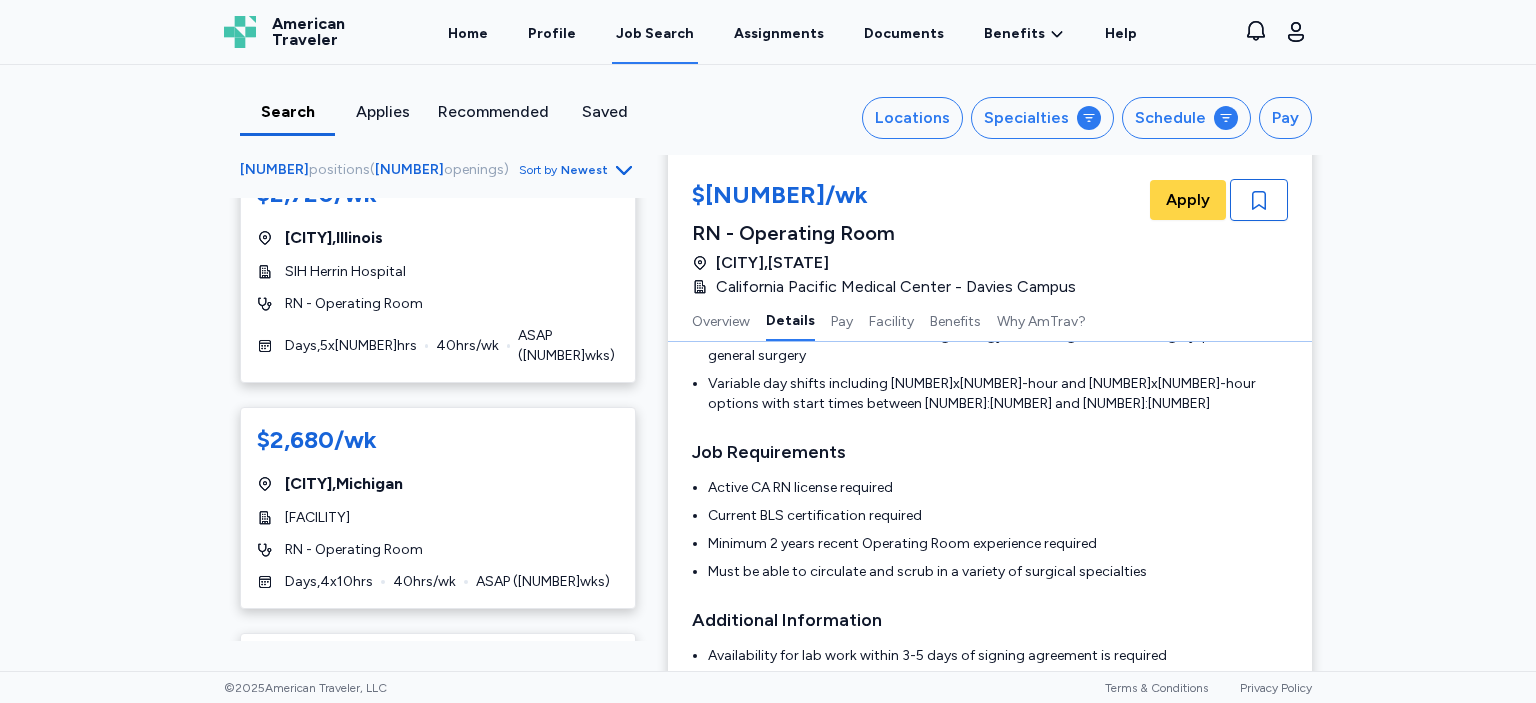 scroll, scrollTop: 6739, scrollLeft: 0, axis: vertical 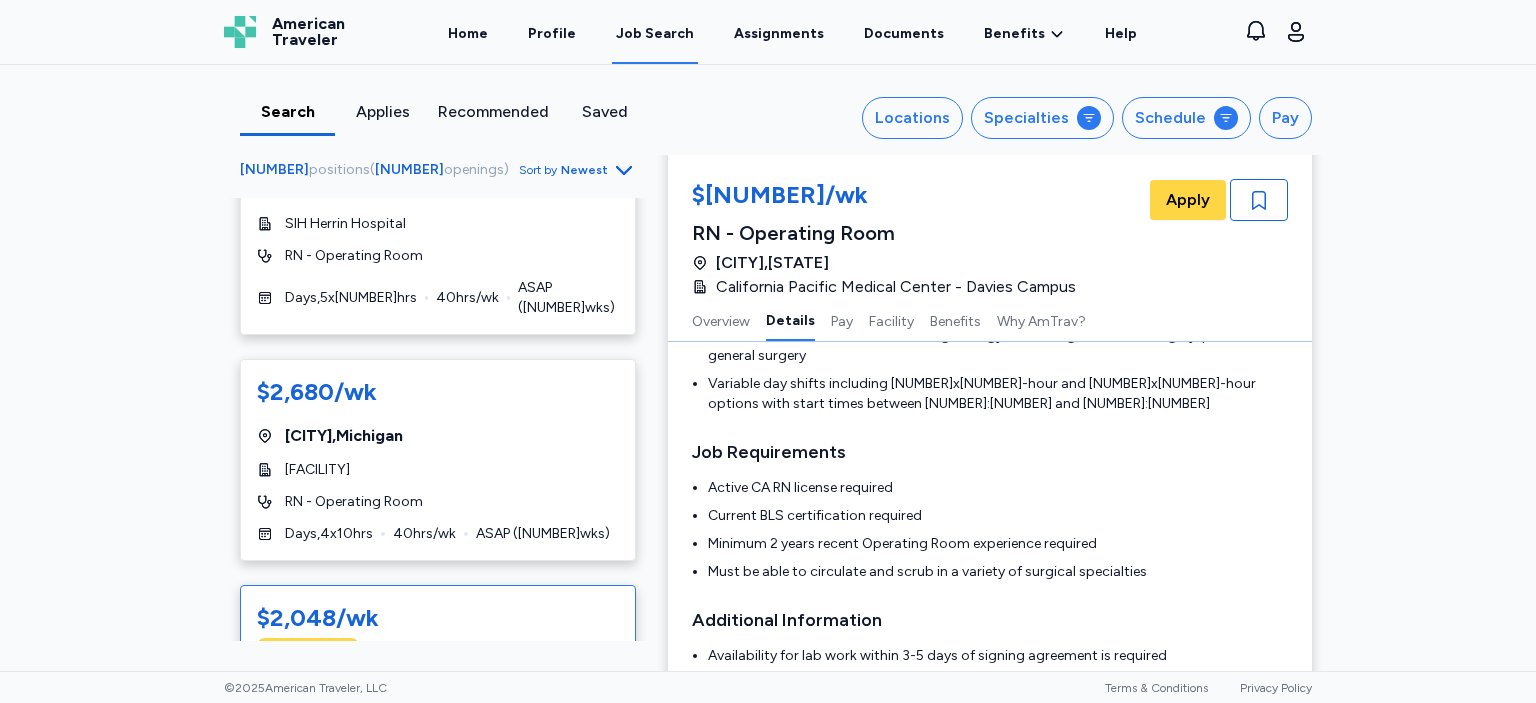 click on "Auto offer" at bounding box center [438, 652] 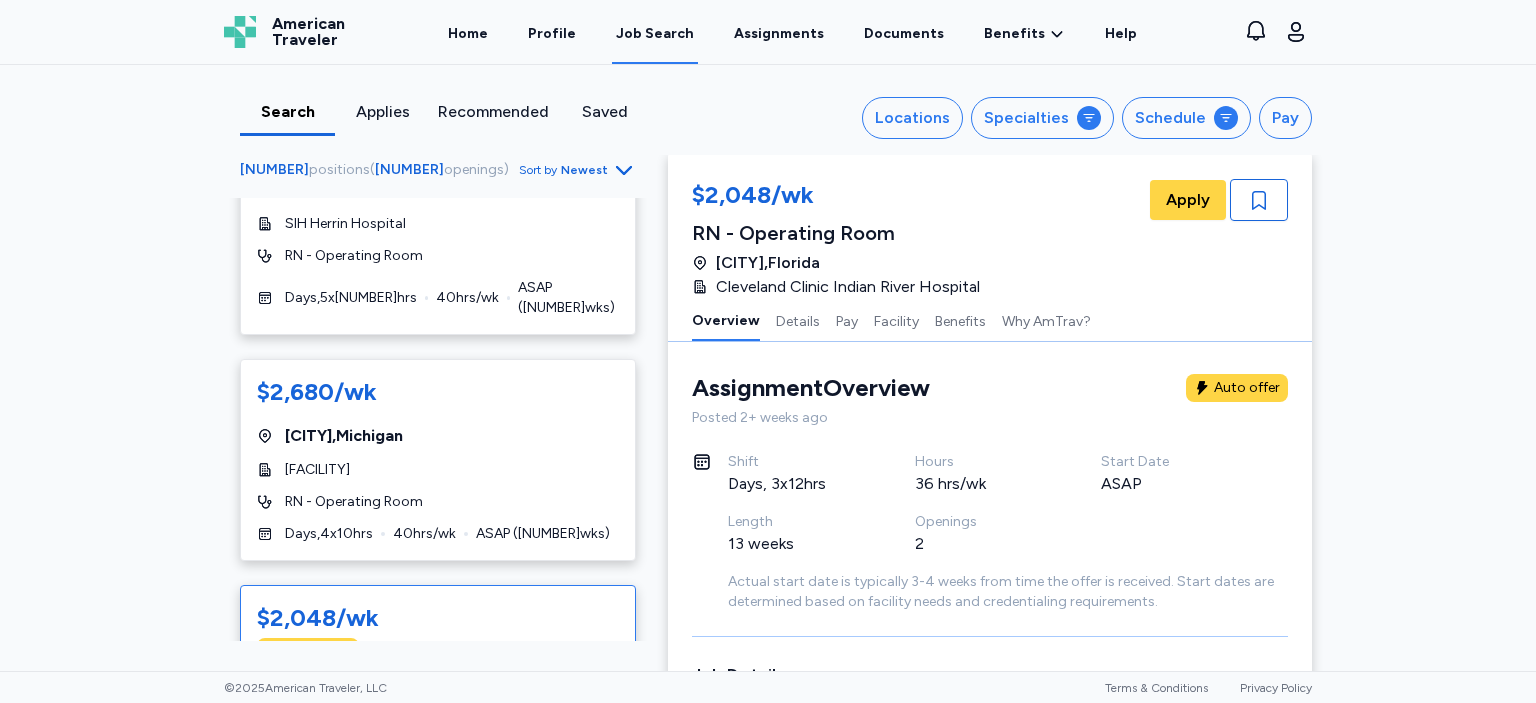 click on "Posted   2+ weeks ago" at bounding box center [990, 418] 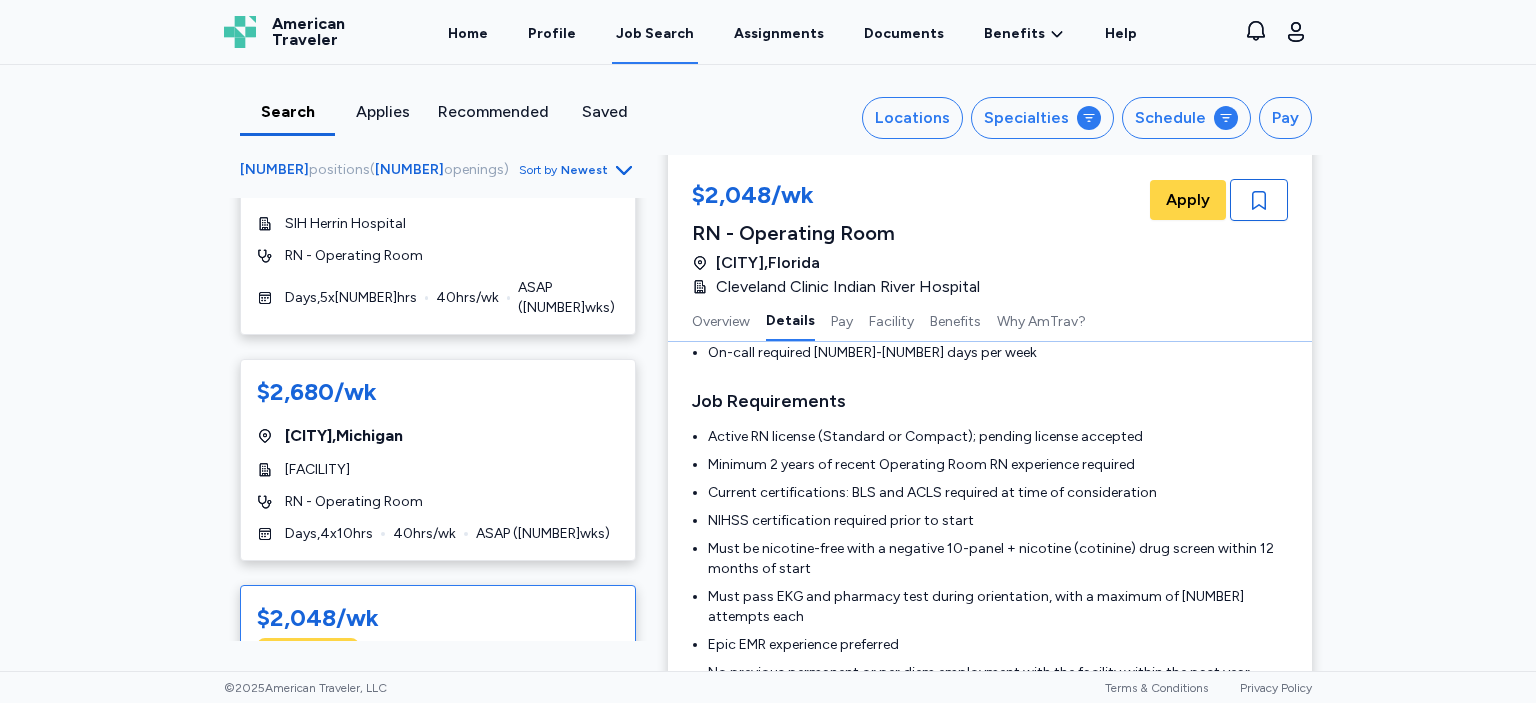 scroll, scrollTop: 578, scrollLeft: 0, axis: vertical 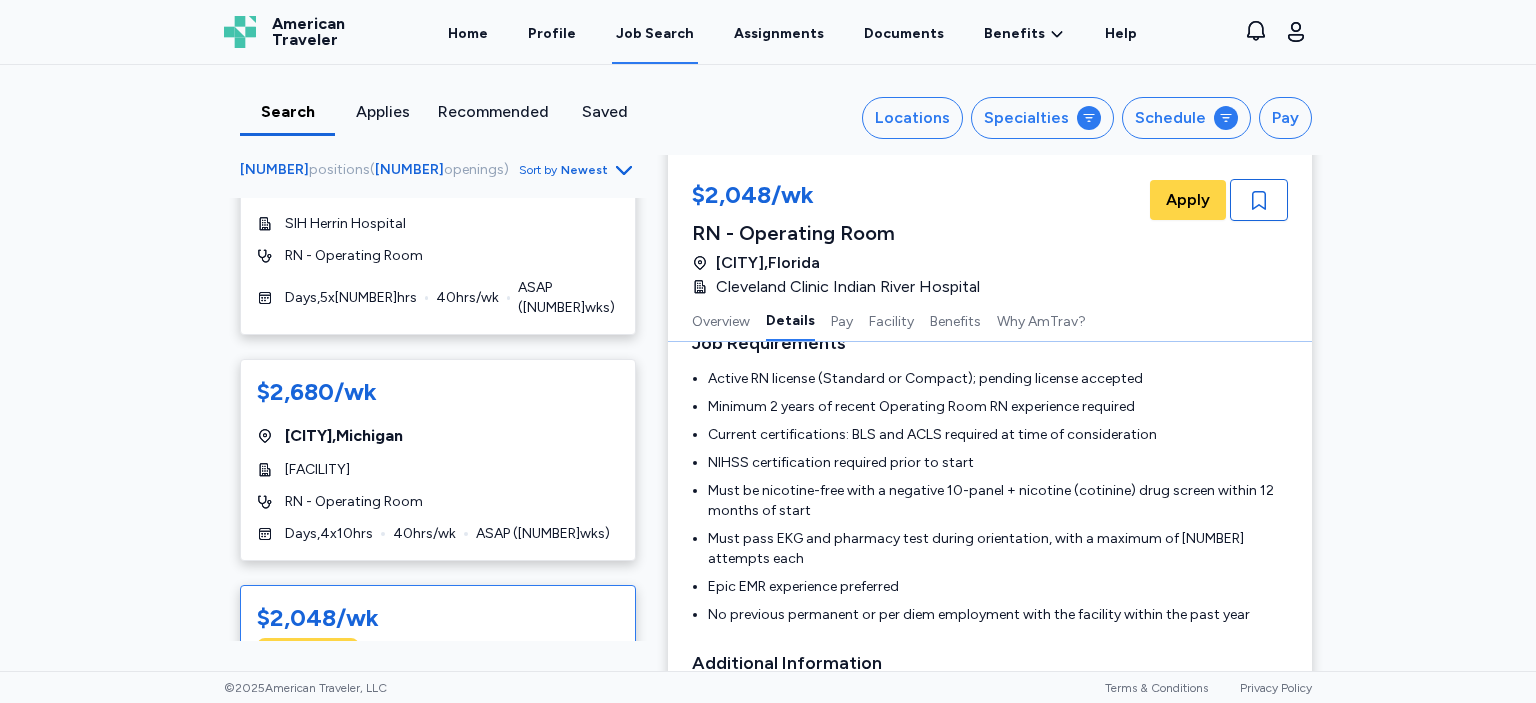click on "$[NUMBER]/wk [CITY] , [STATE] [INSTITUTION] [ROLE] [SHIFT] , [NUMBER] x [NUMBER] hrs [TOTAL_HRS] hrs/wk ASAP ( [NUMBER] wks) $[NUMBER]/wk [CITY] , [STATE] [INSTITUTION] [ROLE] [SHIFT] , [NUMBER] x [NUMBER] hrs [TOTAL_HRS] hrs/wk ASAP ( [NUMBER] wks) $[NUMBER]/wk Magnet Hospital [CITY] , [STATE] [INSTITUTION] [ROLE] [SHIFT] , [NUMBER] x [NUMBER] hrs [TOTAL_HRS] hrs/wk ASAP ( [NUMBER] wks) $[NUMBER]/wk [CITY] , [STATE] [INSTITUTION] [ROLE] [SHIFT] , [NUMBER] x [NUMBER] hrs [TOTAL_HRS] hrs/wk ASAP ( [NUMBER] wks) $[NUMBER]/wk [CITY] , [STATE] [INSTITUTION] [ROLE] [SHIFT] , [NUMBER] x [NUMBER] hrs [TOTAL_HRS] hrs/wk Aug [DAY] ( [NUMBER] wks) $[NUMBER]/wk Magnet Hospital [CITY] , [STATE] [INSTITUTION] [ROLE] [SHIFT] , [NUMBER] x [NUMBER] hrs [TOTAL_HRS] hrs/wk Sep [DAY] ( [NUMBER] wks) $[NUMBER]/wk [CITY] , [STATE]" at bounding box center [768, 368] 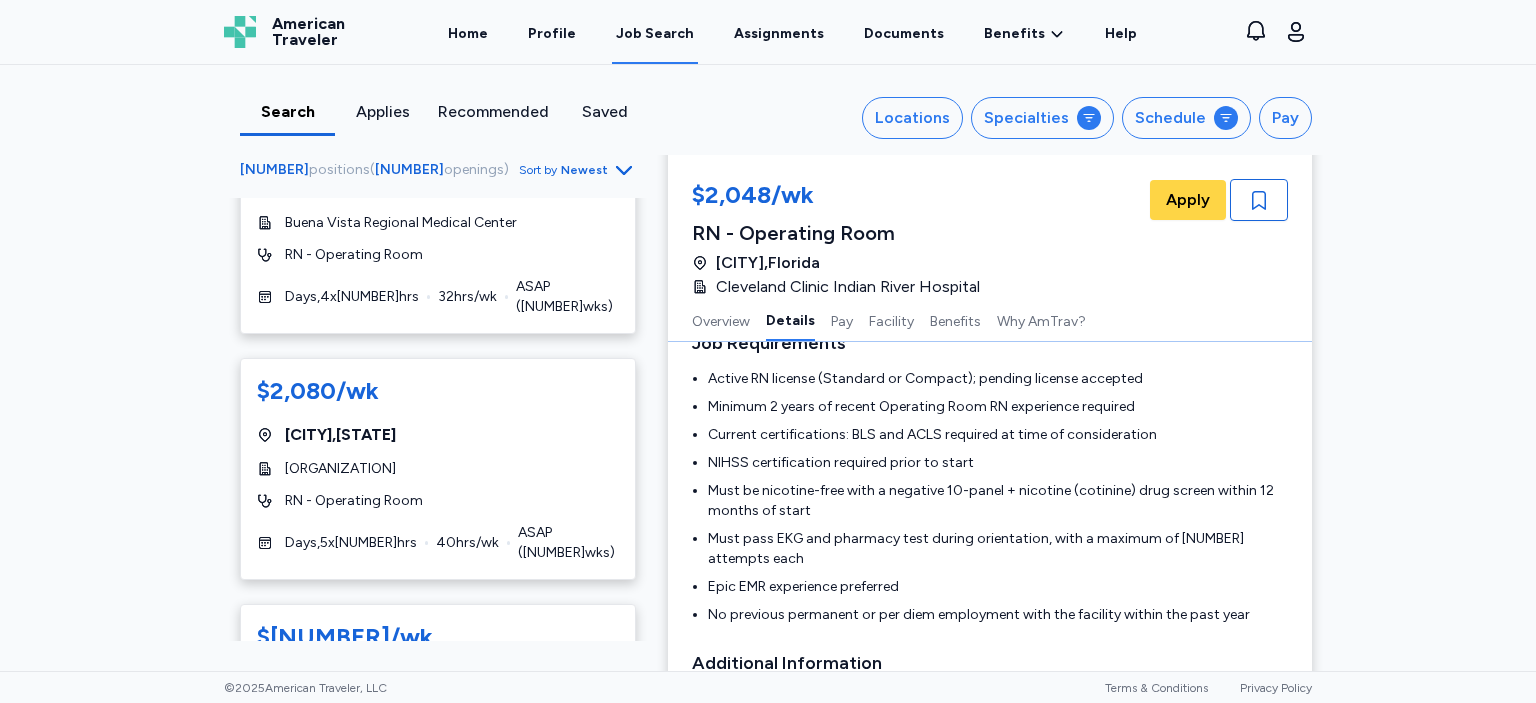 scroll, scrollTop: 9389, scrollLeft: 0, axis: vertical 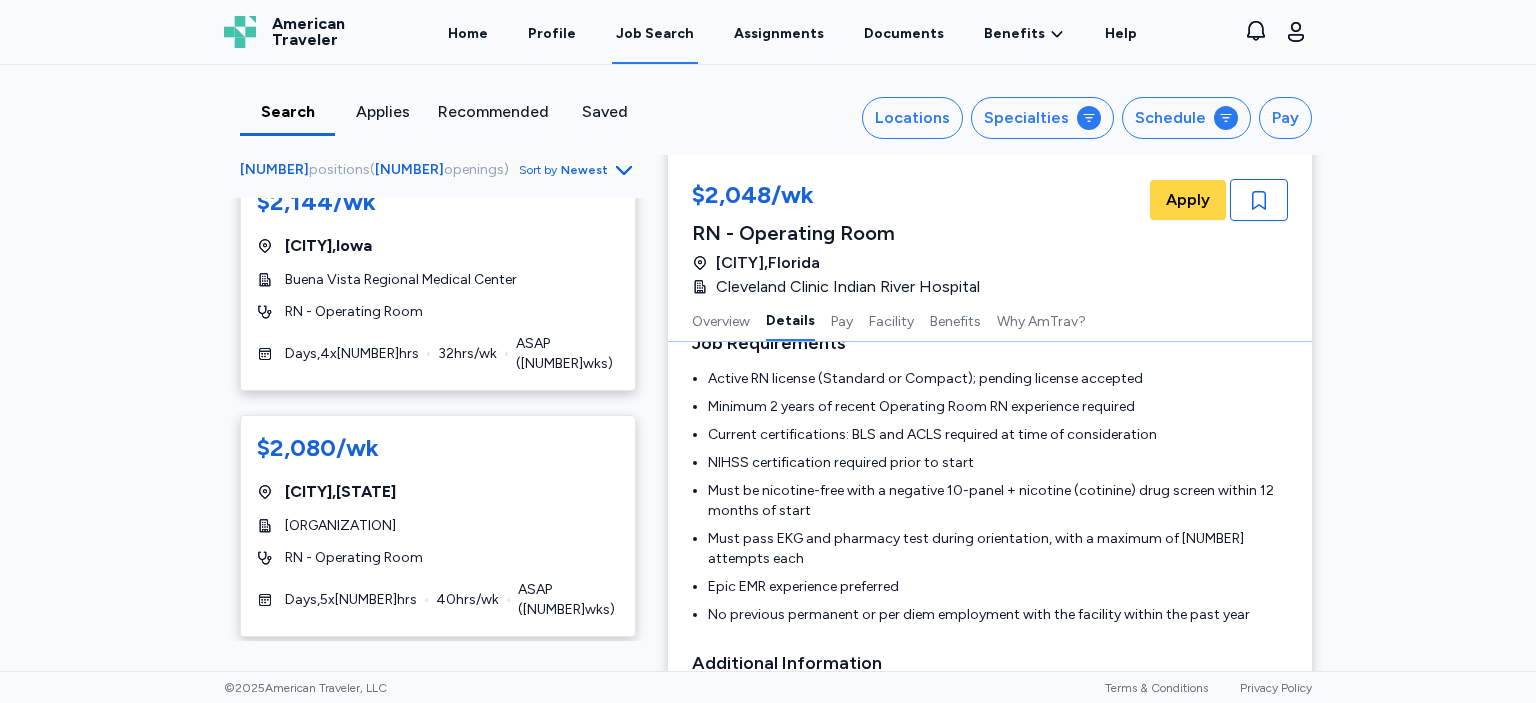 click on "[CITY] , [STATE]" at bounding box center (438, 738) 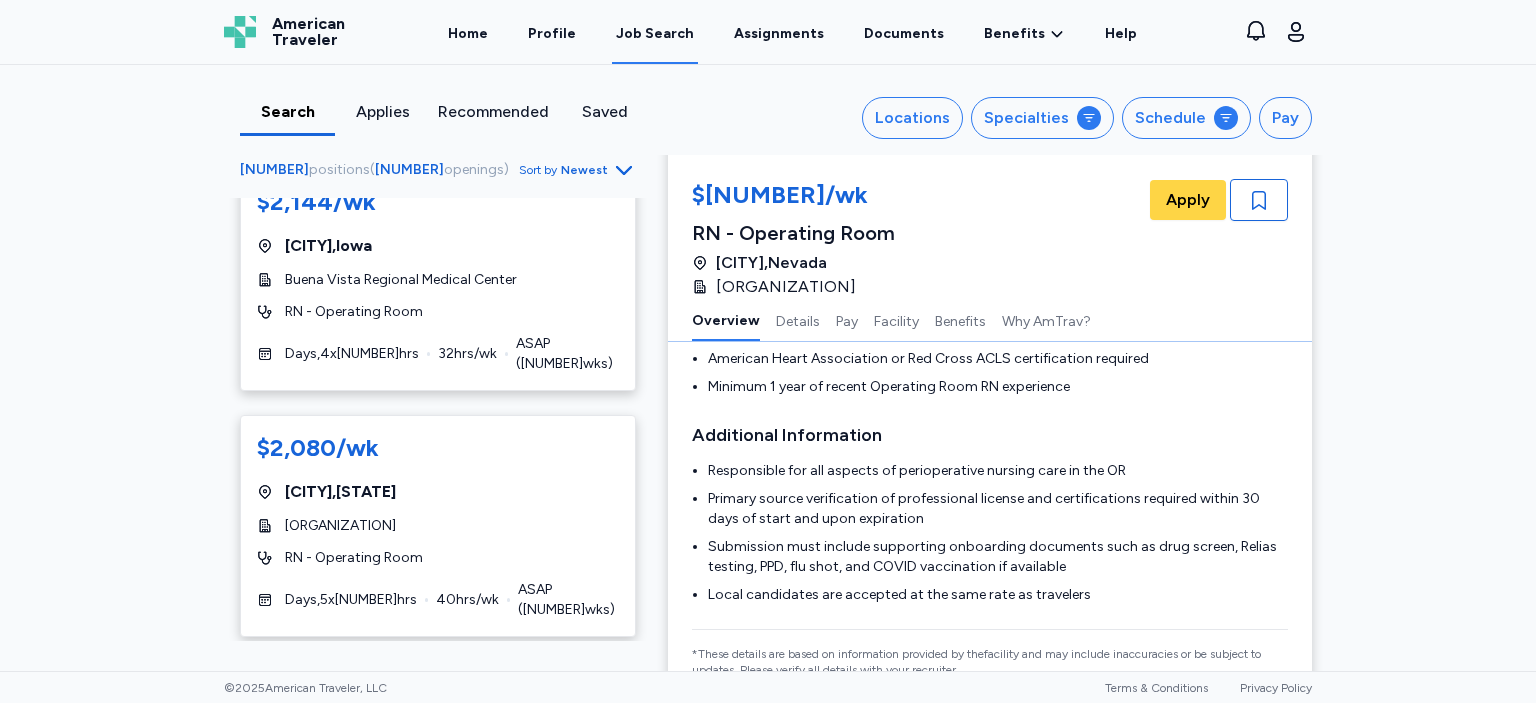 scroll, scrollTop: 2, scrollLeft: 0, axis: vertical 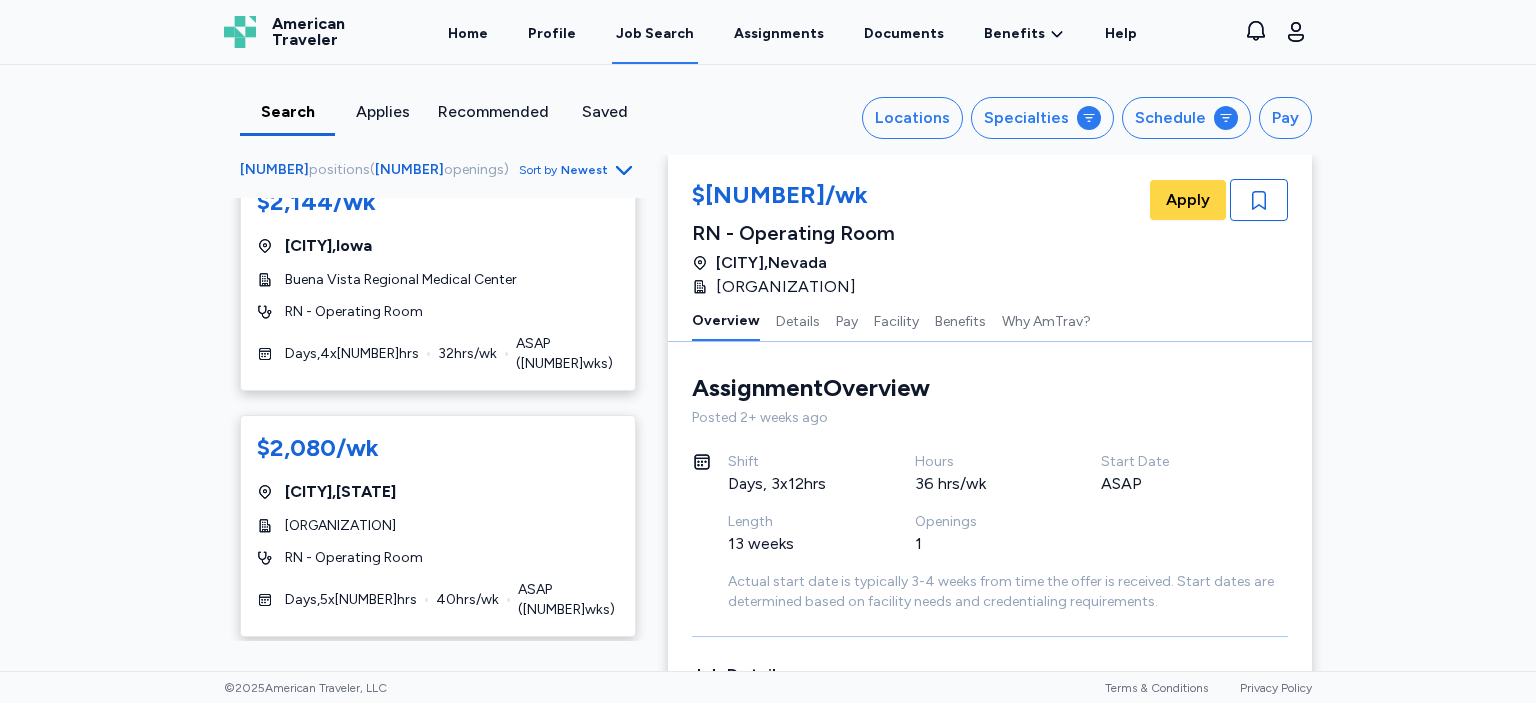 click on "[CITY] , [STATE]" at bounding box center (438, 738) 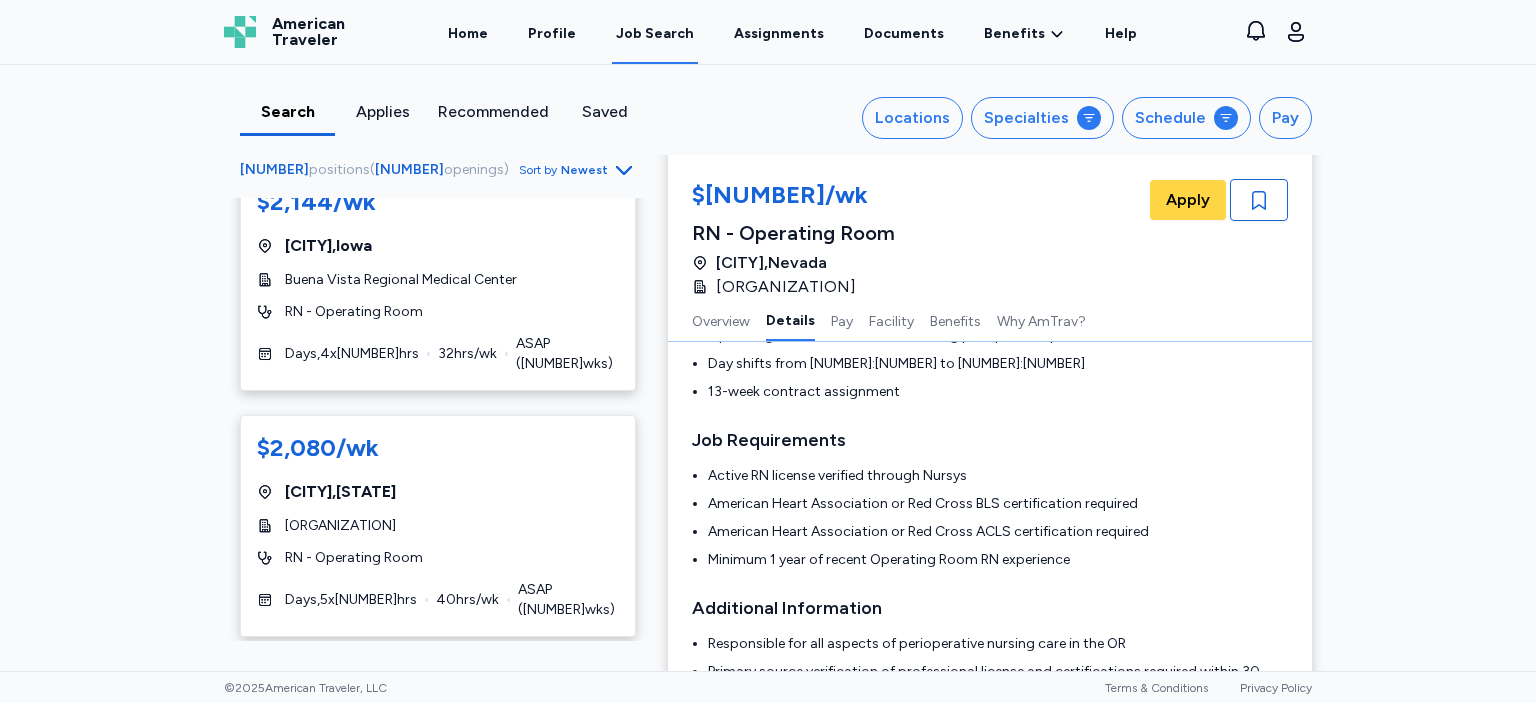 scroll, scrollTop: 463, scrollLeft: 0, axis: vertical 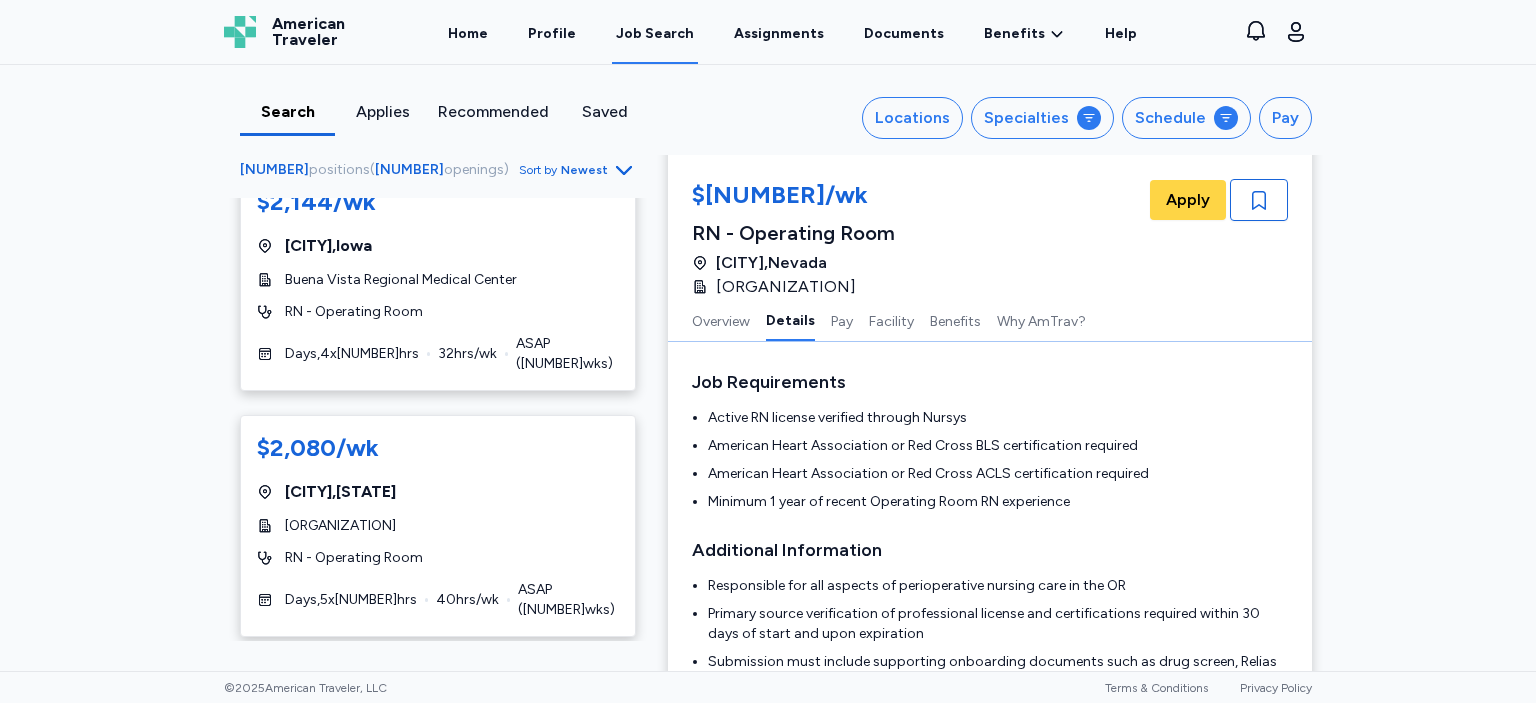 click on "$2,036/wk RN - Operating Room [CITY] , [STATE] [FACILITY] Apply" at bounding box center (990, 227) 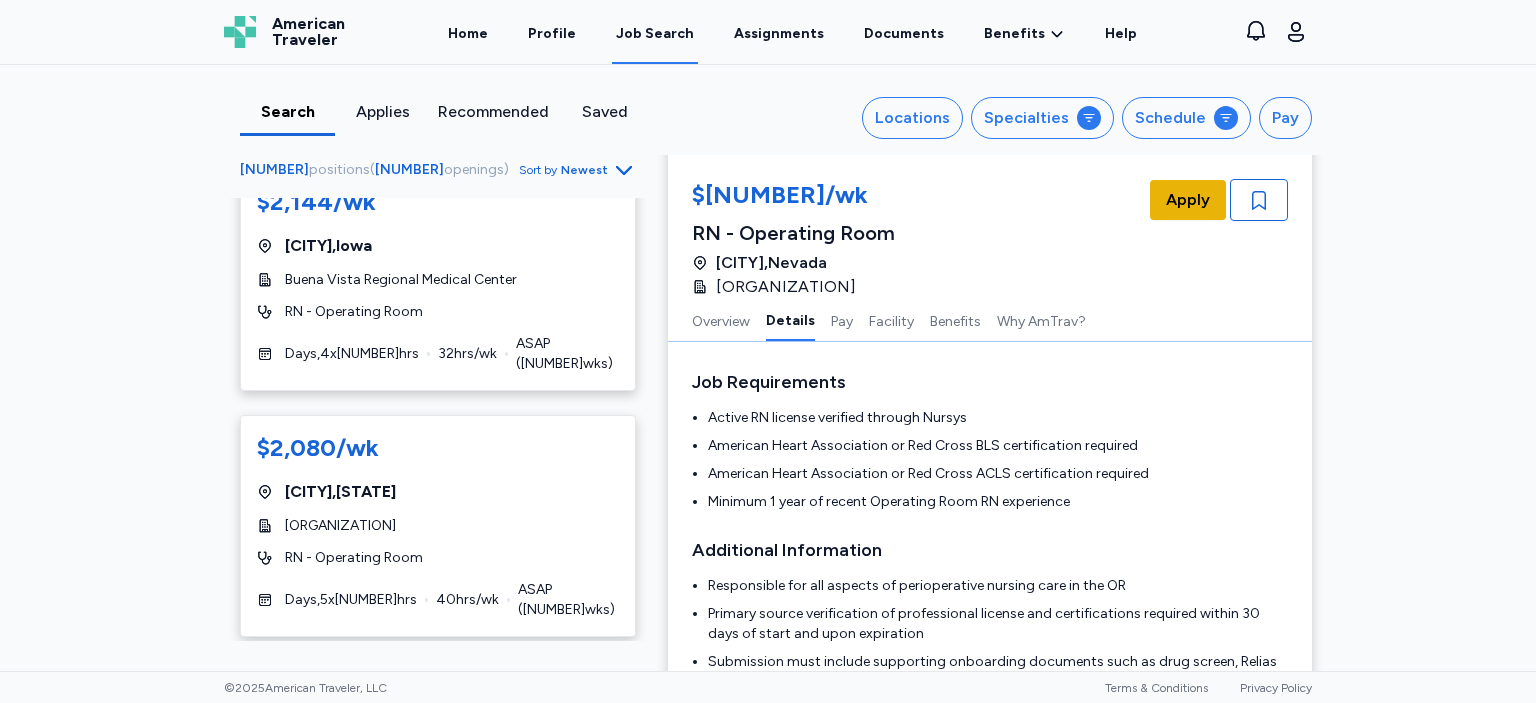 click on "Apply" at bounding box center [1188, 200] 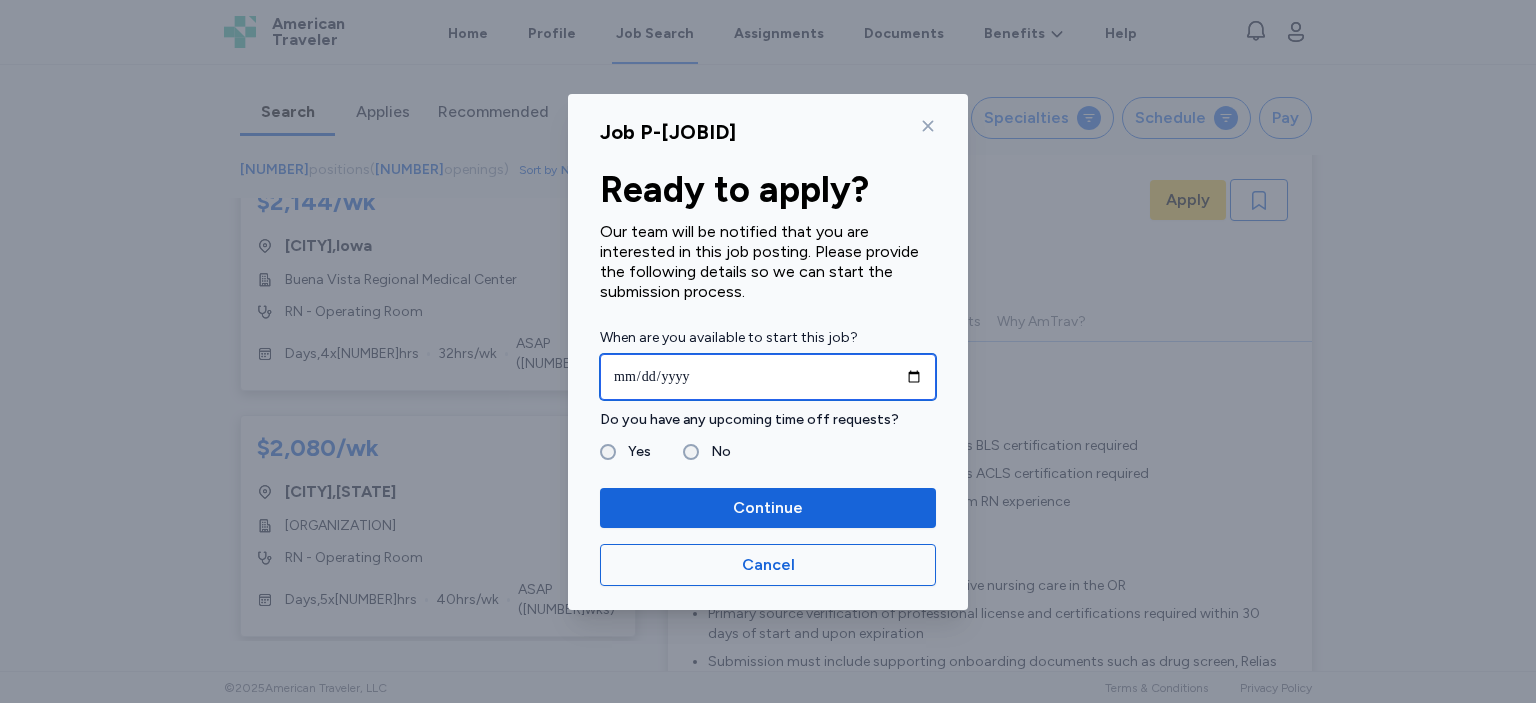 click at bounding box center [768, 377] 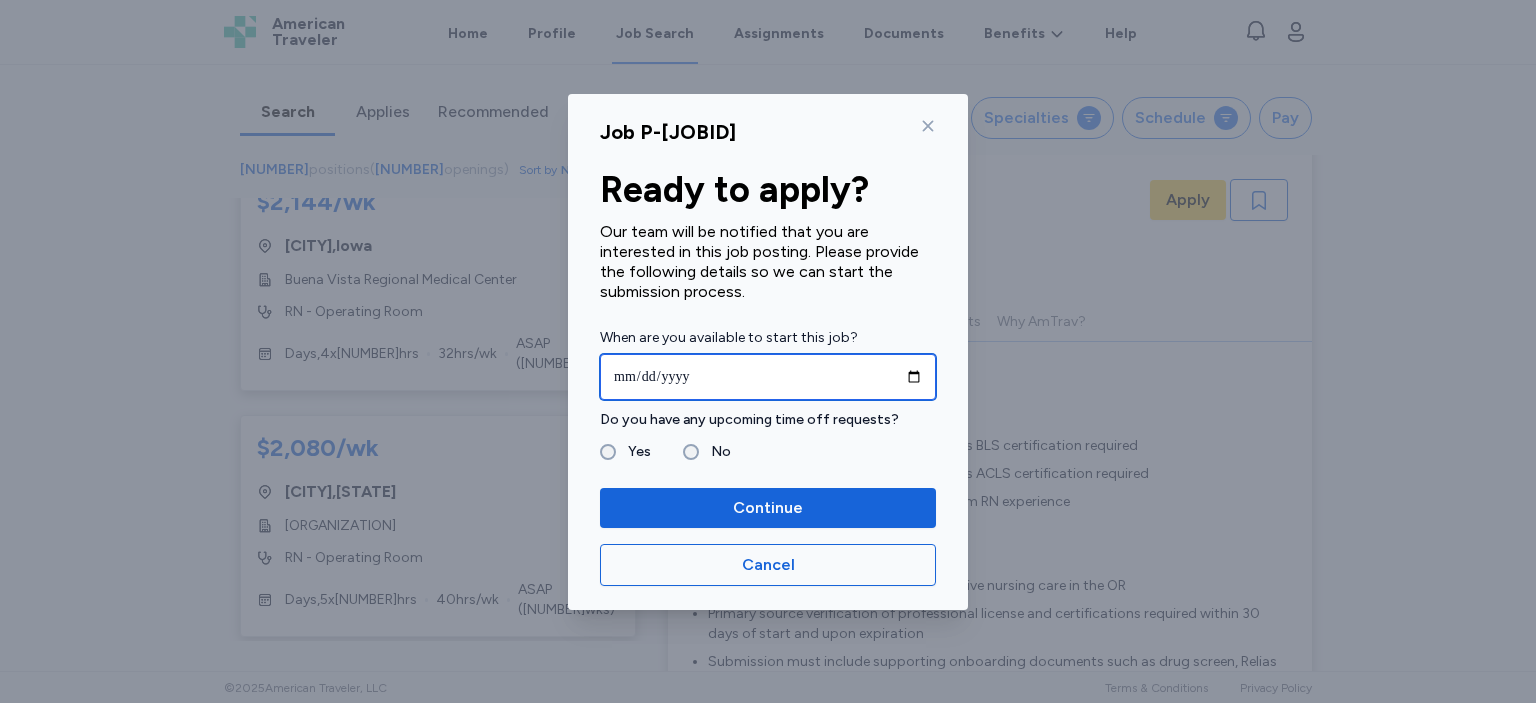 type on "**********" 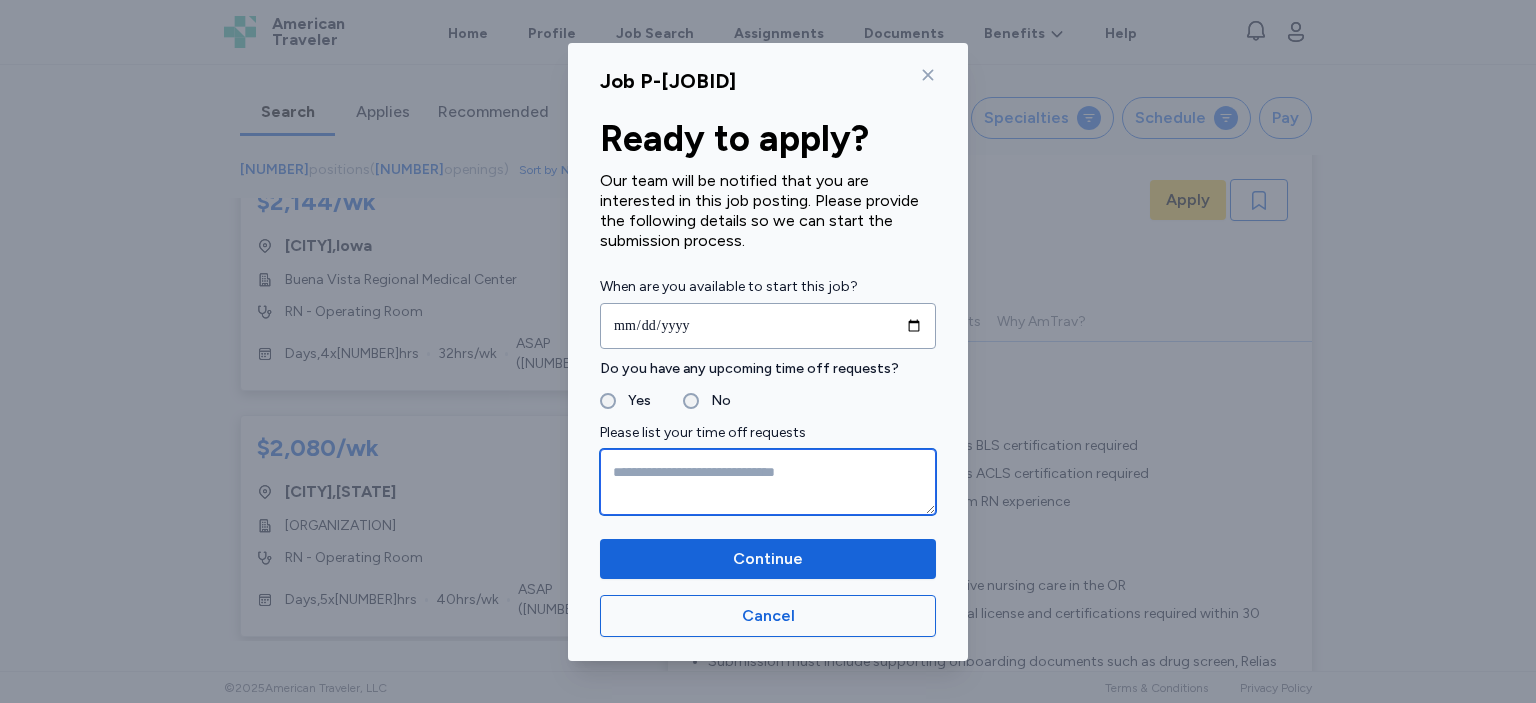 click at bounding box center [768, 482] 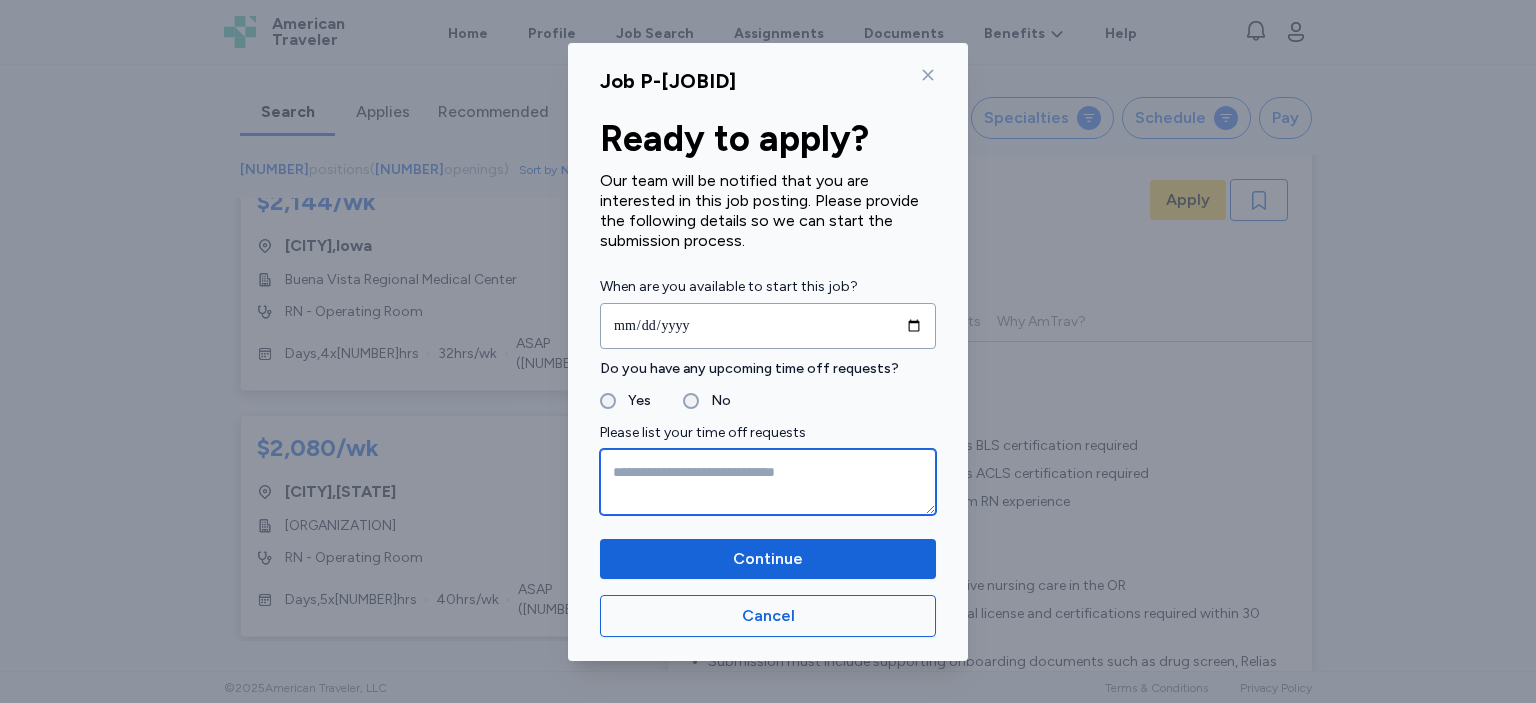 paste on "**********" 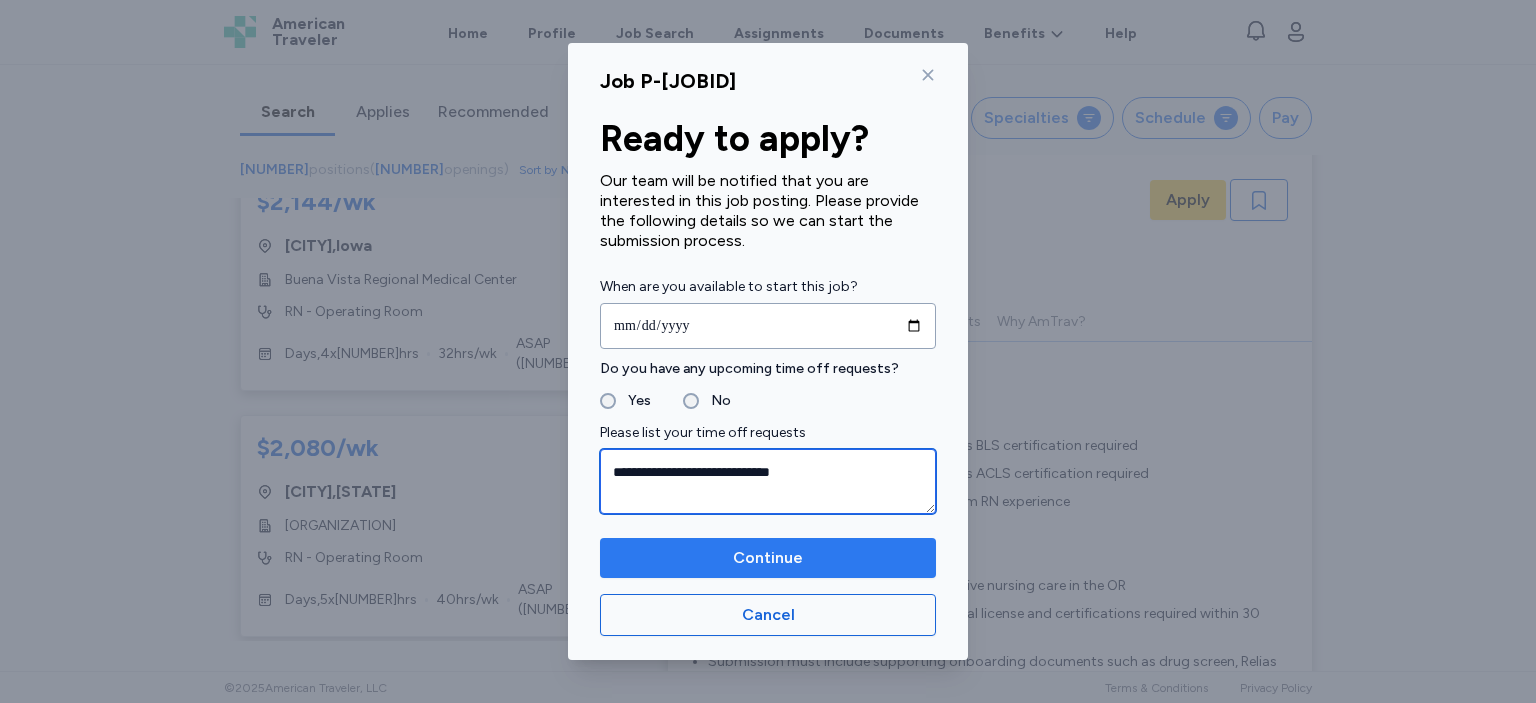 type on "**********" 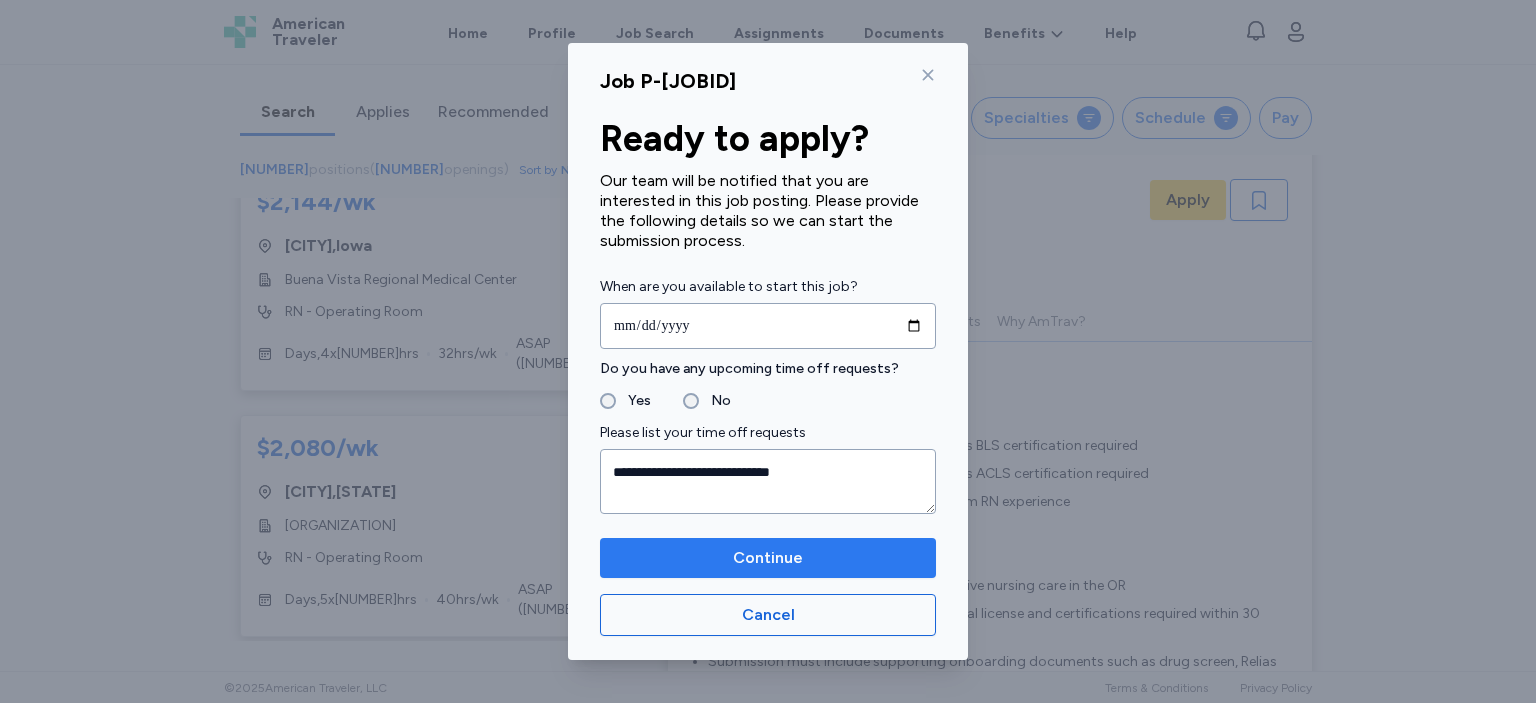click on "Continue" at bounding box center [768, 558] 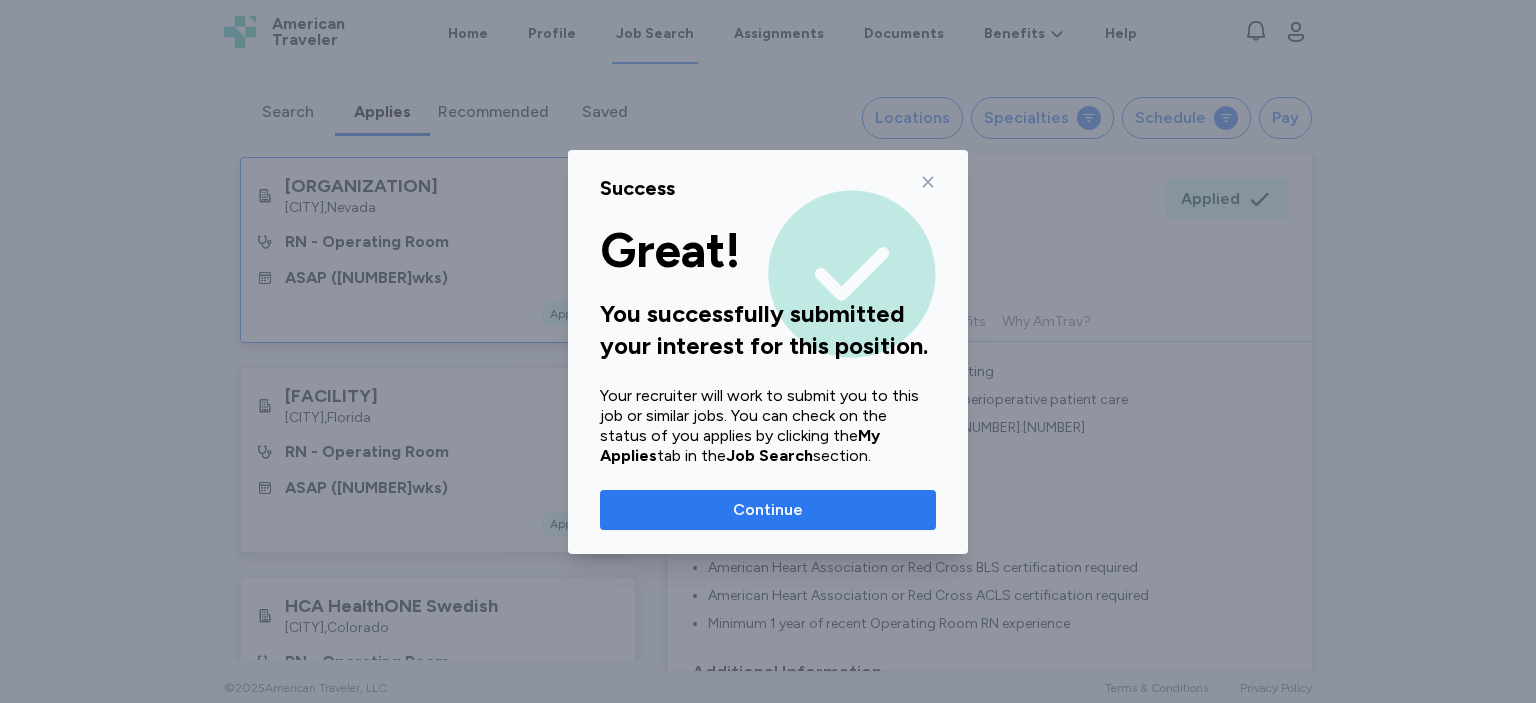 click on "Continue" at bounding box center [768, 510] 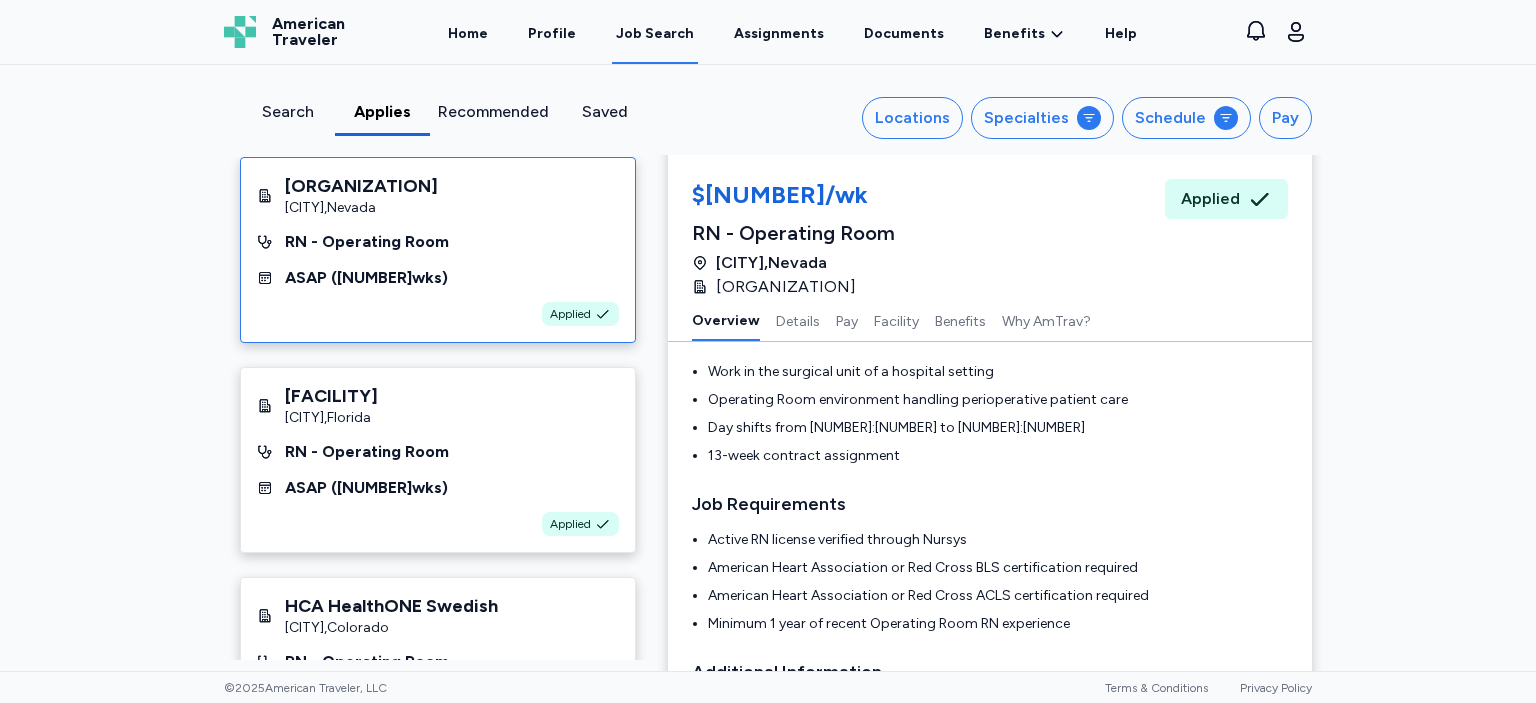 click on "Search Applies Recommended Saved Locations Specialties Schedule Pay Saint Mary's Regional Medical Center Reno , Nevada RN - Operating Room ASAP ( 13 wks) Applied Lower Keys Medical Center Key West , Florida RN - Operating Room ASAP ( 13 wks) Applied HCA HealthONE Swedish Englewood , Colorado RN - Operating Room ASAP ( 13 wks) Applied The University of Vermont Health Network Champlain Valley Physicians Hospital Plattsburgh , New York RN - Operating Room [MONTH] [DAY] ( 20 wks) Applied John H. Stroger, Jr. Hospital of Cook County Chicago , Illinois RN - Operating Room [MONTH] [DAY] ( 13 wks) Applied Not seeing a job you were interested in? The job that you indicated your interest in was likely filled by another candidate. Find More Jobs $2,036/wk RN - Operating Room $2,036/wk RN - Operating Room Reno , Nevada Saint Mary's Regional Medical Center Applied $2,036/wk RN - Operating Room Reno , Nevada Saint Mary's Regional Medical Center Applied Overview Details Pay Facility Benefits Why AmTrav? Apply Details" at bounding box center (768, 368) 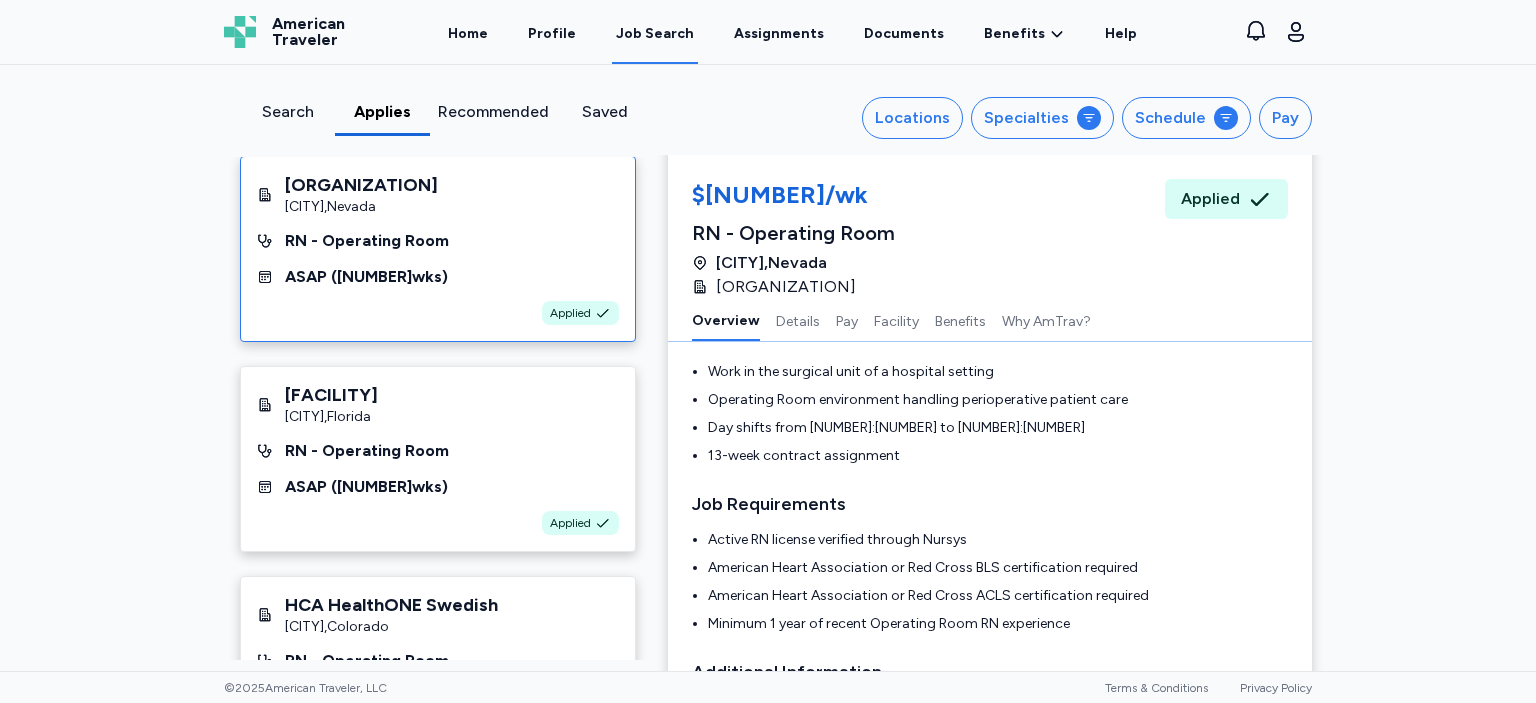 scroll, scrollTop: 0, scrollLeft: 0, axis: both 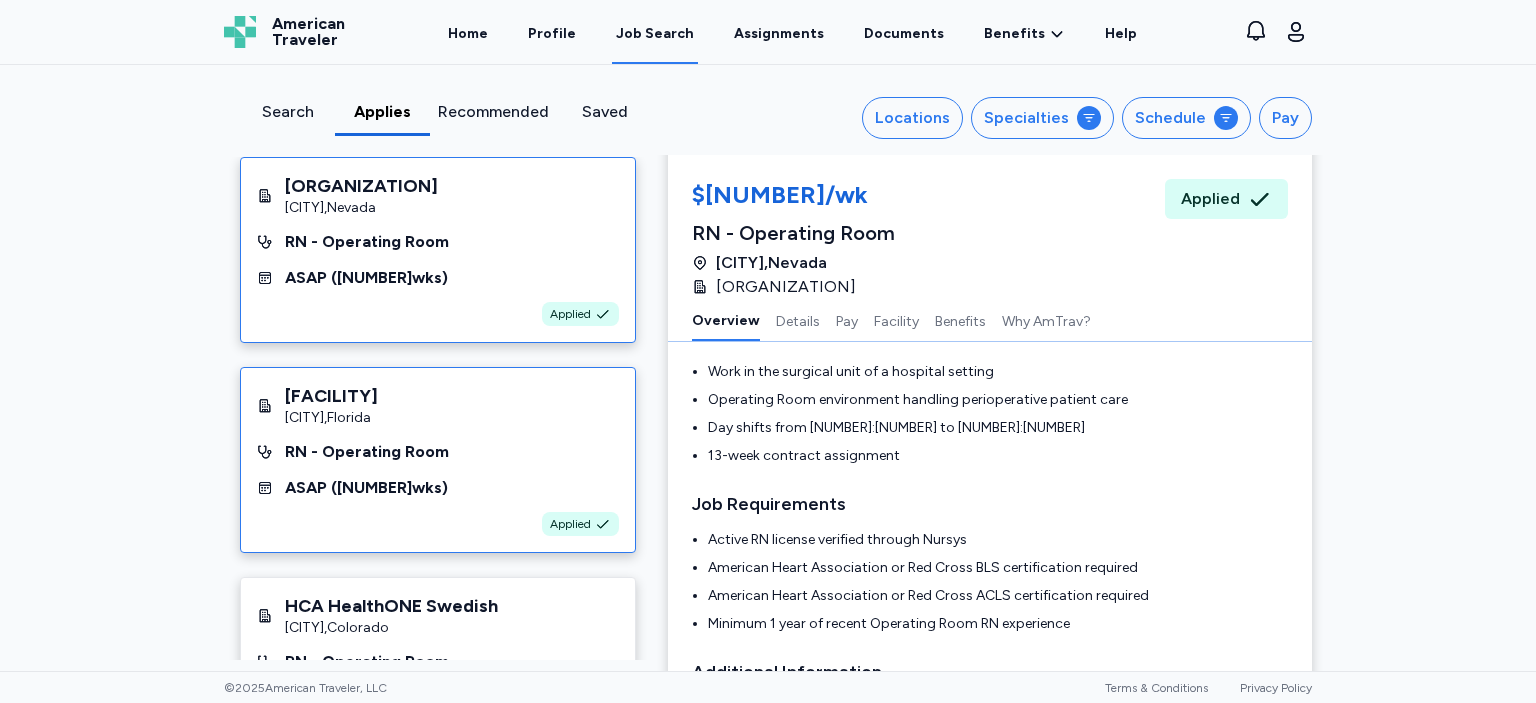 click on "RN - Operating Room" at bounding box center (367, 452) 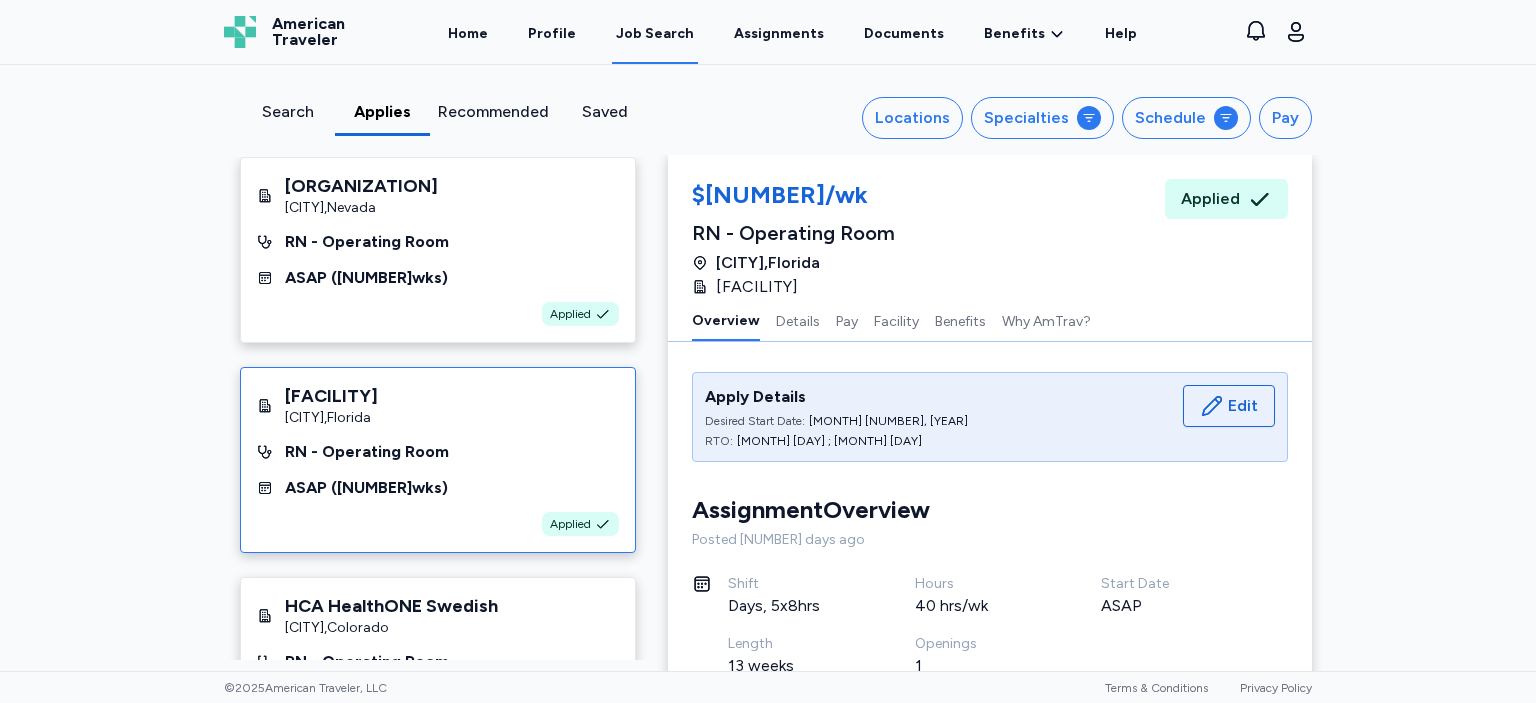 click on "Assignment  Overview" at bounding box center (811, 510) 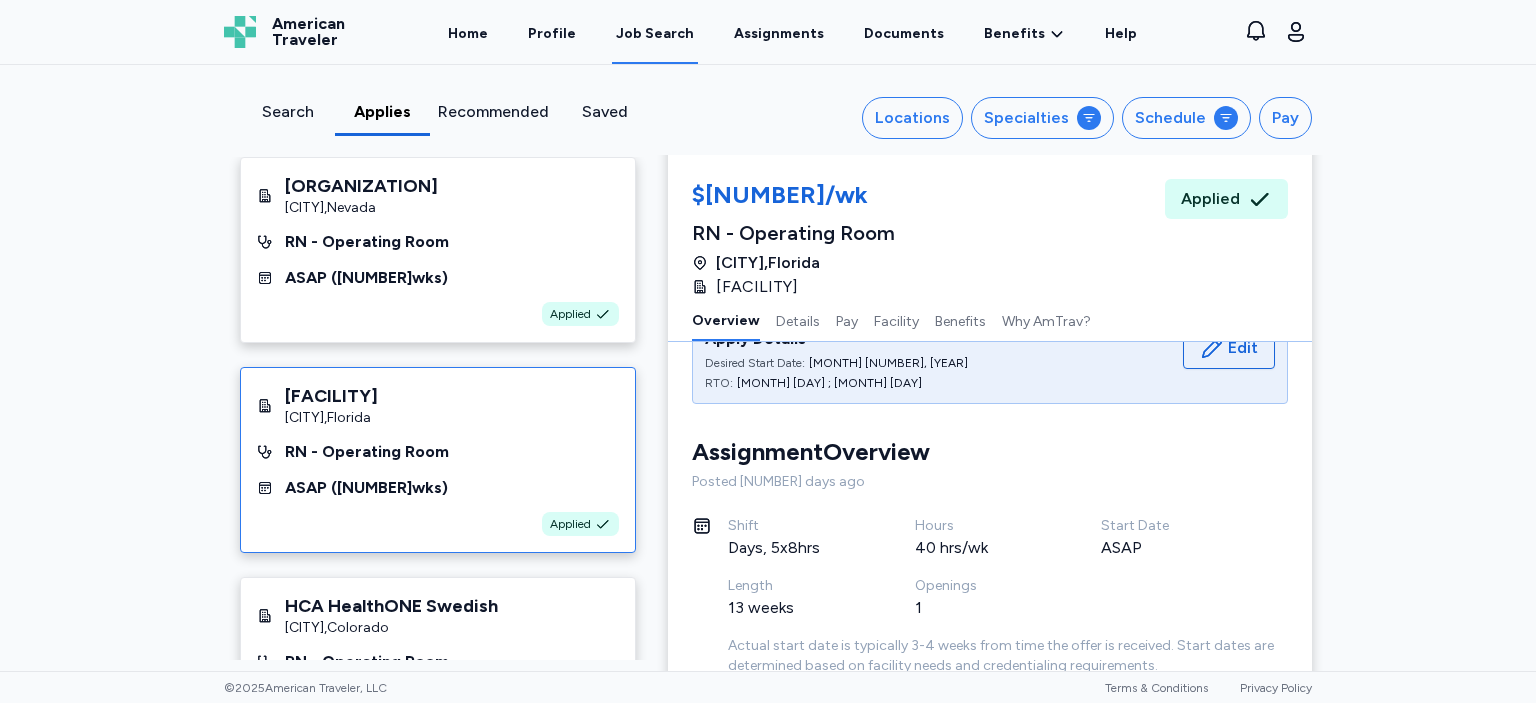scroll, scrollTop: 2, scrollLeft: 0, axis: vertical 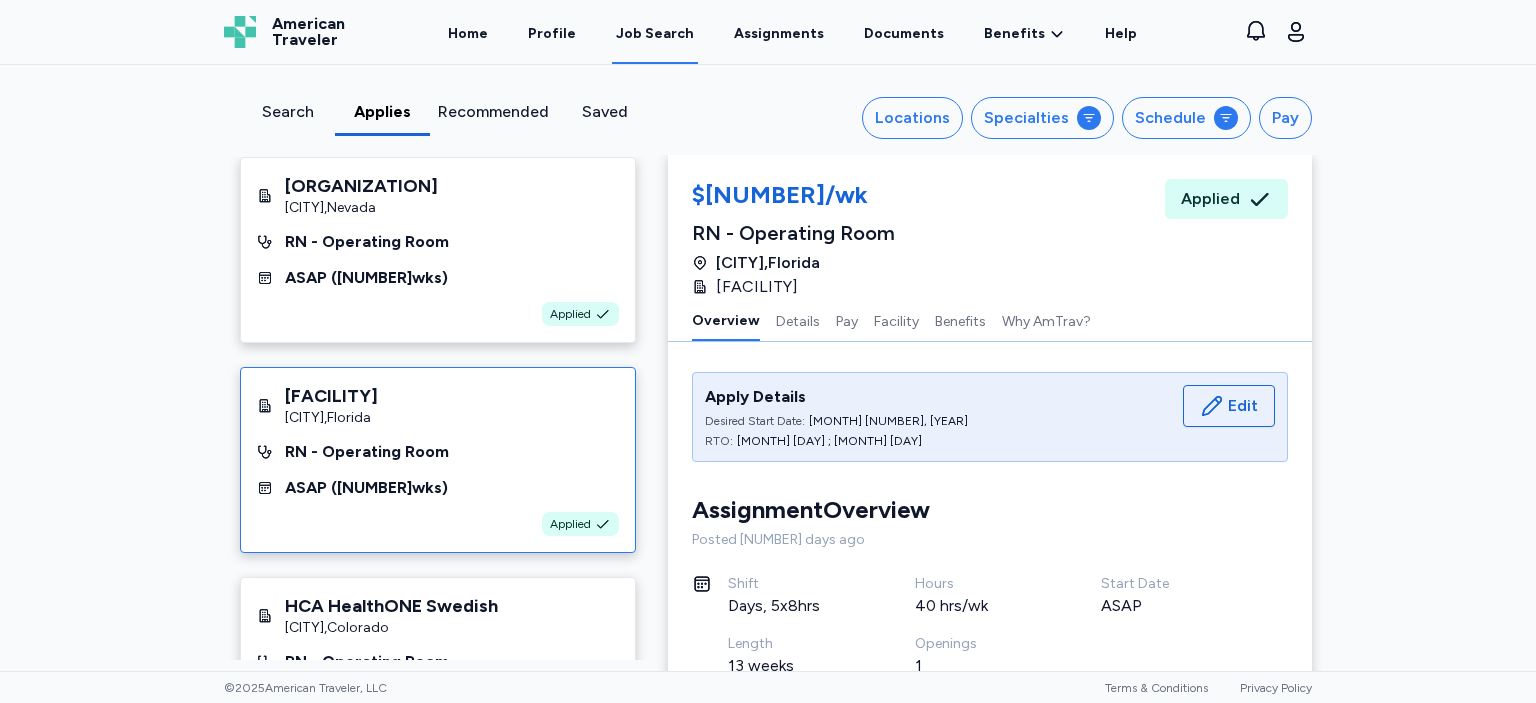 click on "Saint Mary's Regional Medical Center Reno , [STATE] RN - Operating Room ASAP   ( 13  wks) Applied Lower Keys Medical Center Key West , [STATE] RN - Operating Room ASAP   ( 13  wks) Applied HCA HealthONE Swedish Englewood , [STATE] RN - Operating Room ASAP   ( 13  wks) Applied The University of Vermont Health Network Champlain Valley Physicians Hospital Plattsburgh , New York RN - Operating Room [MONTH] [DAY]   ( 20  wks) Applied John H. Stroger, Jr. Hospital of Cook County Chicago , [STATE] RN - Operating Room [MONTH] [DAY]   ( 13  wks) Applied Not seeing a job you were interested in? The job that you indicated your interest in was likely filled by another candidate. Find More Jobs $[PRICE]/wk RN - Operating Room $[PRICE]/wk RN - Operating Room Key West , [STATE] Lower Keys Medical Center Applied $[PRICE]/wk RN - Operating Room Key West , [STATE] Lower Keys Medical Center Applied Overview Details Pay Facility Benefits Why AmTrav? Apply Details [MONTH] [DAY], [YEAR]" at bounding box center [768, 368] 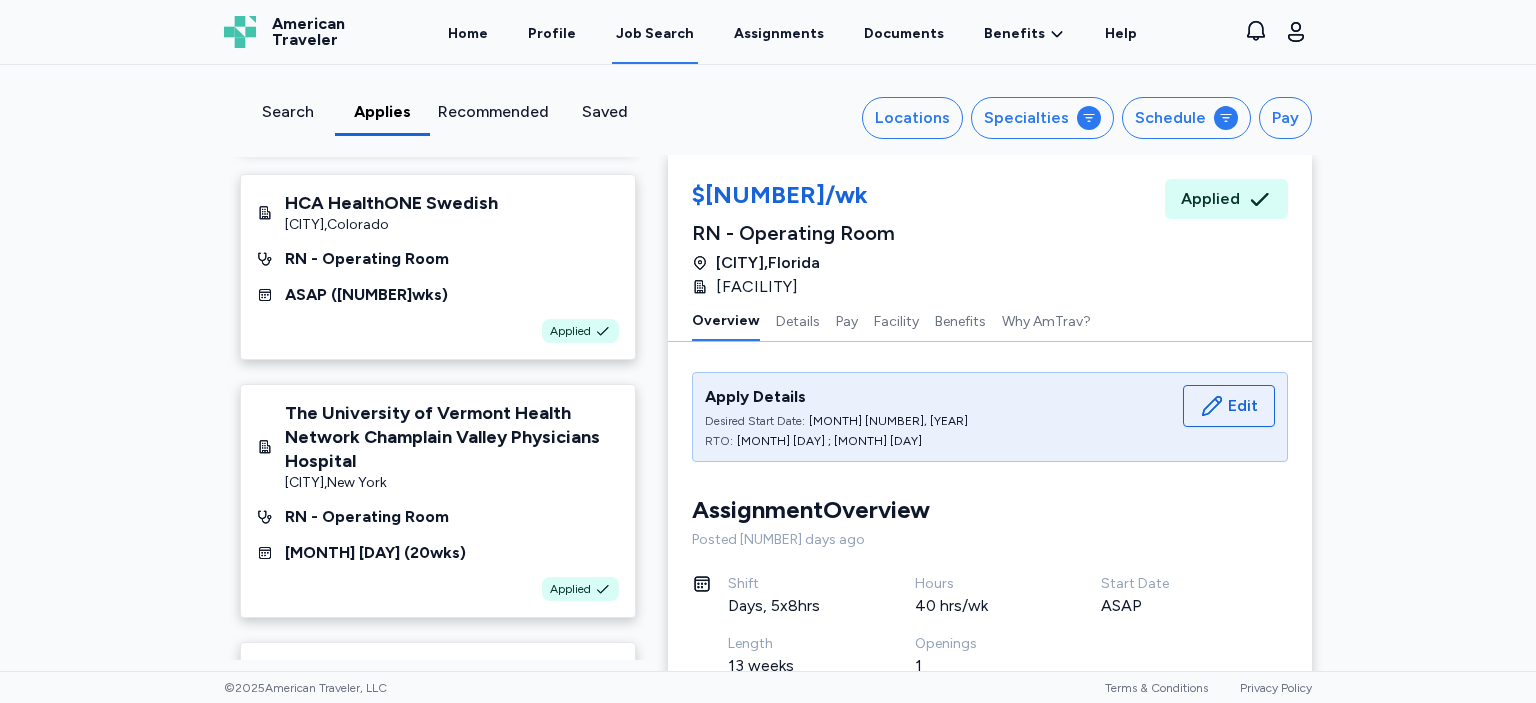 scroll, scrollTop: 461, scrollLeft: 0, axis: vertical 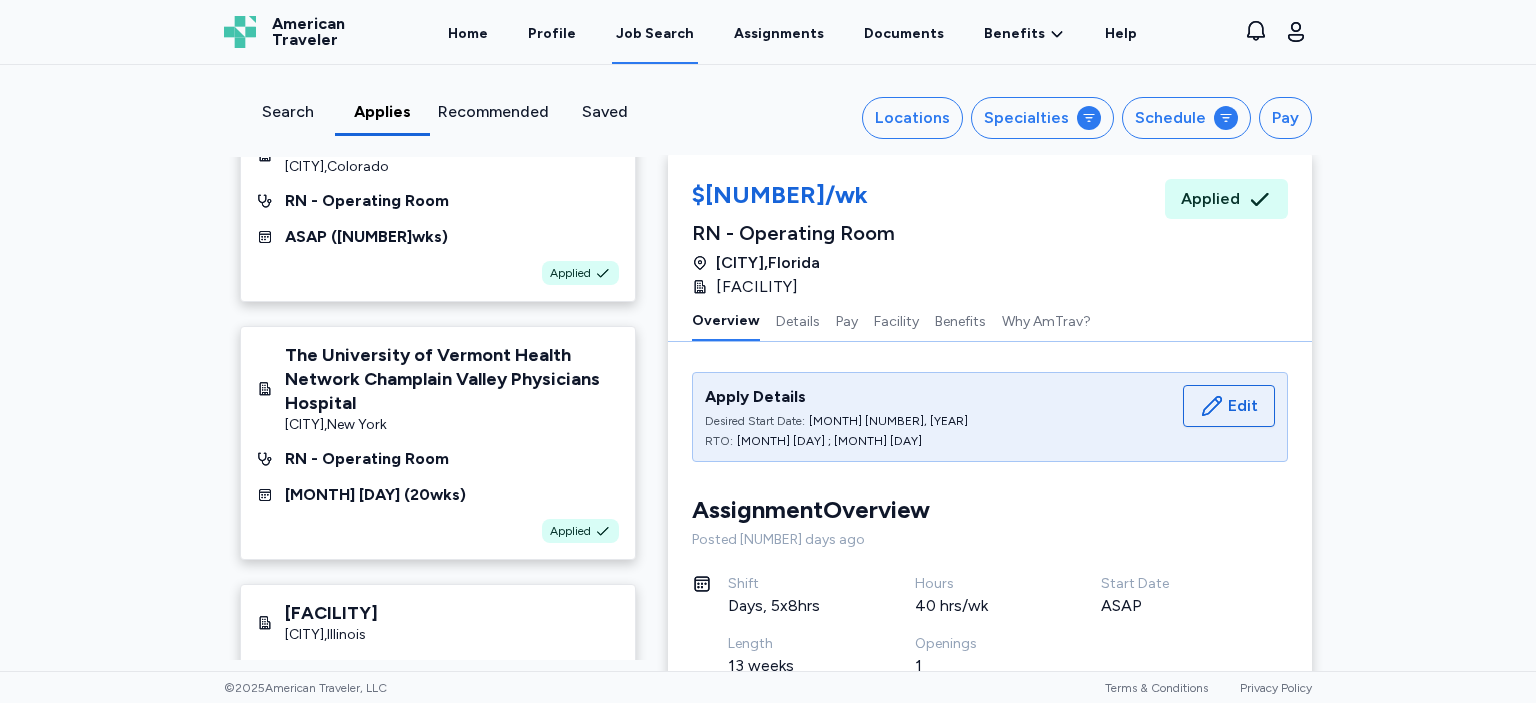 click on "Search" at bounding box center (287, 112) 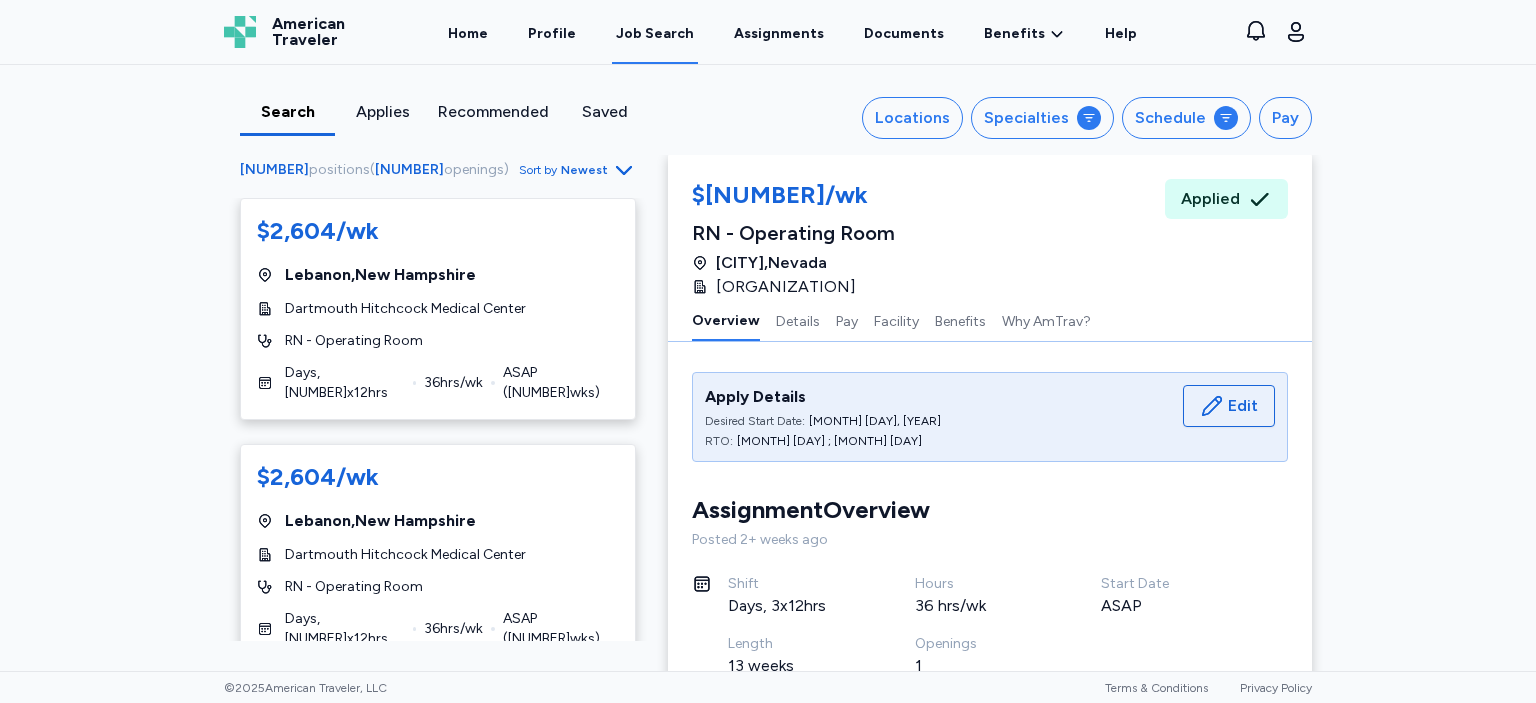 click on "$[NUMBER]/wk [CITY] , [STATE] [INSTITUTION] [ROLE] [SHIFT] , [NUMBER] x [NUMBER] hrs [TOTAL_HRS] hrs/wk ASAP ( [NUMBER] wks) $[NUMBER]/wk [CITY] , [STATE] [INSTITUTION] [ROLE] [SHIFT] , [NUMBER] x [NUMBER] hrs [TOTAL_HRS] hrs/wk ASAP ( [NUMBER] wks) $[NUMBER]/wk Magnet Hospital [CITY] , [STATE] [INSTITUTION] [ROLE] [SHIFT] , [NUMBER] x [NUMBER] hrs [TOTAL_HRS] hrs/wk ASAP ( [NUMBER] wks) $[NUMBER]/wk [CITY] , [STATE] [INSTITUTION] [ROLE] [SHIFT] , [NUMBER] x [NUMBER] hrs [TOTAL_HRS] hrs/wk ASAP ( [NUMBER] wks) $[NUMBER]/wk [CITY] , [STATE] [INSTITUTION] [ROLE] [SHIFT] , [NUMBER] x [NUMBER] hrs [TOTAL_HRS] hrs/wk Aug [DAY] ( [NUMBER] wks) $[NUMBER]/wk Magnet Hospital [CITY] , [STATE] [INSTITUTION] [ROLE] [SHIFT] , [NUMBER] x [NUMBER] hrs [TOTAL_HRS] hrs/wk Sep [DAY] ( [NUMBER] wks) $[NUMBER]/wk [CITY] , [STATE]" at bounding box center [768, 368] 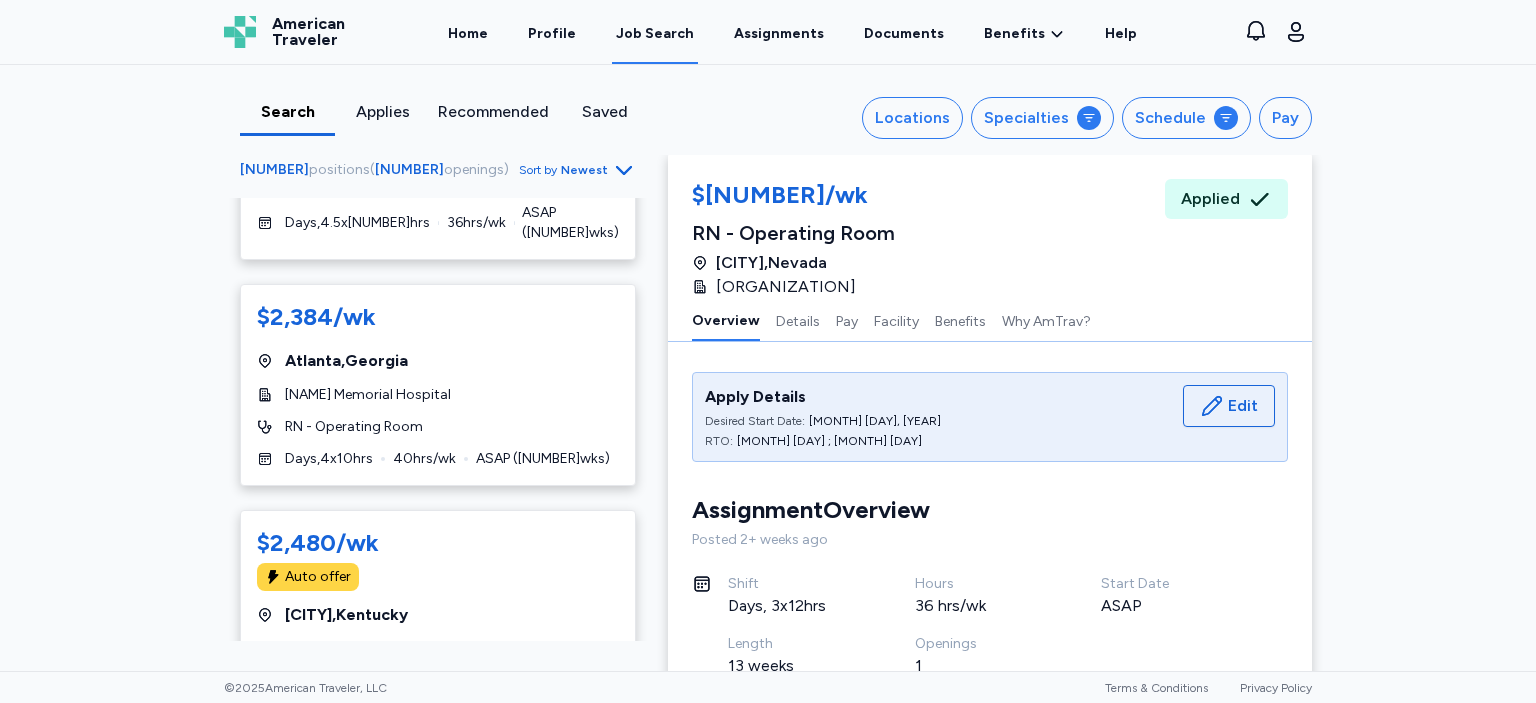 scroll, scrollTop: 2938, scrollLeft: 0, axis: vertical 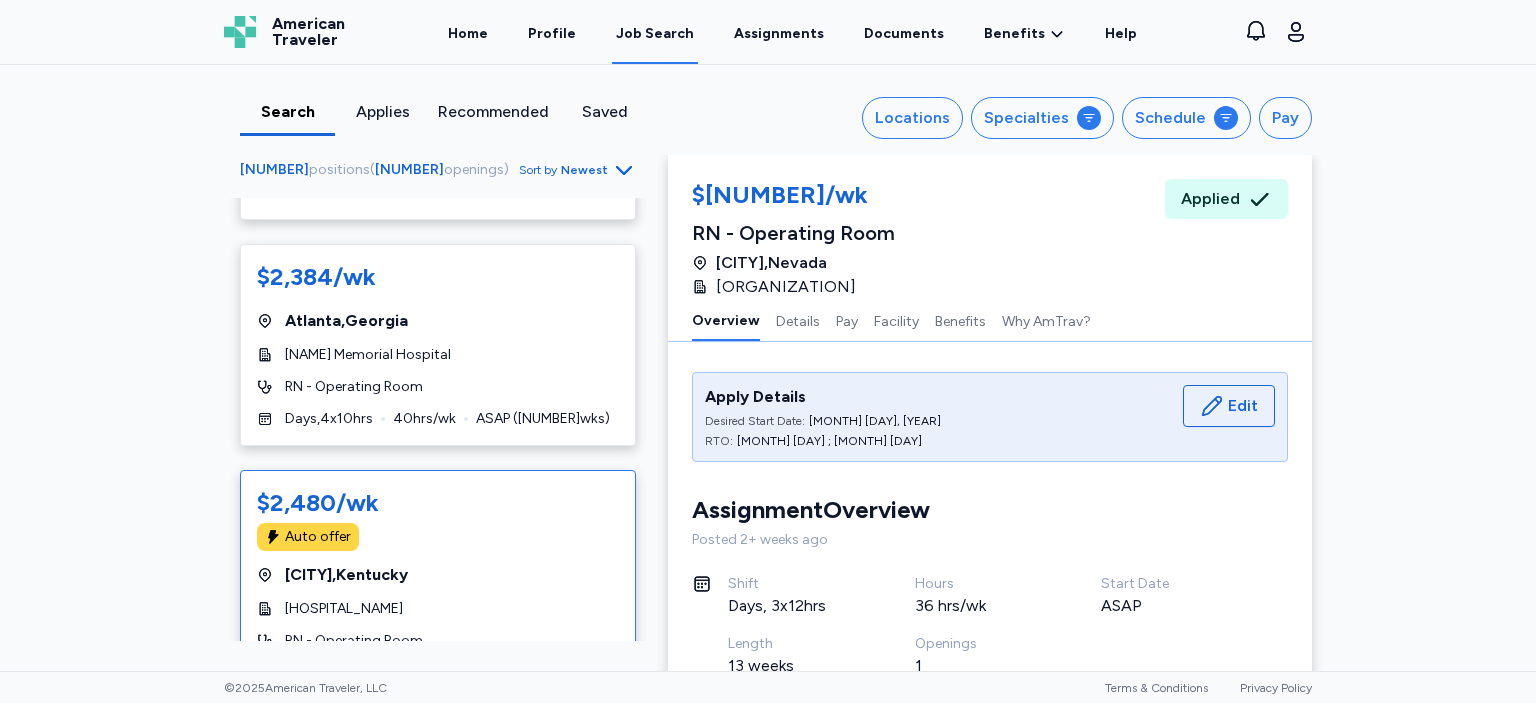 click on "Auto offer" at bounding box center (438, 537) 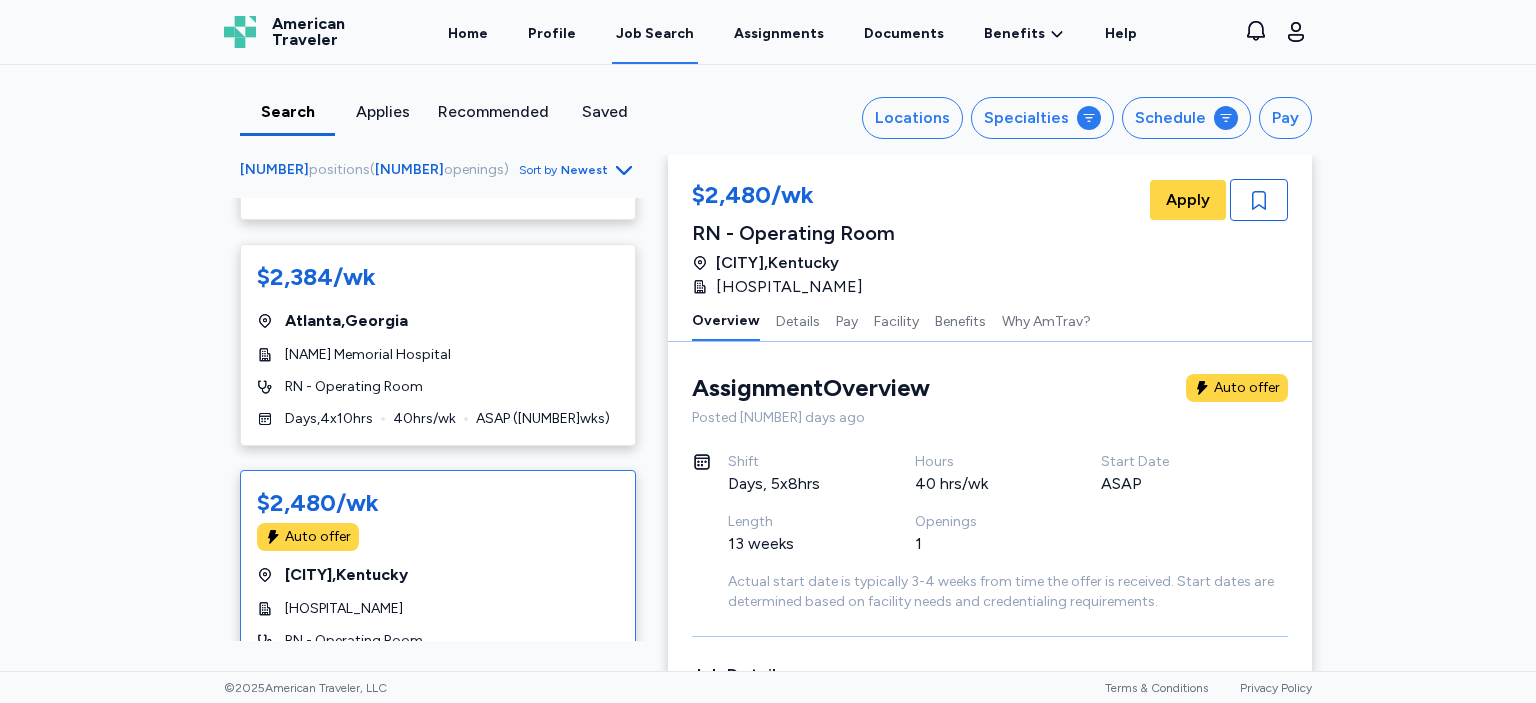 scroll, scrollTop: 2, scrollLeft: 0, axis: vertical 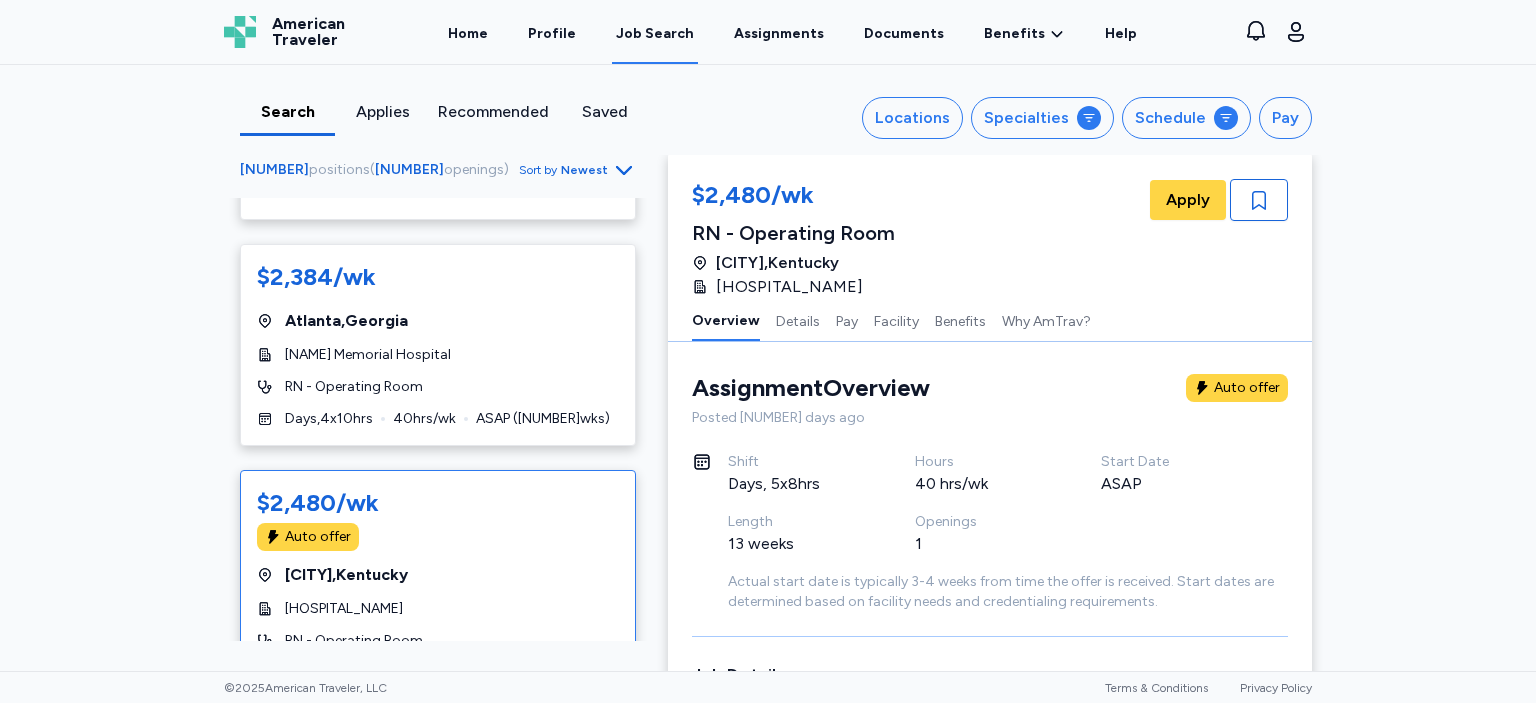 click on "Assignment  Overview" at bounding box center (811, 388) 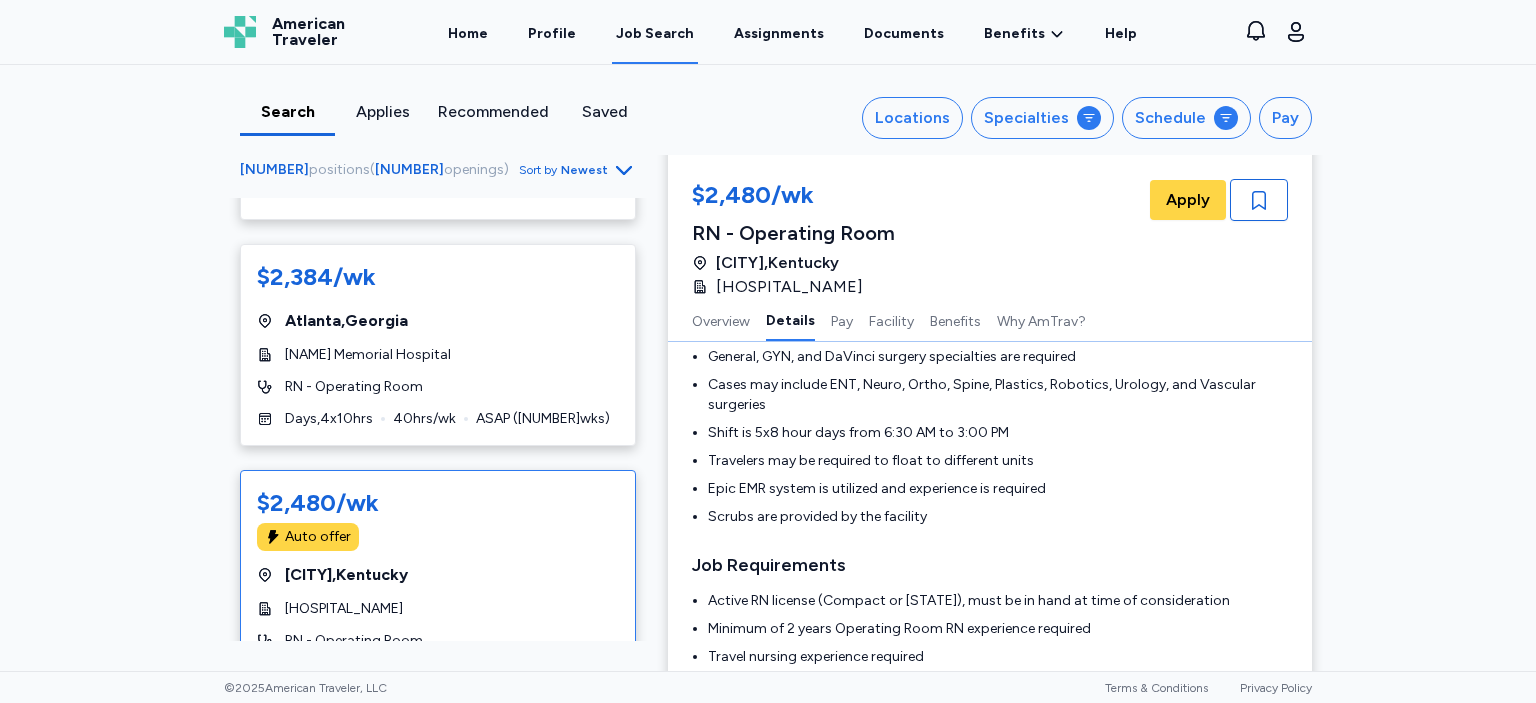 scroll, scrollTop: 463, scrollLeft: 0, axis: vertical 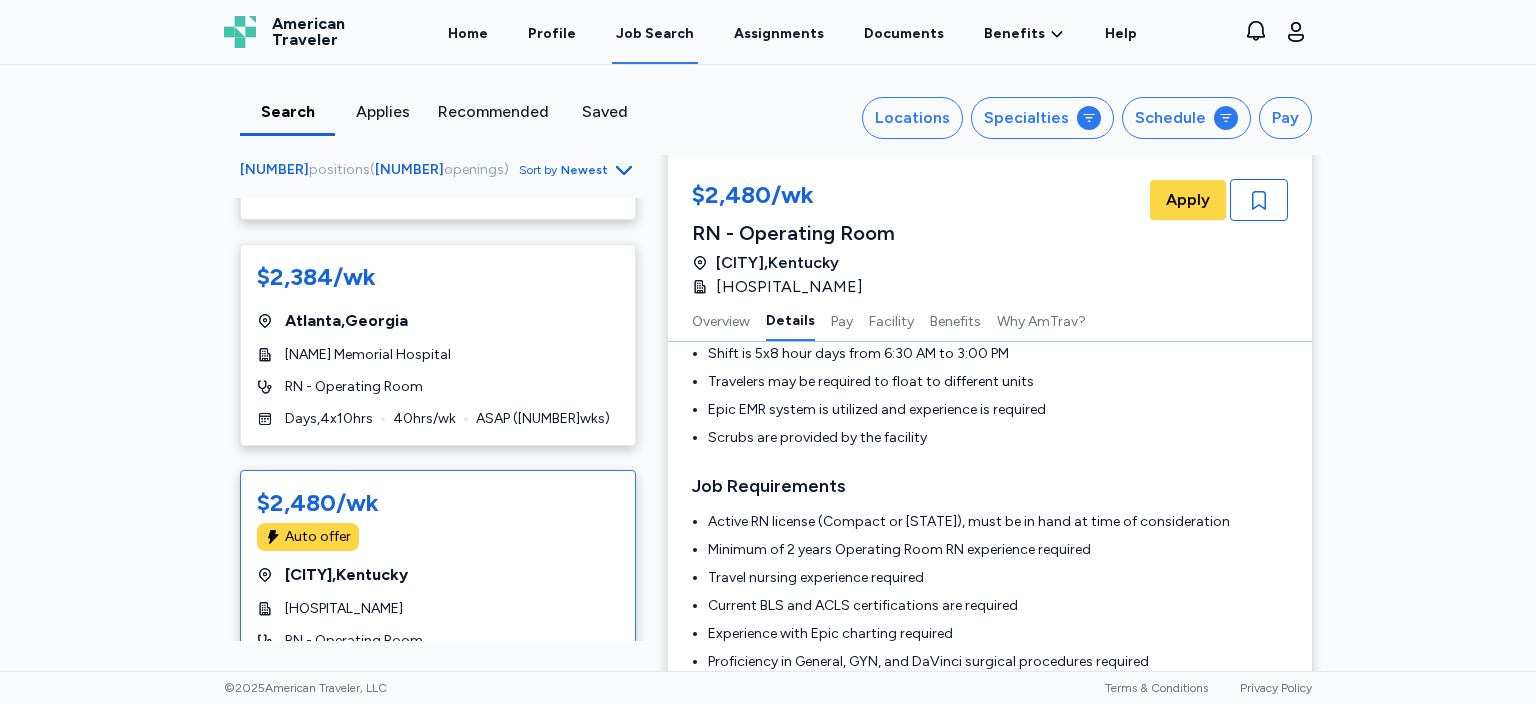 click on "$[NUMBER]/wk [CITY] , [STATE] [INSTITUTION] [ROLE] [SHIFT] , [NUMBER] x [NUMBER] hrs [TOTAL_HRS] hrs/wk ASAP ( [NUMBER] wks) $[NUMBER]/wk [CITY] , [STATE] [INSTITUTION] [ROLE] [SHIFT] , [NUMBER] x [NUMBER] hrs [TOTAL_HRS] hrs/wk ASAP ( [NUMBER] wks) $[NUMBER]/wk Magnet Hospital [CITY] , [STATE] [INSTITUTION] [ROLE] [SHIFT] , [NUMBER] x [NUMBER] hrs [TOTAL_HRS] hrs/wk ASAP ( [NUMBER] wks) $[NUMBER]/wk [CITY] , [STATE] [INSTITUTION] [ROLE] [SHIFT] , [NUMBER] x [NUMBER] hrs [TOTAL_HRS] hrs/wk ASAP ( [NUMBER] wks) $[NUMBER]/wk [CITY] , [STATE] [INSTITUTION] [ROLE] [SHIFT] , [NUMBER] x [NUMBER] hrs [TOTAL_HRS] hrs/wk Aug [DAY] ( [NUMBER] wks) $[NUMBER]/wk Magnet Hospital [CITY] , [STATE] [INSTITUTION] [ROLE] [SHIFT] , [NUMBER] x [NUMBER] hrs [TOTAL_HRS] hrs/wk Sep [DAY] ( [NUMBER] wks) $[NUMBER]/wk [CITY] , [STATE]" at bounding box center [768, 368] 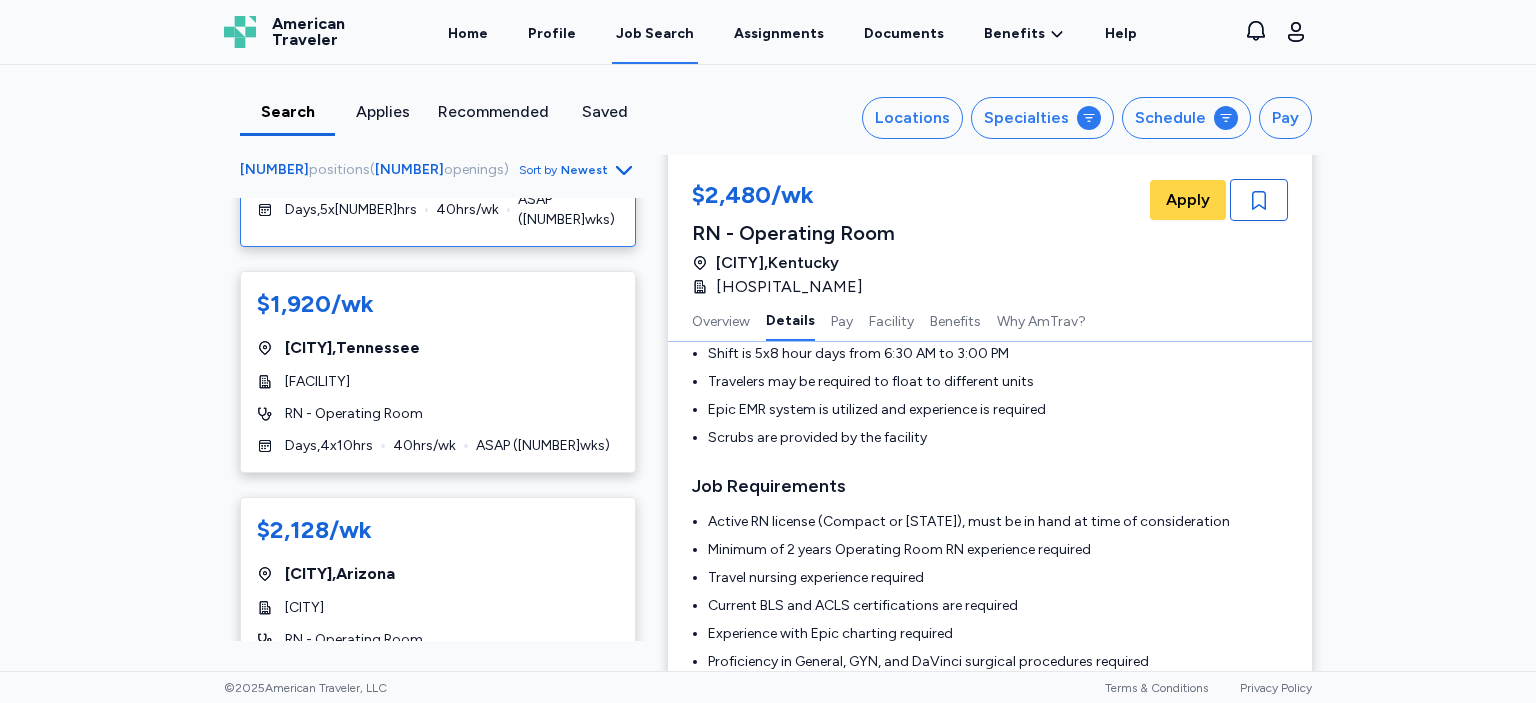 scroll, scrollTop: 3514, scrollLeft: 0, axis: vertical 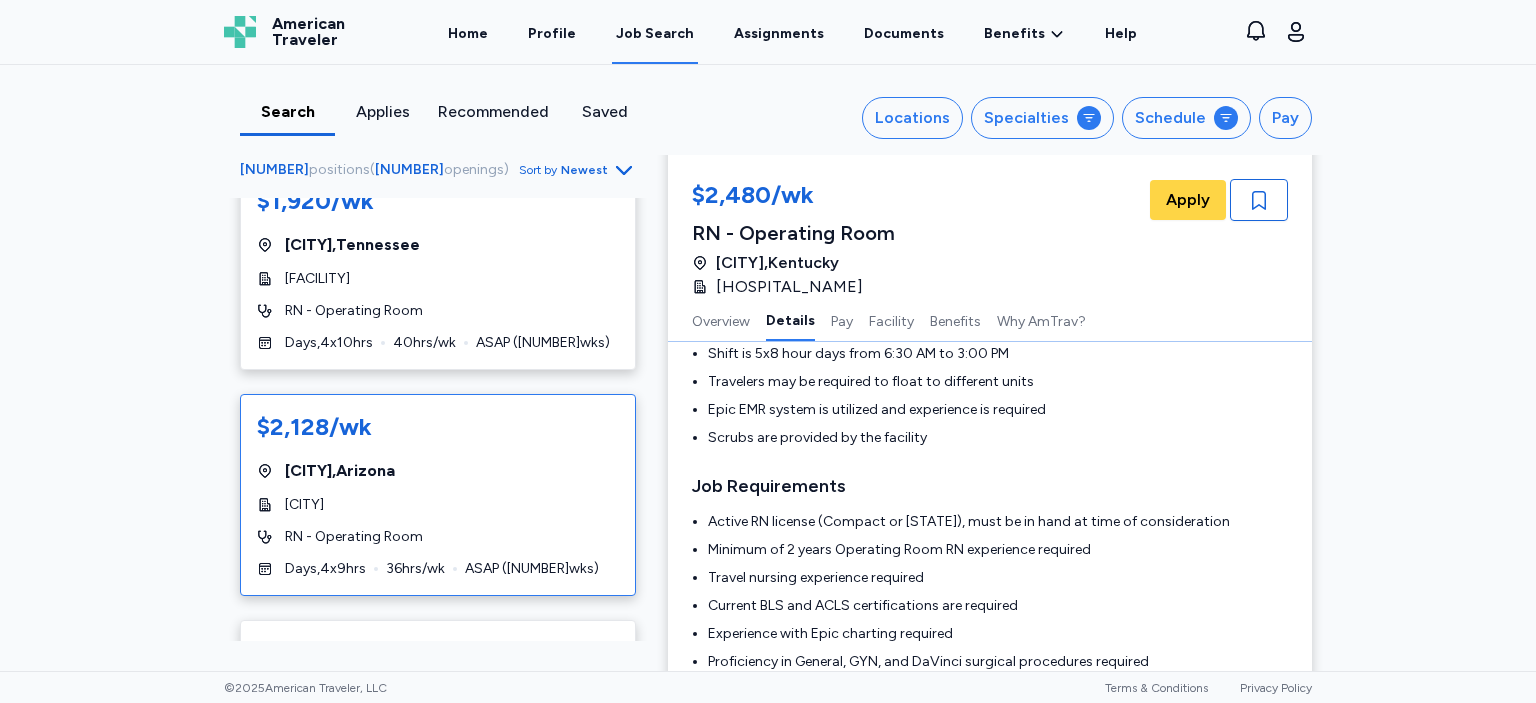 click on "[CITY] , [STATE]" at bounding box center [438, 471] 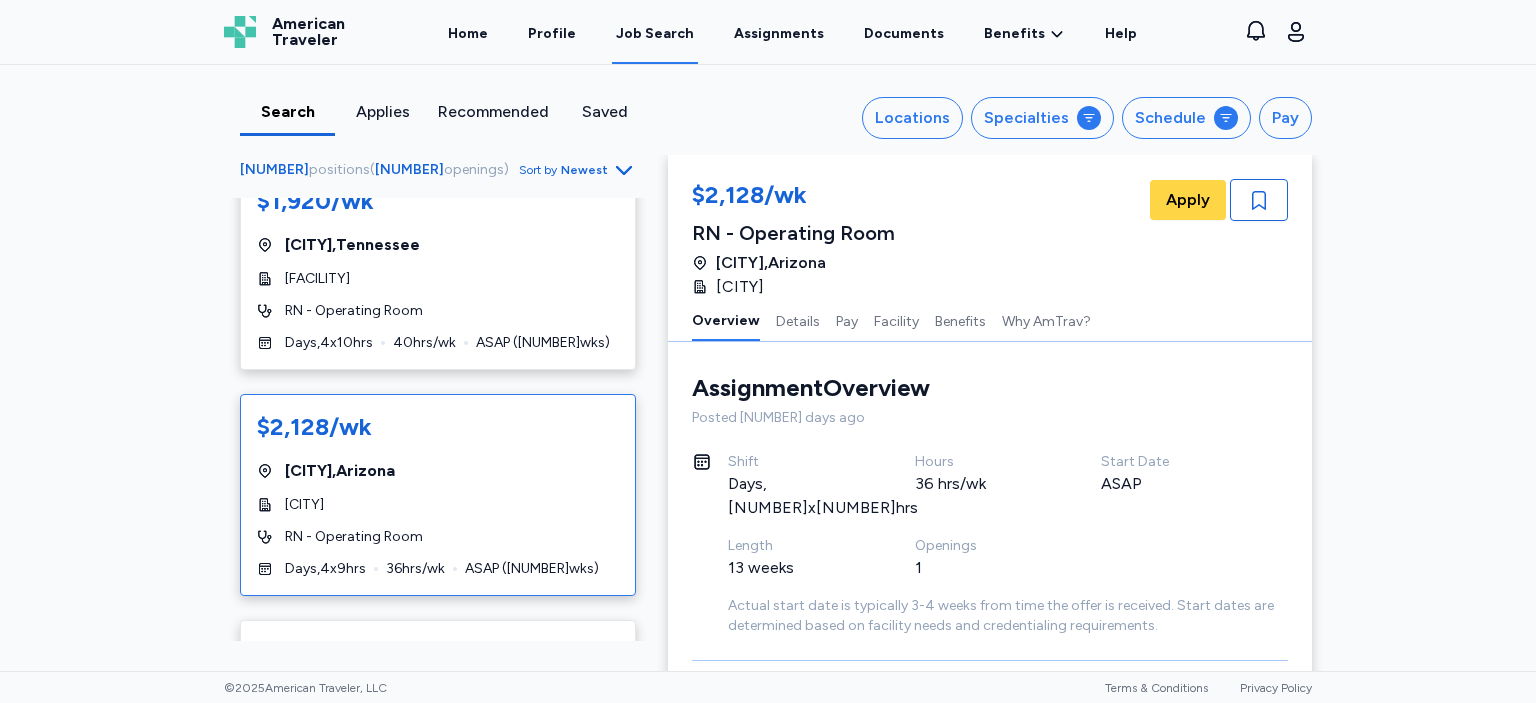 click on "Posted   [NUMBER] days ago" at bounding box center (990, 418) 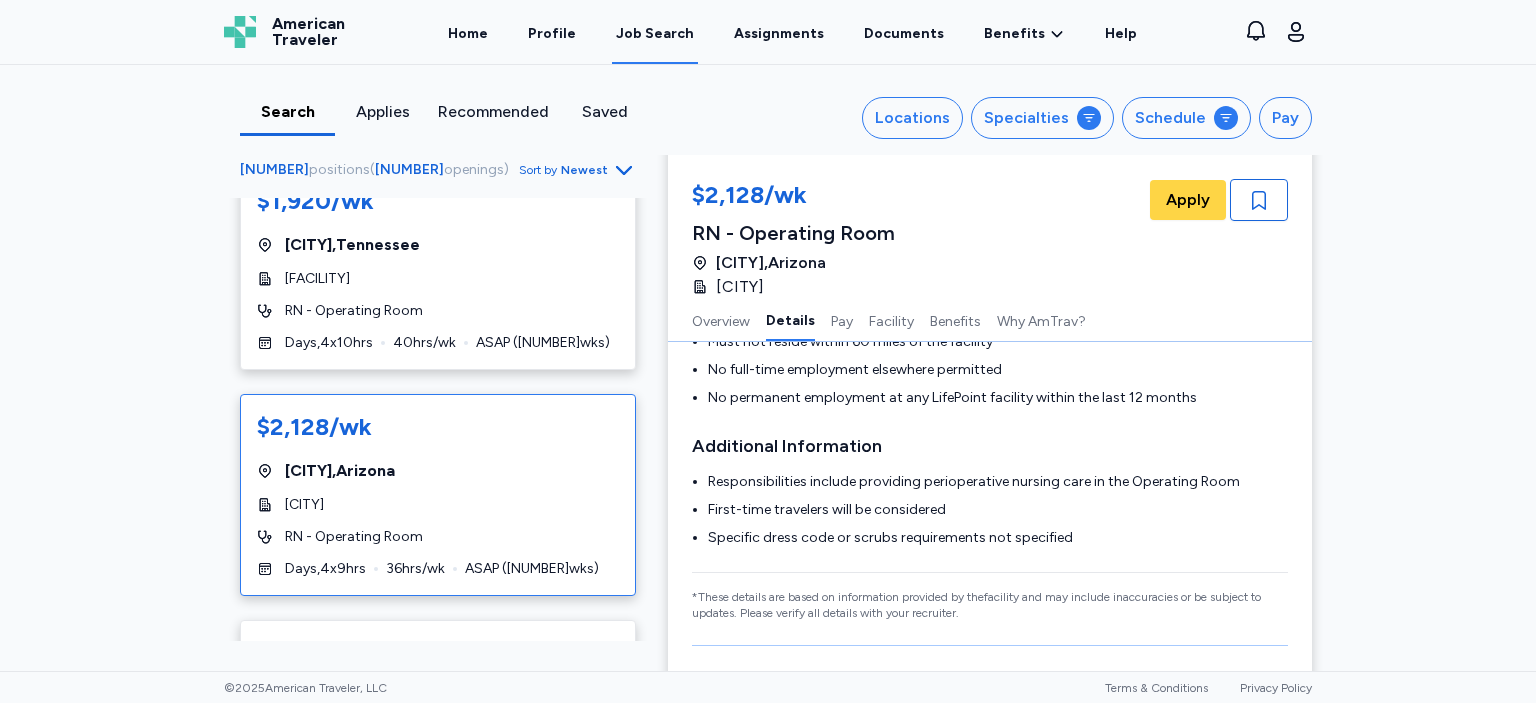 scroll, scrollTop: 693, scrollLeft: 0, axis: vertical 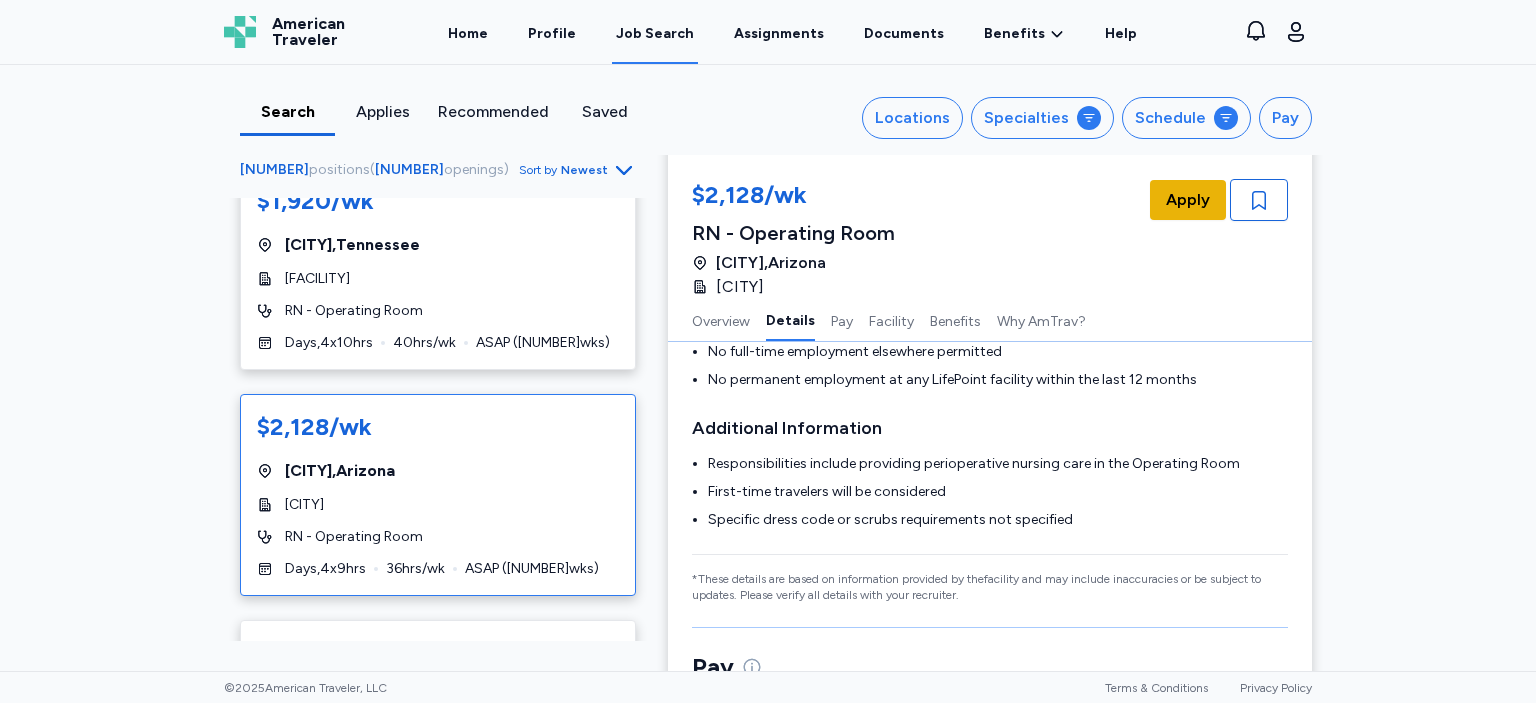 click on "Apply" at bounding box center [1188, 200] 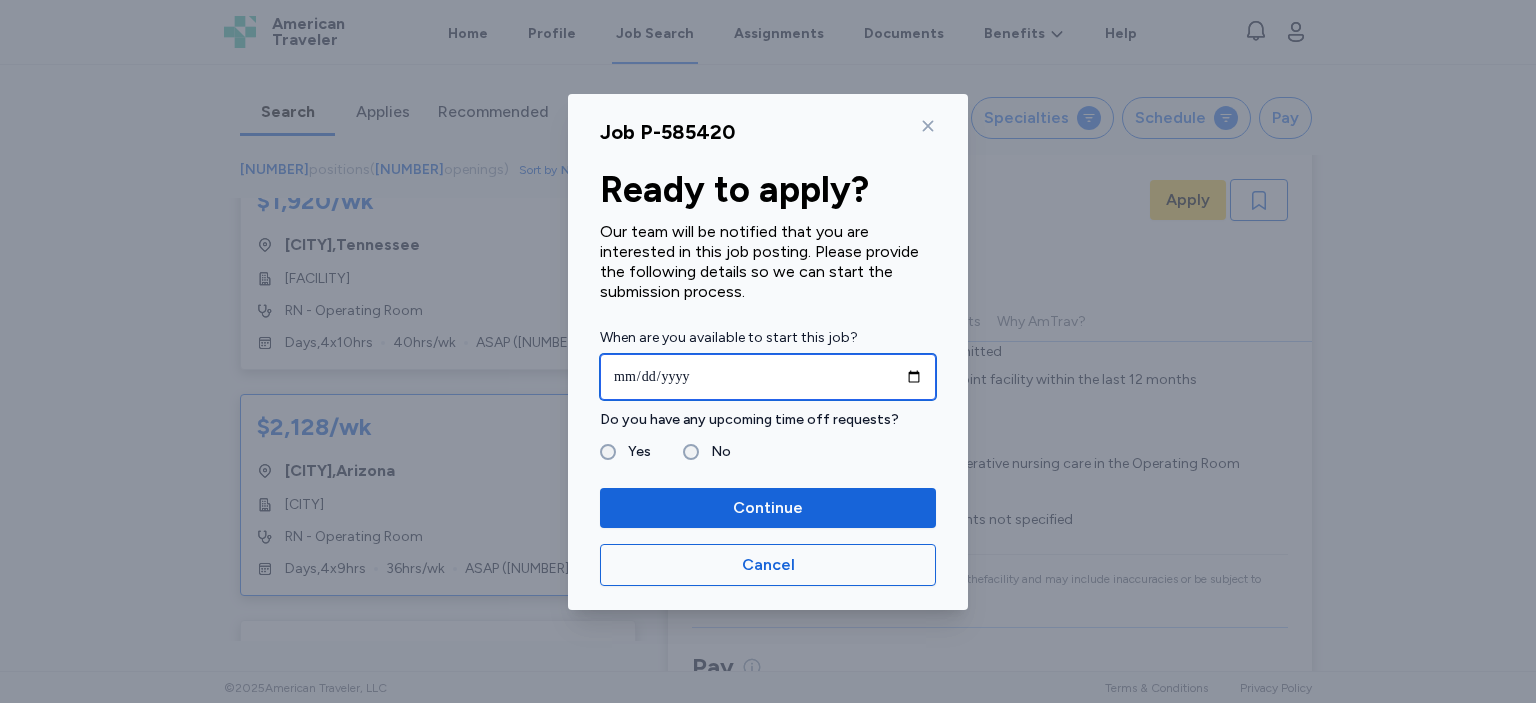click at bounding box center (768, 377) 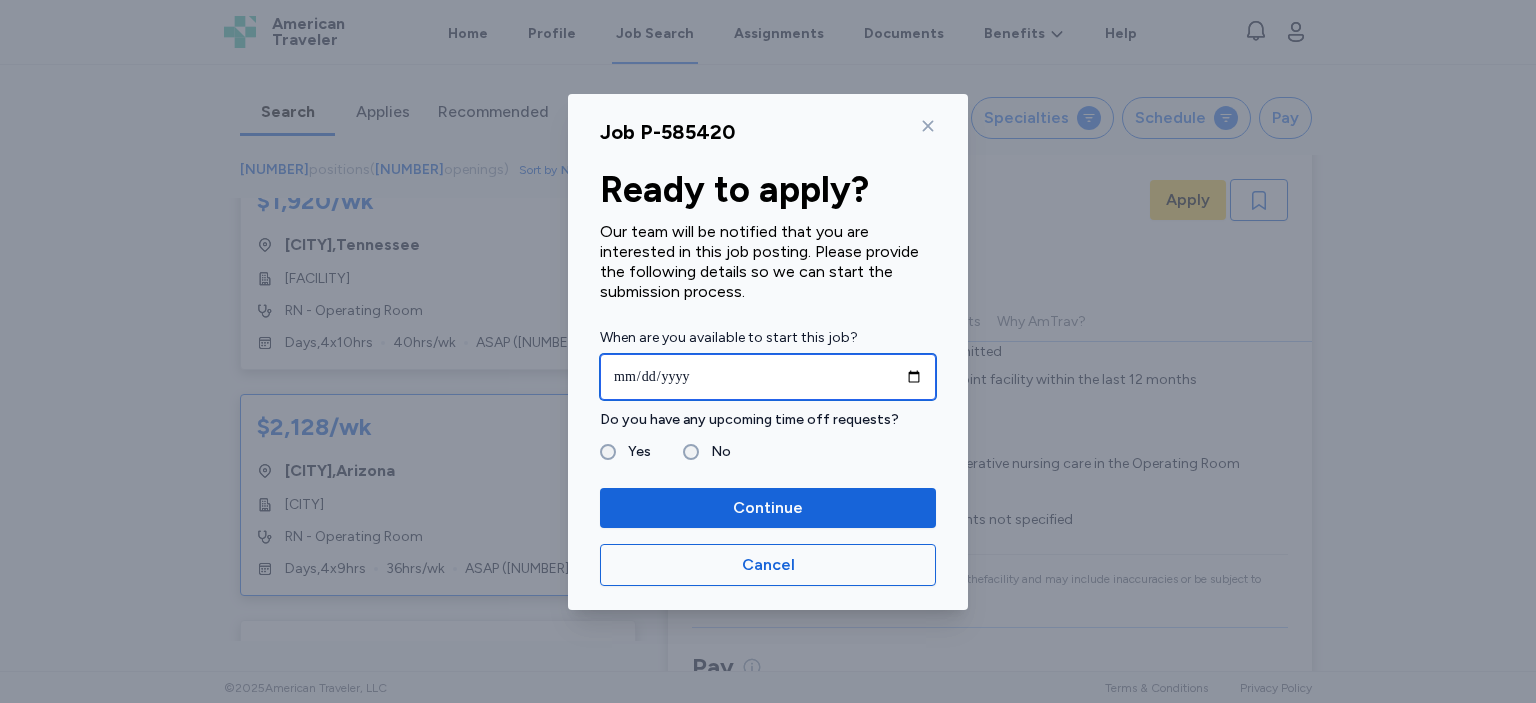 type on "**********" 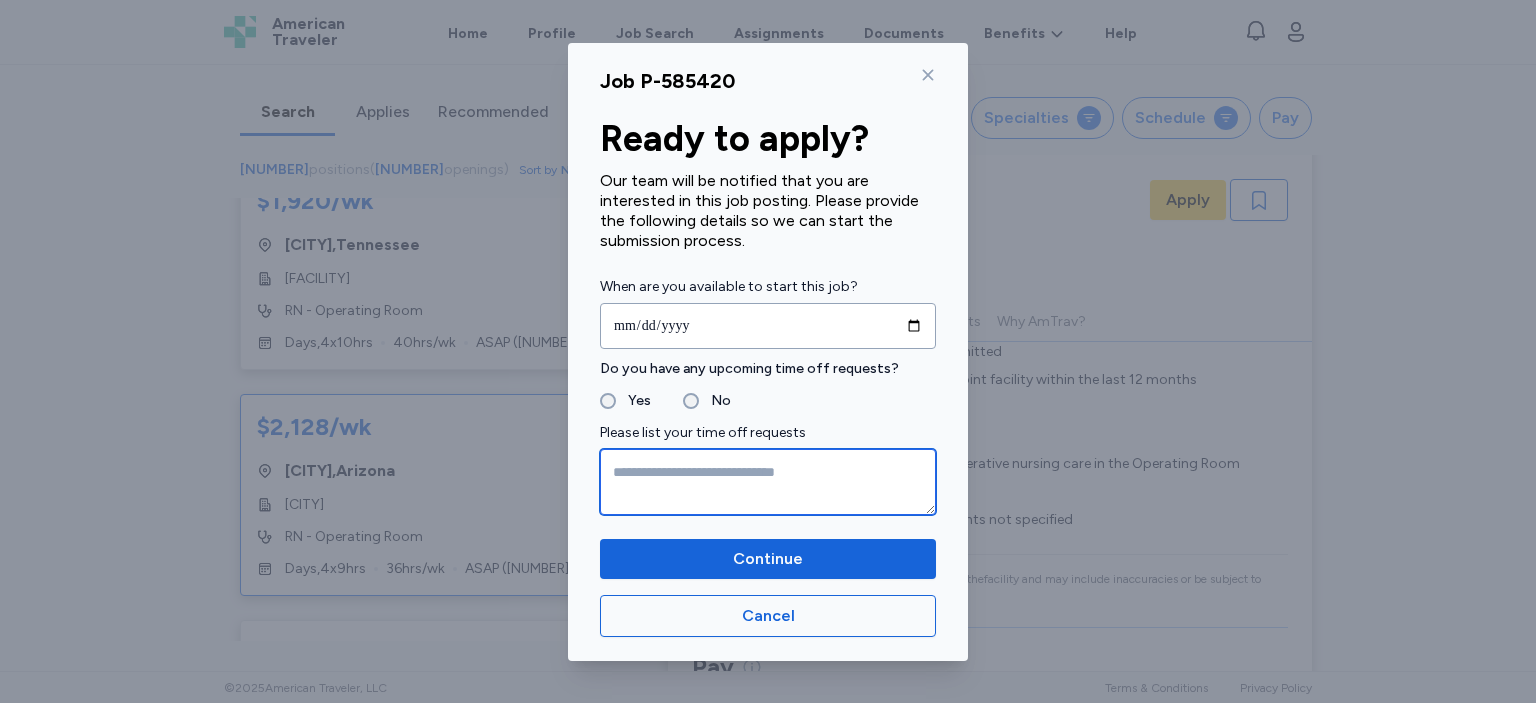 click at bounding box center [768, 482] 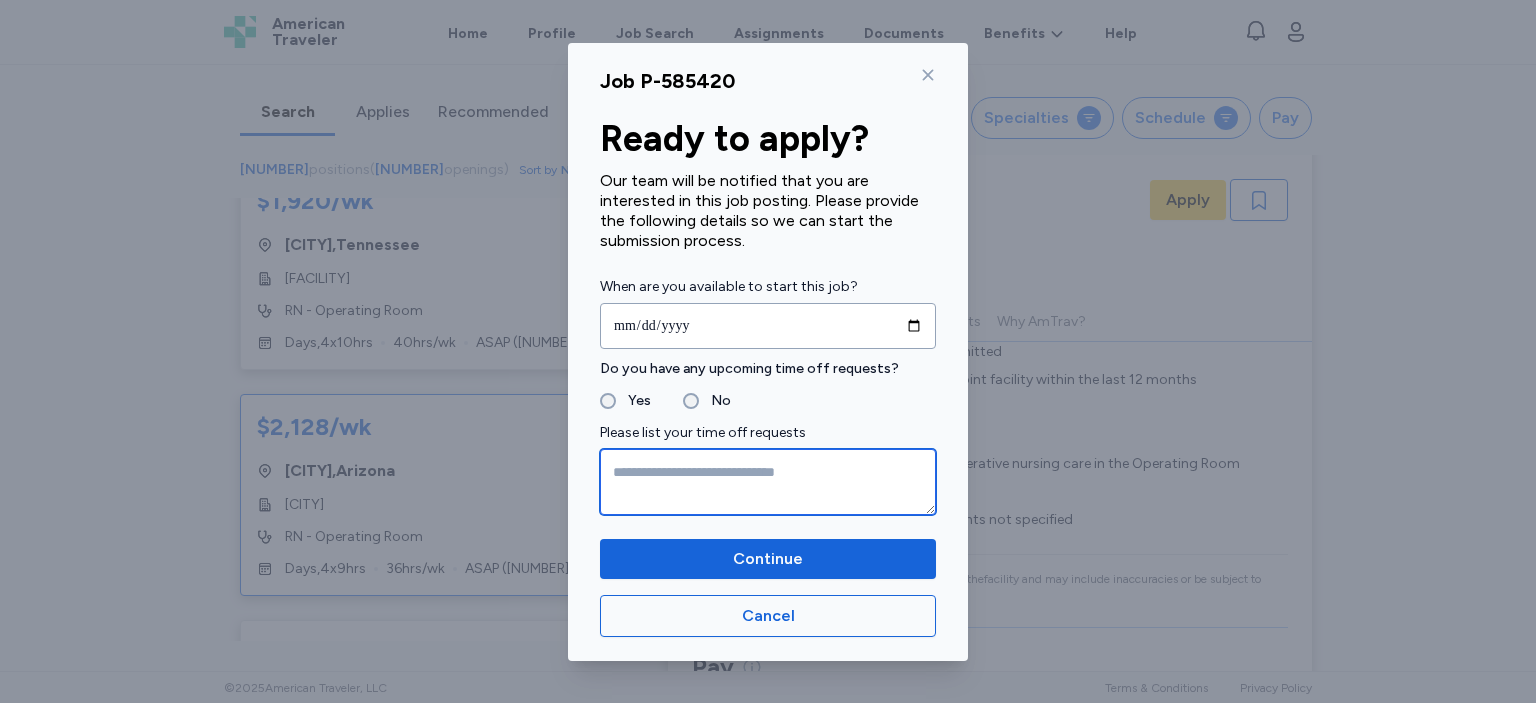 paste on "**********" 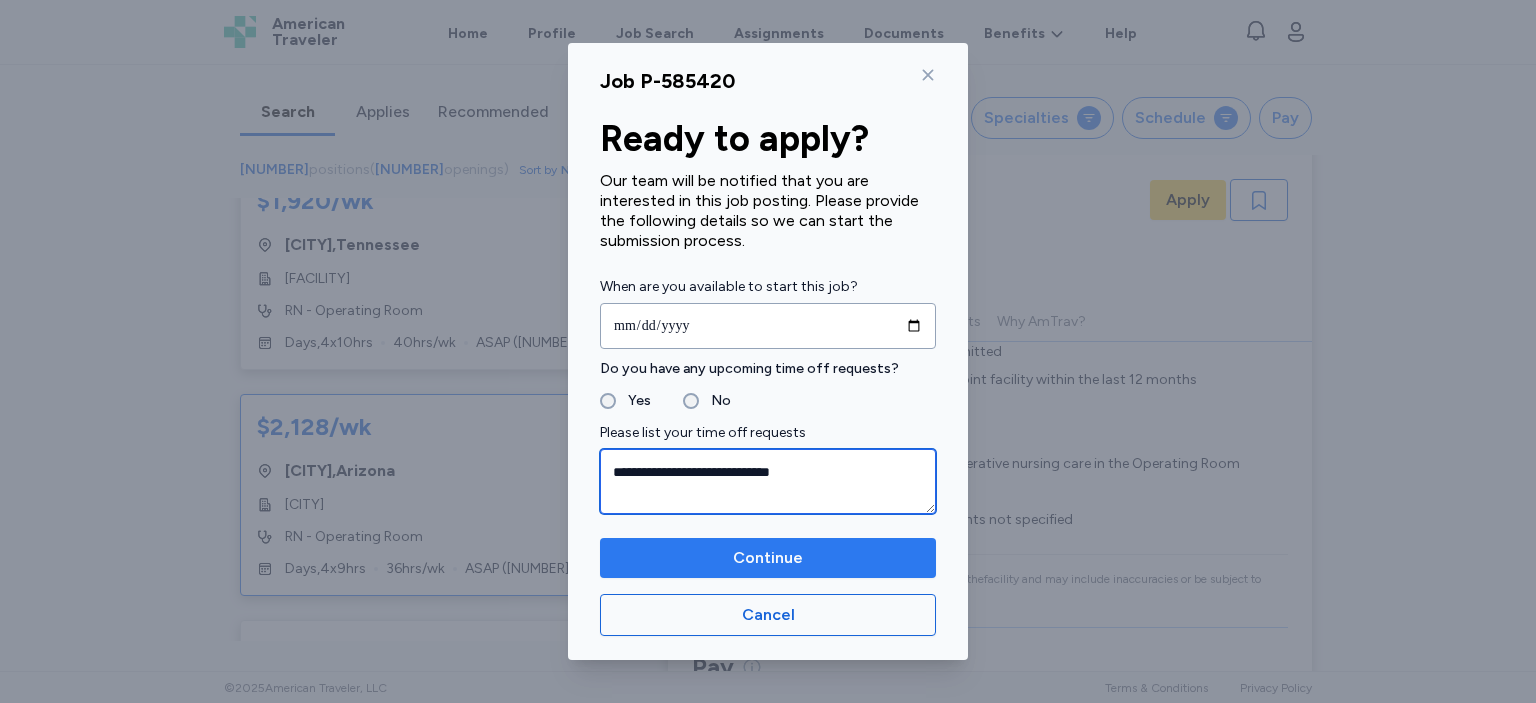 type on "**********" 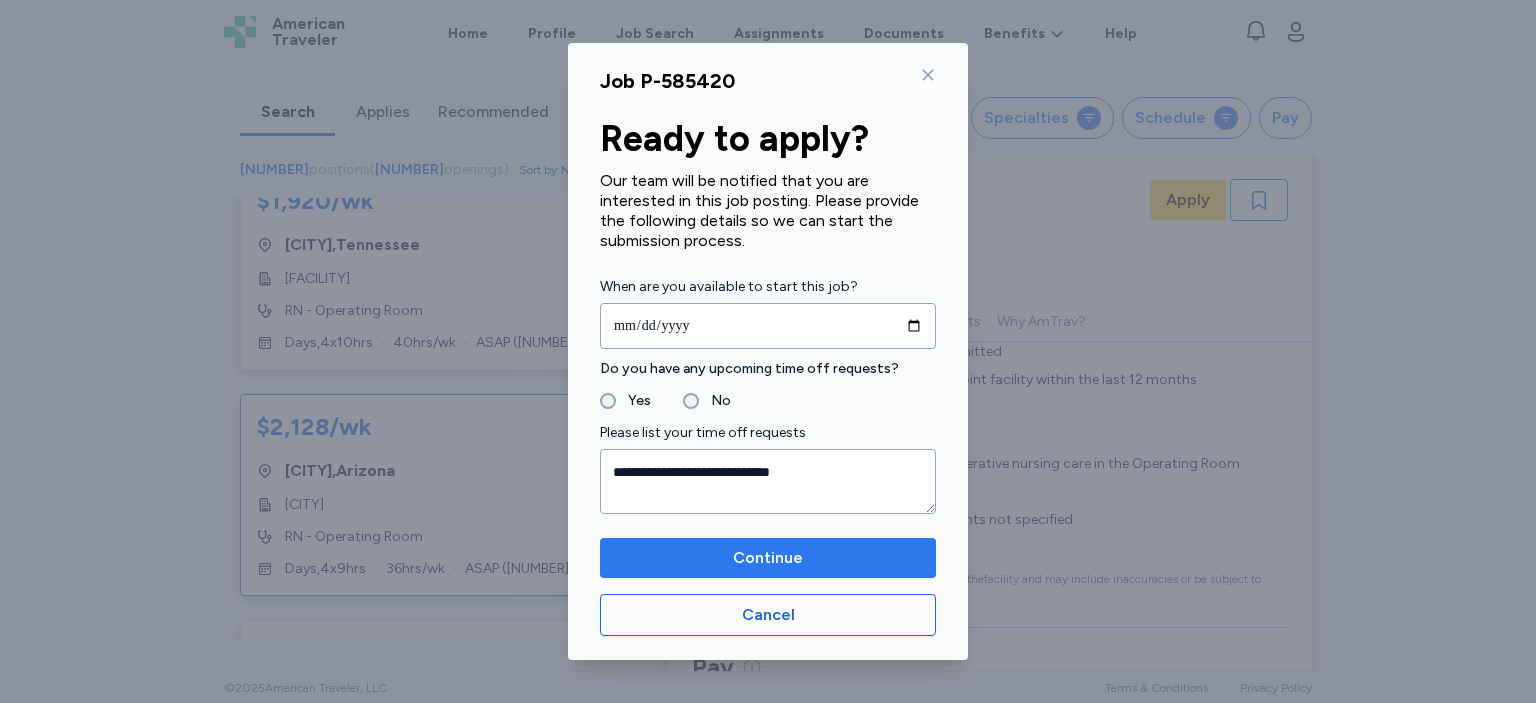 click on "Continue" at bounding box center [768, 558] 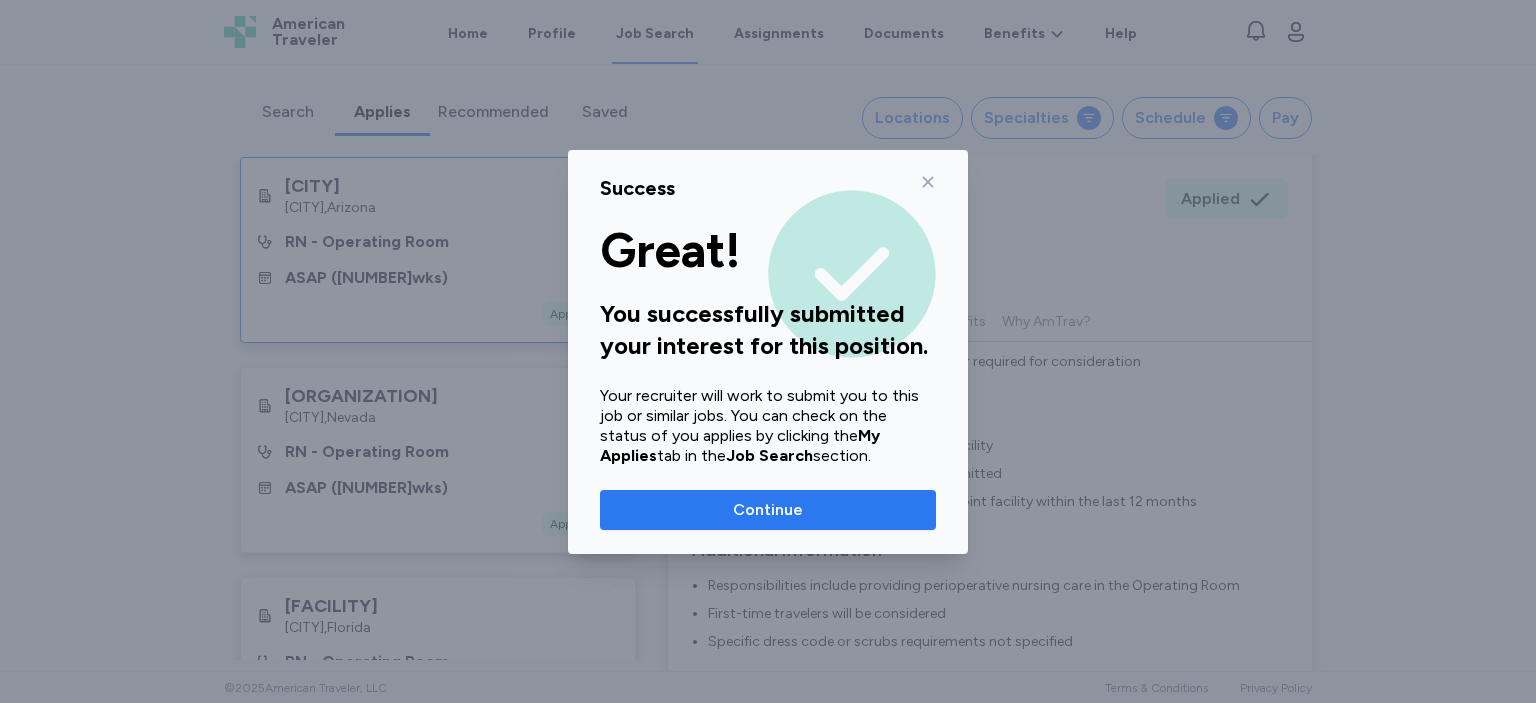 click on "Continue" at bounding box center [768, 510] 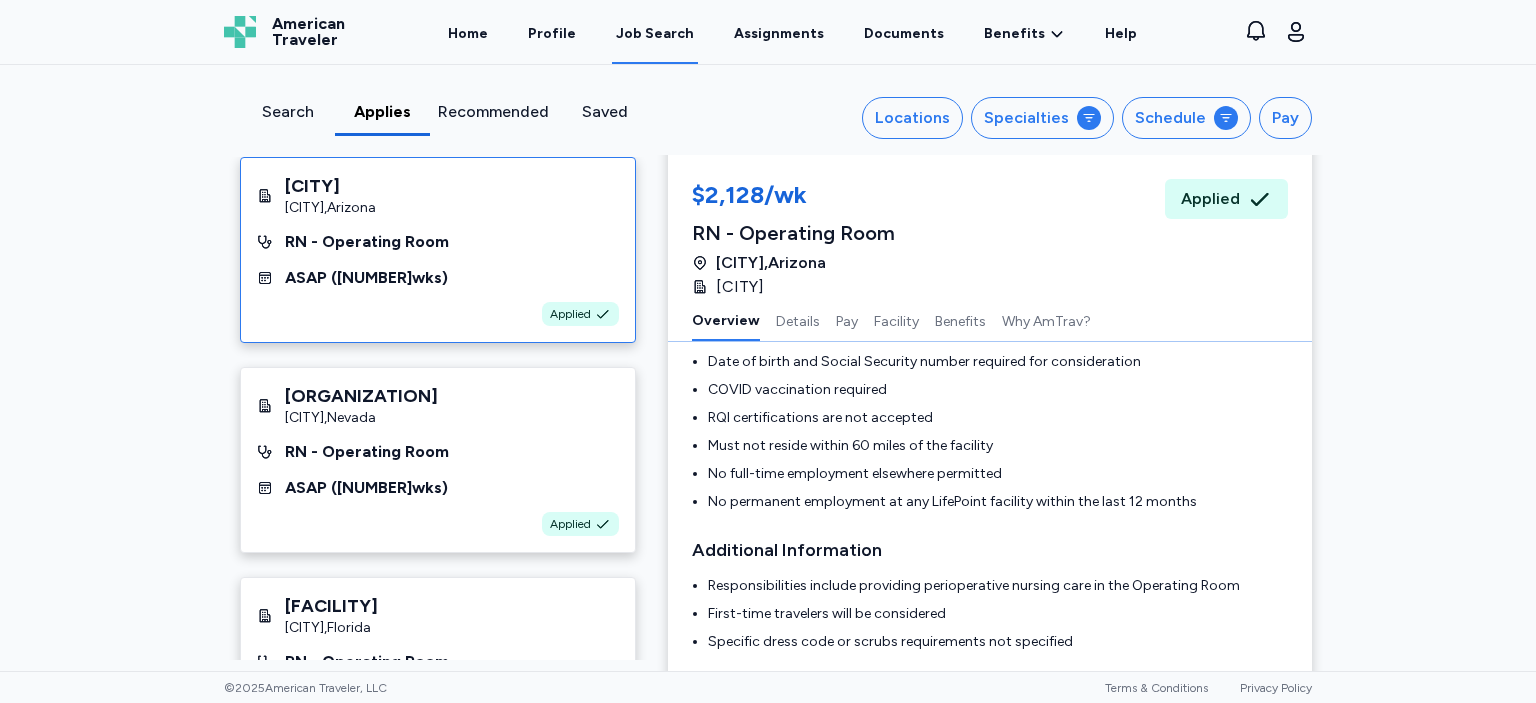 click on "Search Applies Recommended Saved Locations Specialties Schedule Pay [HOSPITAL_NAME] [CITY] , [STATE] RN - Operating Room ASAP ( [NUMBER] wks) Applied [HOSPITAL_NAME] [CITY] , [STATE] RN - Operating Room ASAP ( [NUMBER] wks) Applied [HOSPITAL_NAME] [CITY] , [STATE] RN - Operating Room ASAP ( [NUMBER] wks) Applied [HOSPITAL_NAME] [CITY] , [STATE] RN - Operating Room ASAP ( [NUMBER] wks) Applied [HOSPITAL_NAME] [CITY] , [STATE] RN - Operating Room [DATE] ( [NUMBER] wks) Applied [HOSPITAL_NAME] [CITY] , [STATE] RN - Operating Room [DATE] ( [NUMBER] wks) Applied Not seeing a job you were interested in? The job that you indicated your interest in was likely filled by another candidate. Find More Jobs $[NUMBER]/wk RN - Operating Room $[NUMBER]/wk RN - Operating Room [CITY] , [STATE] [HOSPITAL_NAME] Applied $[NUMBER]/wk RN - Operating Room [CITY] , [STATE] Applied" at bounding box center [768, 368] 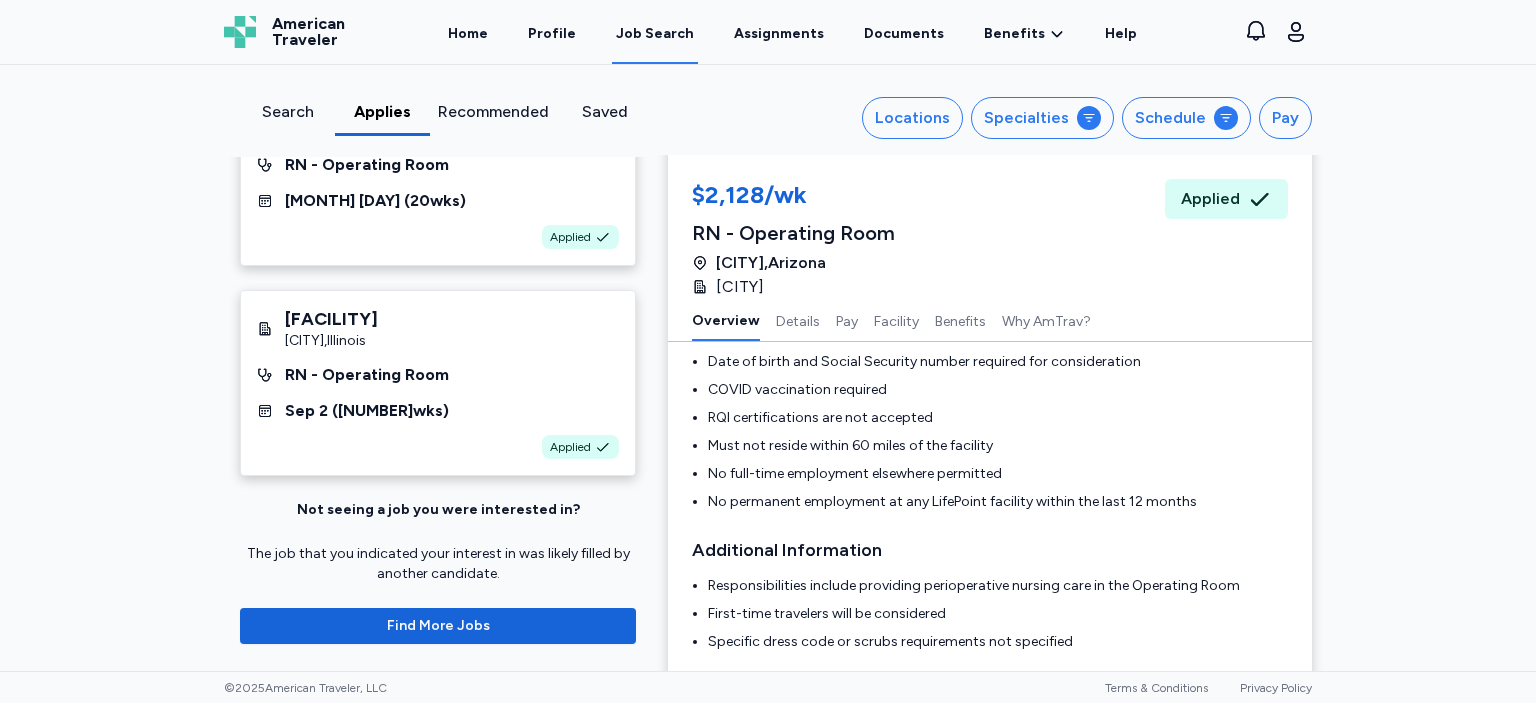 scroll, scrollTop: 986, scrollLeft: 0, axis: vertical 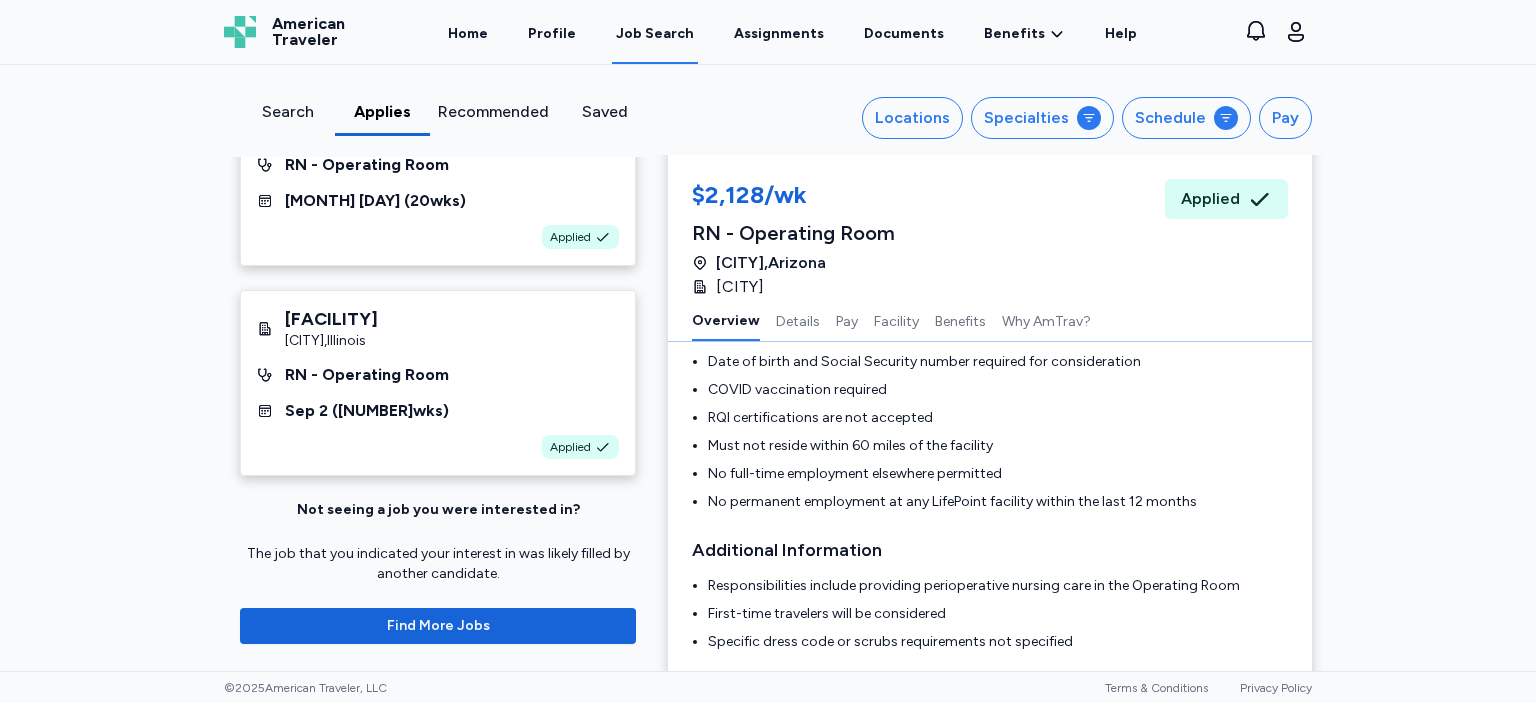click on "Search" at bounding box center [287, 112] 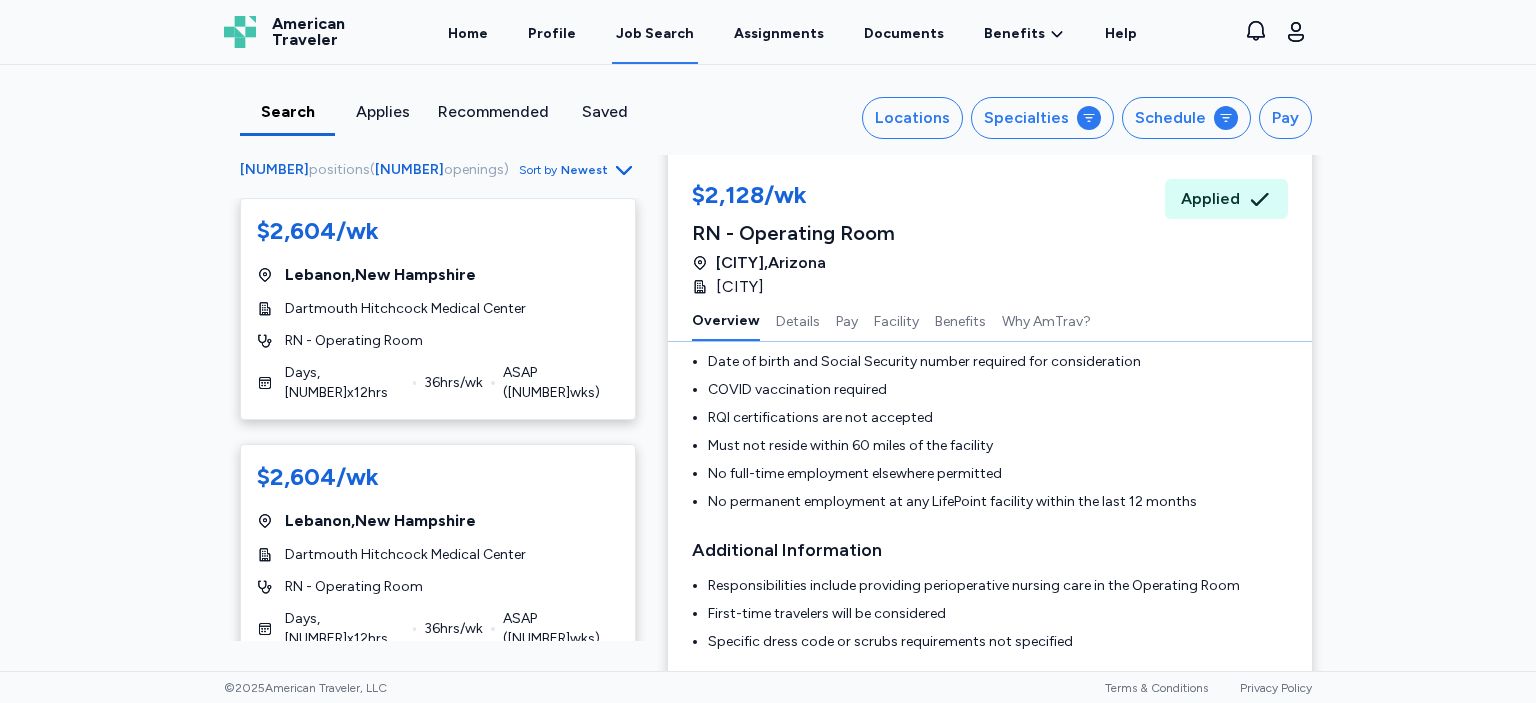 click on "$[NUMBER]/wk [CITY] , [STATE] [INSTITUTION] [ROLE] [SHIFT] , [NUMBER] x [NUMBER] hrs [TOTAL_HRS] hrs/wk ASAP ( [NUMBER] wks) $[NUMBER]/wk [CITY] , [STATE] [INSTITUTION] [ROLE] [SHIFT] , [NUMBER] x [NUMBER] hrs [TOTAL_HRS] hrs/wk ASAP ( [NUMBER] wks) $[NUMBER]/wk Magnet Hospital [CITY] , [STATE] [INSTITUTION] [ROLE] [SHIFT] , [NUMBER] x [NUMBER] hrs [TOTAL_HRS] hrs/wk ASAP ( [NUMBER] wks) $[NUMBER]/wk [CITY] , [STATE] [INSTITUTION] [ROLE] [SHIFT] , [NUMBER] x [NUMBER] hrs [TOTAL_HRS] hrs/wk ASAP ( [NUMBER] wks) $[NUMBER]/wk [CITY] , [STATE] [INSTITUTION] [ROLE] [SHIFT] , [NUMBER] x [NUMBER] hrs [TOTAL_HRS] hrs/wk Aug [DAY] ( [NUMBER] wks) $[NUMBER]/wk Magnet Hospital [CITY] , [STATE] [INSTITUTION] [ROLE] [SHIFT] , [NUMBER] x [NUMBER] hrs [TOTAL_HRS] hrs/wk Sep [DAY] ( [NUMBER] wks) $[NUMBER]/wk [CITY] , [STATE]" at bounding box center [768, 368] 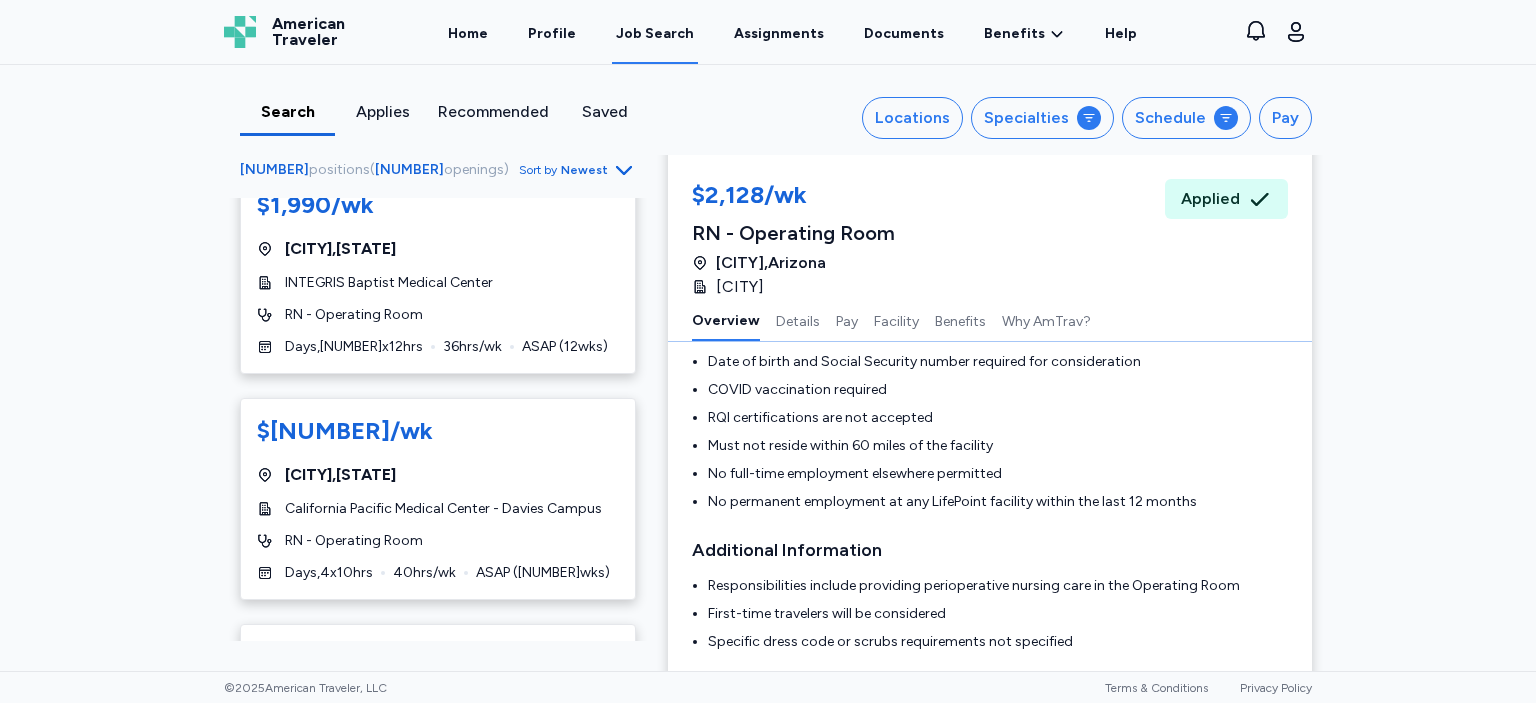 scroll, scrollTop: 6048, scrollLeft: 0, axis: vertical 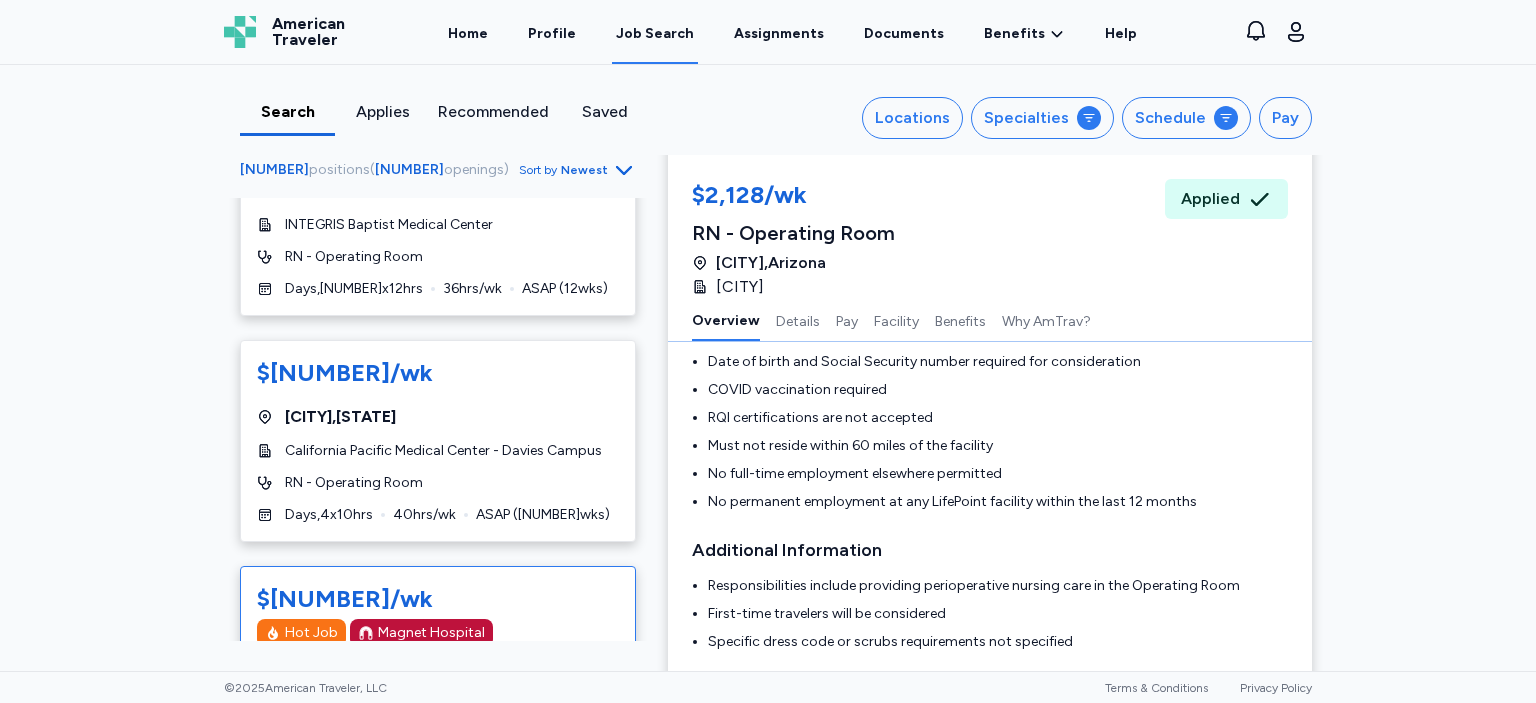 click on "[CITY], [STATE]" at bounding box center [438, 671] 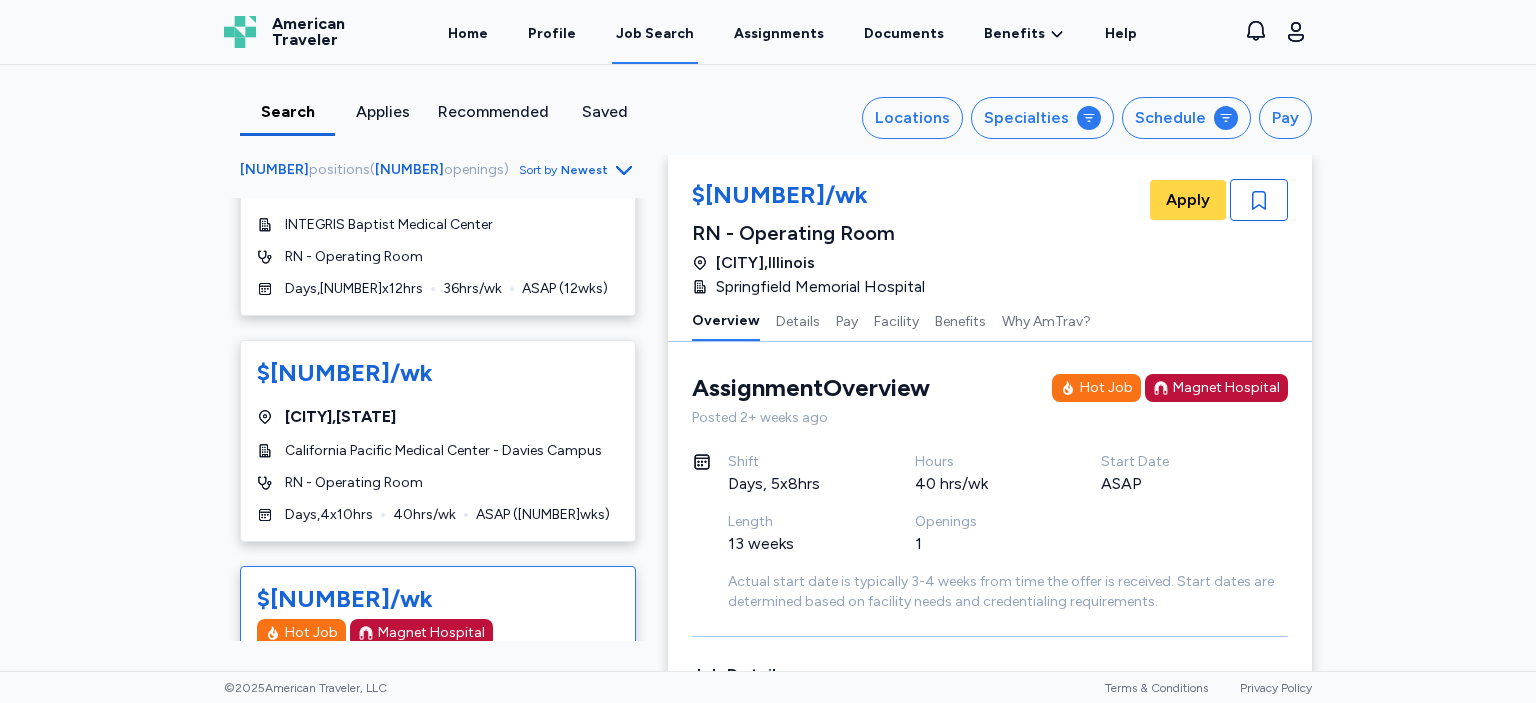 click on "Assignment  Overview Overview Hot Job Magnet Hospital" at bounding box center (990, 388) 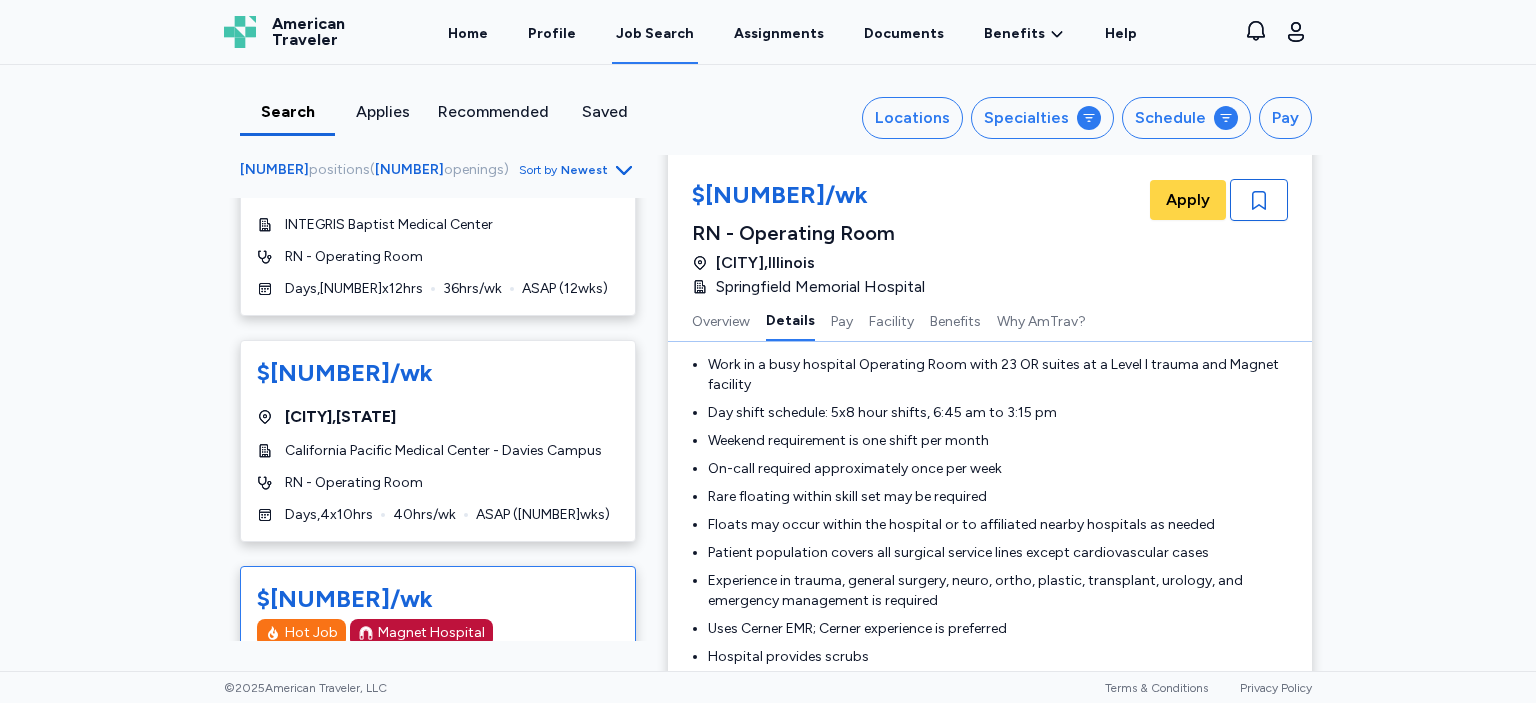 scroll, scrollTop: 405, scrollLeft: 0, axis: vertical 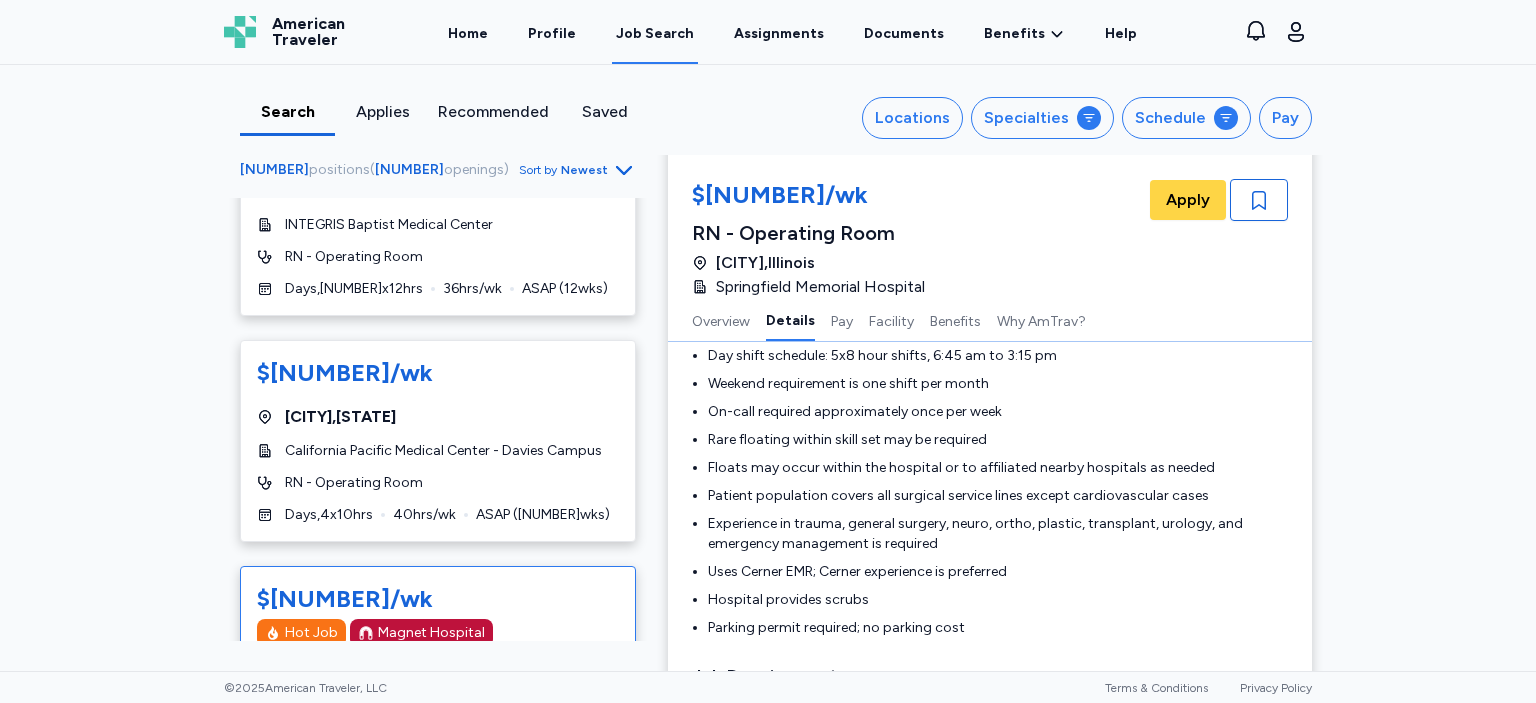 click on "$[NUMBER]/wk [CITY] , [STATE] [INSTITUTION] [ROLE] [SHIFT] , [NUMBER] x [NUMBER] hrs [TOTAL_HRS] hrs/wk ASAP ( [NUMBER] wks) $[NUMBER]/wk [CITY] , [STATE] [INSTITUTION] [ROLE] [SHIFT] , [NUMBER] x [NUMBER] hrs [TOTAL_HRS] hrs/wk ASAP ( [NUMBER] wks) $[NUMBER]/wk Magnet Hospital [CITY] , [STATE] [INSTITUTION] [ROLE] [SHIFT] , [NUMBER] x [NUMBER] hrs [TOTAL_HRS] hrs/wk ASAP ( [NUMBER] wks) $[NUMBER]/wk [CITY] , [STATE] [INSTITUTION] [ROLE] [SHIFT] , [NUMBER] x [NUMBER] hrs [TOTAL_HRS] hrs/wk ASAP ( [NUMBER] wks) $[NUMBER]/wk [CITY] , [STATE] [INSTITUTION] [ROLE] [SHIFT] , [NUMBER] x [NUMBER] hrs [TOTAL_HRS] hrs/wk Aug [DAY] ( [NUMBER] wks) $[NUMBER]/wk Magnet Hospital [CITY] , [STATE] [INSTITUTION] [ROLE] [SHIFT] , [NUMBER] x [NUMBER] hrs [TOTAL_HRS] hrs/wk Sep [DAY] ( [NUMBER] wks) $[NUMBER]/wk [CITY] , [STATE]" at bounding box center (768, 368) 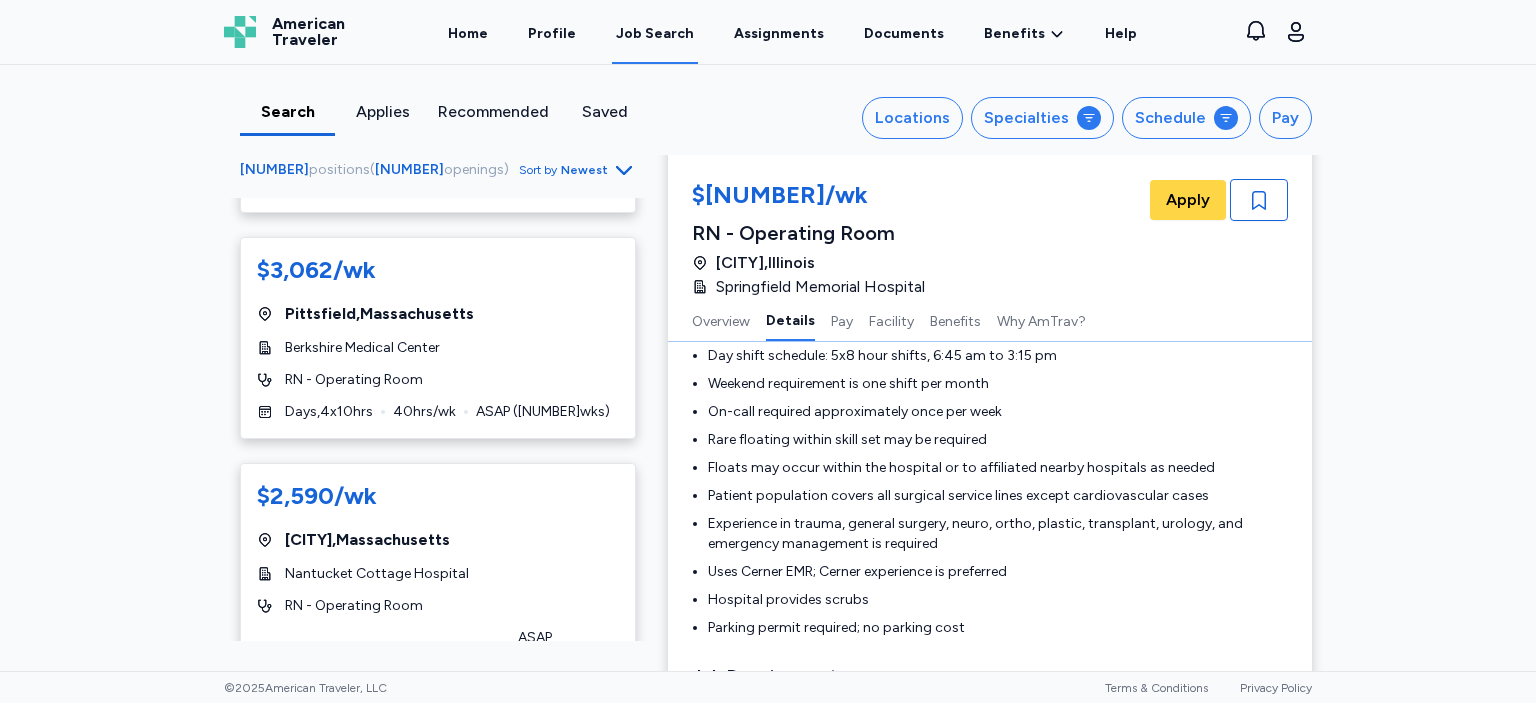 scroll, scrollTop: 11117, scrollLeft: 0, axis: vertical 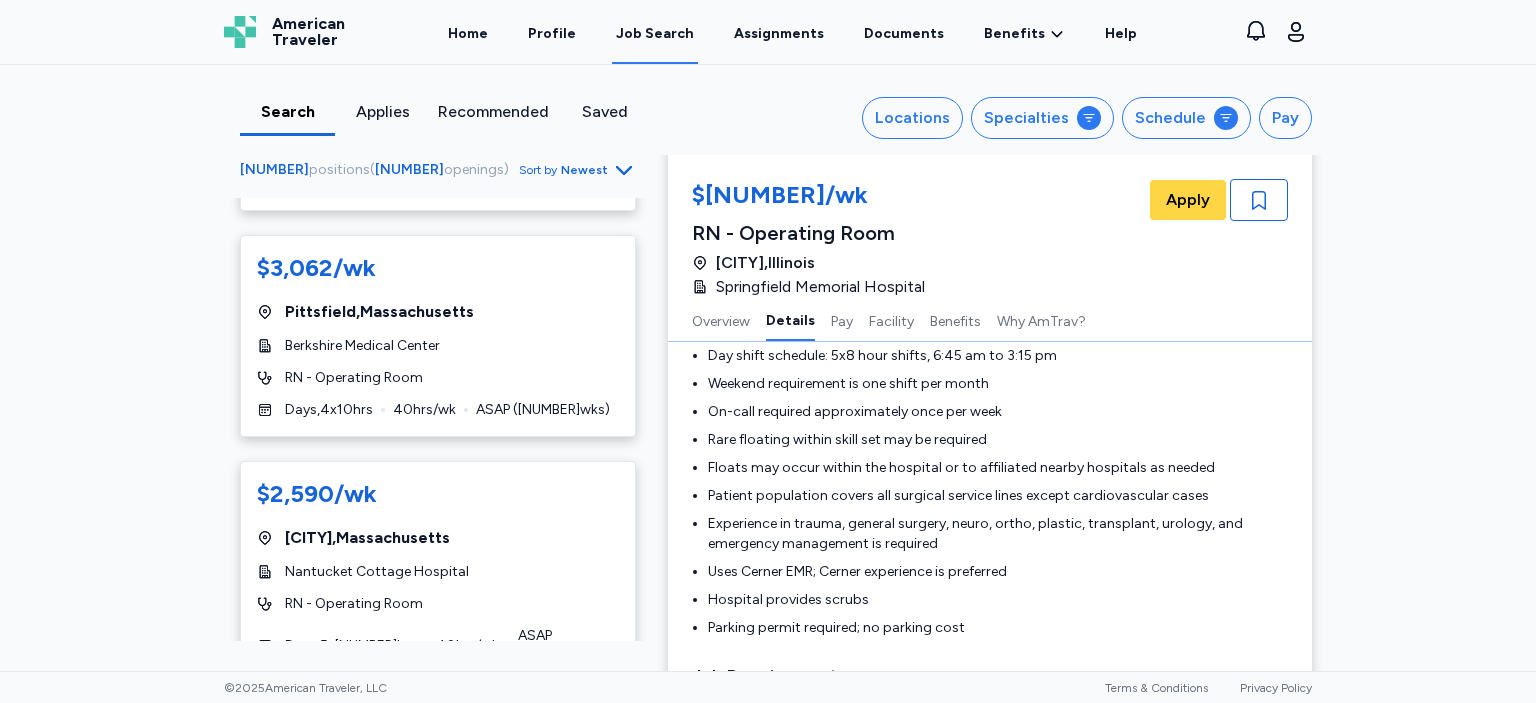 click on "$[NUMBER]/wk [CITY] , [STATE] [INSTITUTION] [ROLE] [SHIFT] , [NUMBER] x [NUMBER] hrs [TOTAL_HRS] hrs/wk ASAP ( [NUMBER] wks) $[NUMBER]/wk [CITY] , [STATE] [INSTITUTION] [ROLE] [SHIFT] , [NUMBER] x [NUMBER] hrs [TOTAL_HRS] hrs/wk ASAP ( [NUMBER] wks) $[NUMBER]/wk Magnet Hospital [CITY] , [STATE] [INSTITUTION] [ROLE] [SHIFT] , [NUMBER] x [NUMBER] hrs [TOTAL_HRS] hrs/wk ASAP ( [NUMBER] wks) $[NUMBER]/wk [CITY] , [STATE] [INSTITUTION] [ROLE] [SHIFT] , [NUMBER] x [NUMBER] hrs [TOTAL_HRS] hrs/wk ASAP ( [NUMBER] wks) $[NUMBER]/wk [CITY] , [STATE] [INSTITUTION] [ROLE] [SHIFT] , [NUMBER] x [NUMBER] hrs [TOTAL_HRS] hrs/wk Aug [DAY] ( [NUMBER] wks) $[NUMBER]/wk Magnet Hospital [CITY] , [STATE] [INSTITUTION] [ROLE] [SHIFT] , [NUMBER] x [NUMBER] hrs [TOTAL_HRS] hrs/wk Sep [DAY] ( [NUMBER] wks) $[NUMBER]/wk [CITY] , [STATE]" at bounding box center (768, 368) 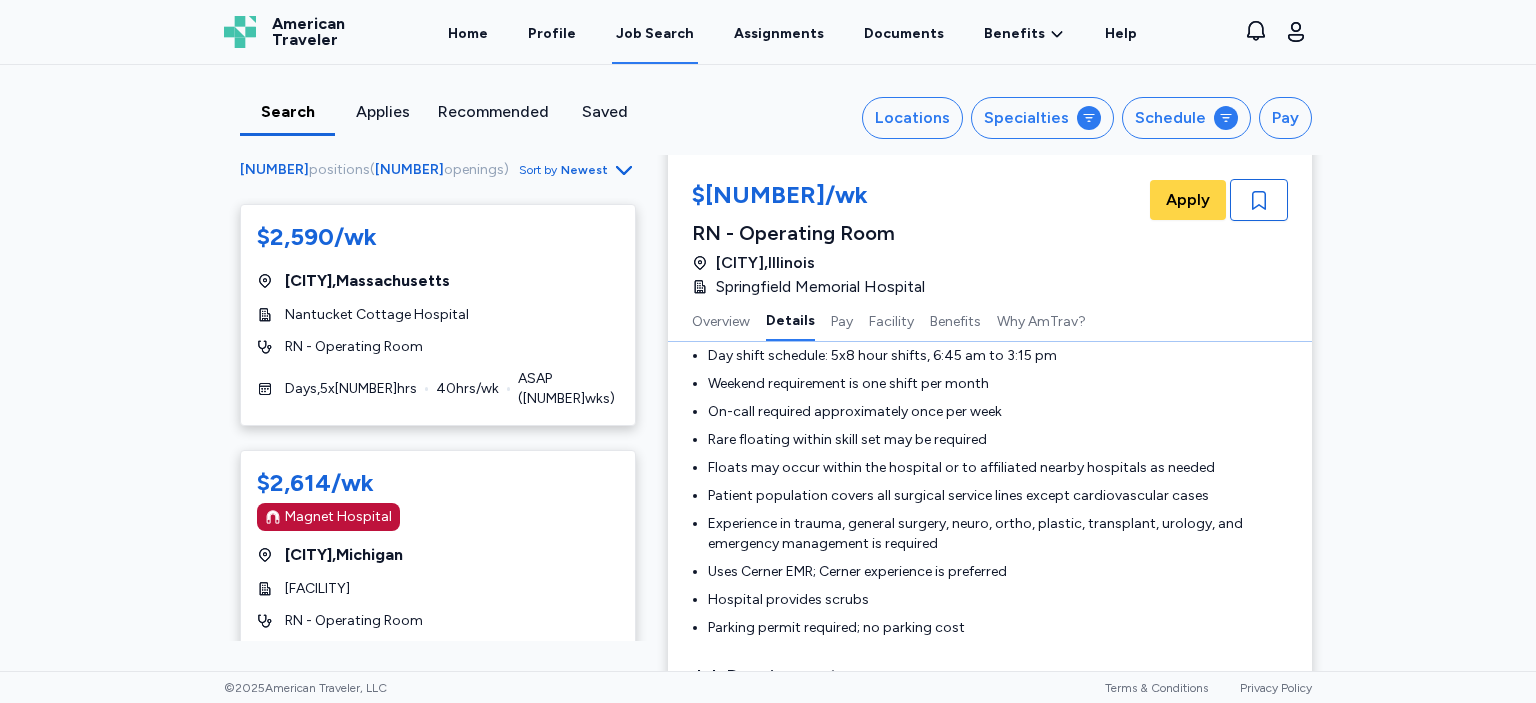scroll, scrollTop: 11385, scrollLeft: 0, axis: vertical 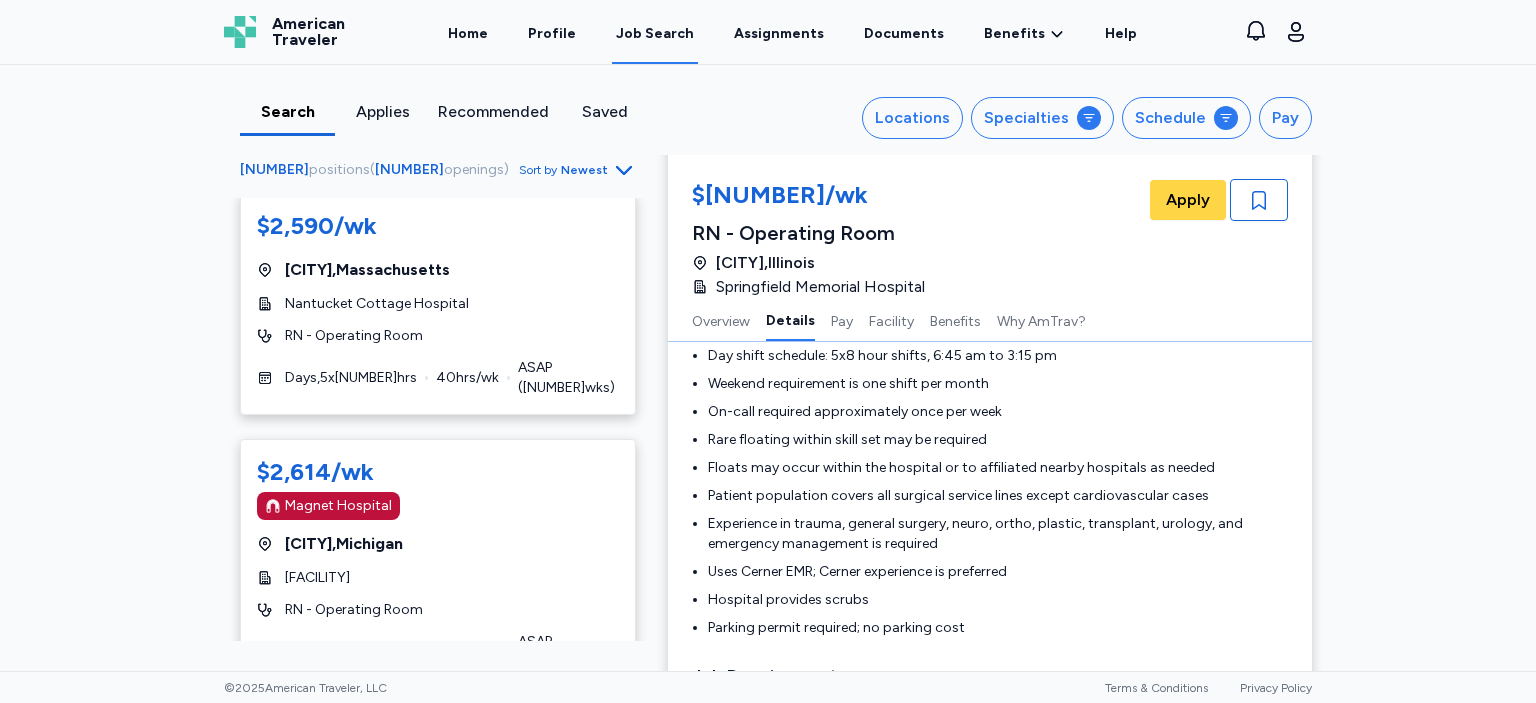 click 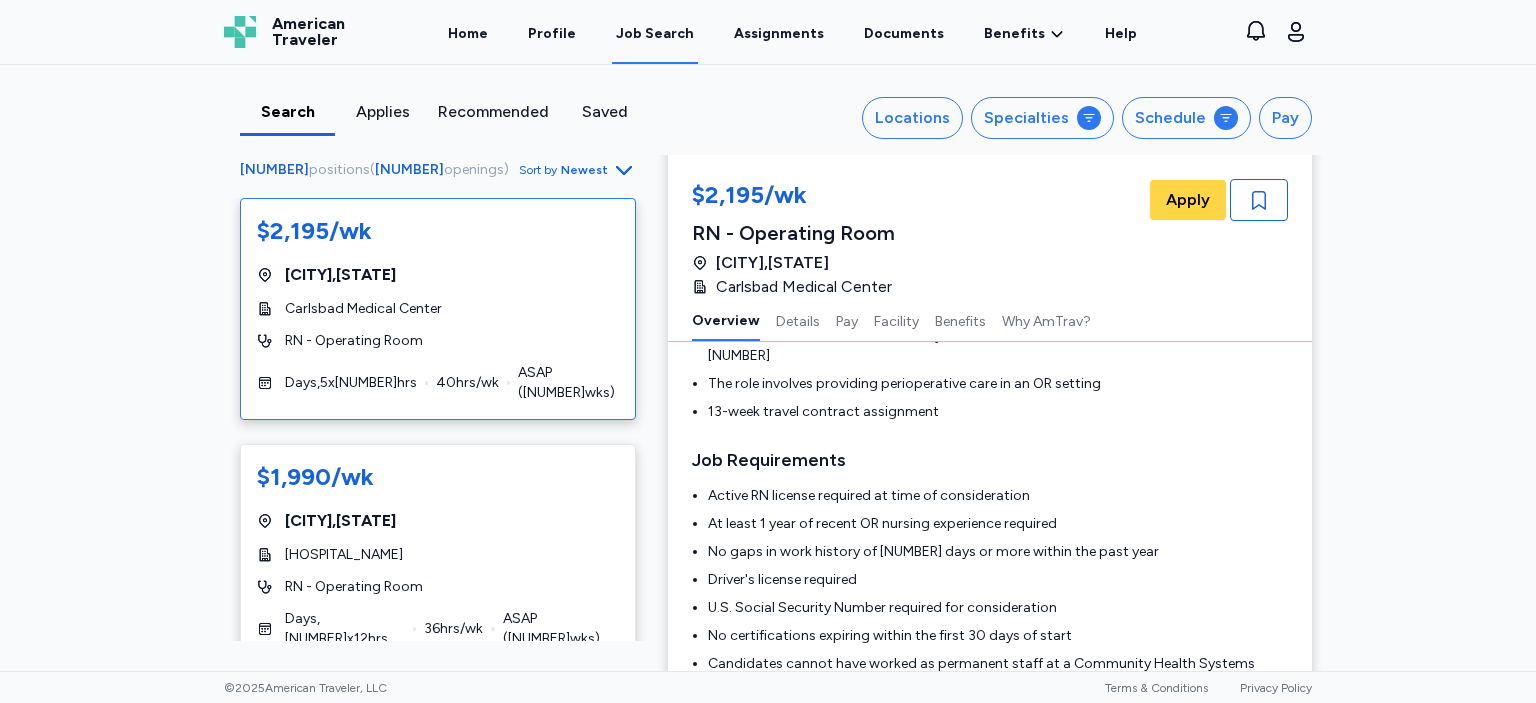 scroll, scrollTop: 2, scrollLeft: 0, axis: vertical 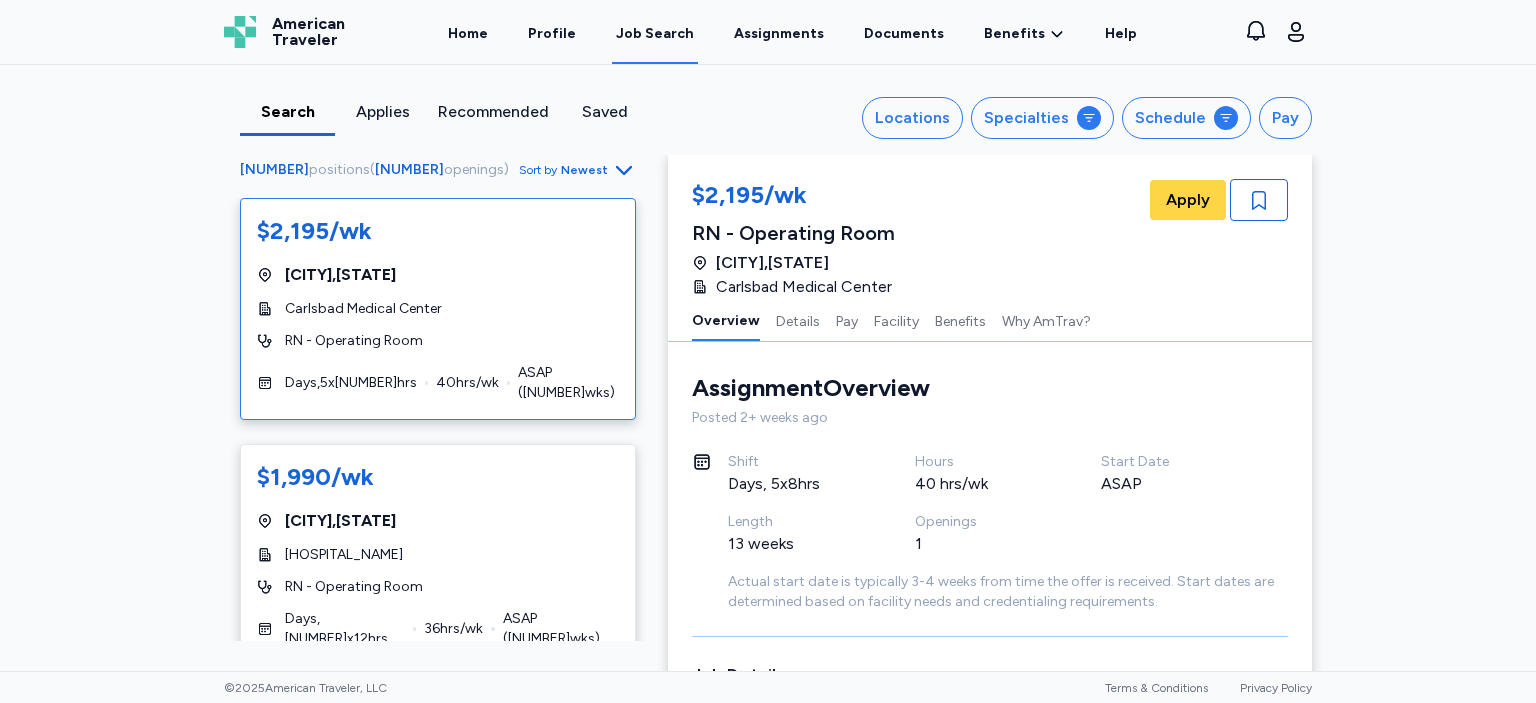 click on "$2,195/wk Carlsbad , New Mexico Carlsbad Medical Center RN - Operating Room Days , 5 x 8 hrs 40 hrs/wk ASAP ( 13 wks) $1,990/wk Oklahoma City , Oklahoma Mercy Hospital Oklahoma City RN - Operating Room Days , 3 x 12 hrs 36 hrs/wk ASAP ( 13 wks) $2,278/wk Oklahoma City , Oklahoma OU Health University of Oklahoma Medical Center RN - Operating Room Days , 4.5 x 8 hrs 36 hrs/wk ASAP ( 13 wks) $2,164/wk Atlanta , Georgia Piedmont Atlanta RN - Operating Room Days , 3 x 12 hrs 36 hrs/wk ASAP ( 14 wks) $2,195/wk Carlsbad , New Mexico Carlsbad Medical Center RN - Operating Room Days , 5 x 8 hrs 40 hrs/wk ASAP ( 13 wks) $2,760/wk Norfolk , Nebraska Faith Regional Health Services RN - Operating Room Days , 5 x 8 hrs 40 hrs/wk ASAP ( 10 wks) $2,056/wk Las Cruces , New Mexico MountainView Regional Medical Center Days , 3" at bounding box center [768, 368] 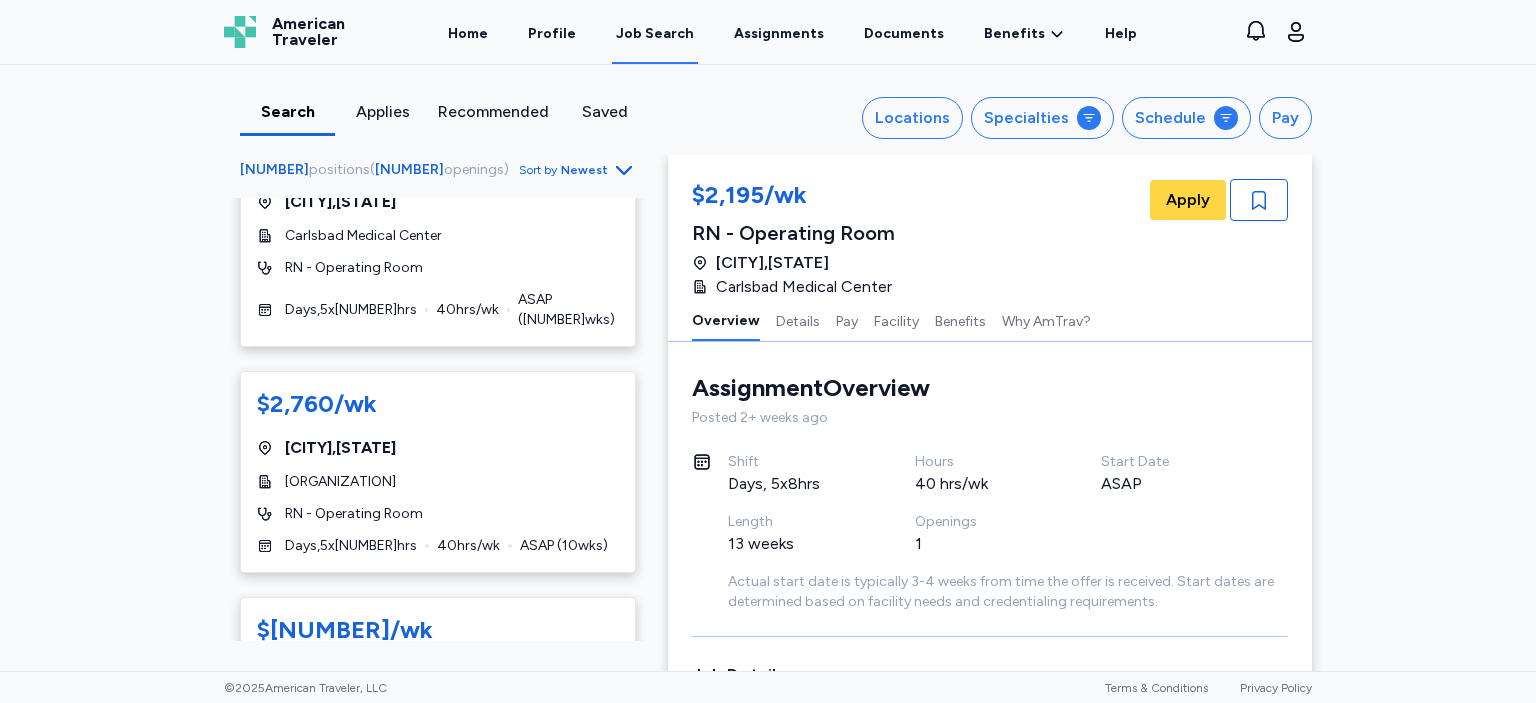 scroll, scrollTop: 1094, scrollLeft: 0, axis: vertical 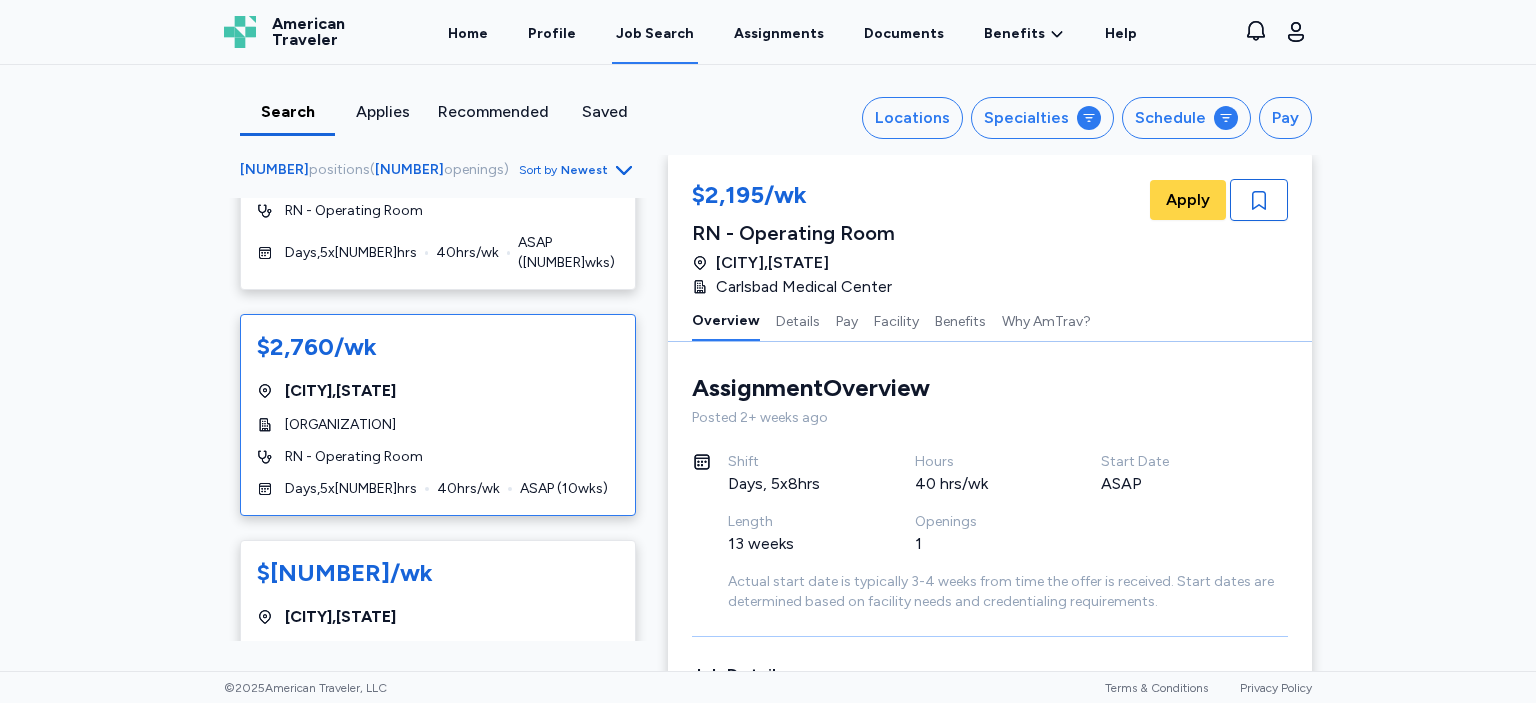click on "$[NUMBER]/wk [CITY] , [STATE] [ORGANIZATION] [ROLE] - [DEPARTMENT] [SHIFT] , [NUMBER] x [NUMBER] hrs [NUMBER] hrs/wk [DATE] ( [NUMBER] wks)" at bounding box center [438, 415] 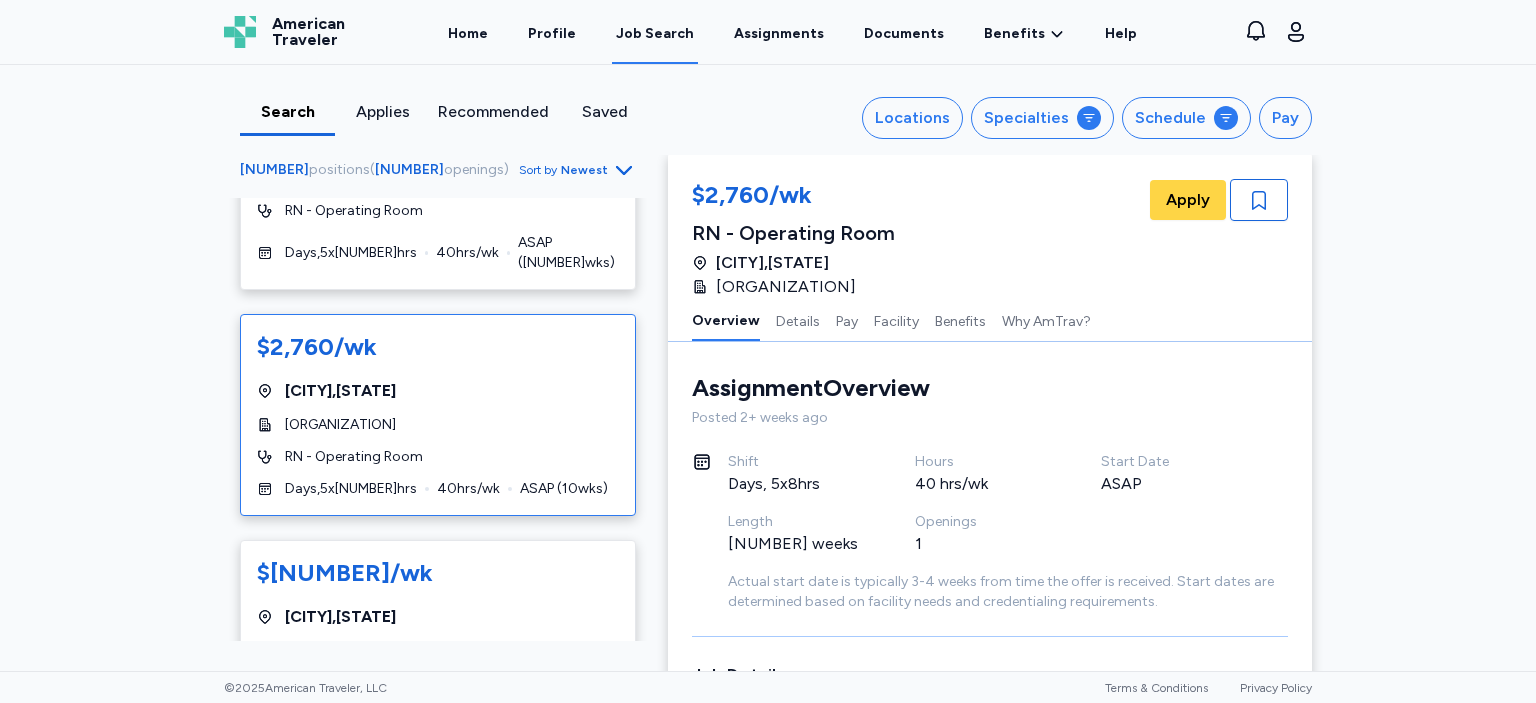 click on "Assignment  Overview Overview Posted   2+ weeks ago Shift Days, 5x8hrs Hours 40 hrs/wk Start Date ASAP Length 10 weeks Openings 1 Actual start date is typically 3-4 weeks from time the offer is received. Start dates are determined based on facility needs and credentialing requirements." at bounding box center (990, 492) 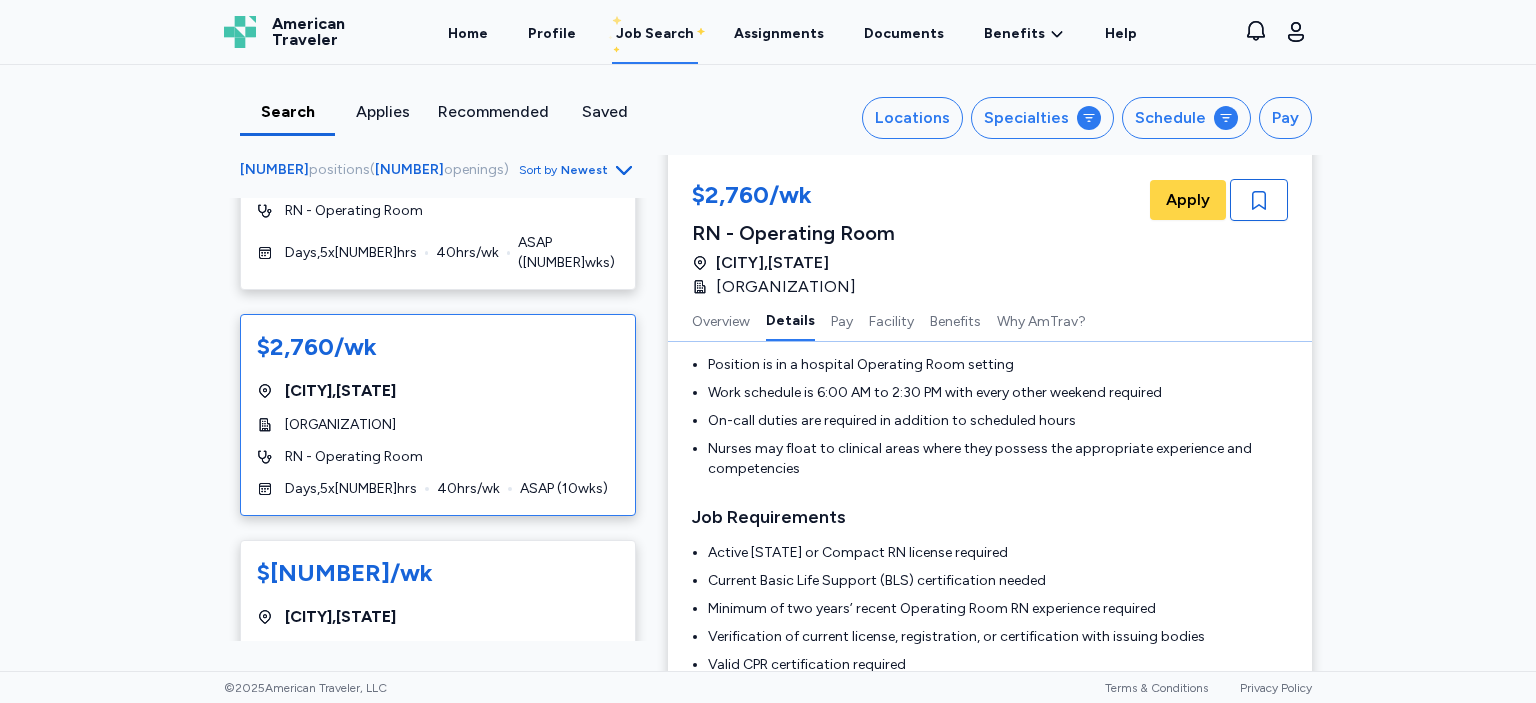 scroll, scrollTop: 405, scrollLeft: 0, axis: vertical 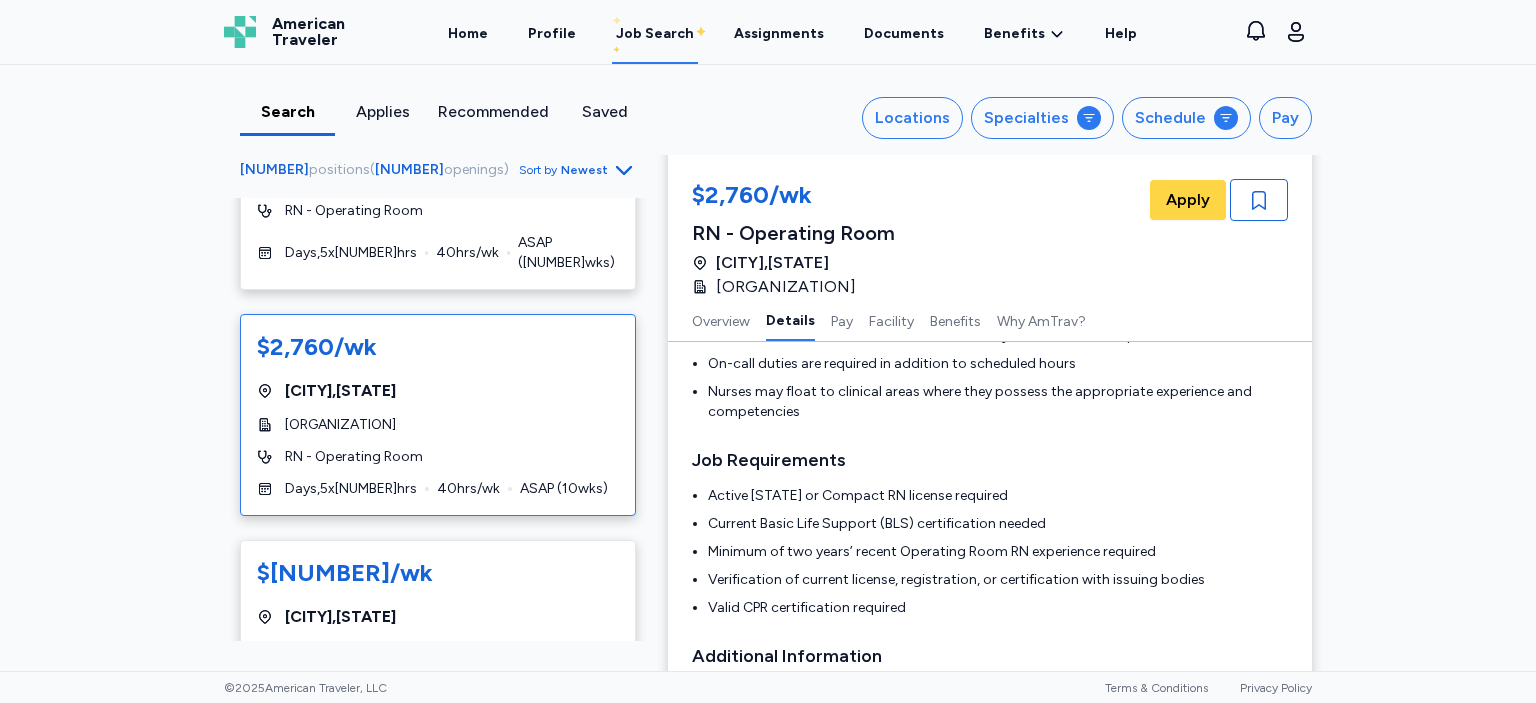 click on "$2,195/wk Carlsbad , New Mexico Carlsbad Medical Center RN - Operating Room Days , 5 x 8 hrs 40 hrs/wk ASAP ( 13 wks) $1,990/wk Oklahoma City , Oklahoma Mercy Hospital Oklahoma City RN - Operating Room Days , 3 x 12 hrs 36 hrs/wk ASAP ( 13 wks) $2,278/wk Oklahoma City , Oklahoma OU Health University of Oklahoma Medical Center RN - Operating Room Days , 4.5 x 8 hrs 36 hrs/wk ASAP ( 13 wks) $2,164/wk Atlanta , Georgia Piedmont Atlanta RN - Operating Room Days , 3 x 12 hrs 36 hrs/wk ASAP ( 14 wks) $2,195/wk Carlsbad , New Mexico Carlsbad Medical Center RN - Operating Room Days , 5 x 8 hrs 40 hrs/wk ASAP ( 13 wks) $2,760/wk Norfolk , Nebraska Faith Regional Health Services RN - Operating Room Days , 5 x 8 hrs 40 hrs/wk ASAP ( 10 wks) $2,056/wk Las Cruces , New Mexico MountainView Regional Medical Center Days , 3" at bounding box center [768, 368] 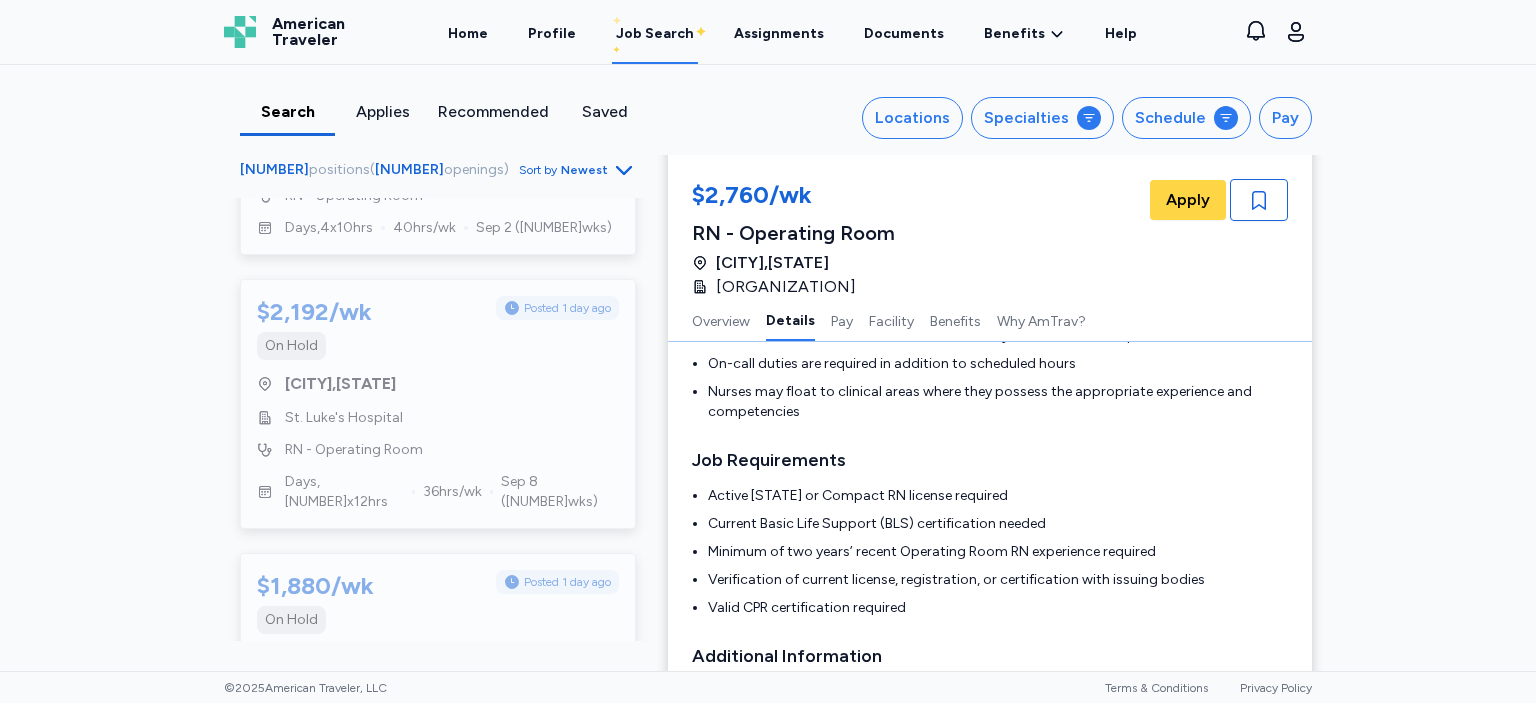 scroll, scrollTop: 3917, scrollLeft: 0, axis: vertical 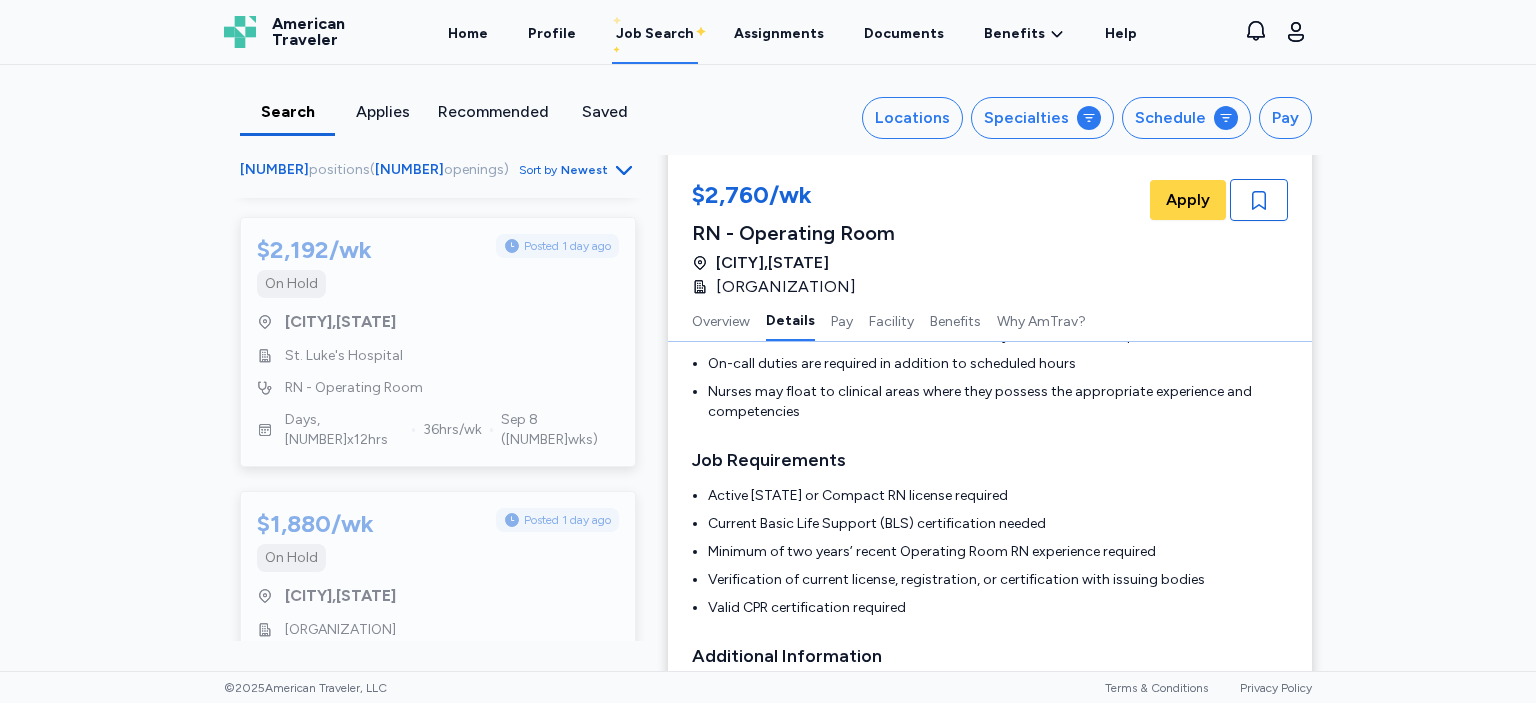 click on "Recommended" at bounding box center [493, 112] 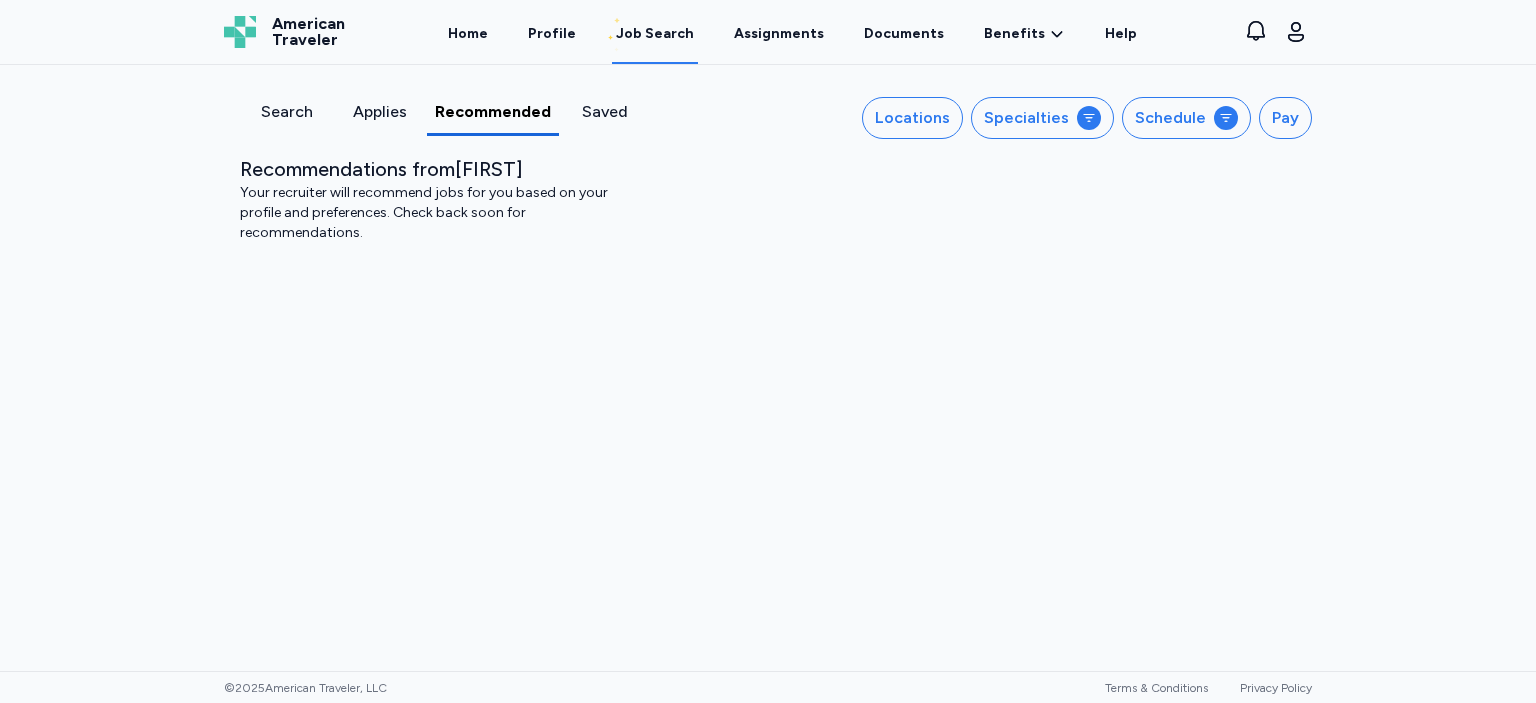 scroll, scrollTop: 0, scrollLeft: 0, axis: both 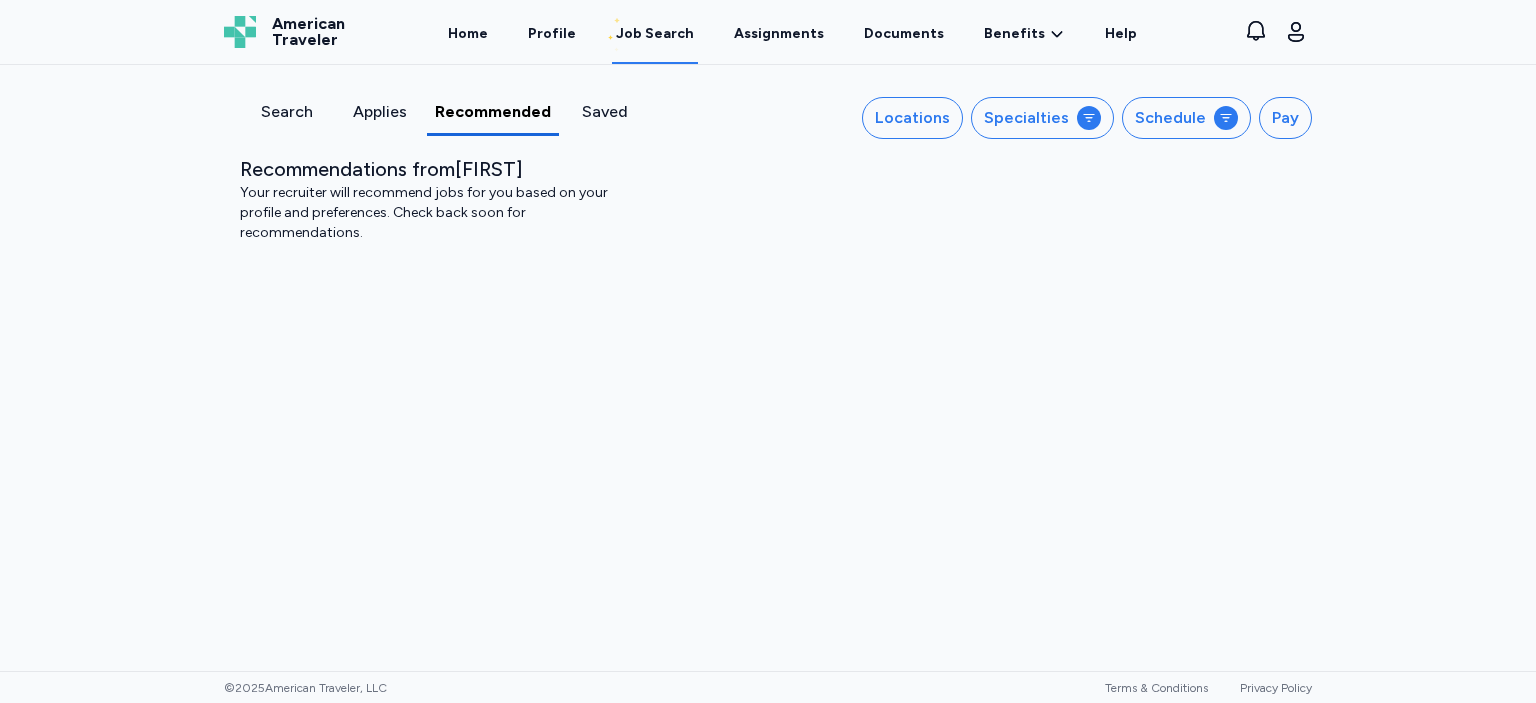 click on "Applies" at bounding box center [379, 112] 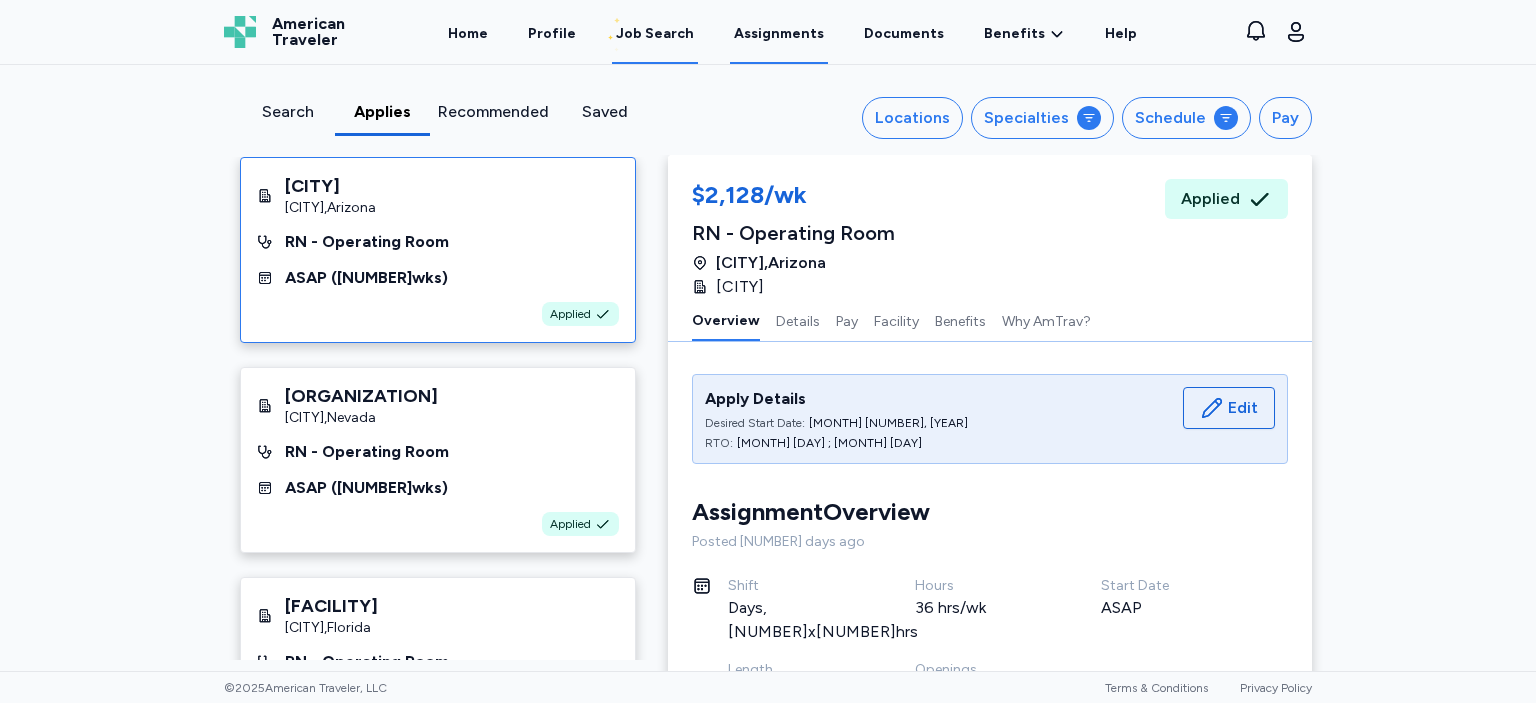 click on "Assignments" at bounding box center [779, 33] 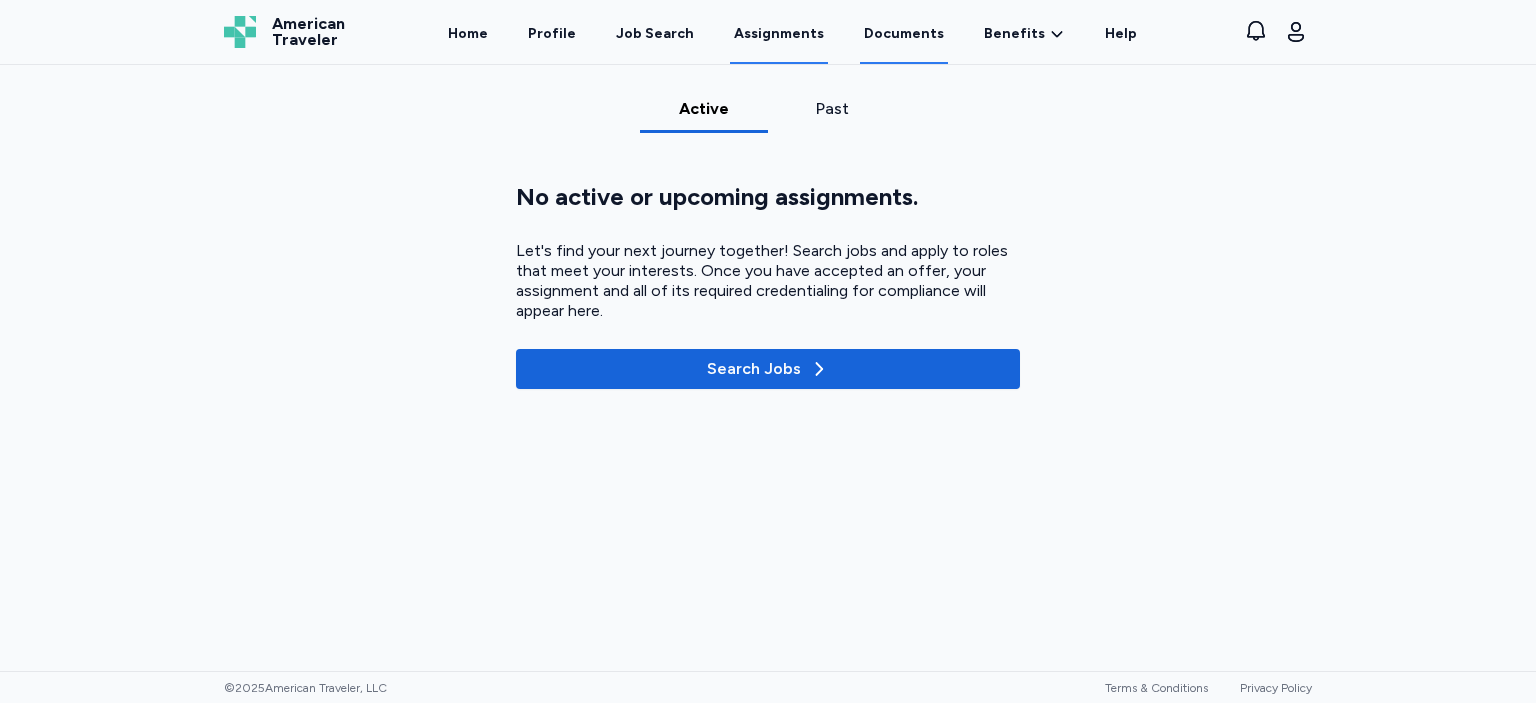 click on "Documents" at bounding box center (904, 33) 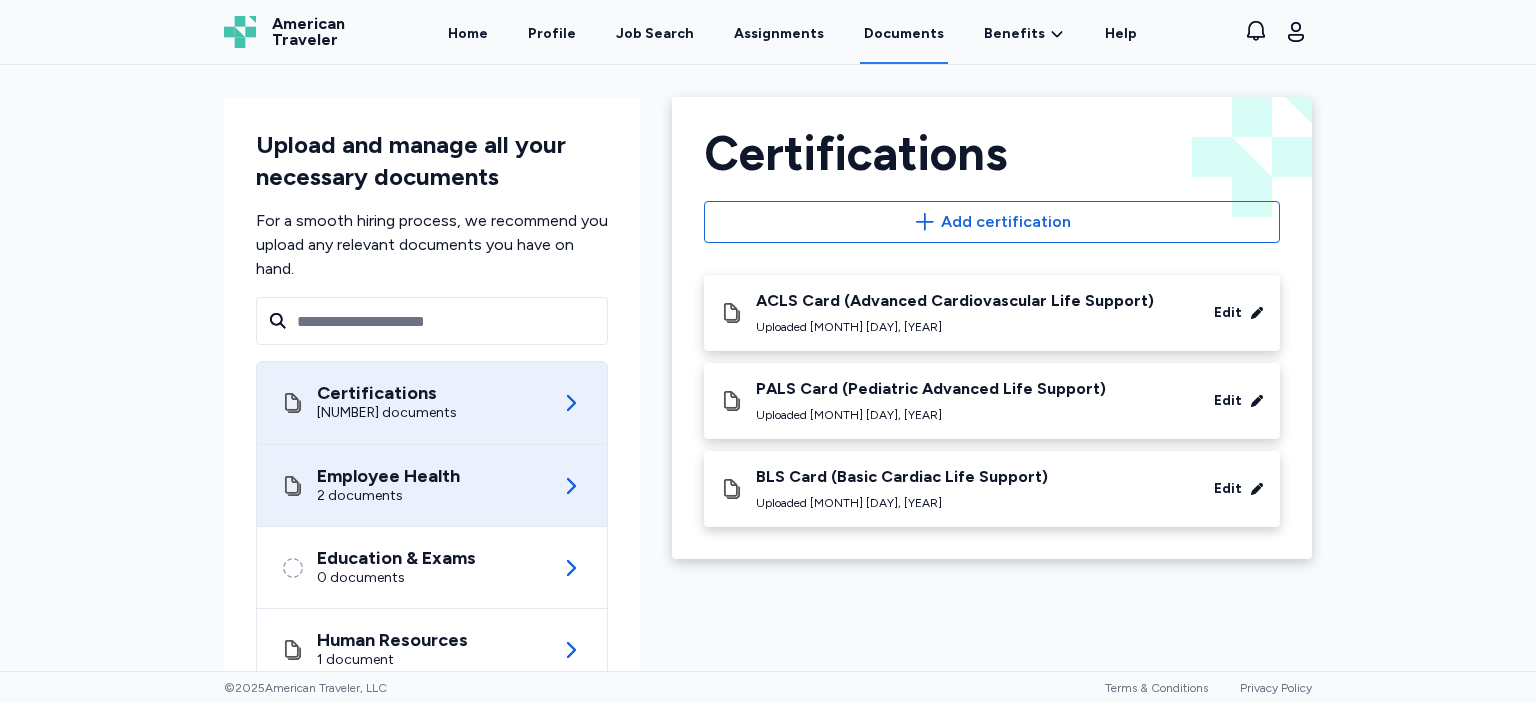 click on "Employee Health" at bounding box center (388, 476) 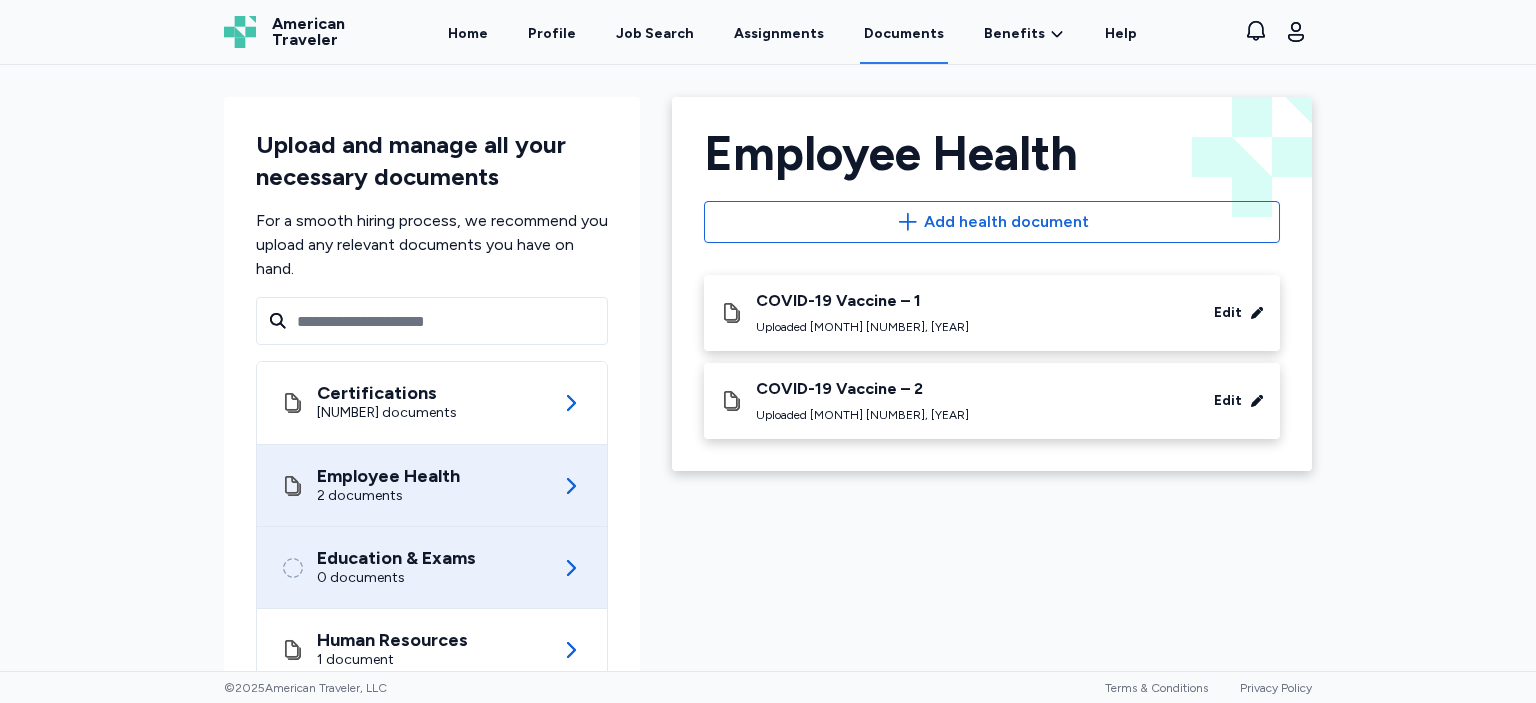 click on "[NUMBER] documents" at bounding box center (396, 578) 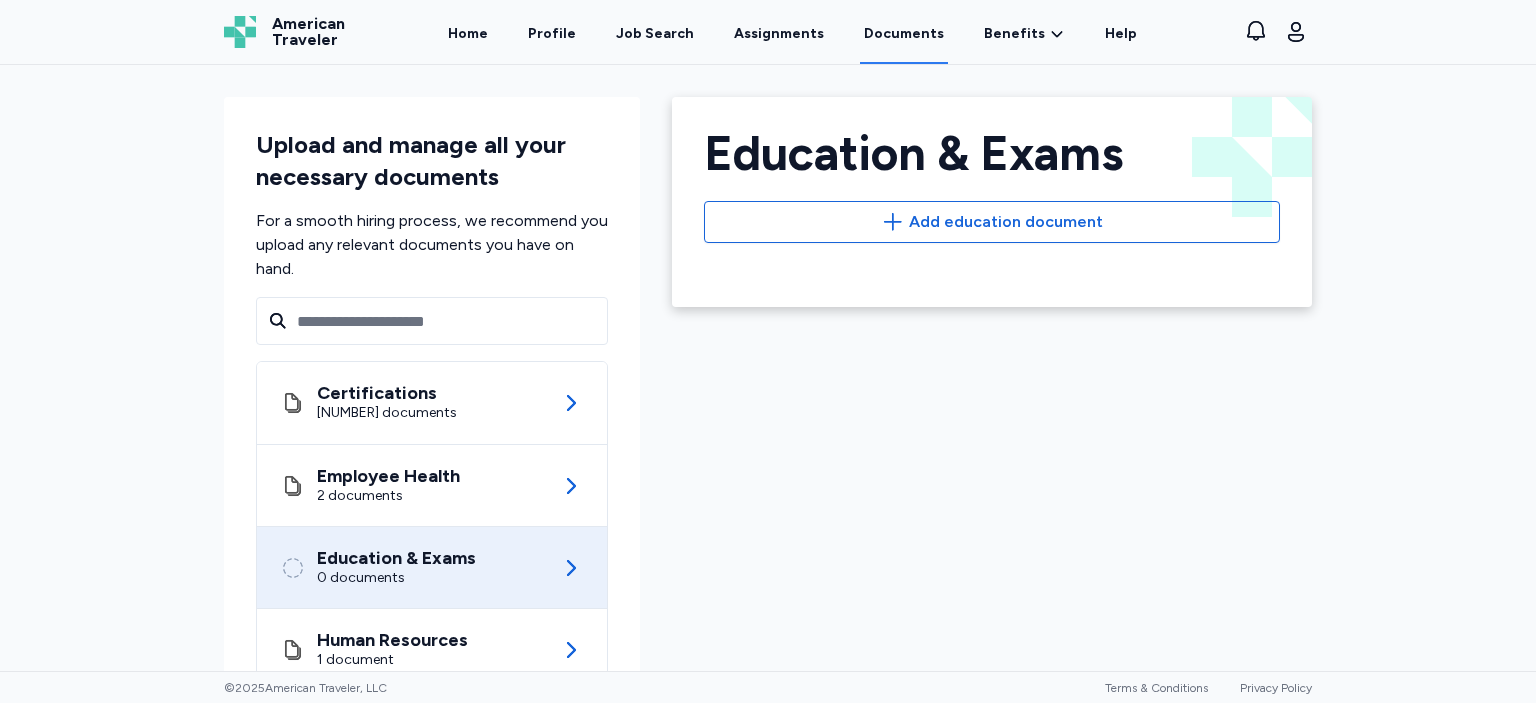 click on "Upload and manage all your necessary documents For a smooth hiring process, we recommend you upload any relevant documents you have on hand. Certifications 3 documents Employee Health 2 documents Education & Exams 0 documents Human Resources 1 document Licensure 1 document Education & Exams Back Education & Exams Add education document" at bounding box center [768, 368] 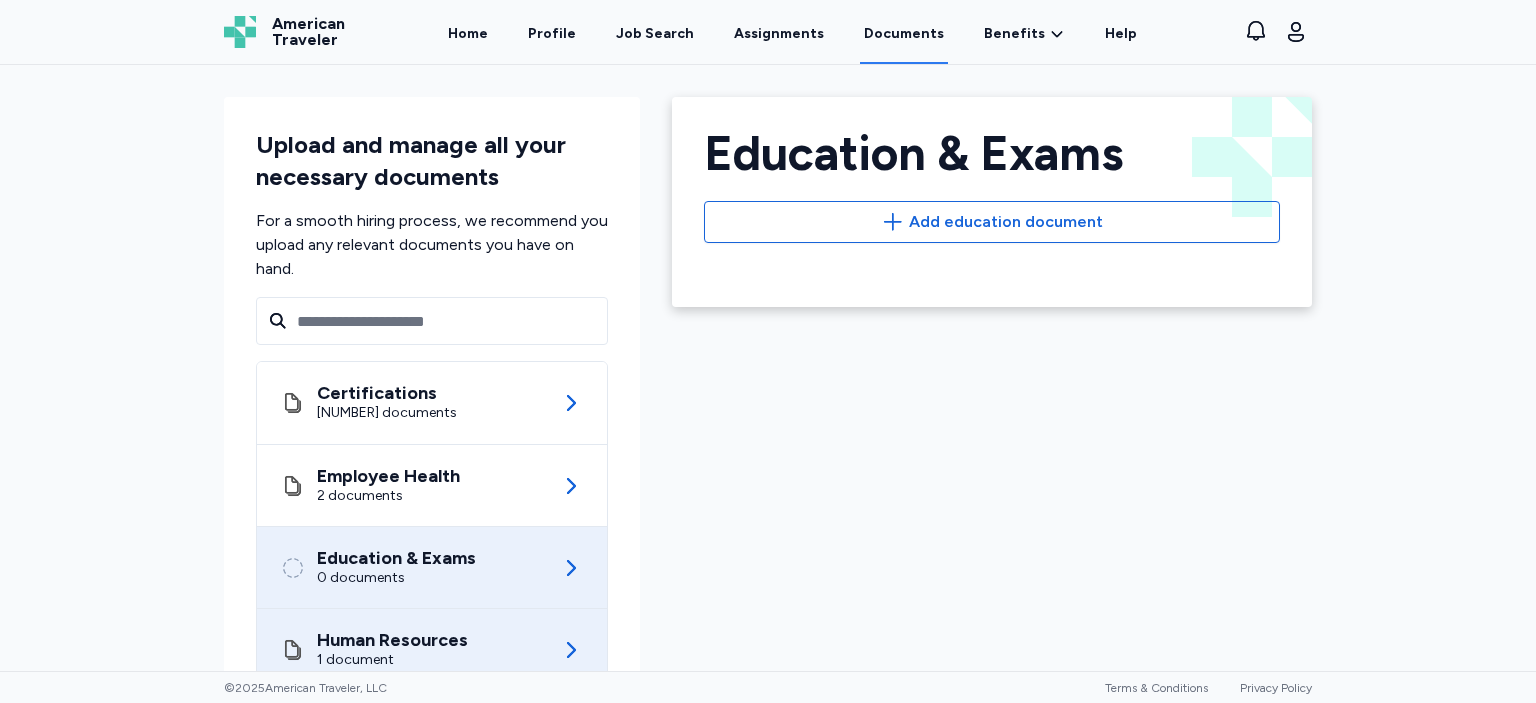 click on "Human Resources" at bounding box center [392, 640] 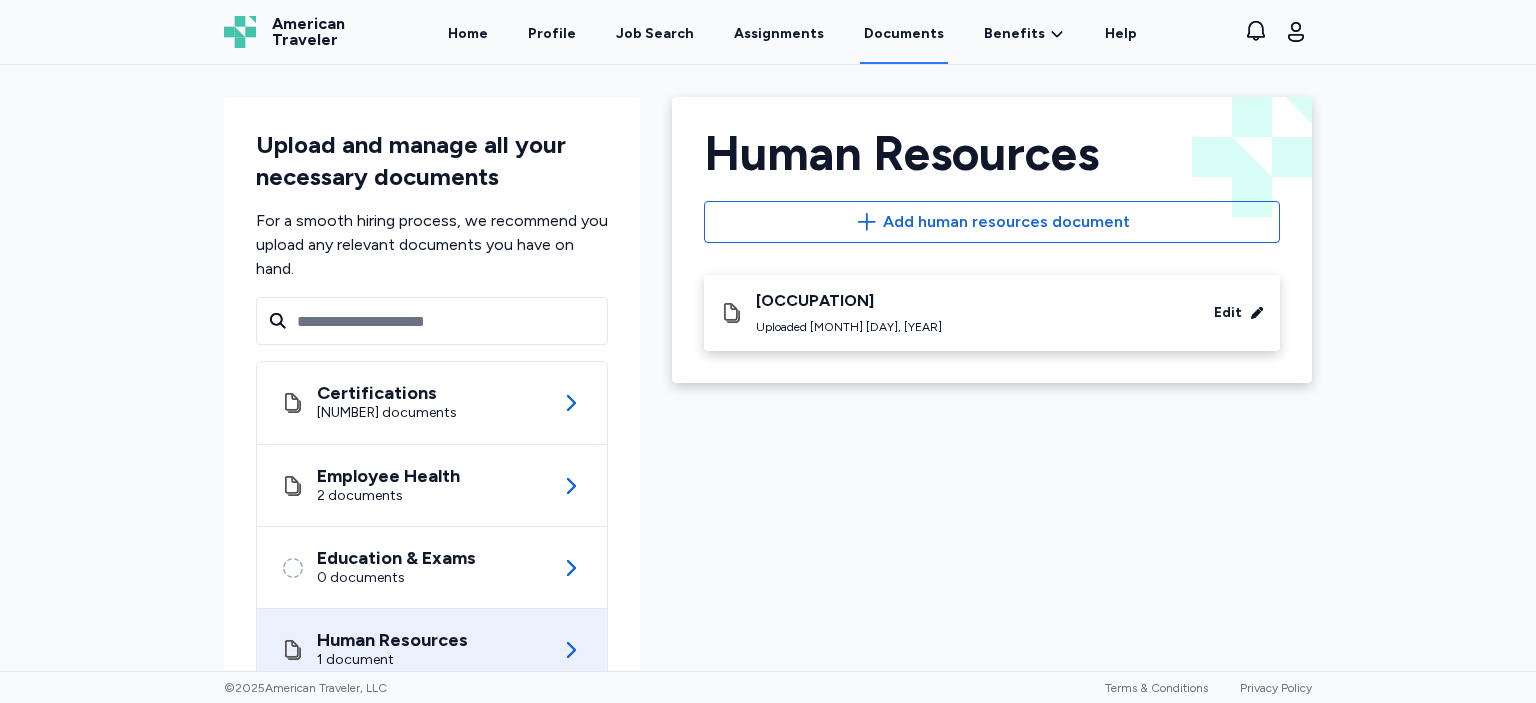 click on "Licensure 1 document" at bounding box center (432, 731) 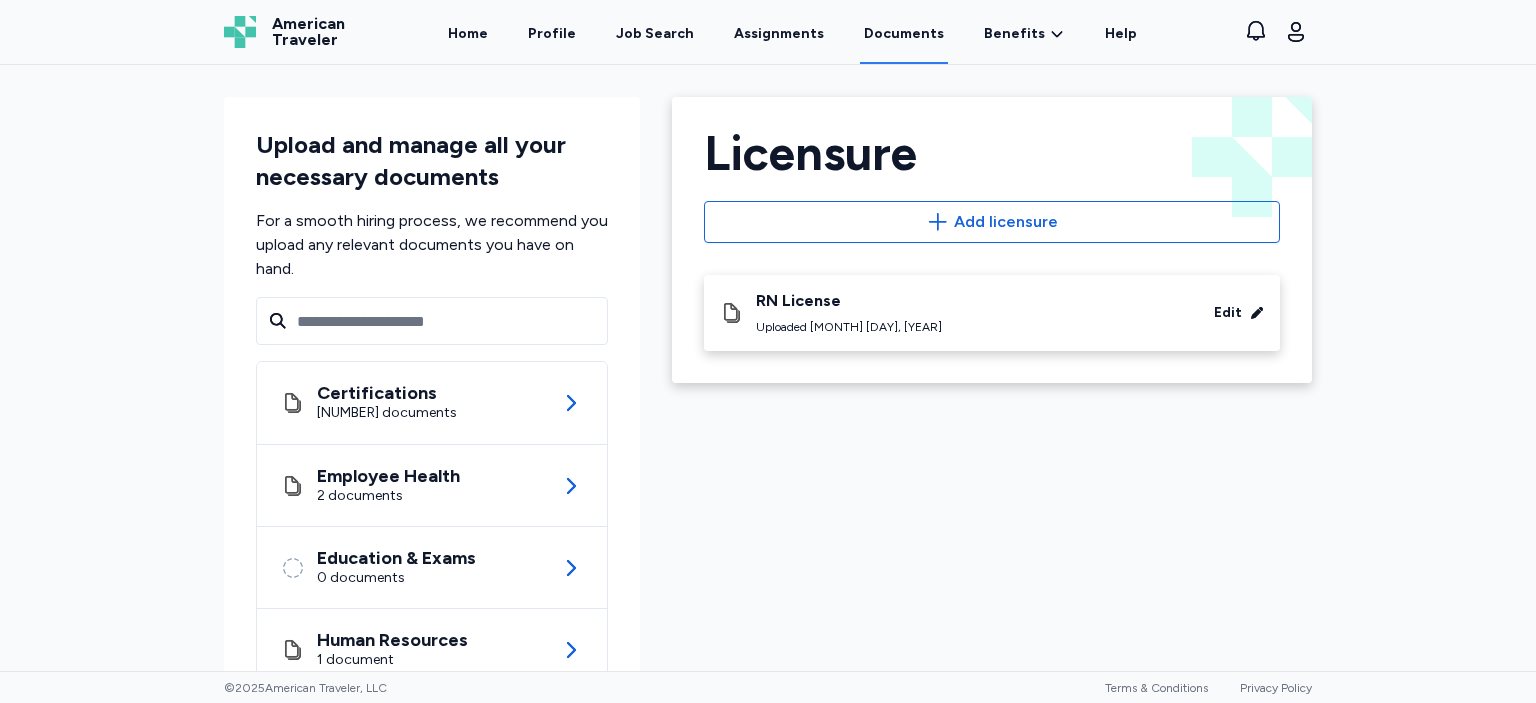 click on "Upload and manage all your necessary documents For a smooth hiring process, we recommend you upload any relevant documents you have on hand. Certifications 3 documents Employee Health 2 documents Education & Exams 0 documents Human Resources 1 document Licensure 1 document Licensure Back Licensure Add licensure RN License Uploaded [MONTH] [DAY], [YEAR] Edit" at bounding box center (768, 368) 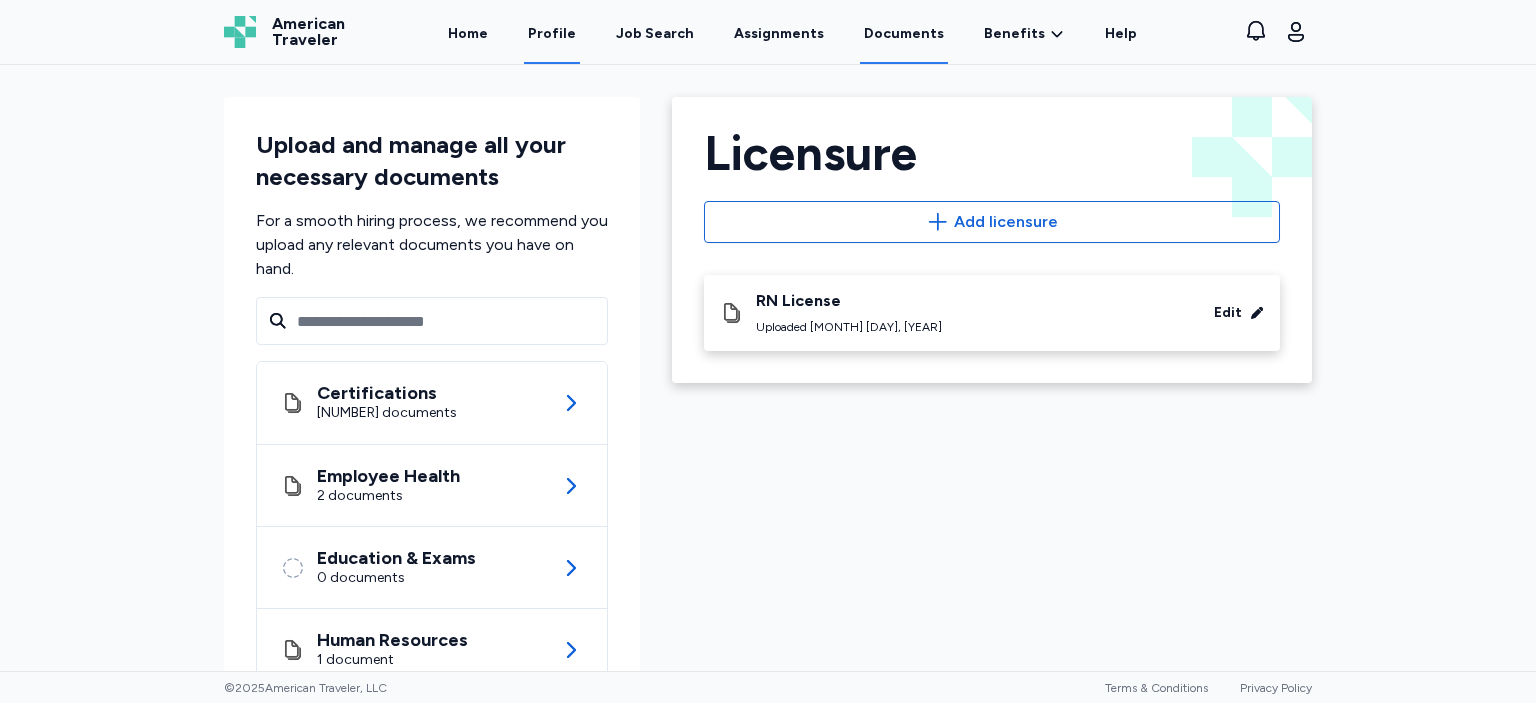 click on "Profile" at bounding box center (552, 33) 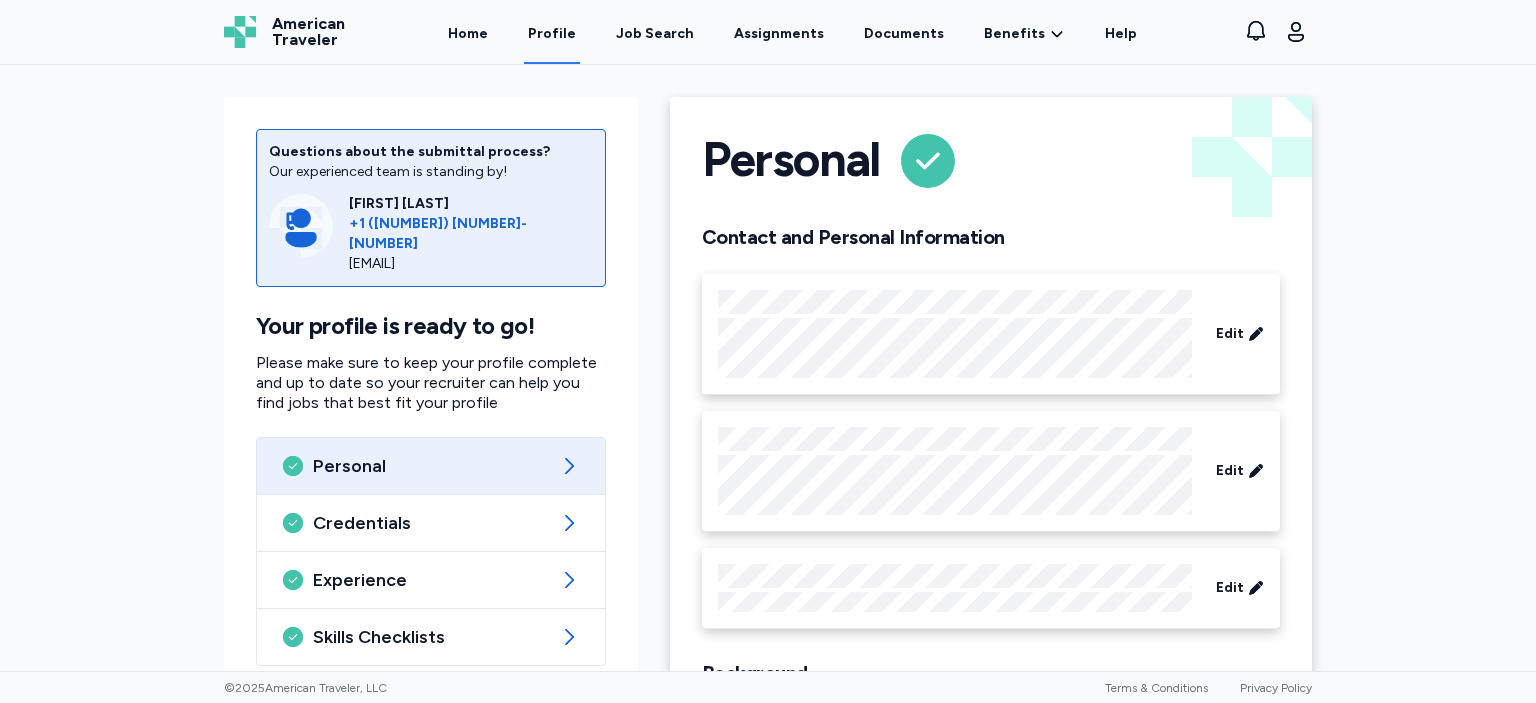 click on "Questions about the submittal process? Our experienced team is standing by! [NAME] +1 ([PHONE]) [EMAIL] Your profile is ready to go! Please make sure to keep your profile complete and up to date so your recruiter can help you find jobs that best fit your profile Personal Credentials Experience Skills Checklists References Personal Contact and Personal Information Edit   Edit   Edit   Background Edit" at bounding box center [768, 368] 